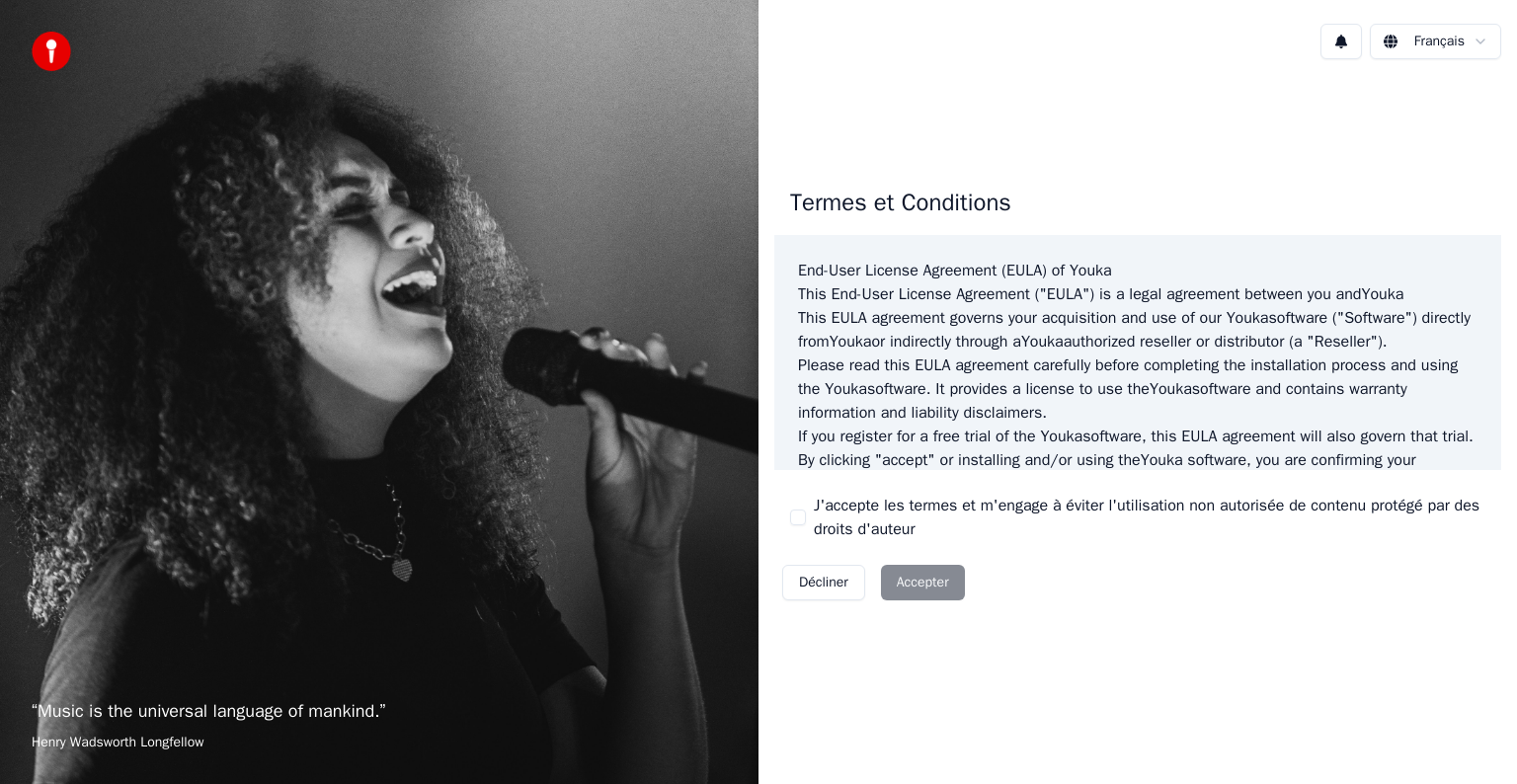 scroll, scrollTop: 0, scrollLeft: 0, axis: both 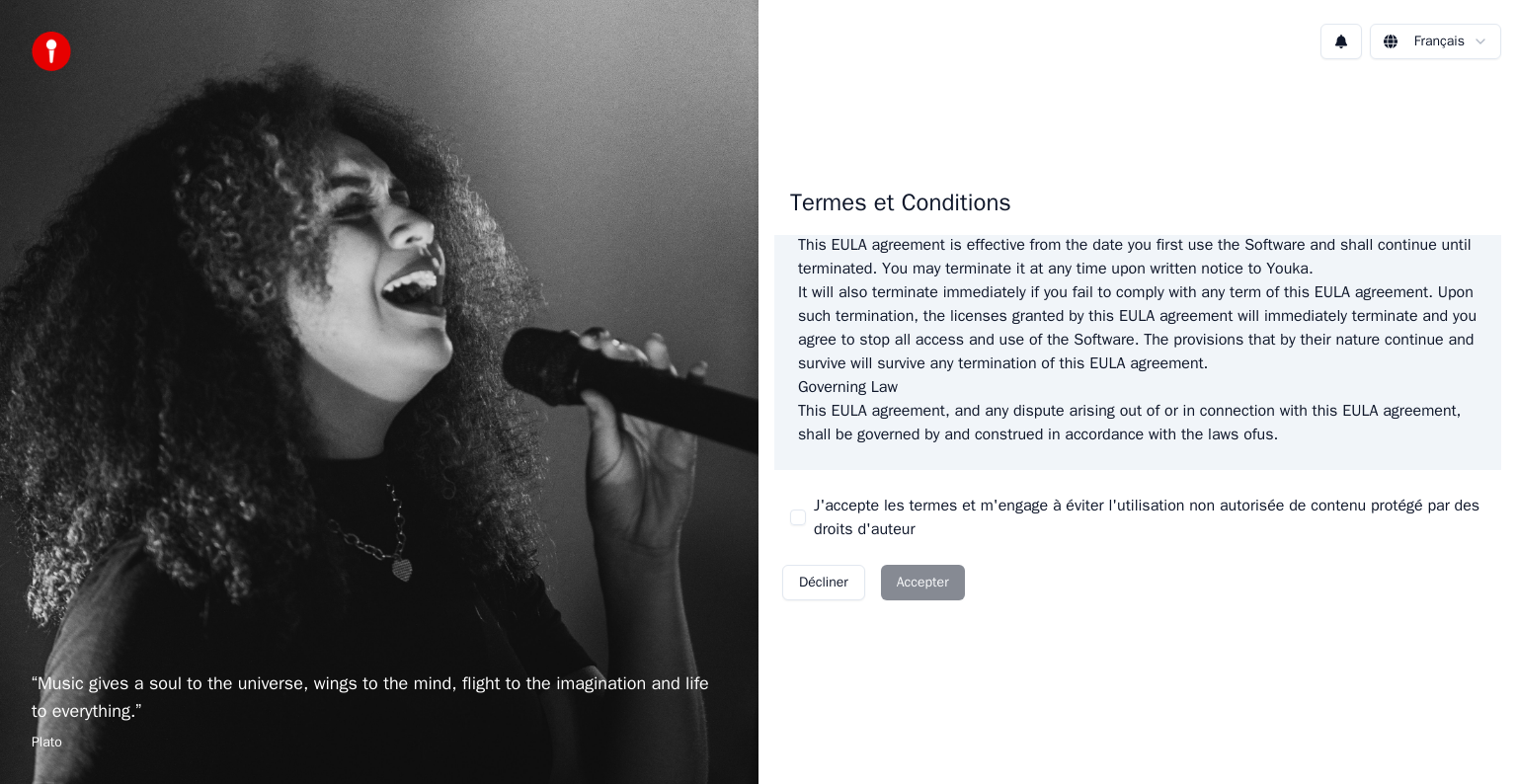 click on "Décliner Accepter" at bounding box center (873, 583) 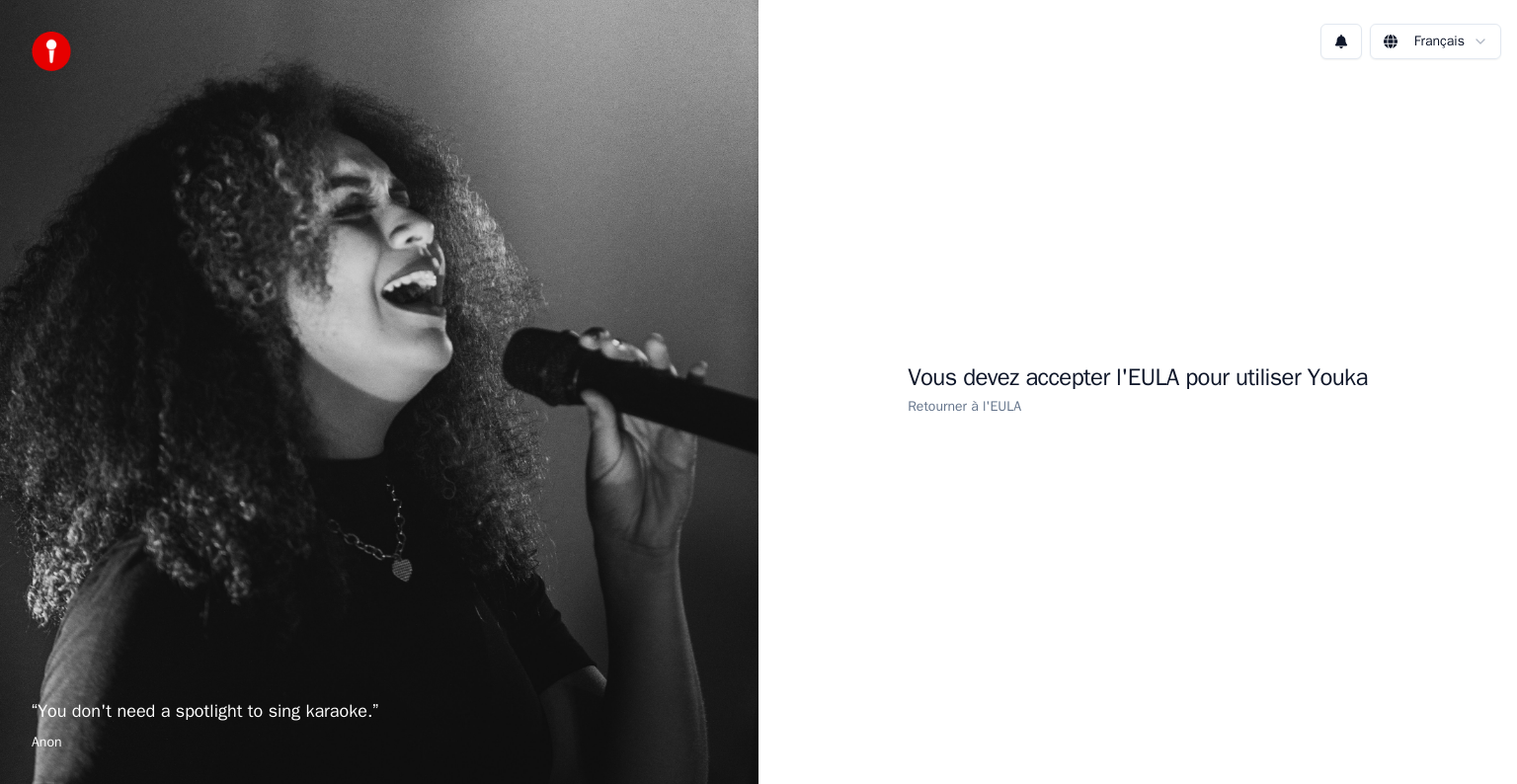 click on "Retourner à l'EULA" at bounding box center (964, 406) 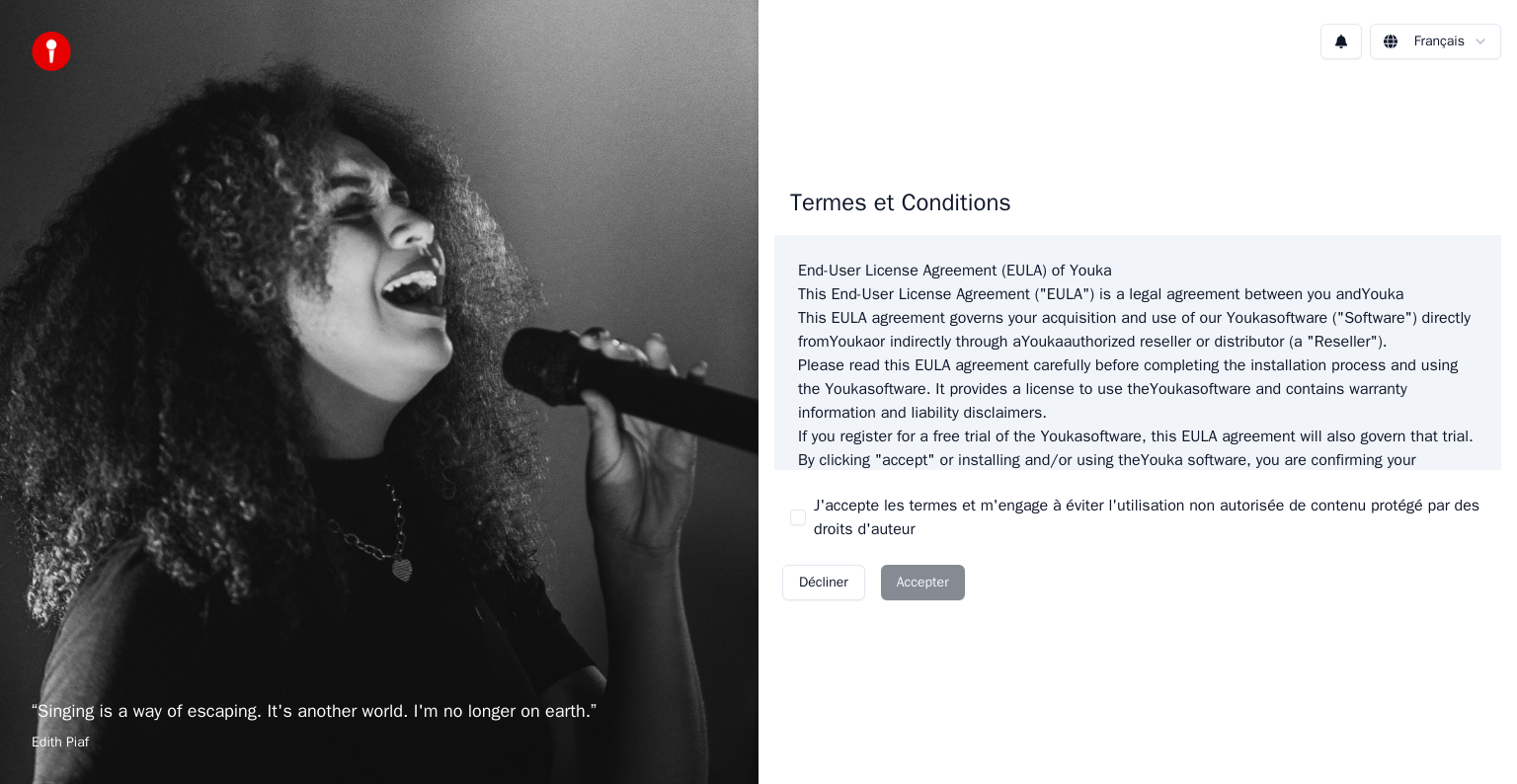 click on "Décliner Accepter" at bounding box center (873, 583) 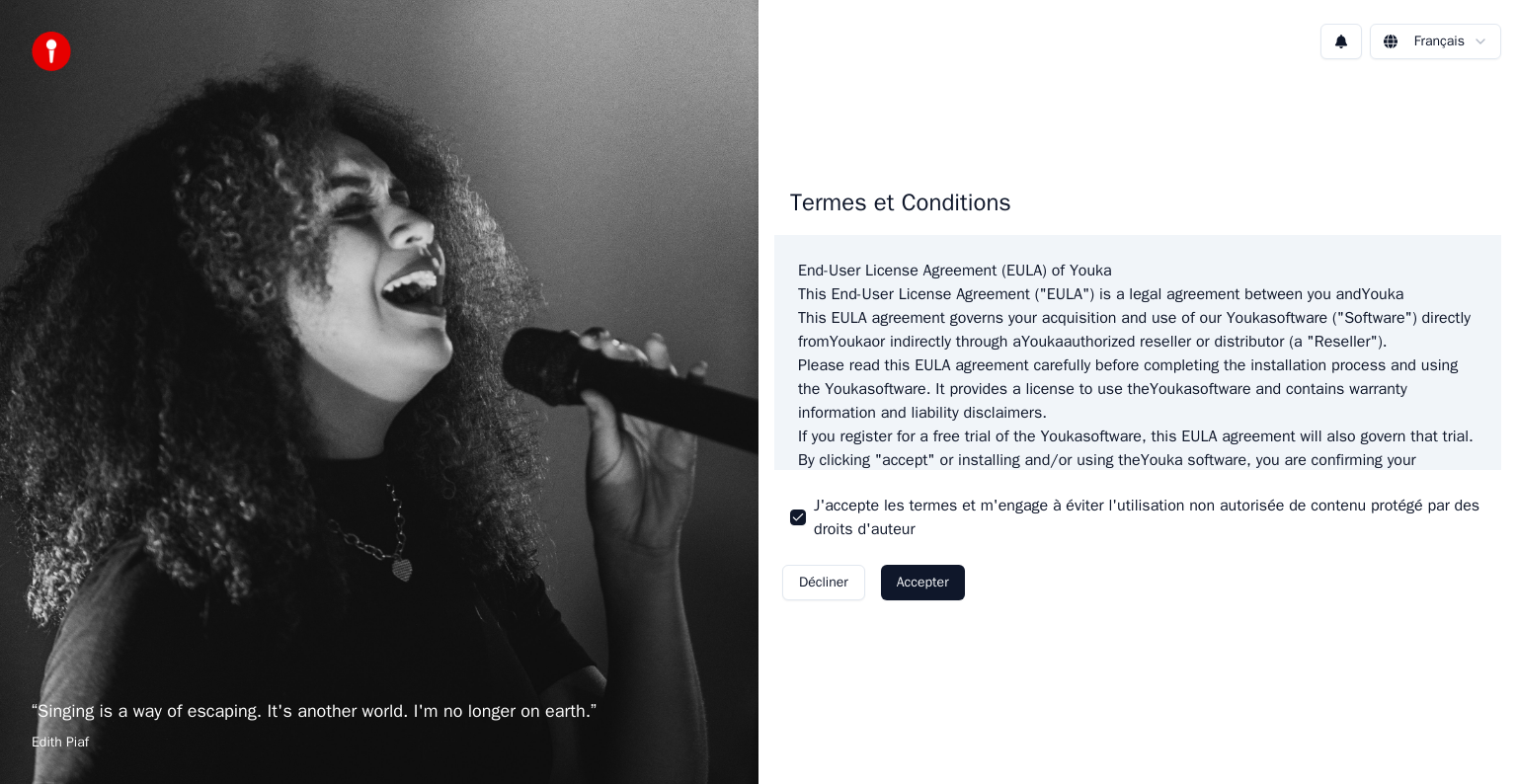 click on "Accepter" at bounding box center [922, 583] 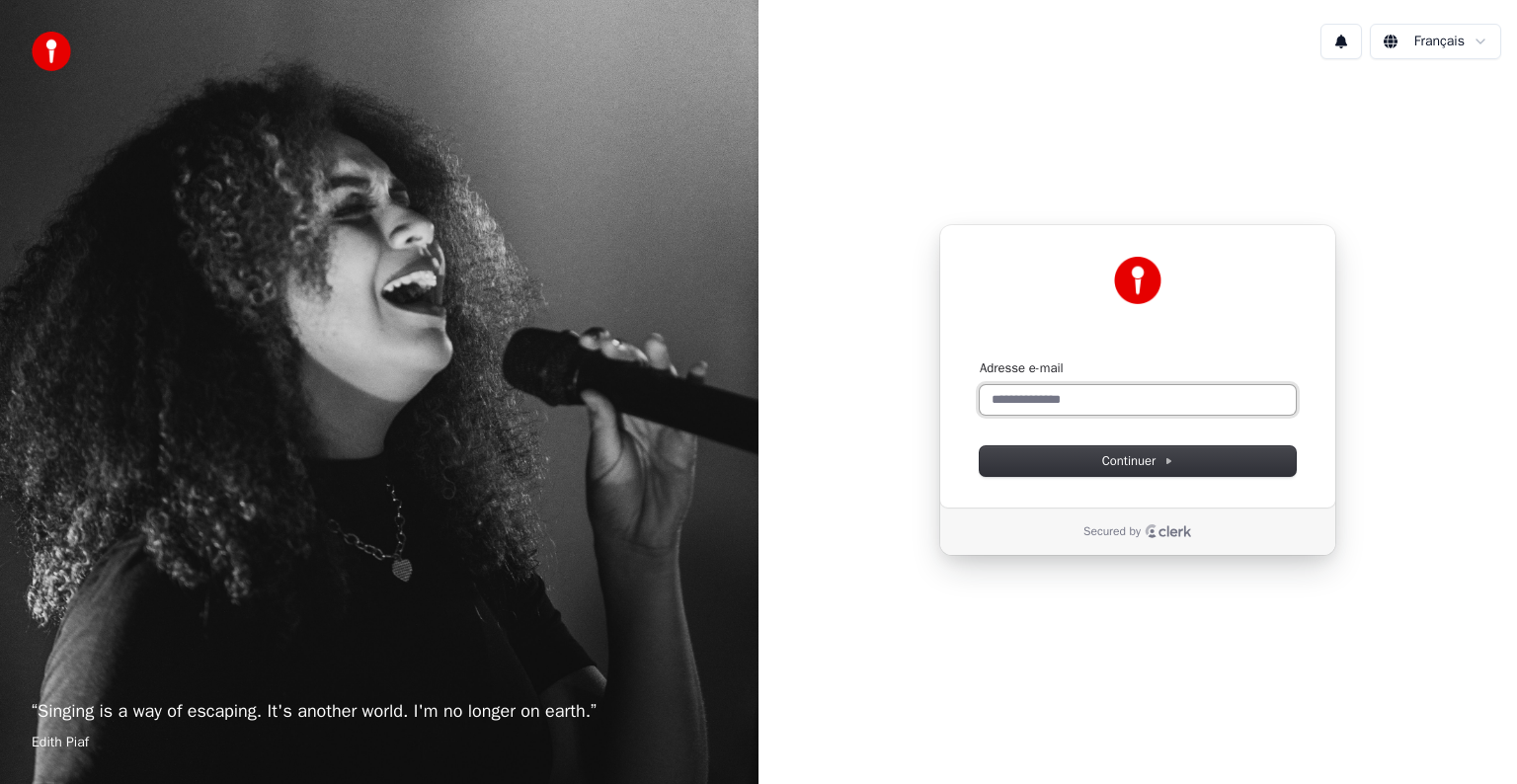 click on "Adresse e-mail" at bounding box center (1138, 400) 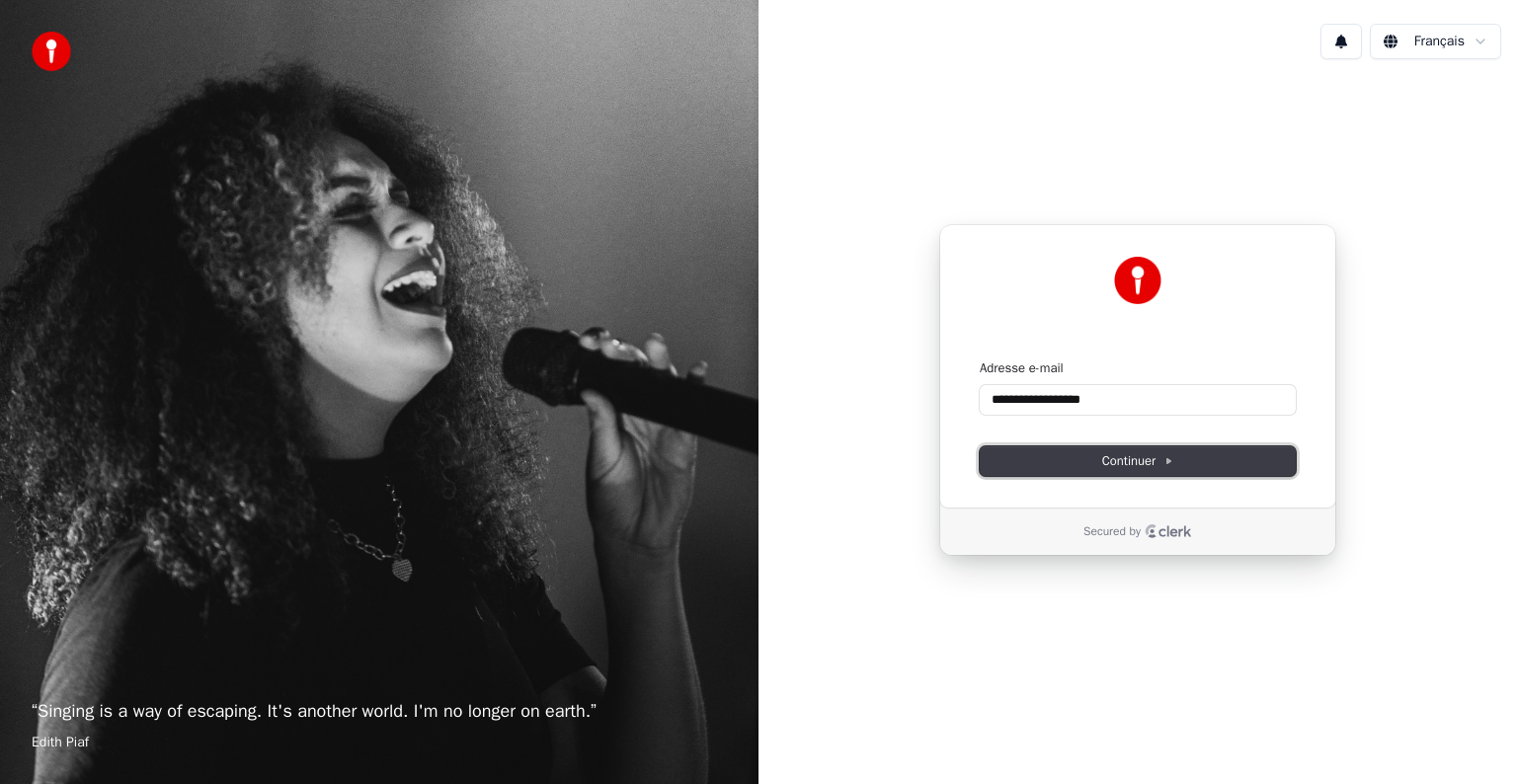 click on "Continuer" at bounding box center (1138, 461) 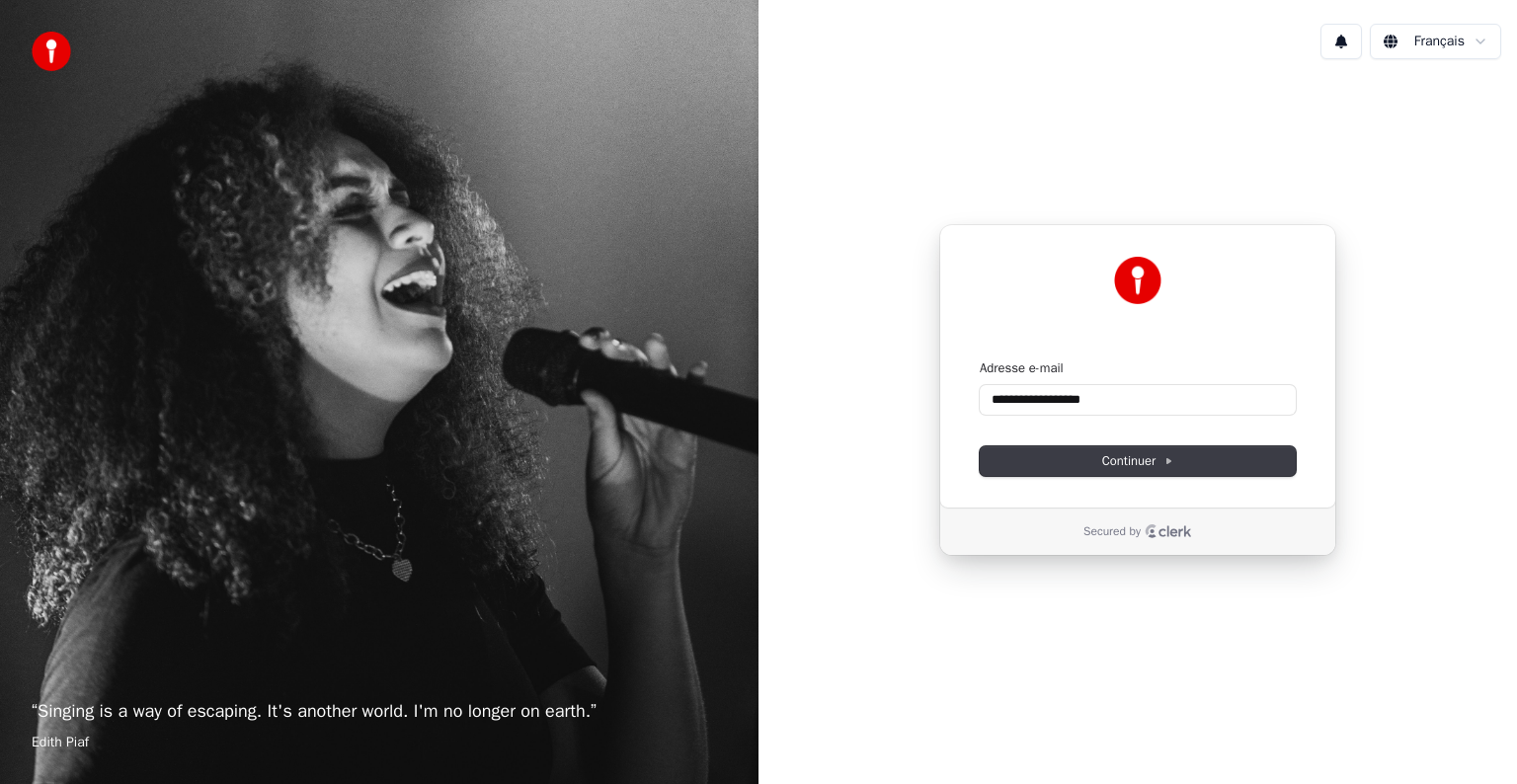 type on "**********" 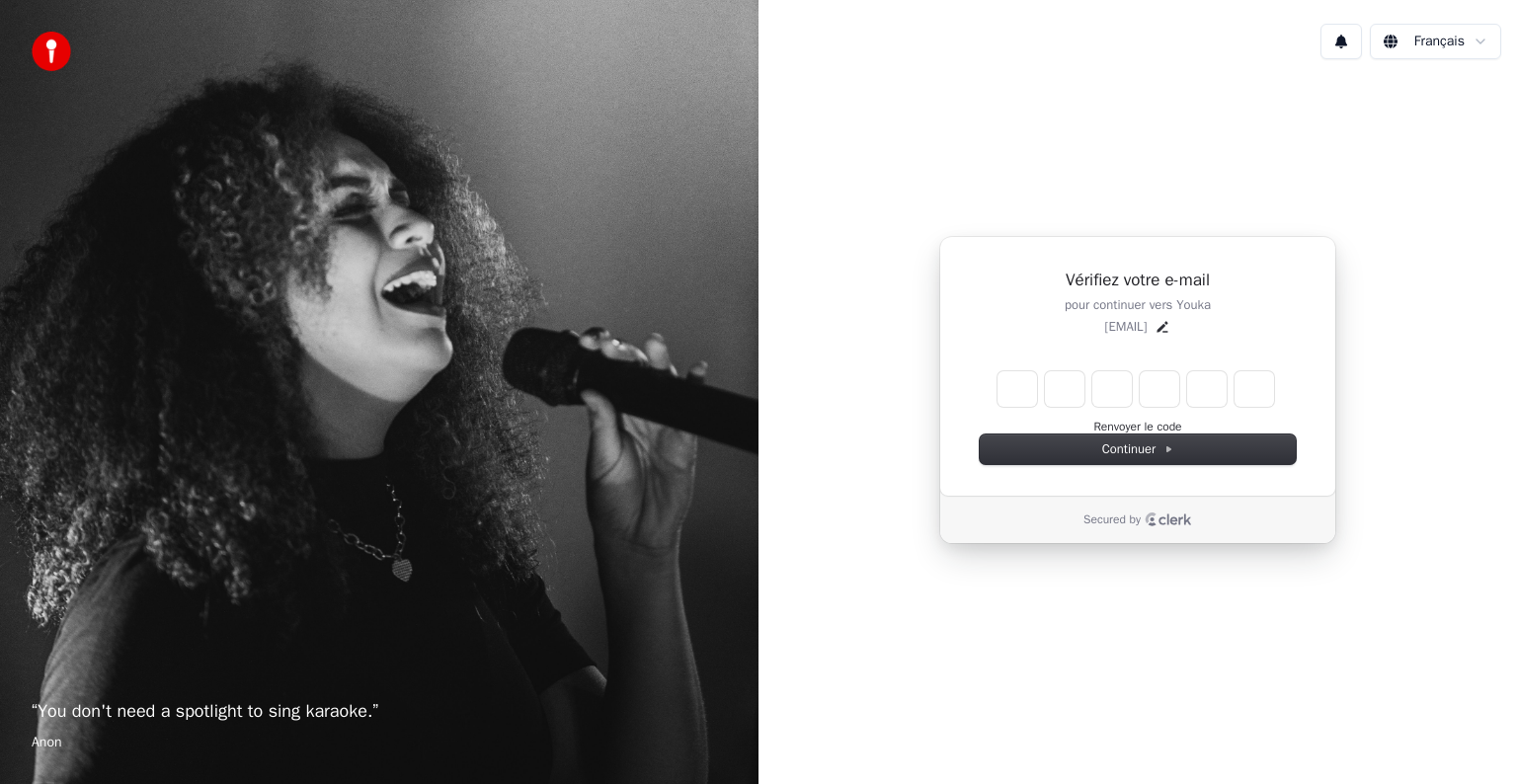 type on "*" 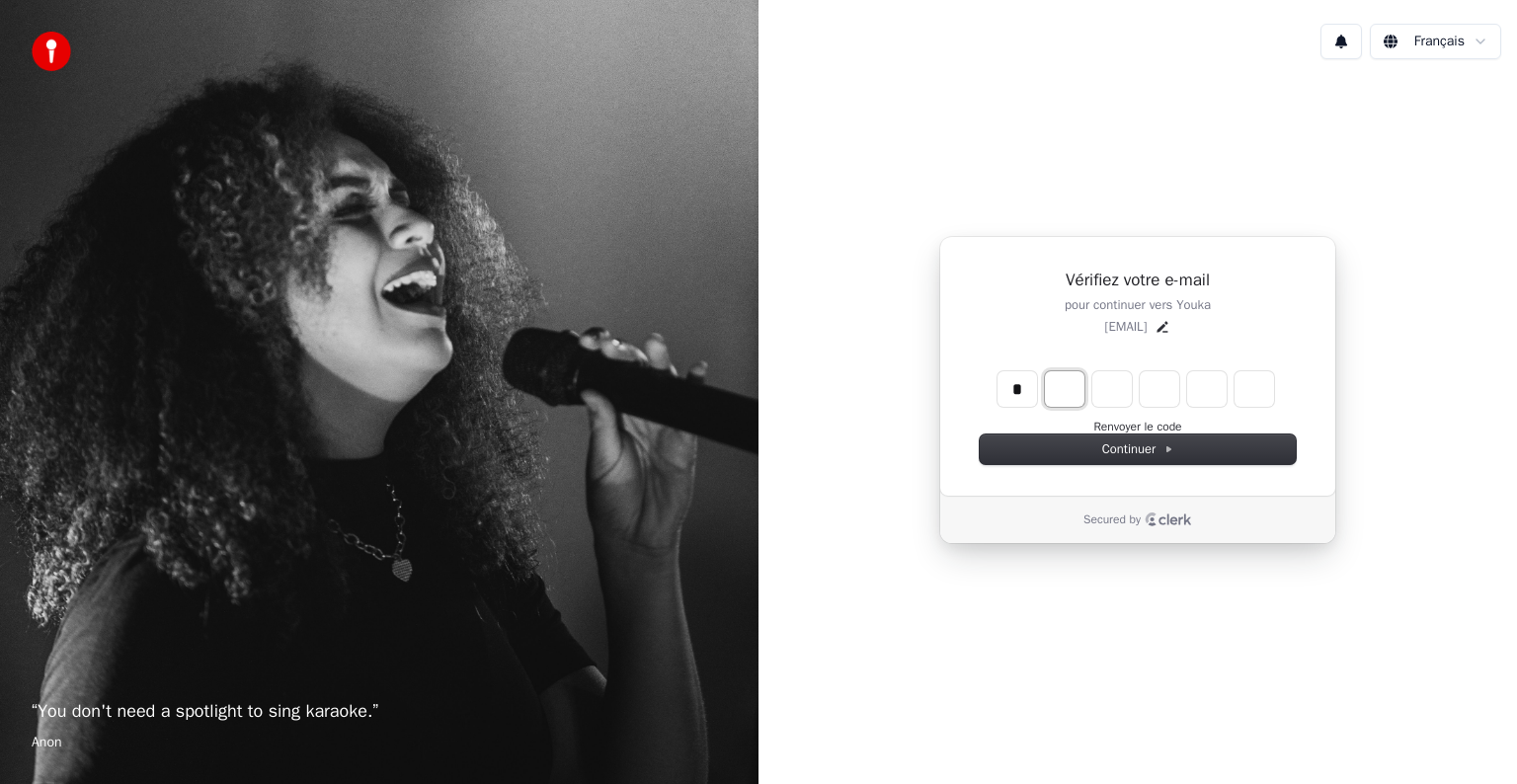 type on "*" 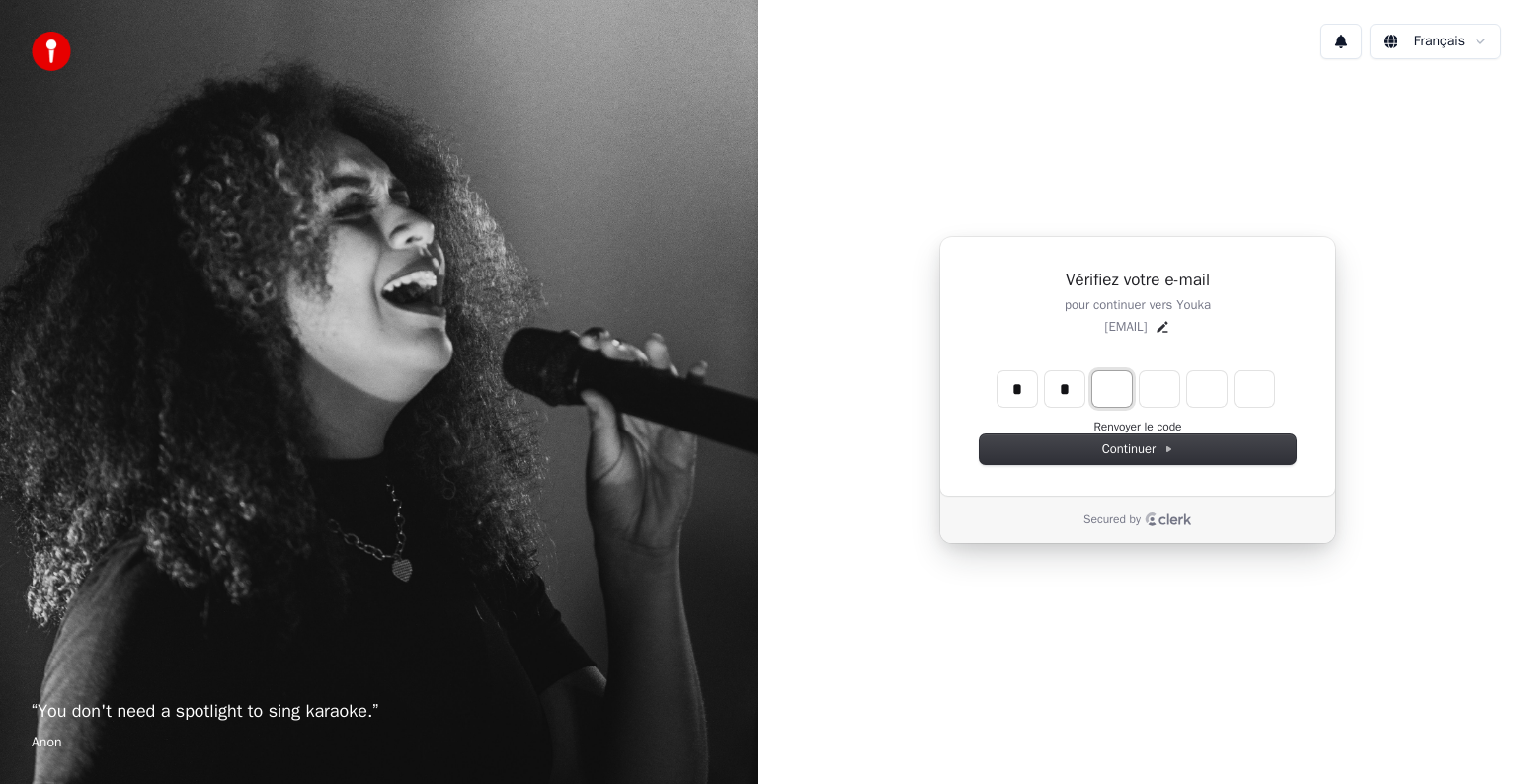 type on "**" 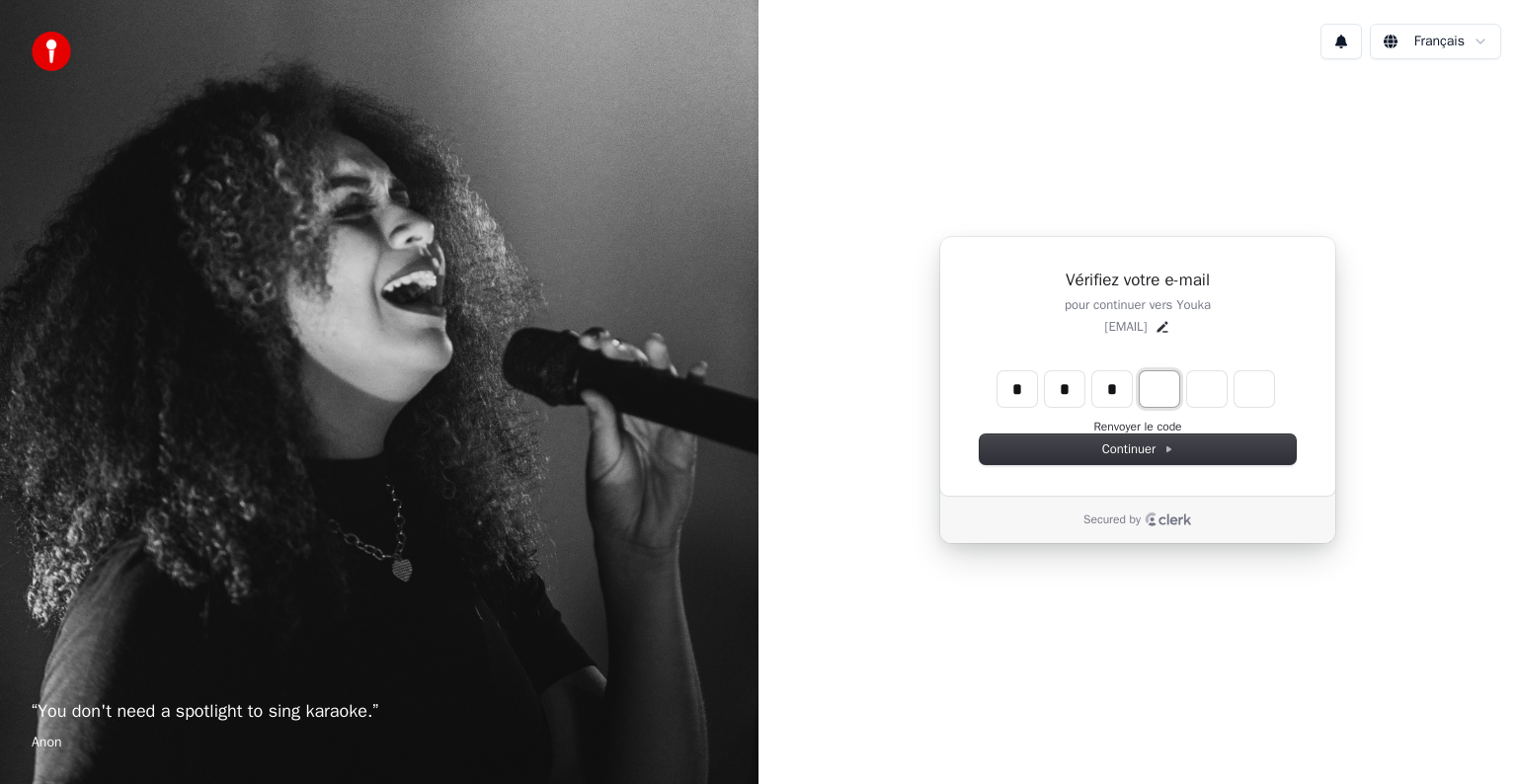 type on "***" 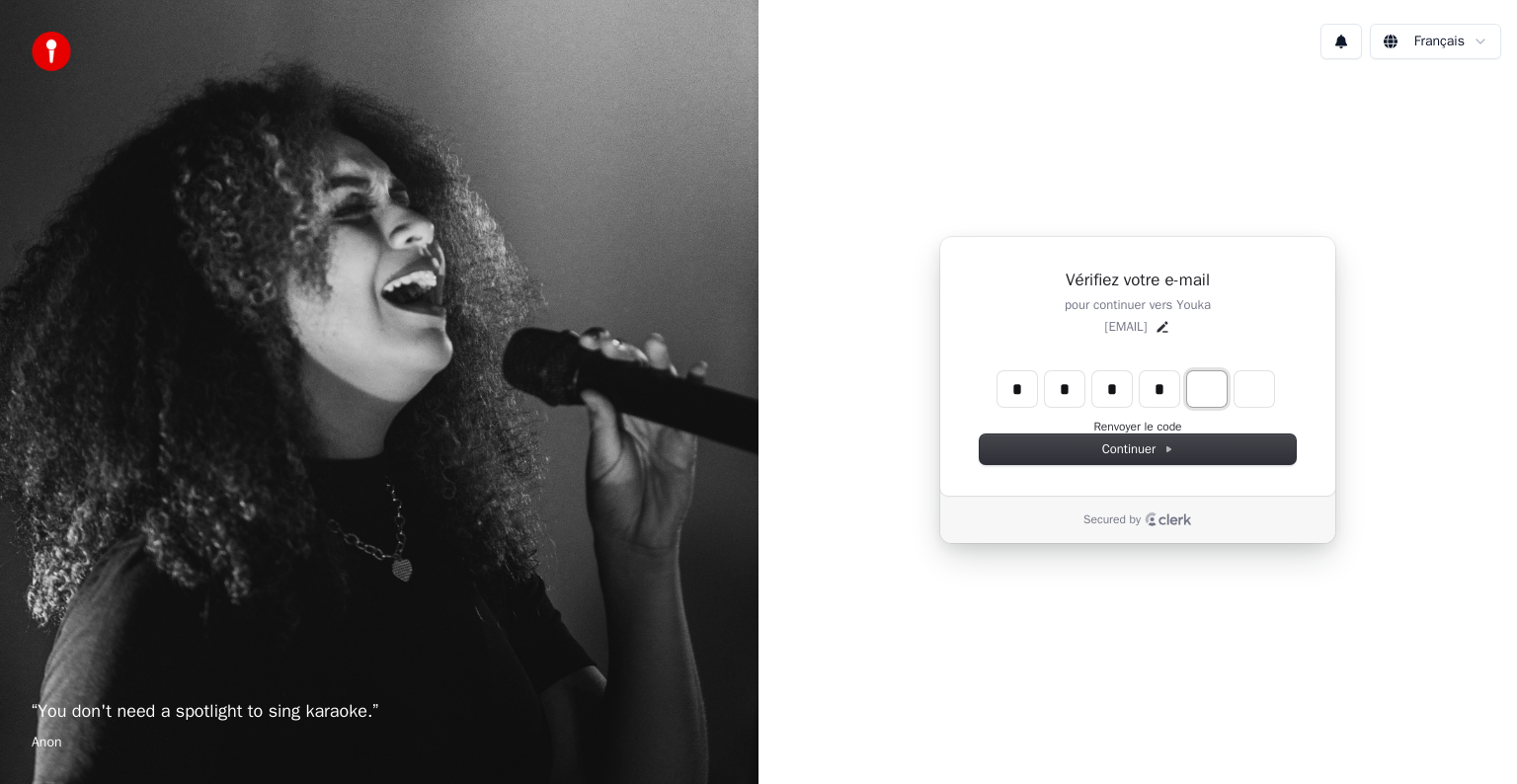 type on "****" 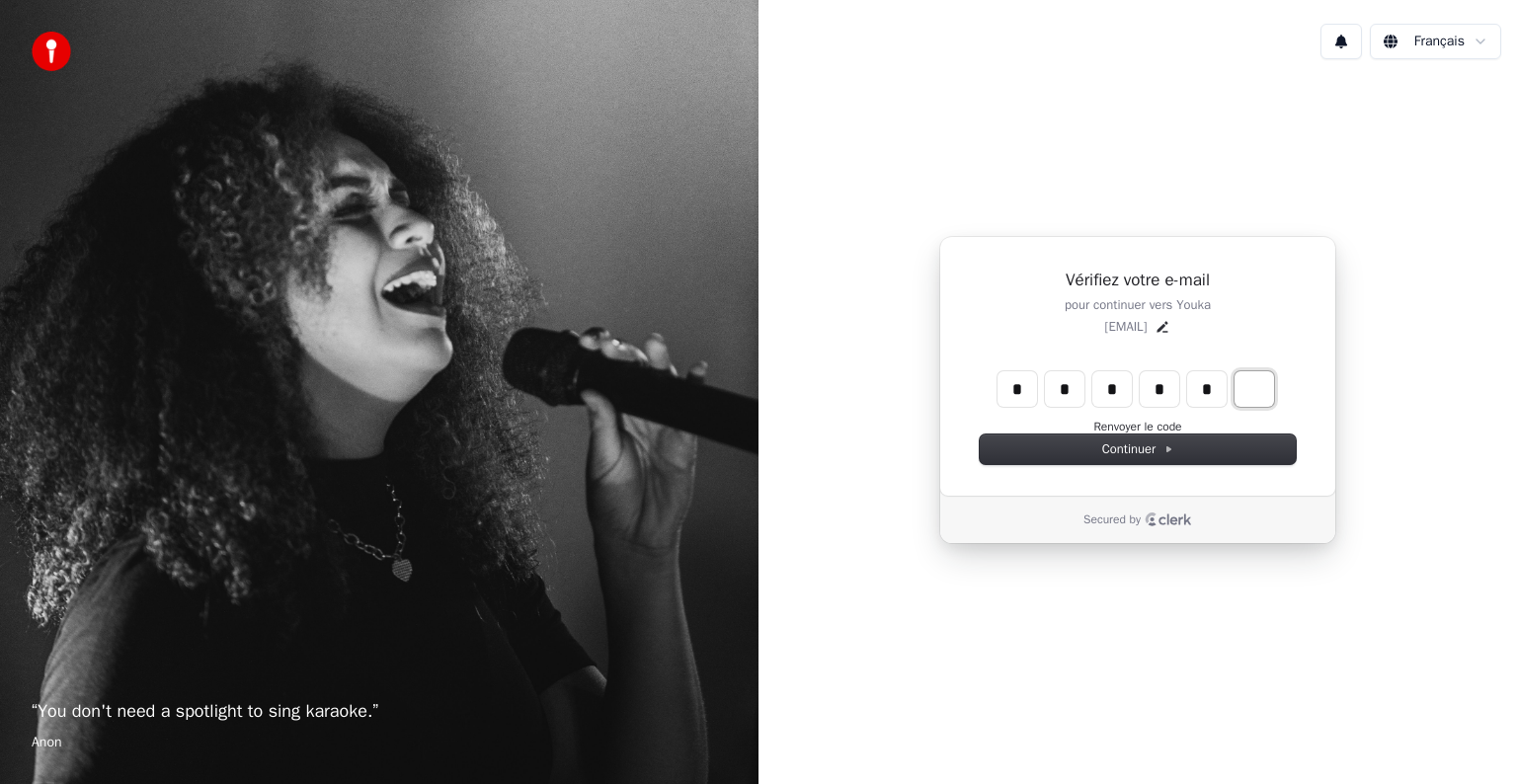 type on "******" 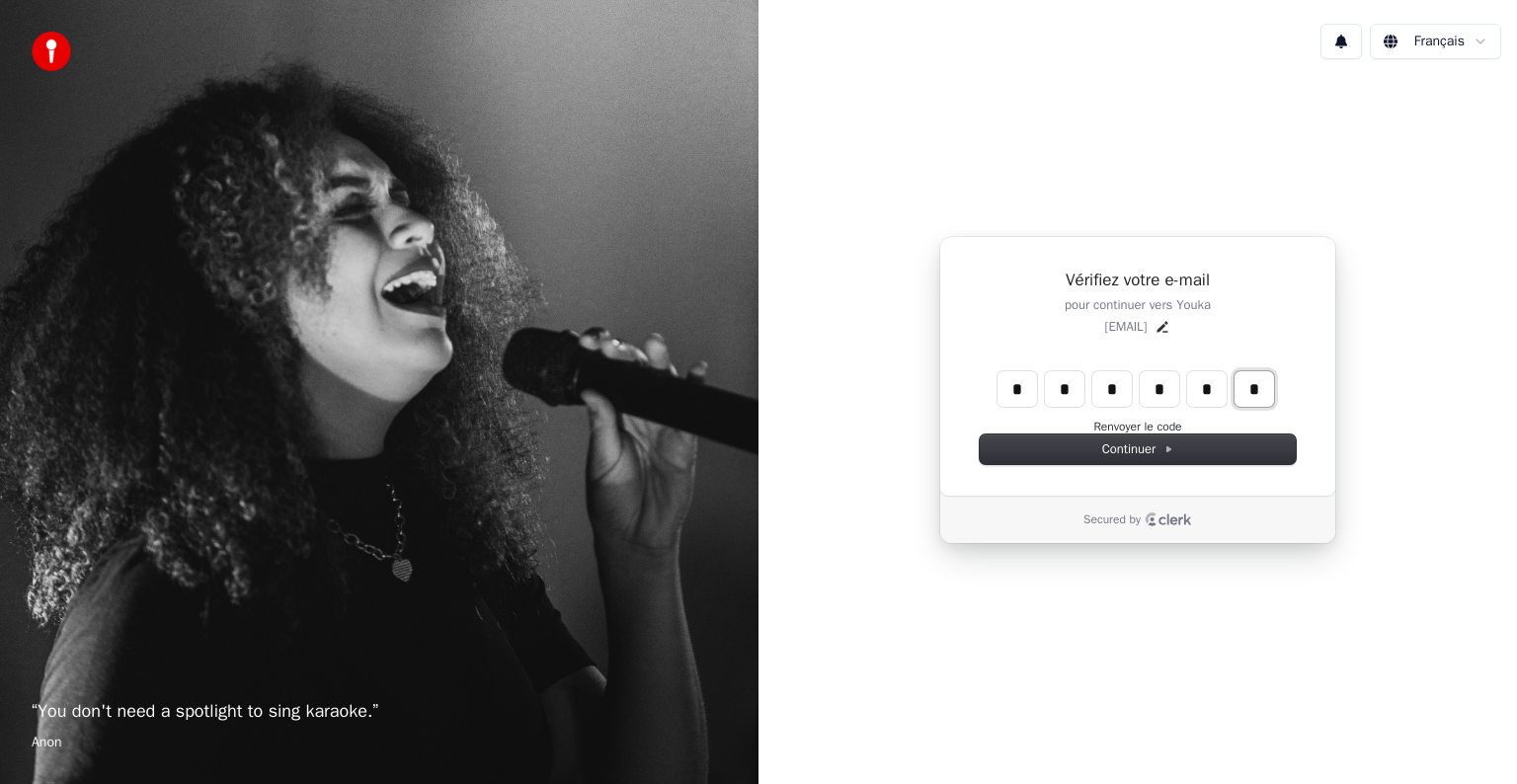 type on "*" 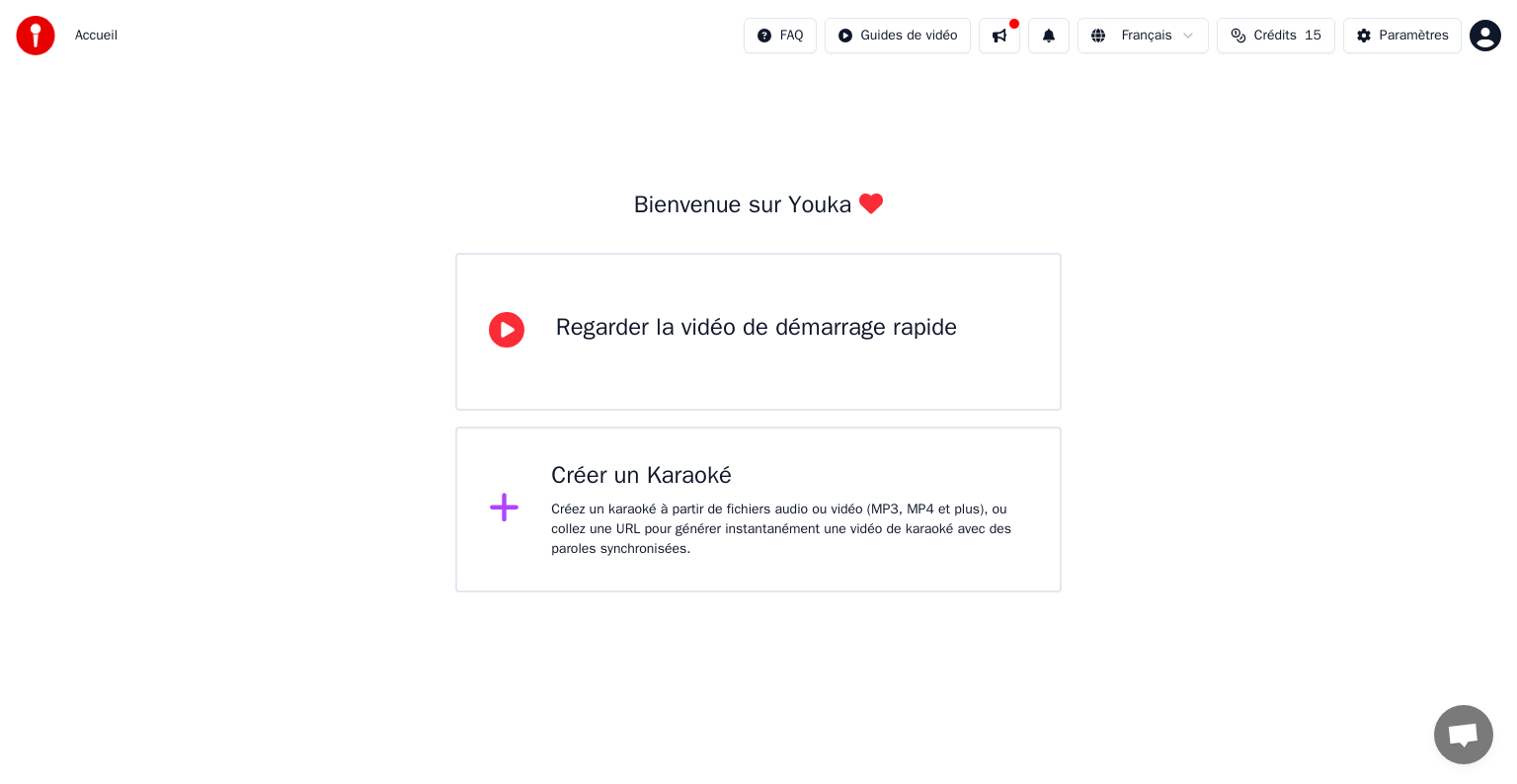 click on "Créez un karaoké à partir de fichiers audio ou vidéo (MP3, MP4 et plus), ou collez une URL pour générer instantanément une vidéo de karaoké avec des paroles synchronisées." at bounding box center (789, 529) 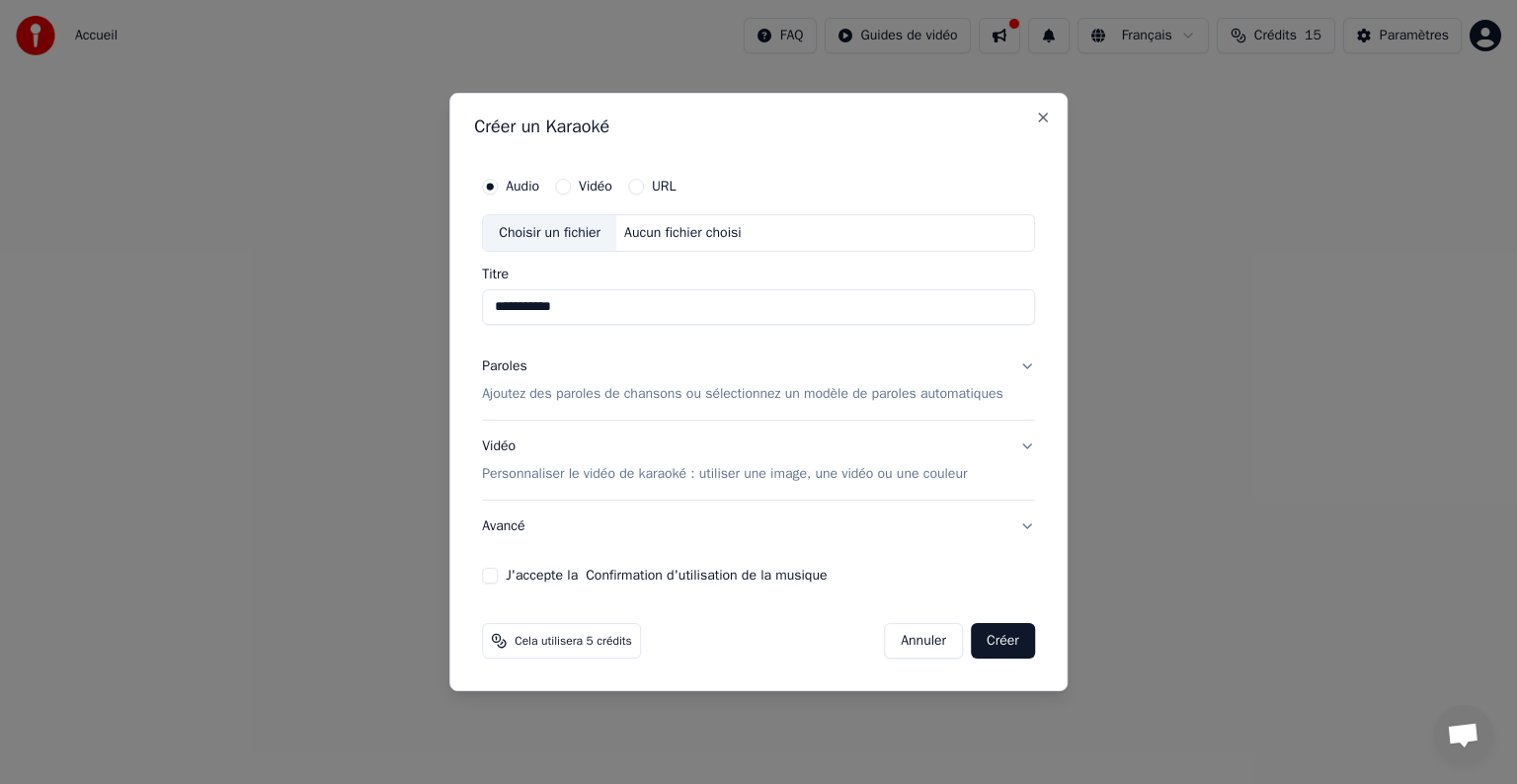 type on "**********" 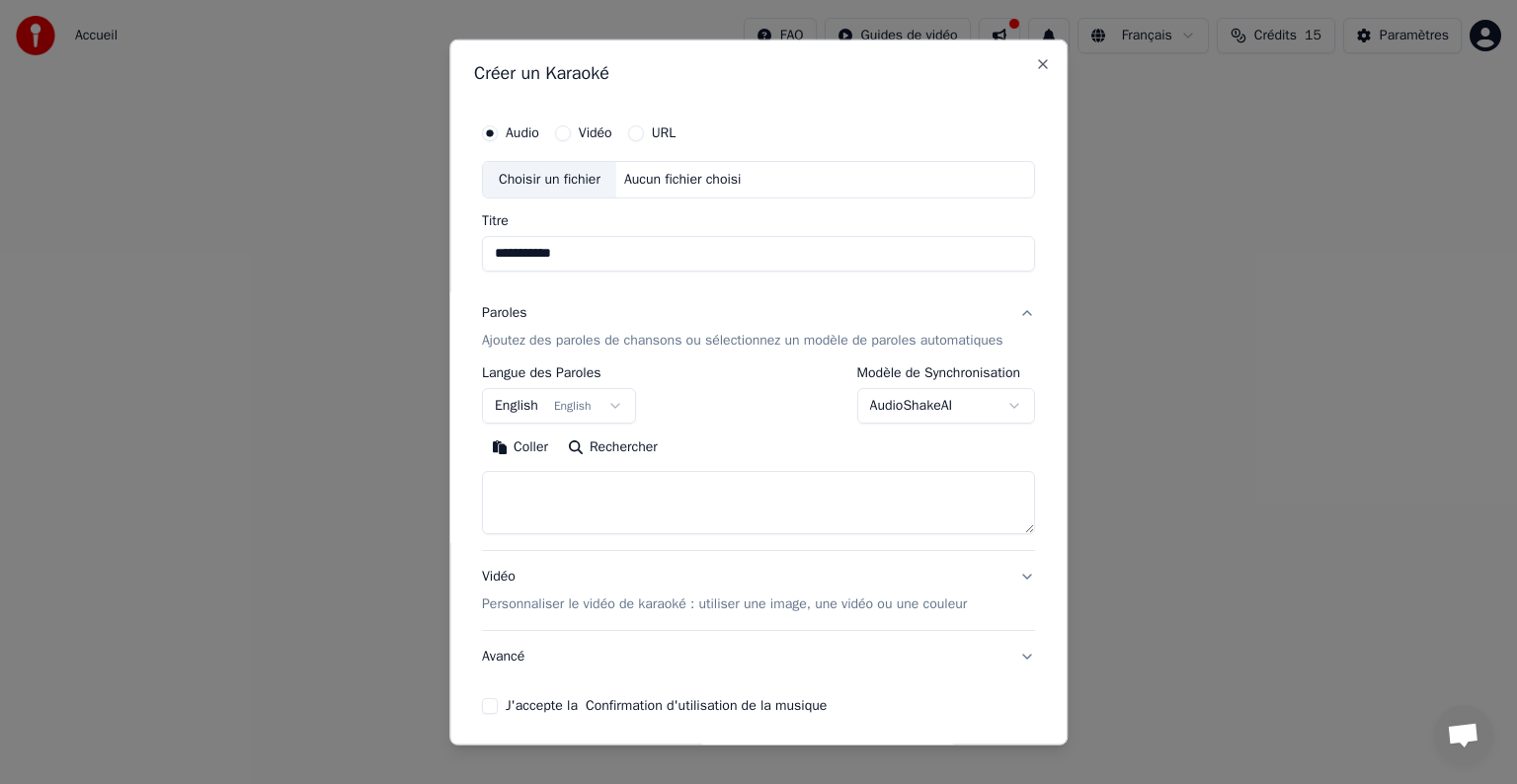 click on "English English" at bounding box center [559, 406] 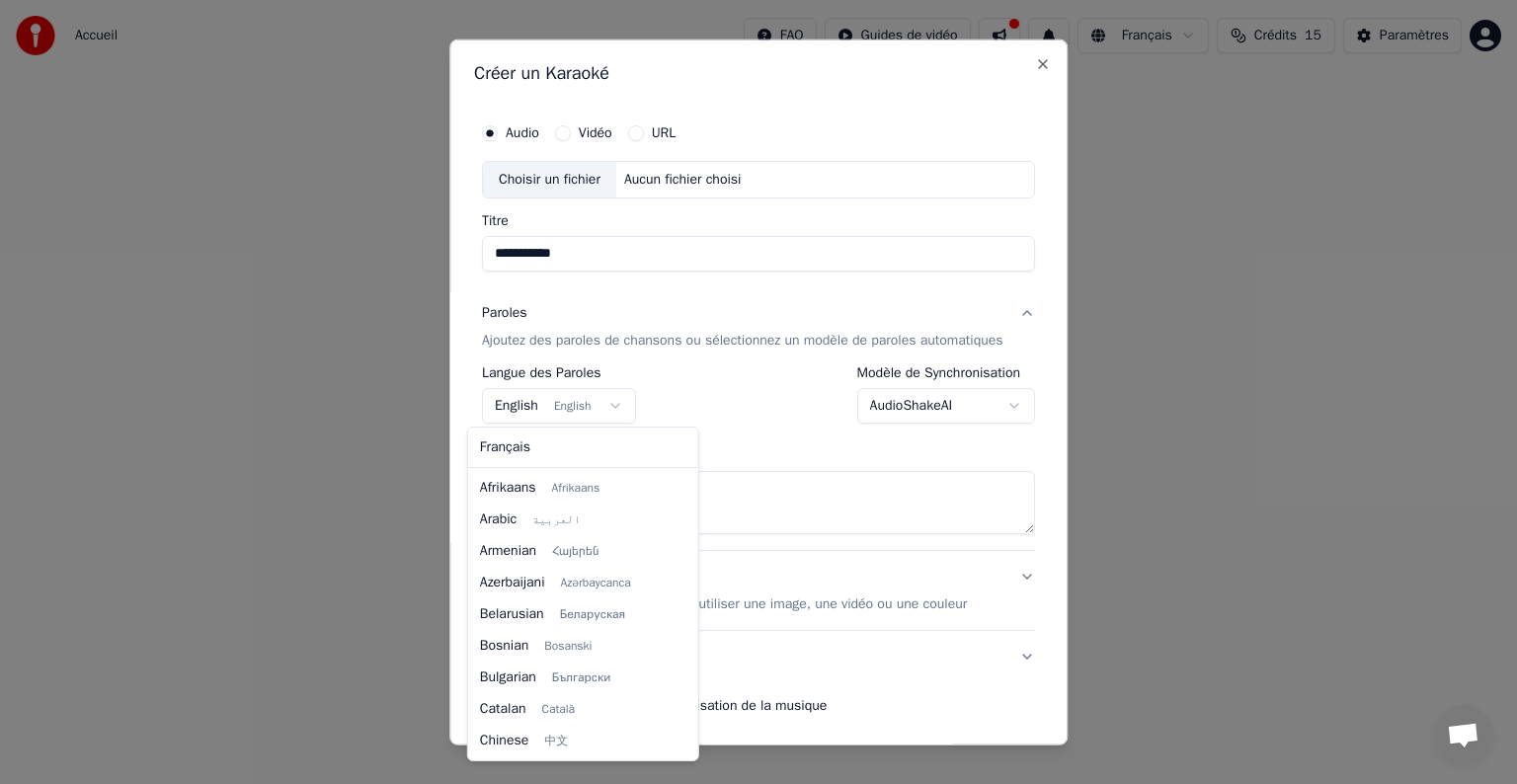 scroll, scrollTop: 158, scrollLeft: 0, axis: vertical 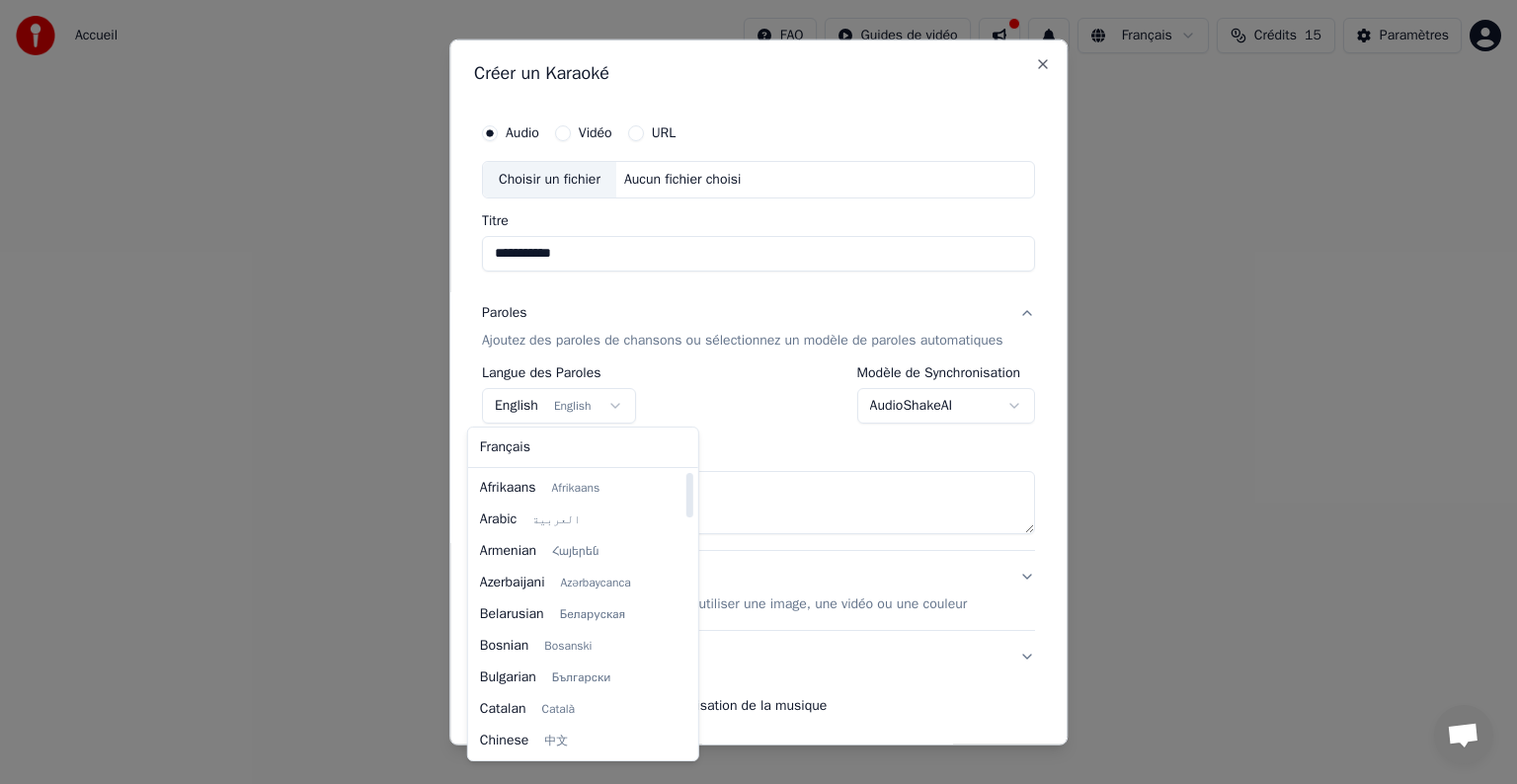 select on "**" 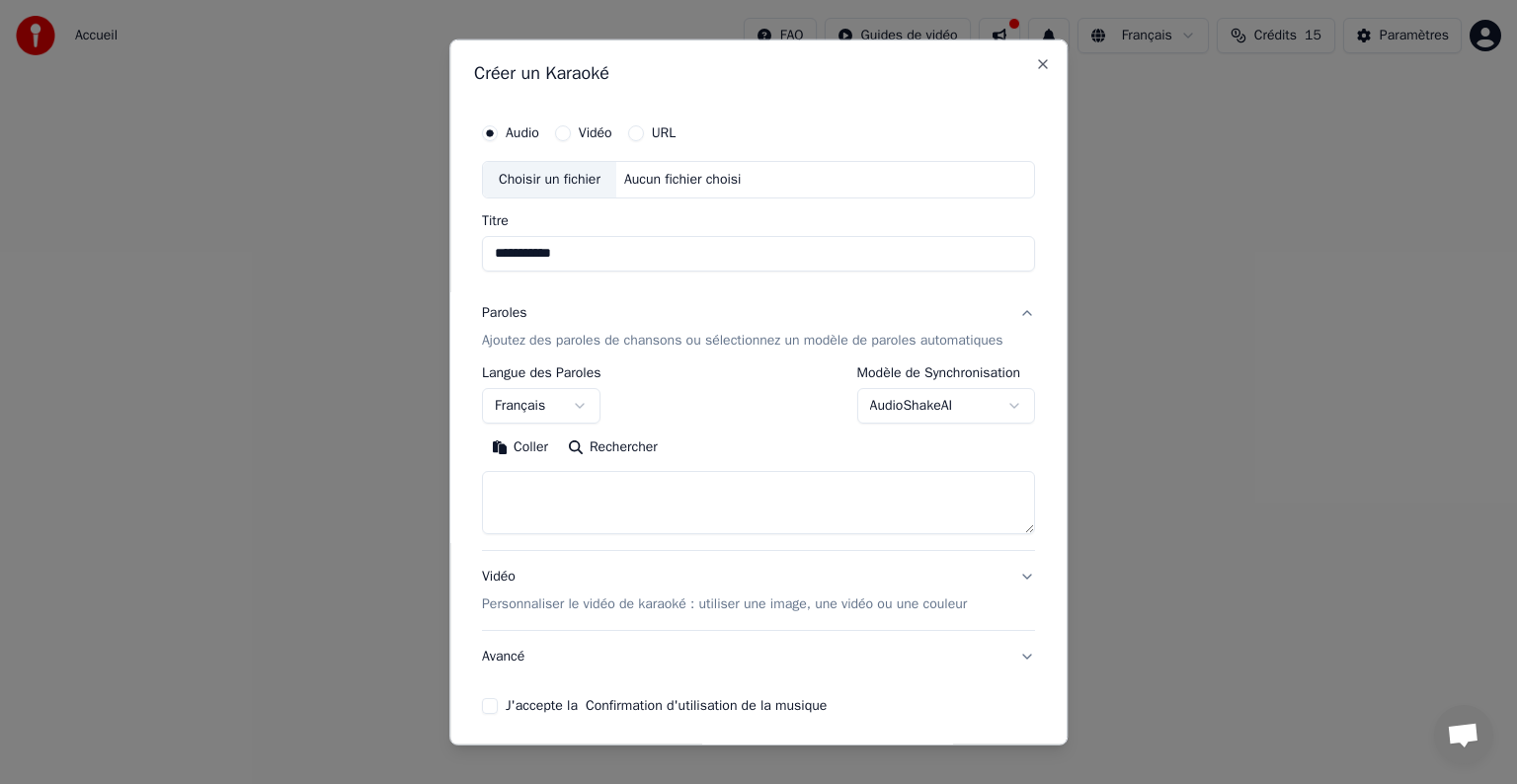 click at bounding box center (758, 503) 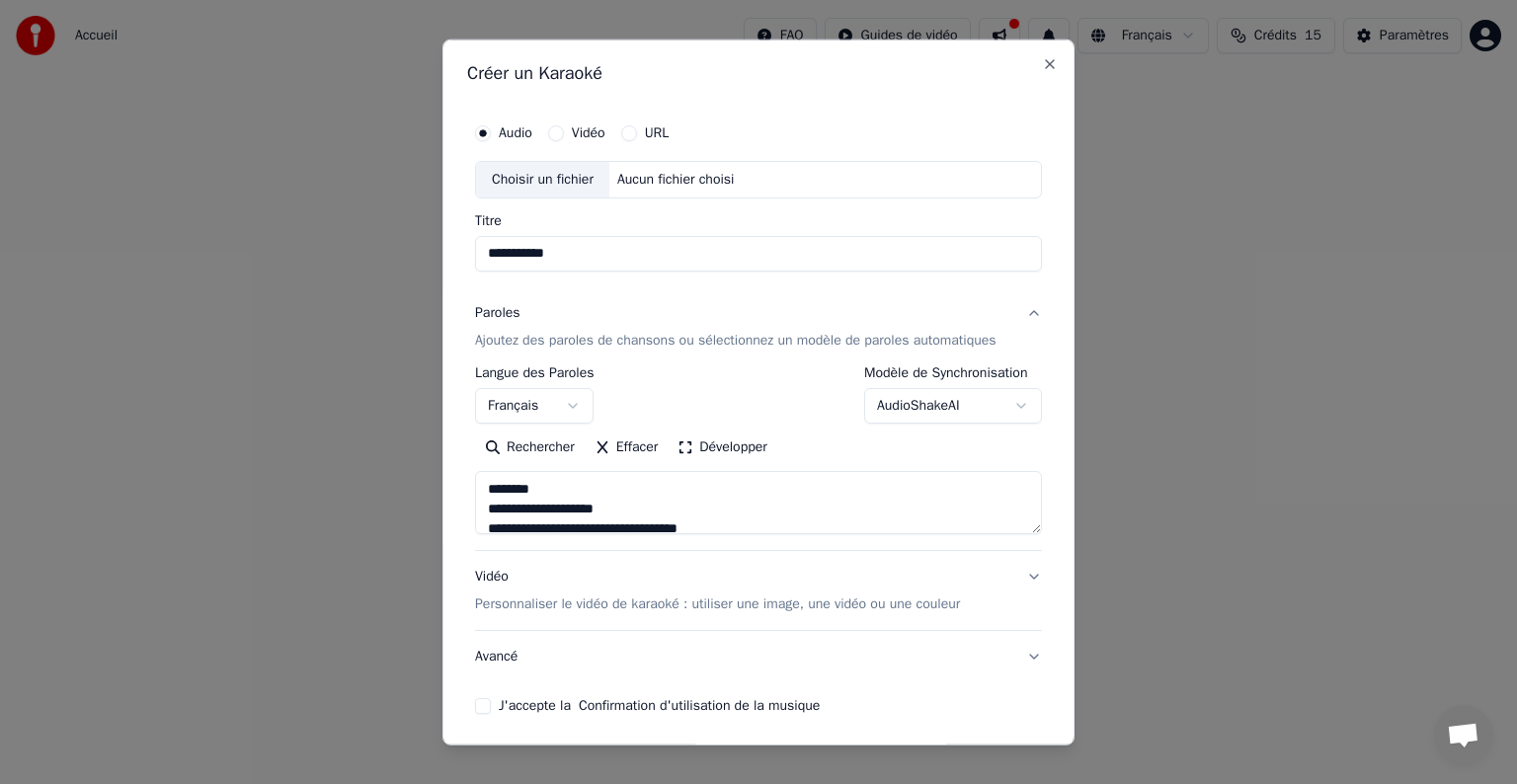 click on "**********" at bounding box center (758, 503) 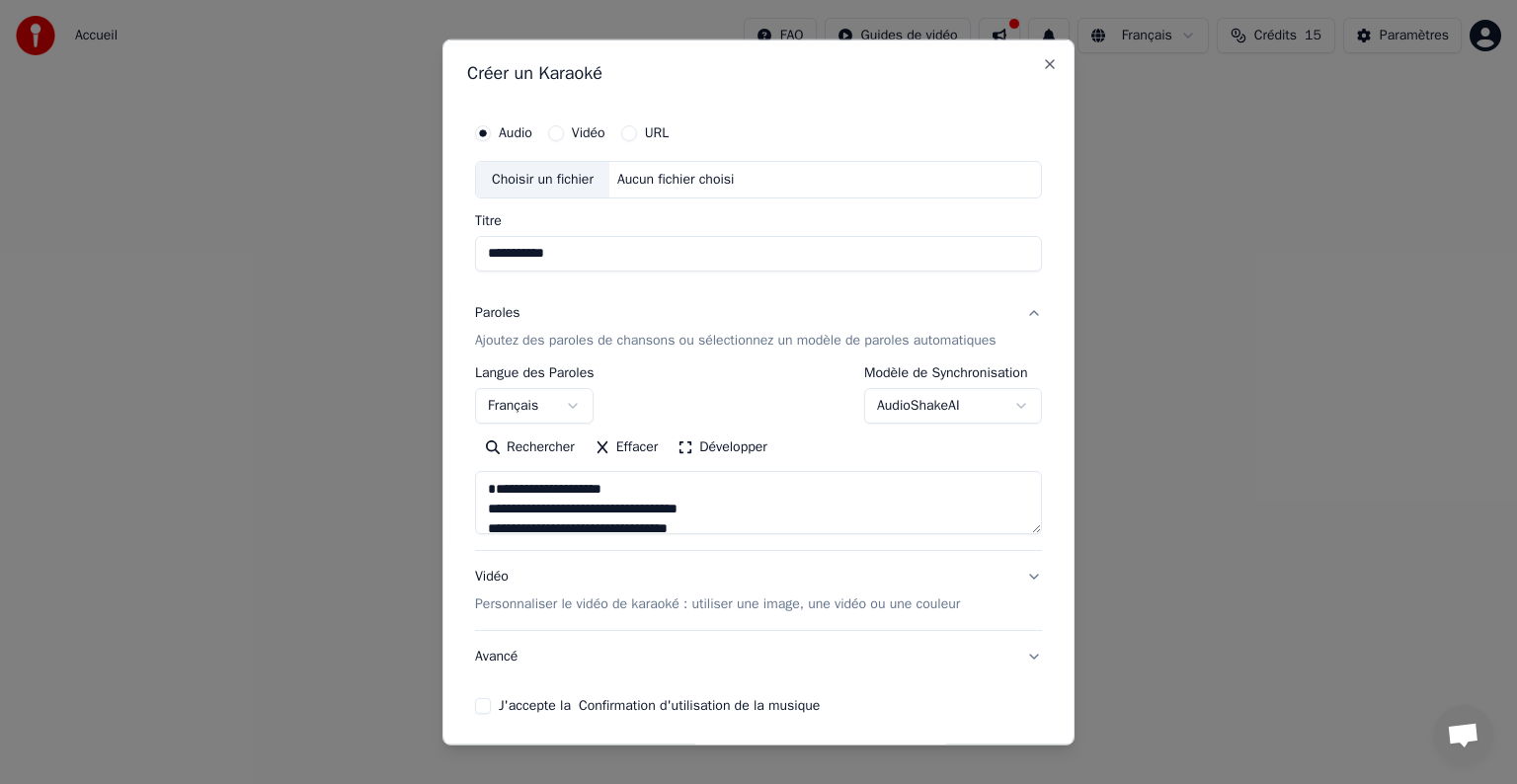 type on "**********" 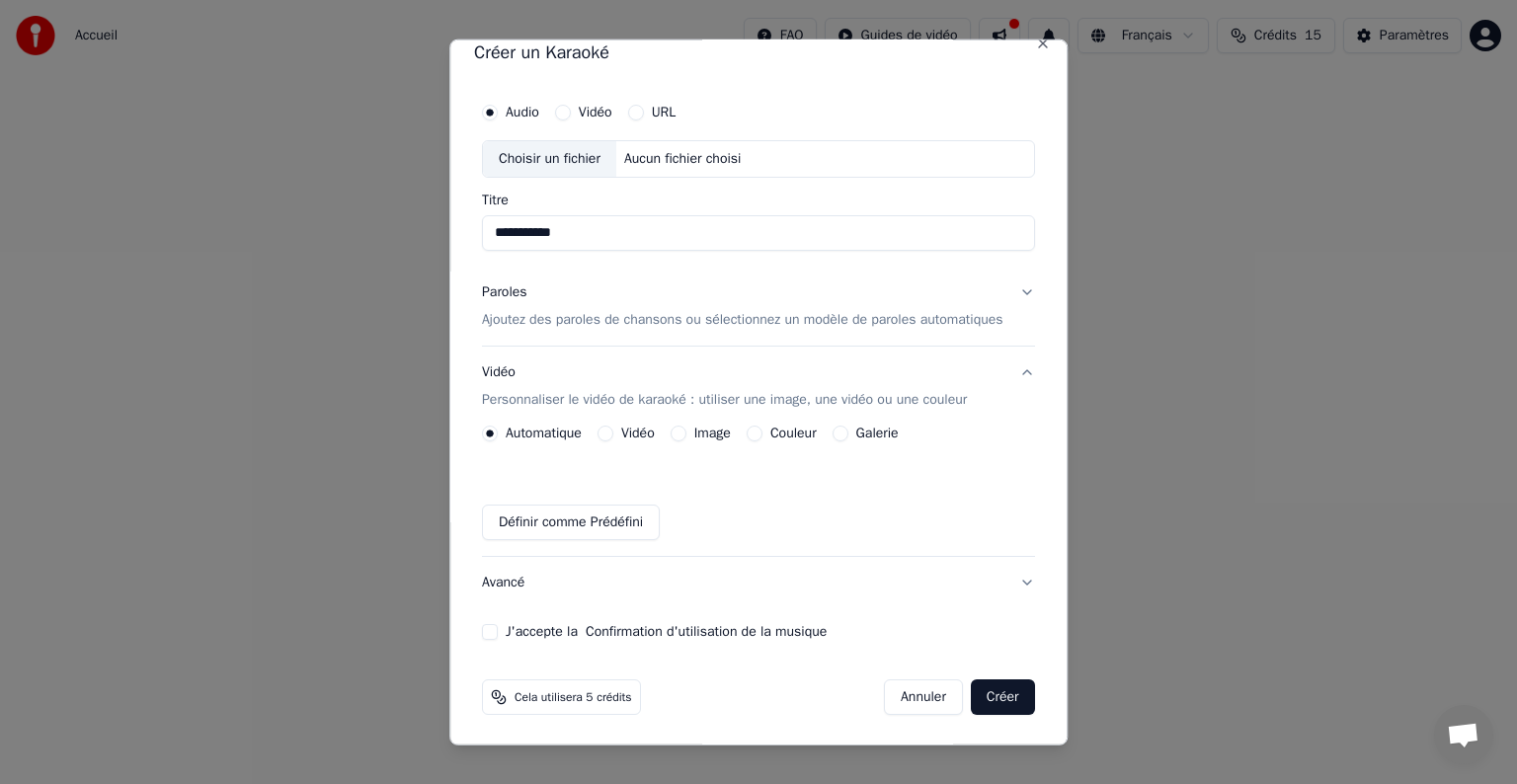 scroll, scrollTop: 22, scrollLeft: 0, axis: vertical 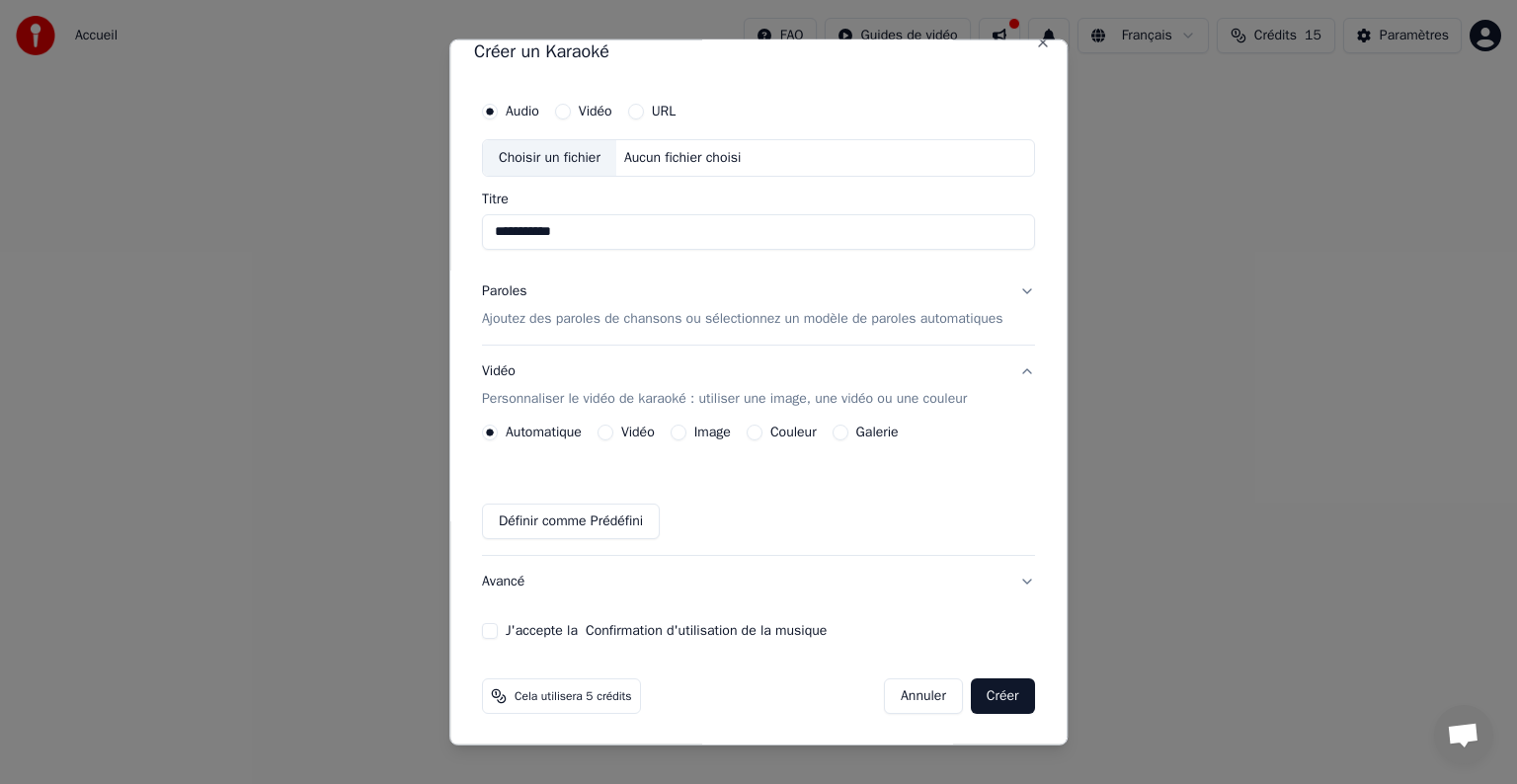 click on "Définir comme Prédéfini" at bounding box center [571, 521] 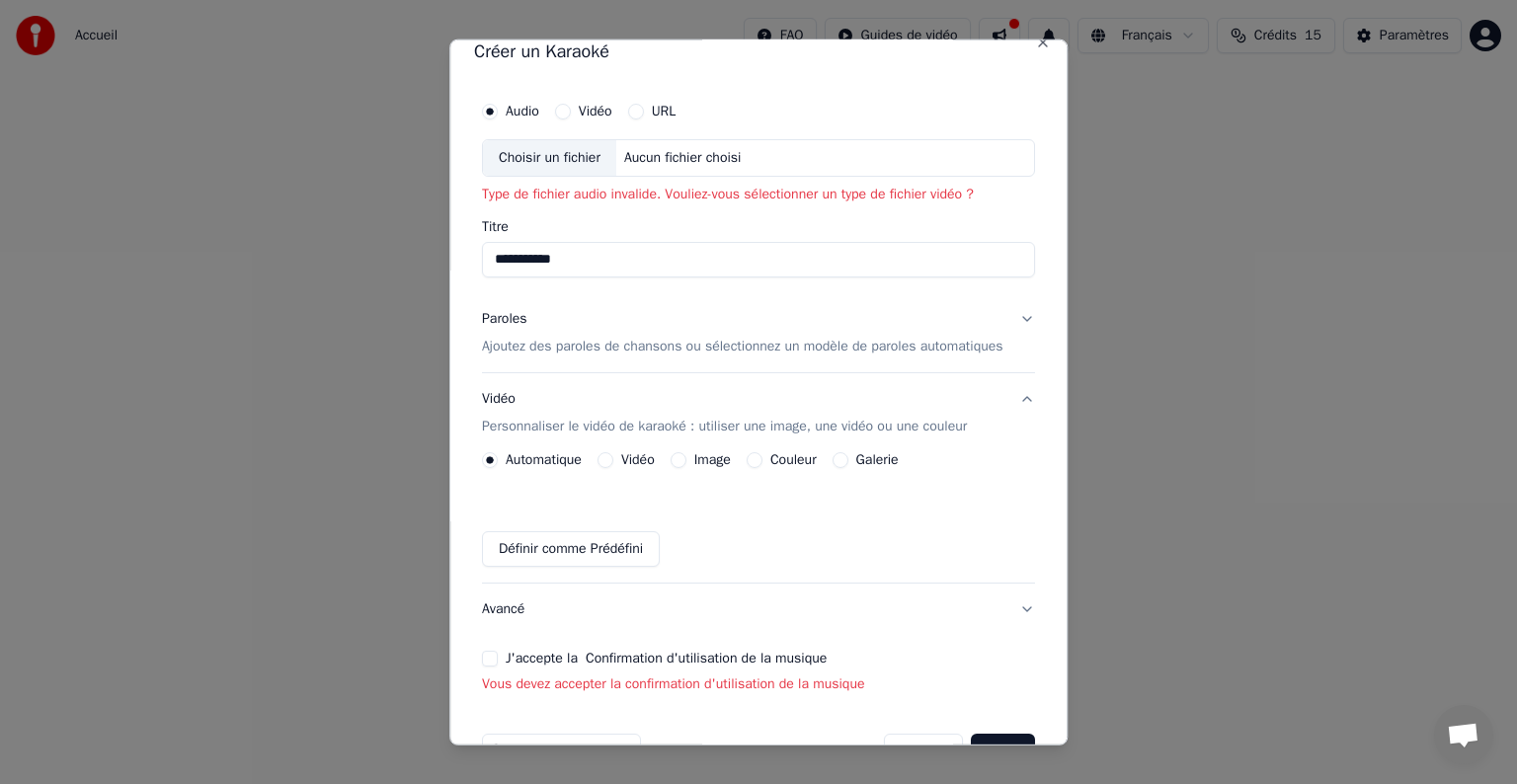 click on "Vidéo" at bounding box center [563, 112] 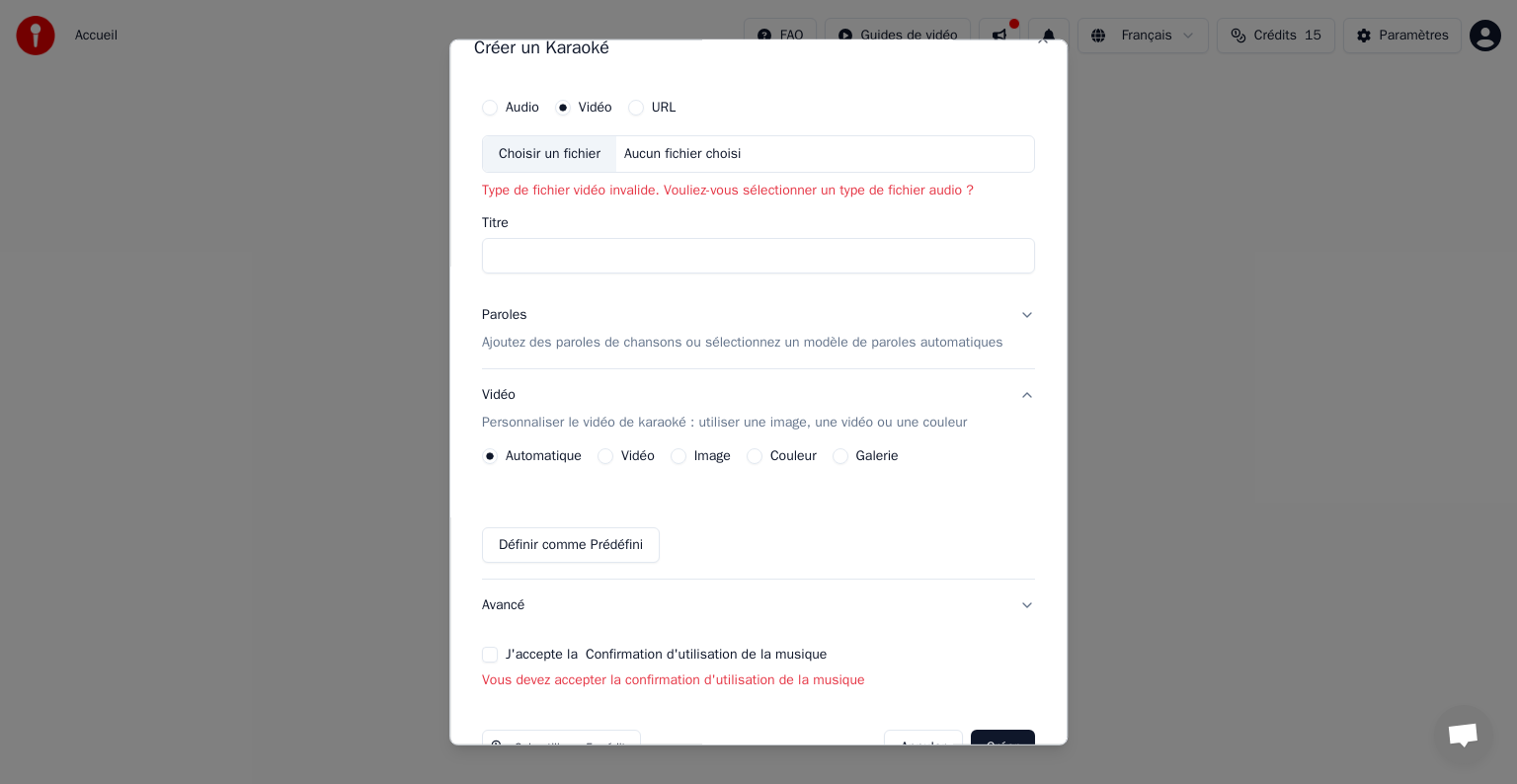 scroll, scrollTop: 0, scrollLeft: 0, axis: both 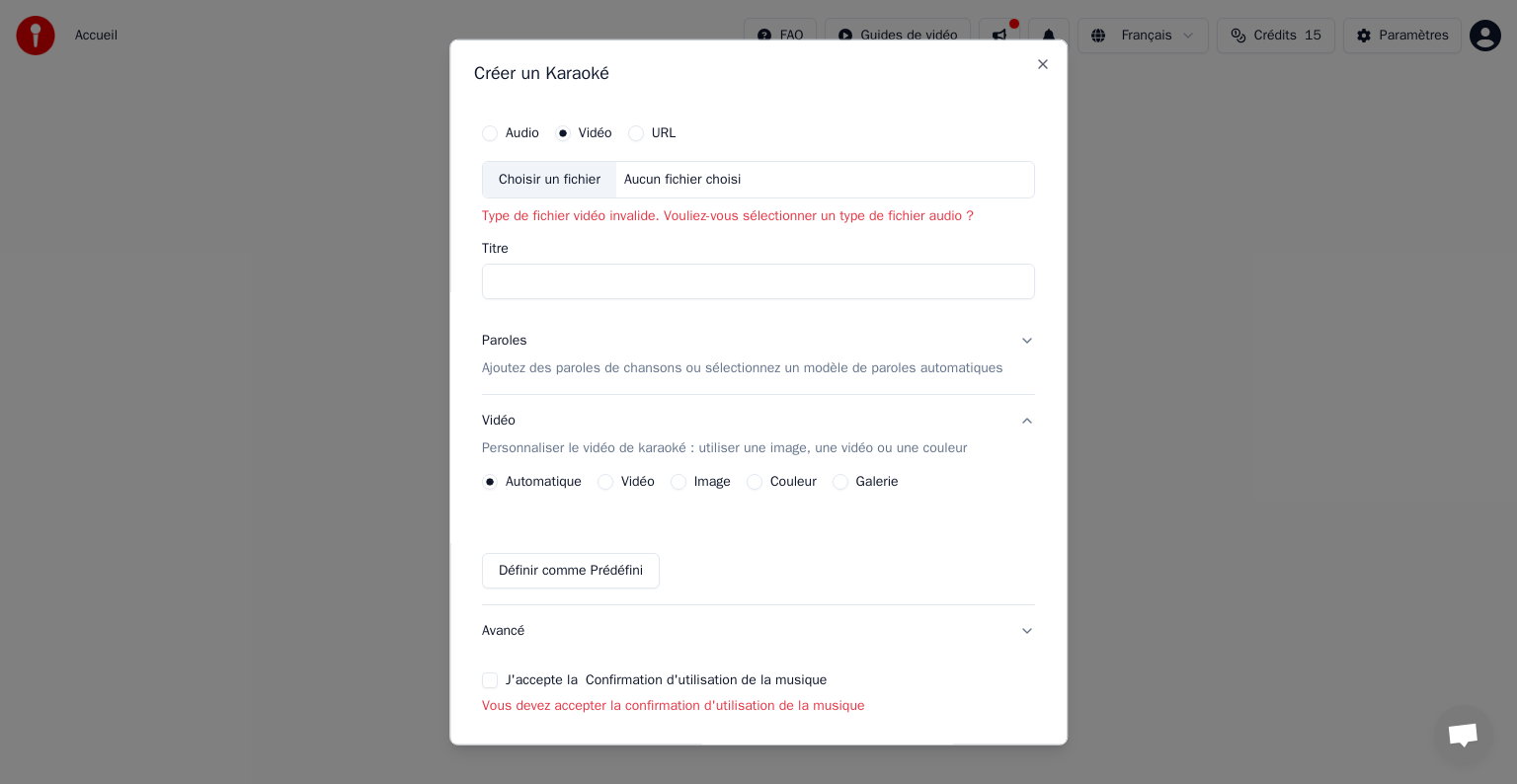 click on "Titre" at bounding box center [758, 281] 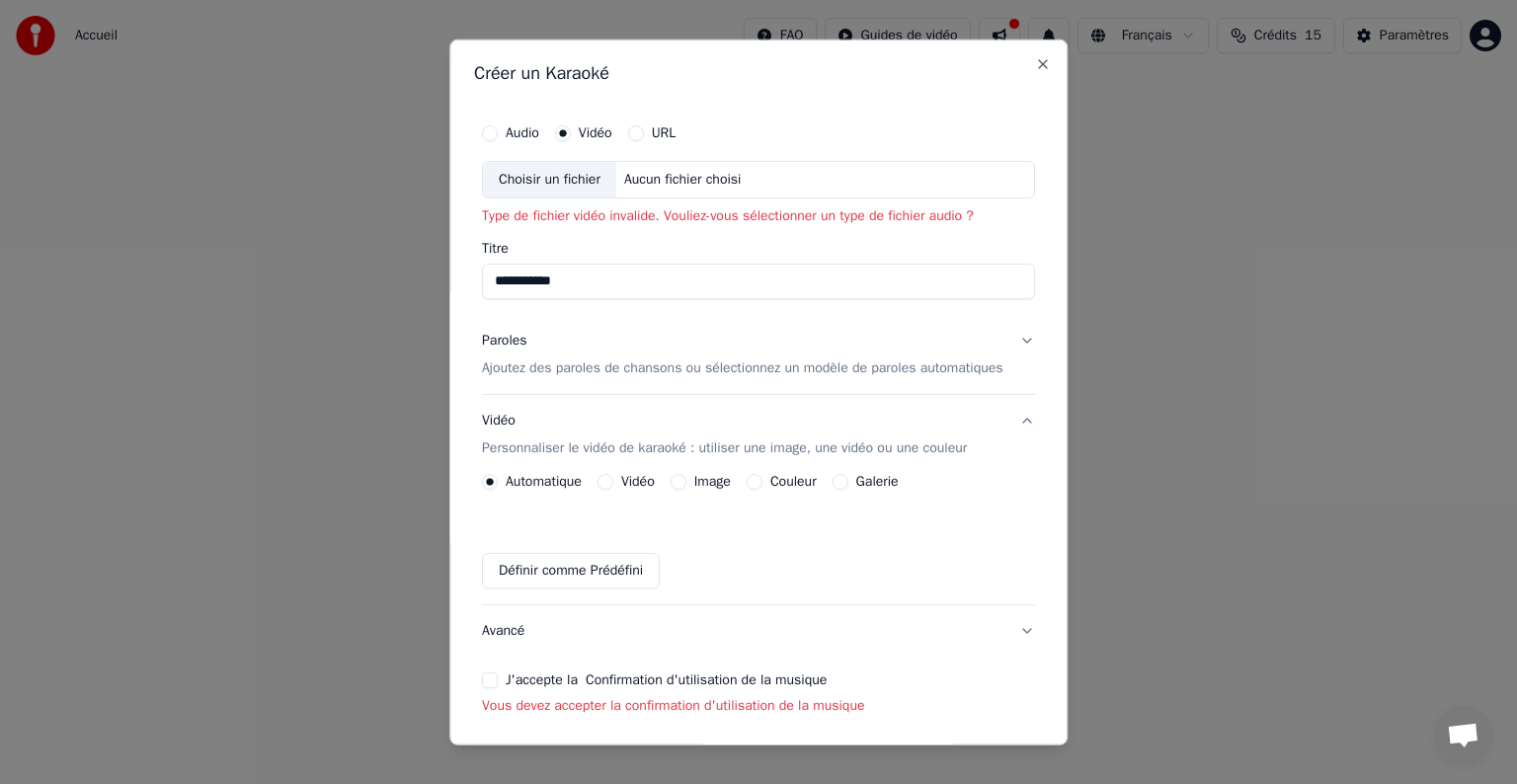 type on "**********" 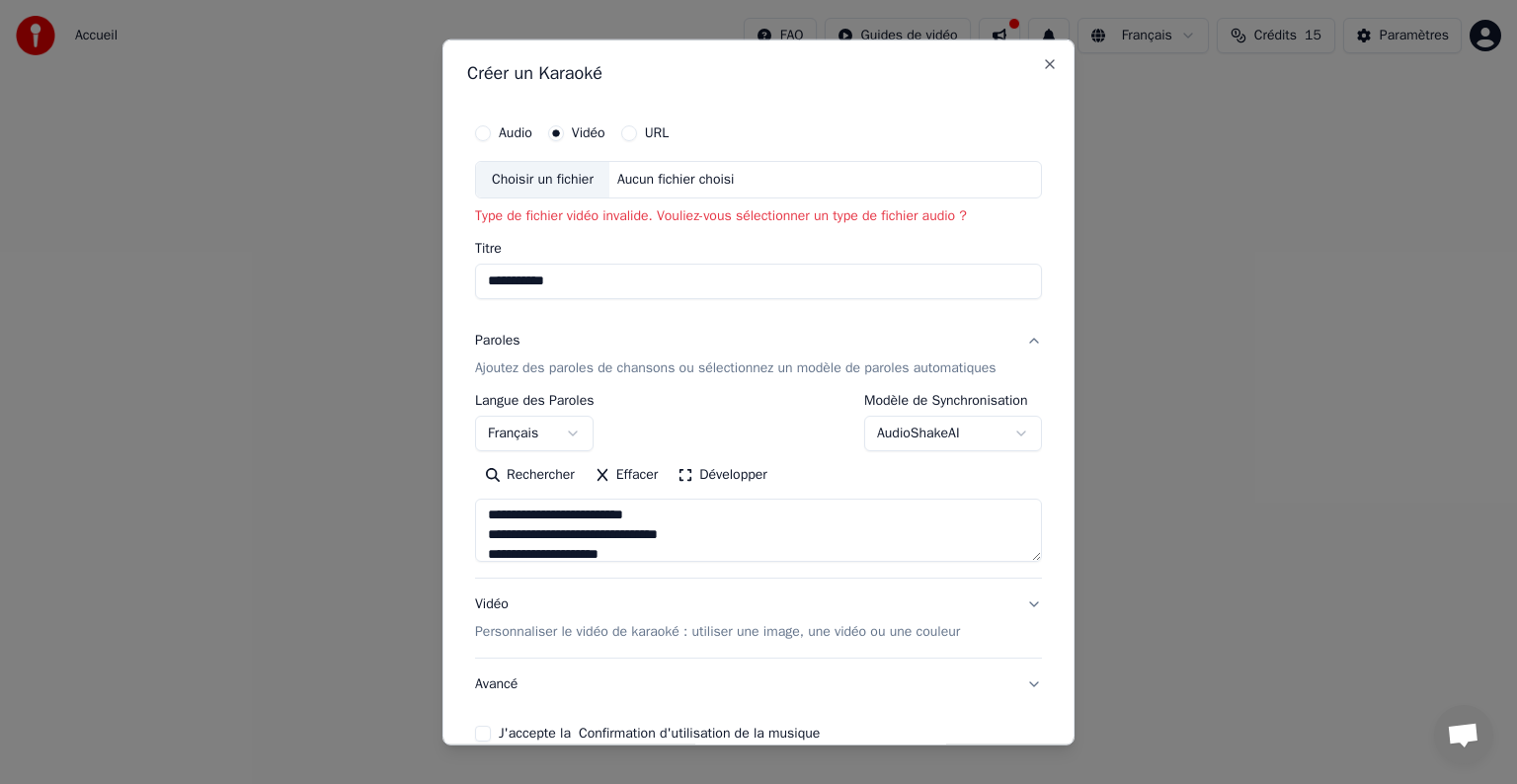 scroll, scrollTop: 683, scrollLeft: 0, axis: vertical 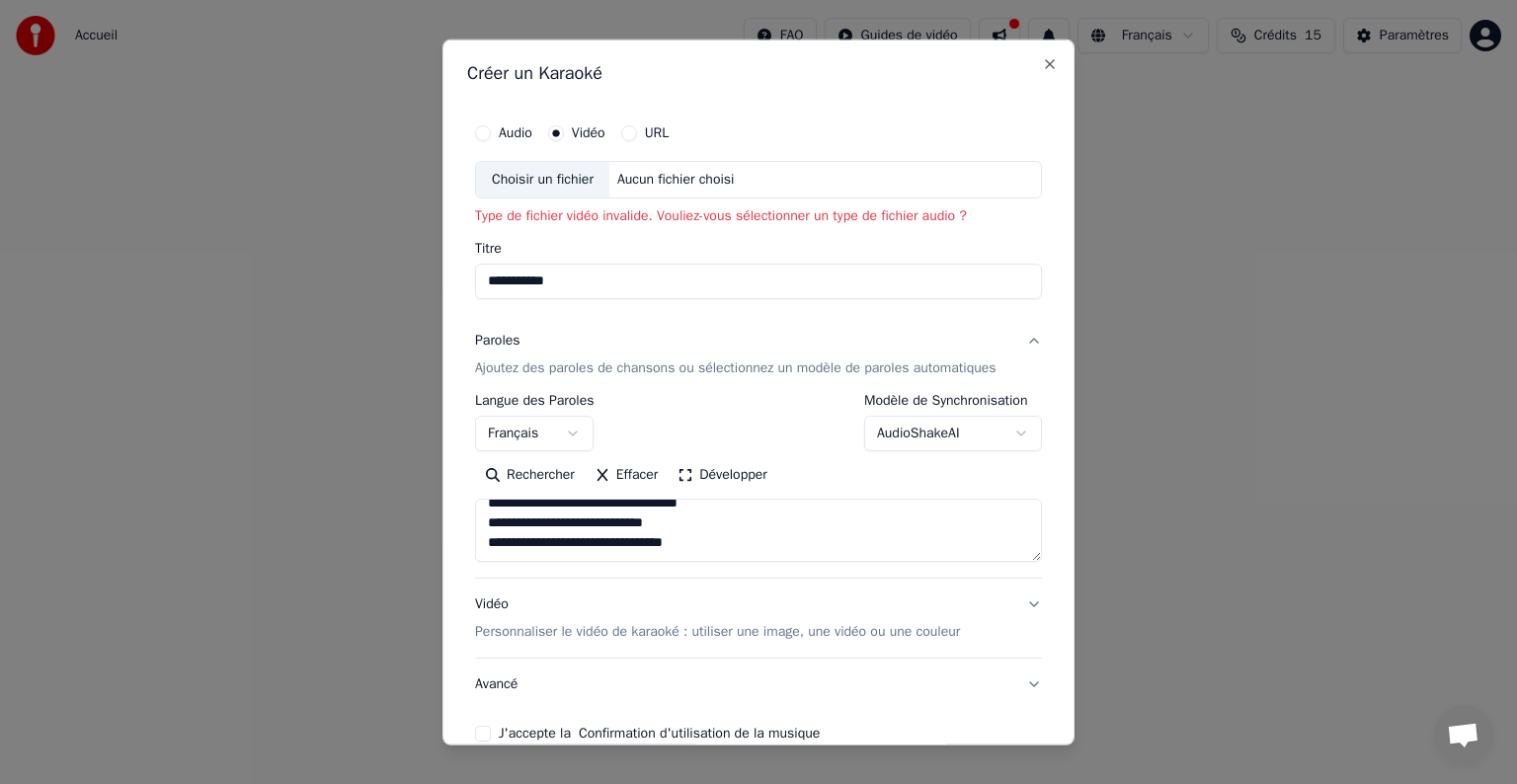 click on "**********" at bounding box center (758, 296) 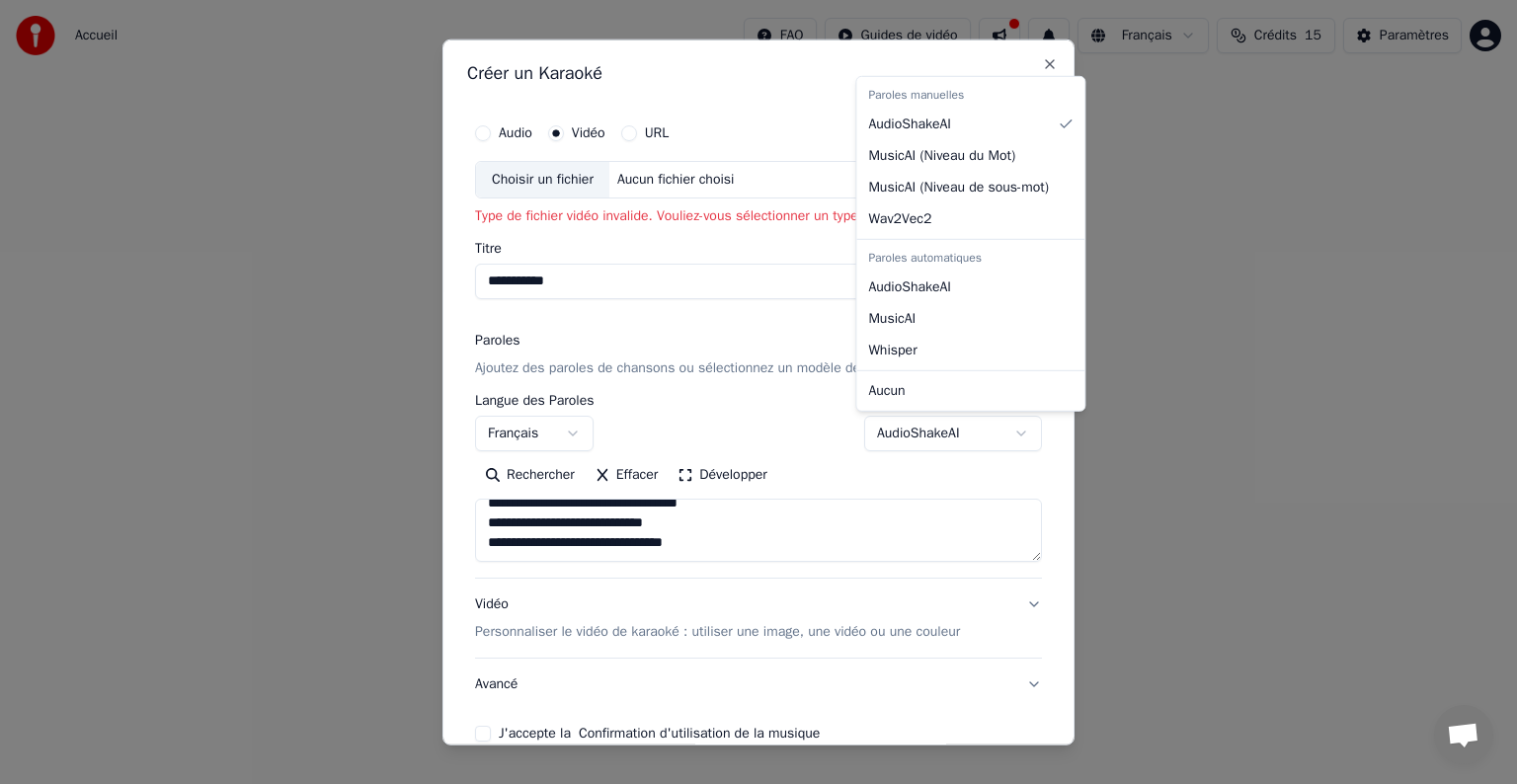 click at bounding box center (758, 392) 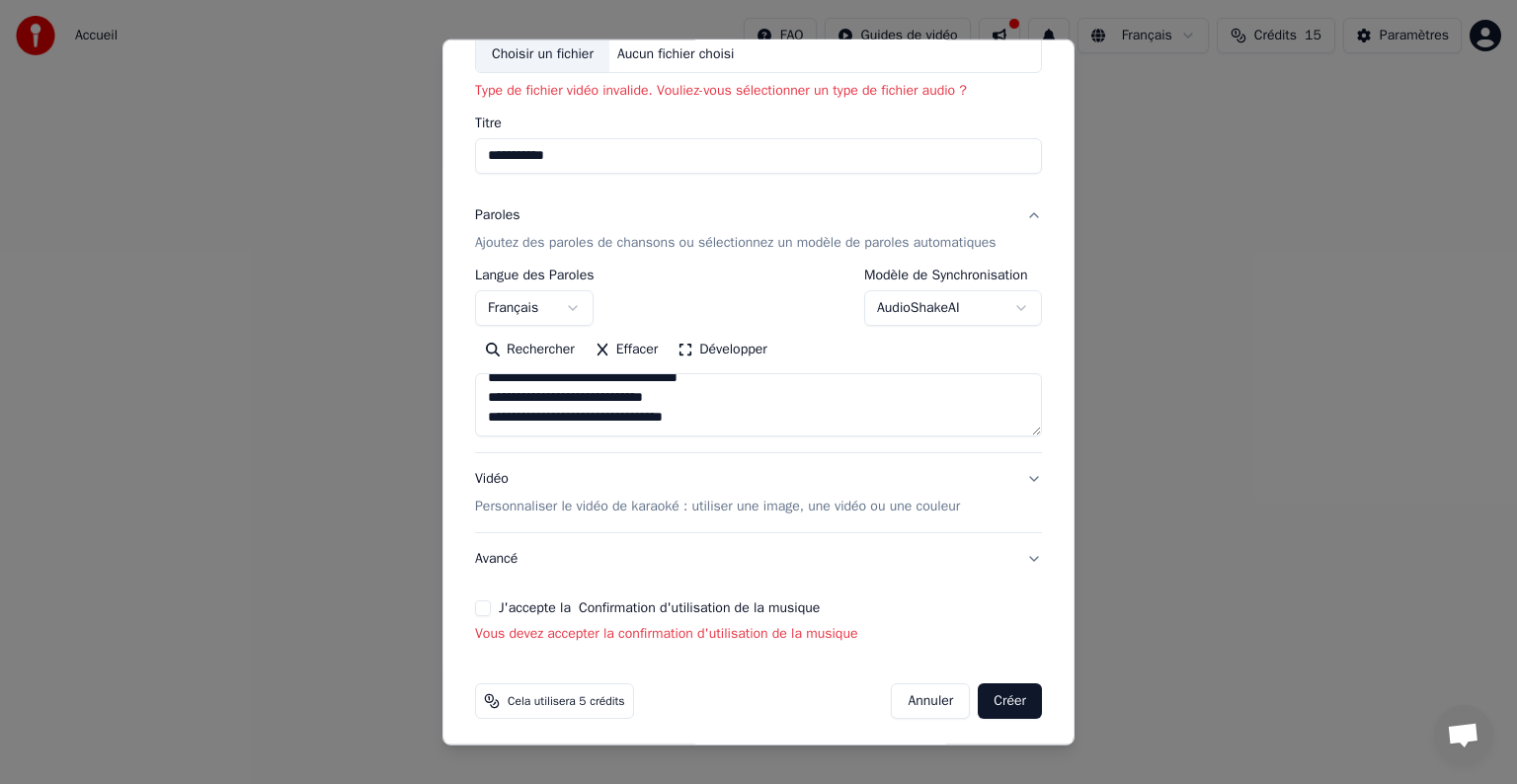 scroll, scrollTop: 130, scrollLeft: 0, axis: vertical 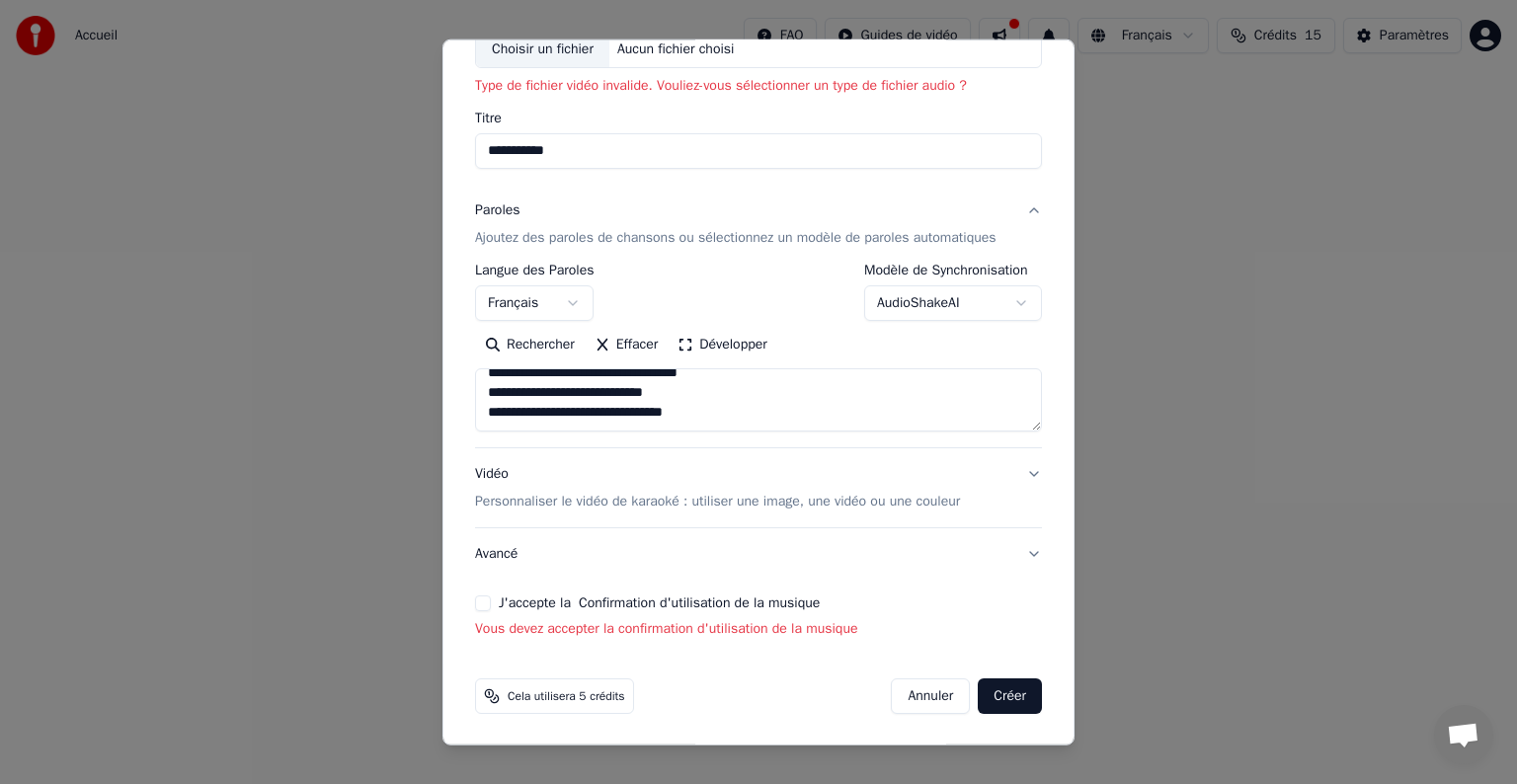 click on "Personnaliser le vidéo de karaoké : utiliser une image, une vidéo ou une couleur" at bounding box center (717, 502) 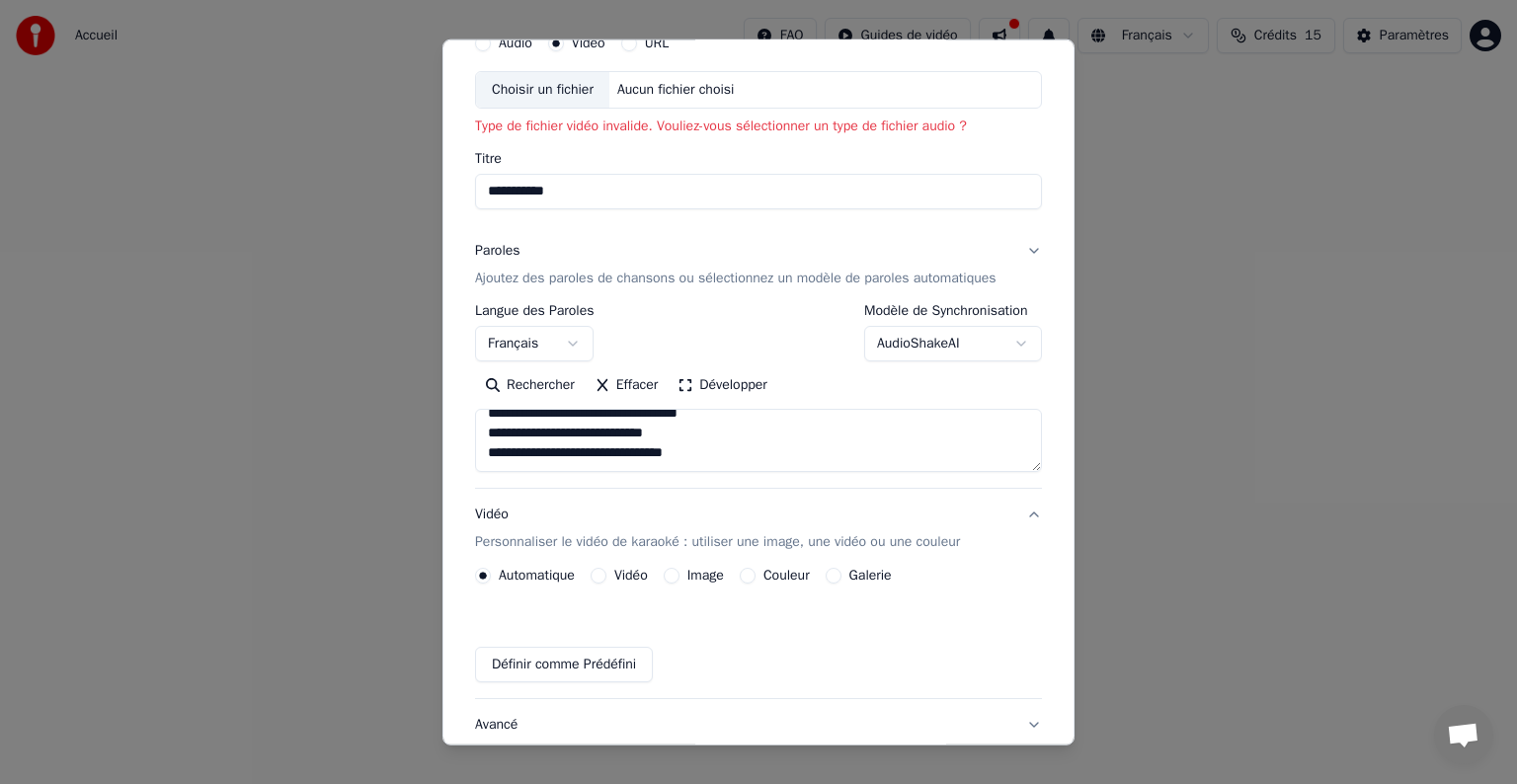 scroll, scrollTop: 77, scrollLeft: 0, axis: vertical 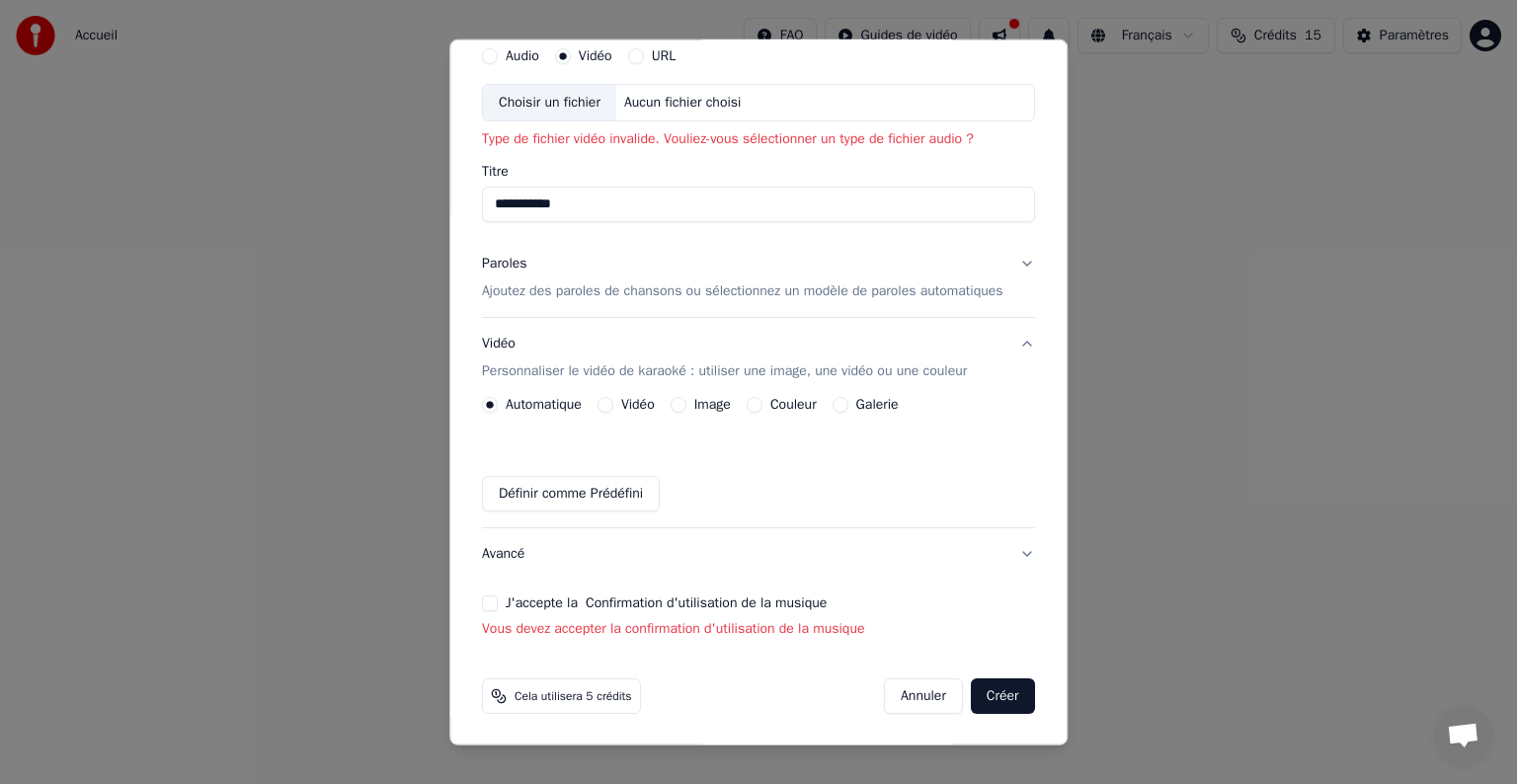 click on "J'accepte la   Confirmation d'utilisation de la musique" at bounding box center [490, 603] 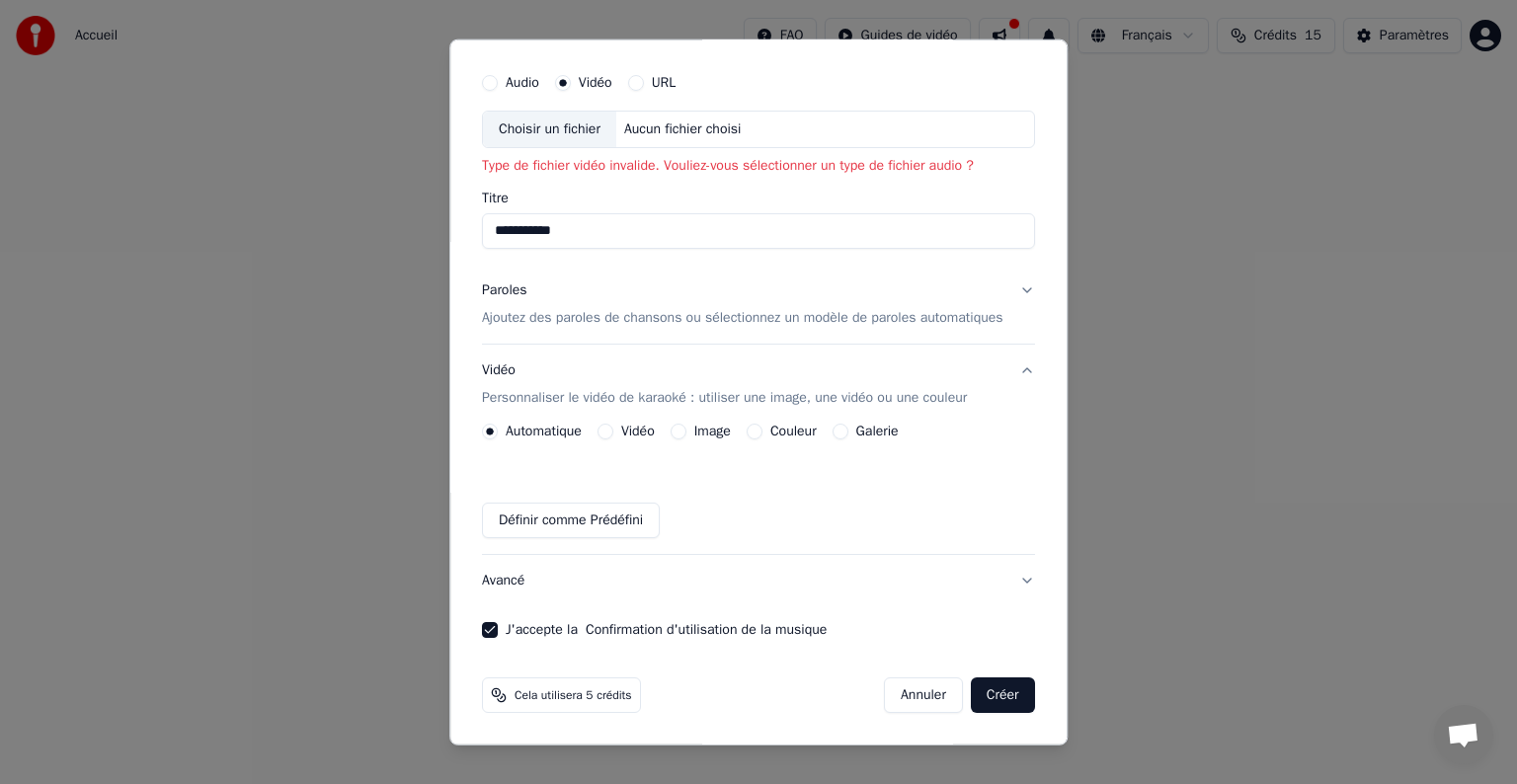 scroll, scrollTop: 49, scrollLeft: 0, axis: vertical 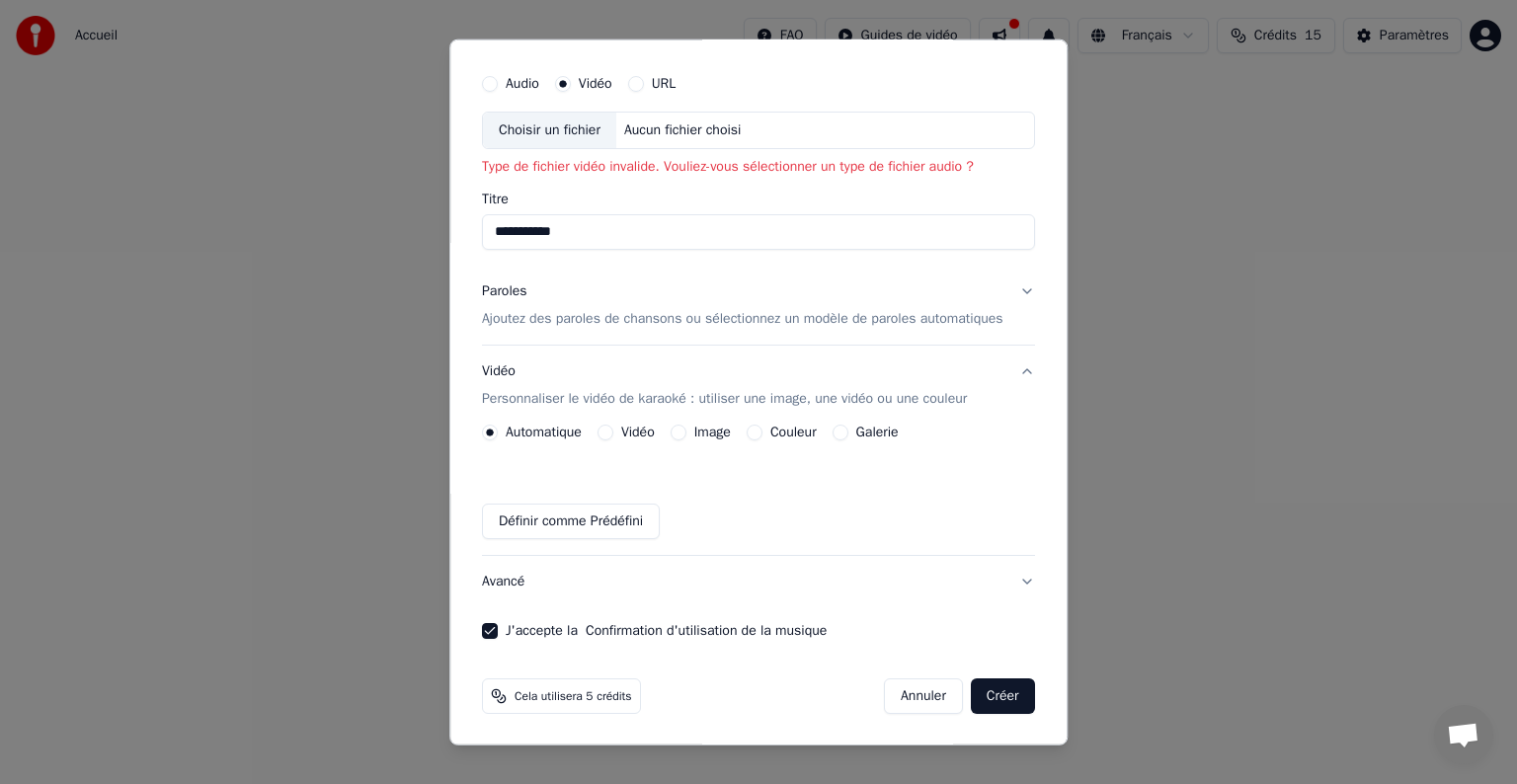 click on "Créer" at bounding box center (1002, 696) 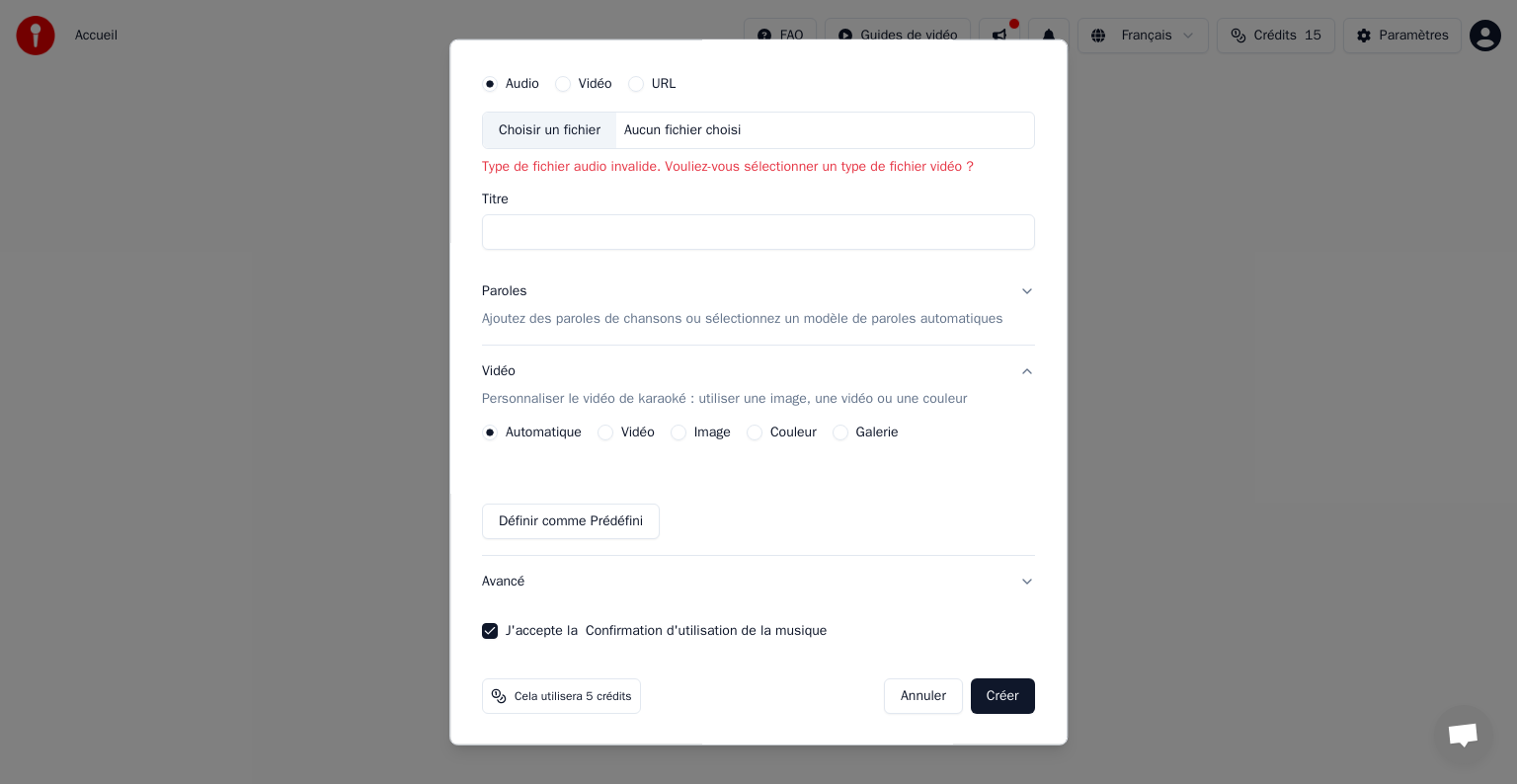 click on "Choisir un fichier" at bounding box center [549, 130] 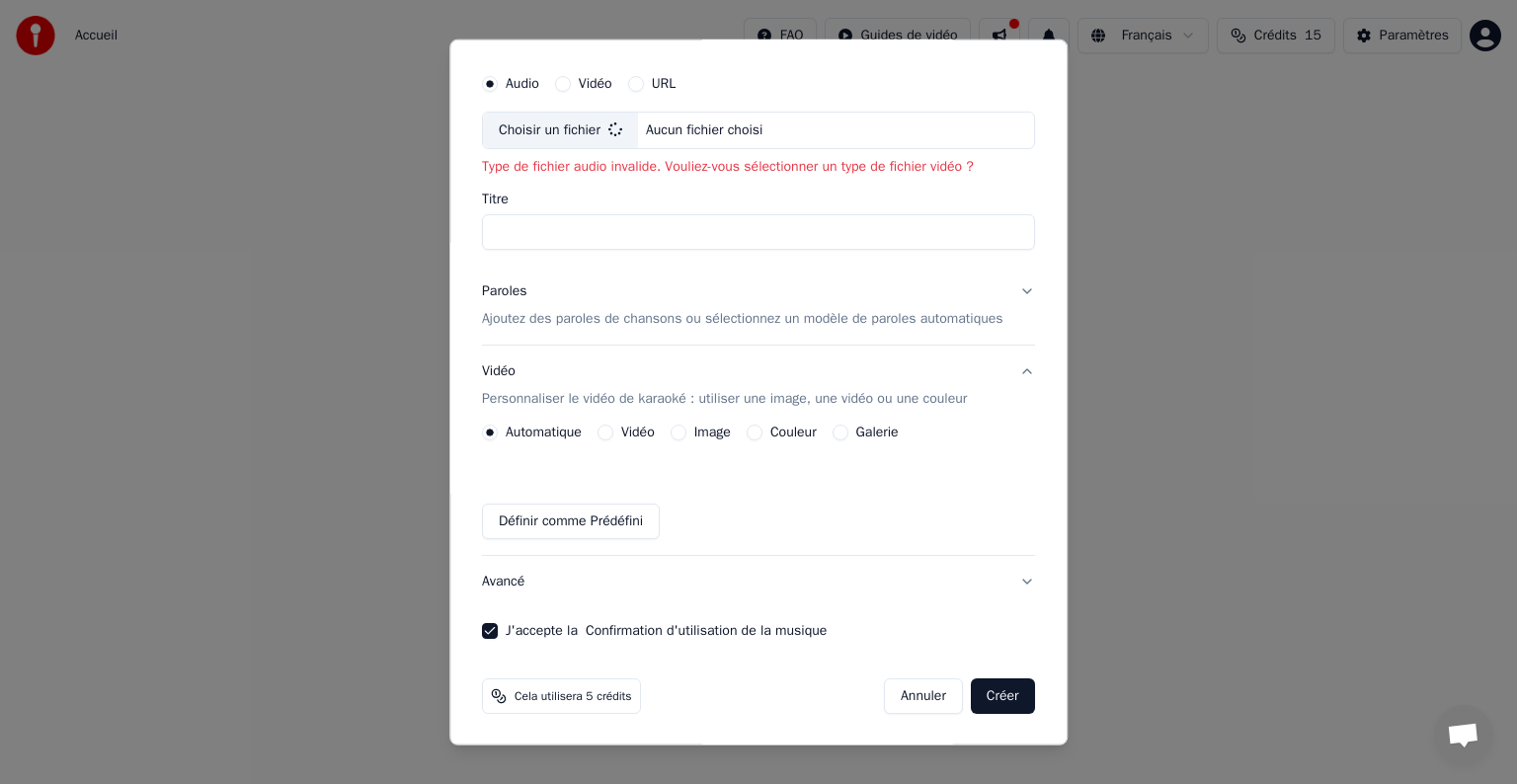 type on "**********" 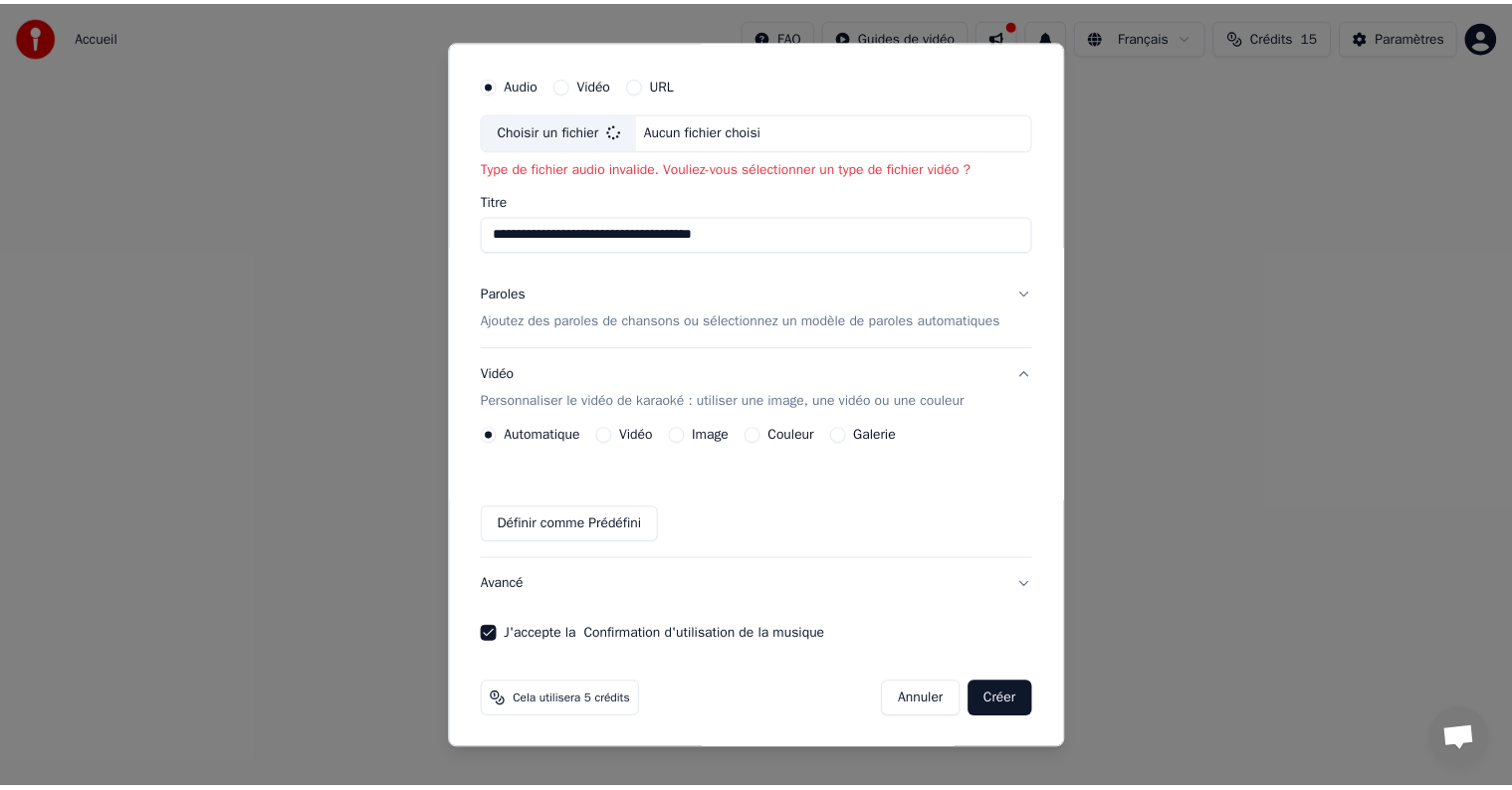 scroll, scrollTop: 22, scrollLeft: 0, axis: vertical 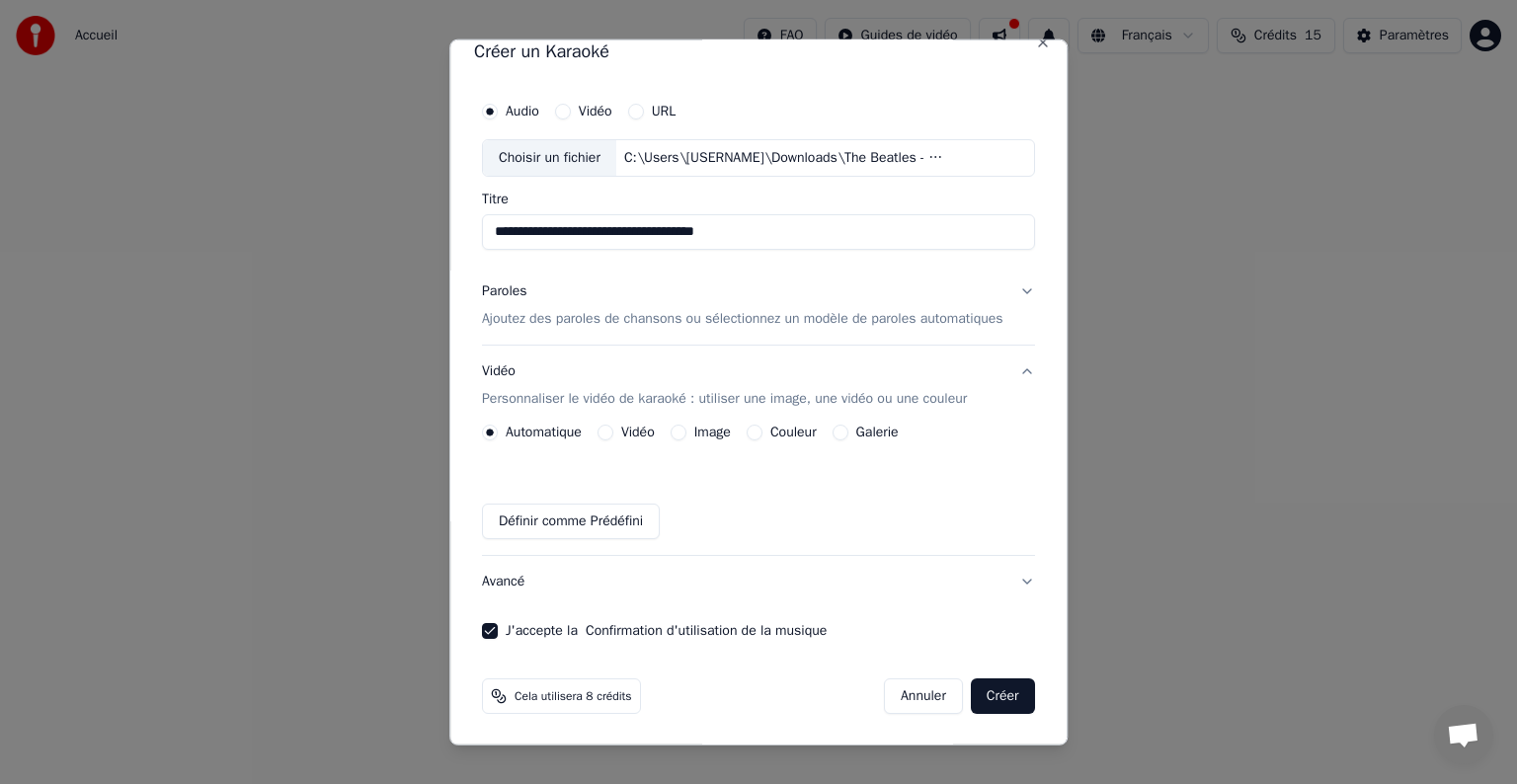 click on "Créer" at bounding box center (1002, 696) 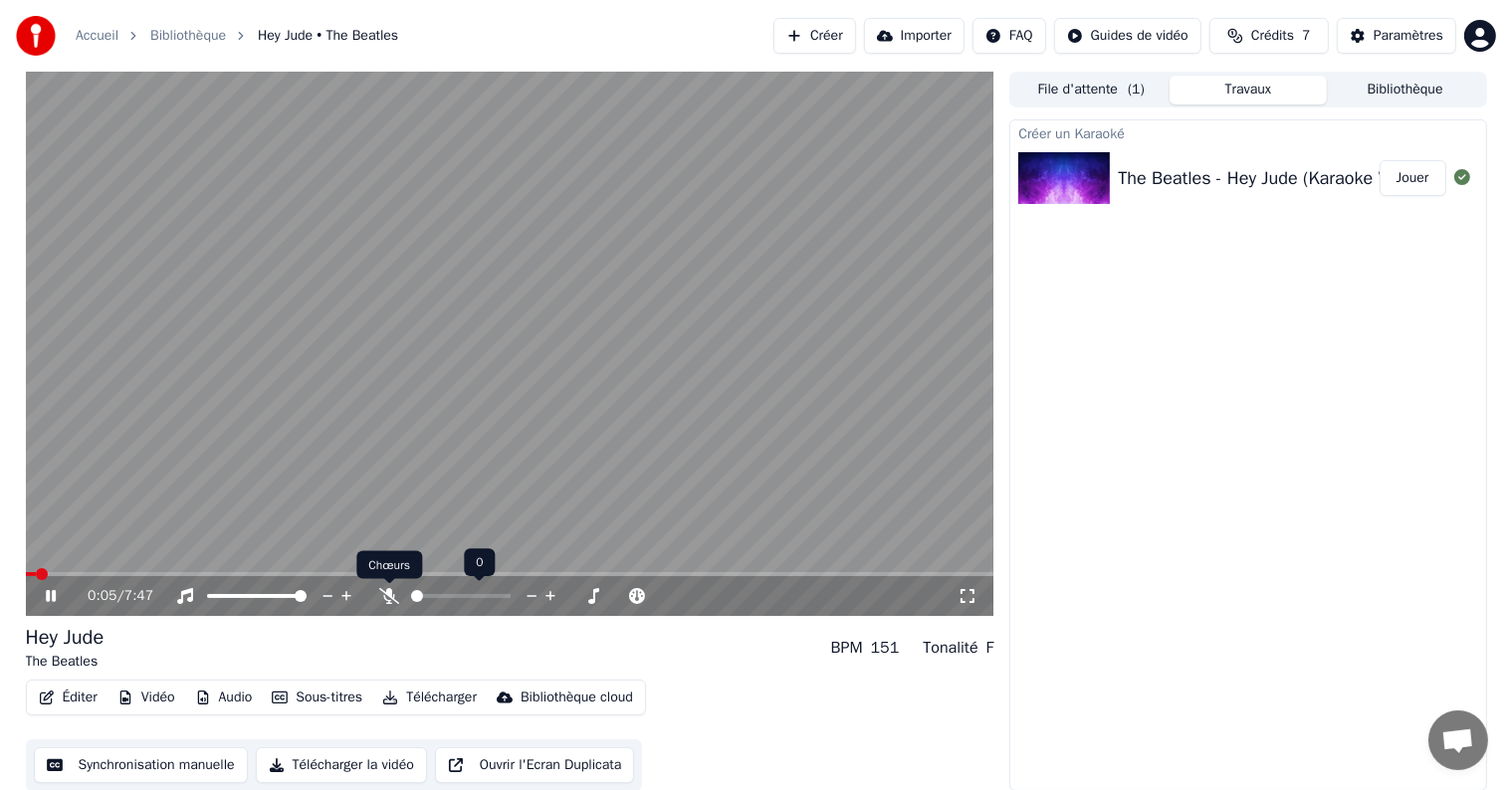 click 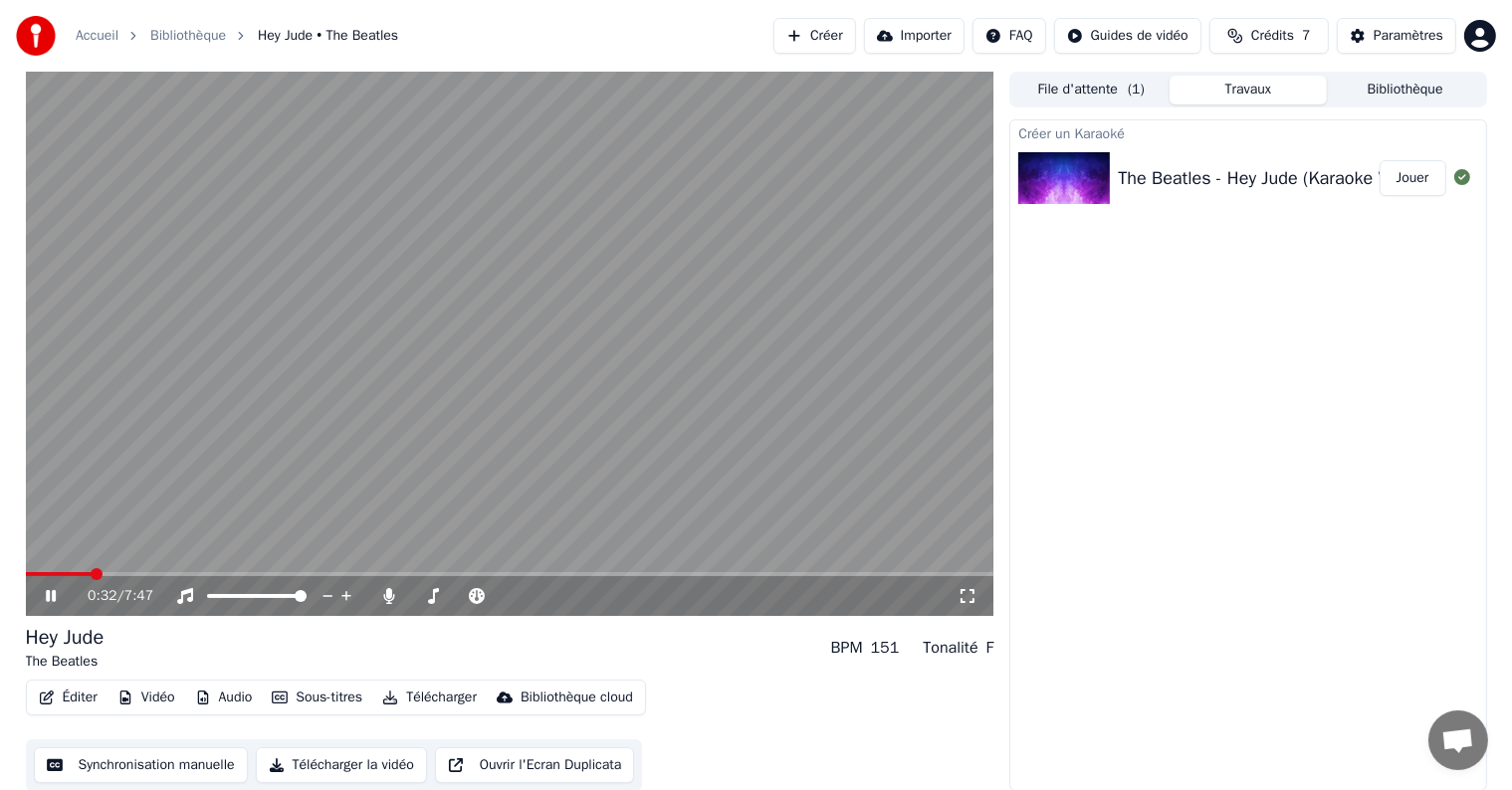 scroll, scrollTop: 1, scrollLeft: 0, axis: vertical 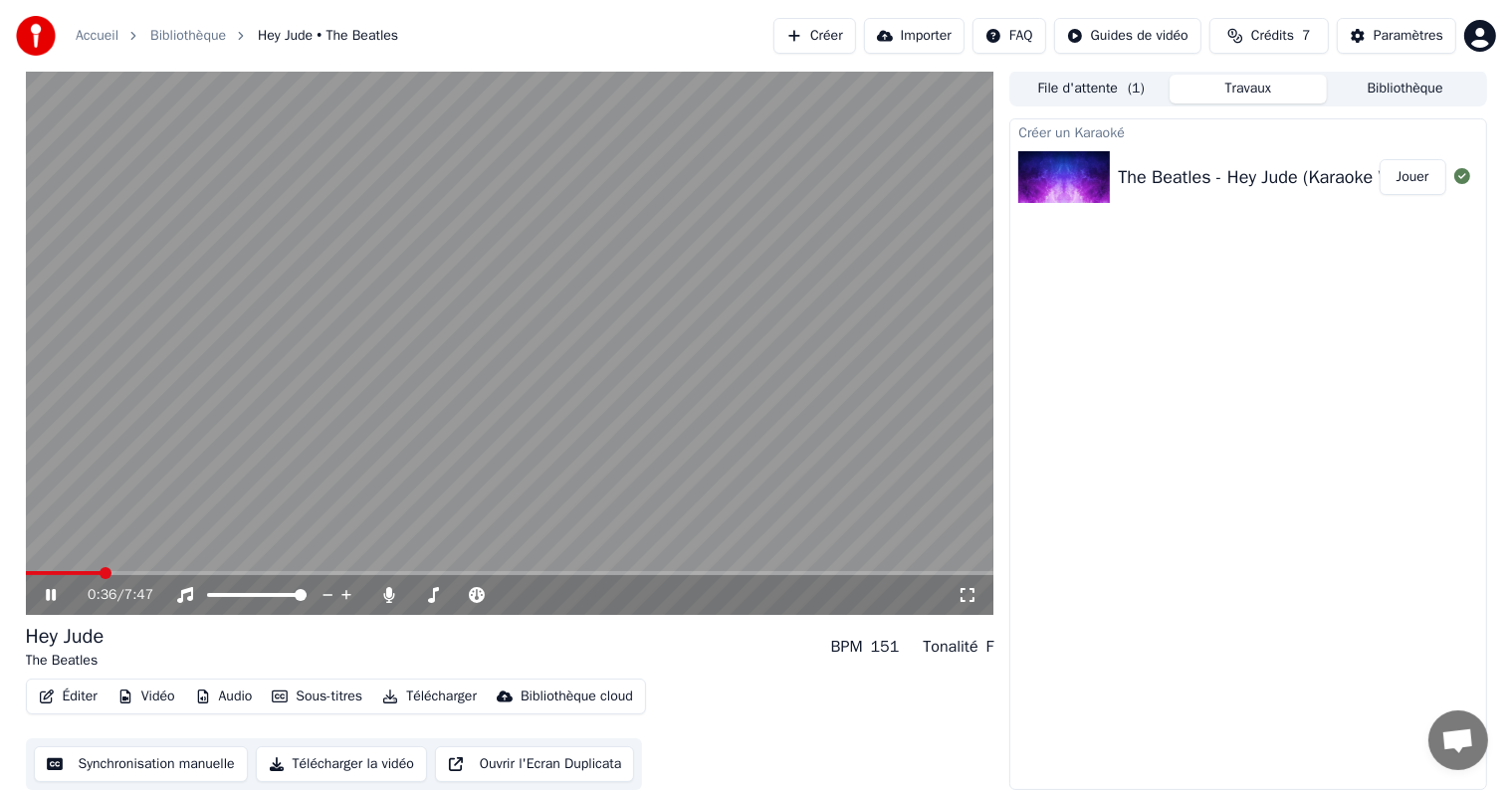click on "Synchronisation manuelle" at bounding box center [140, 764] 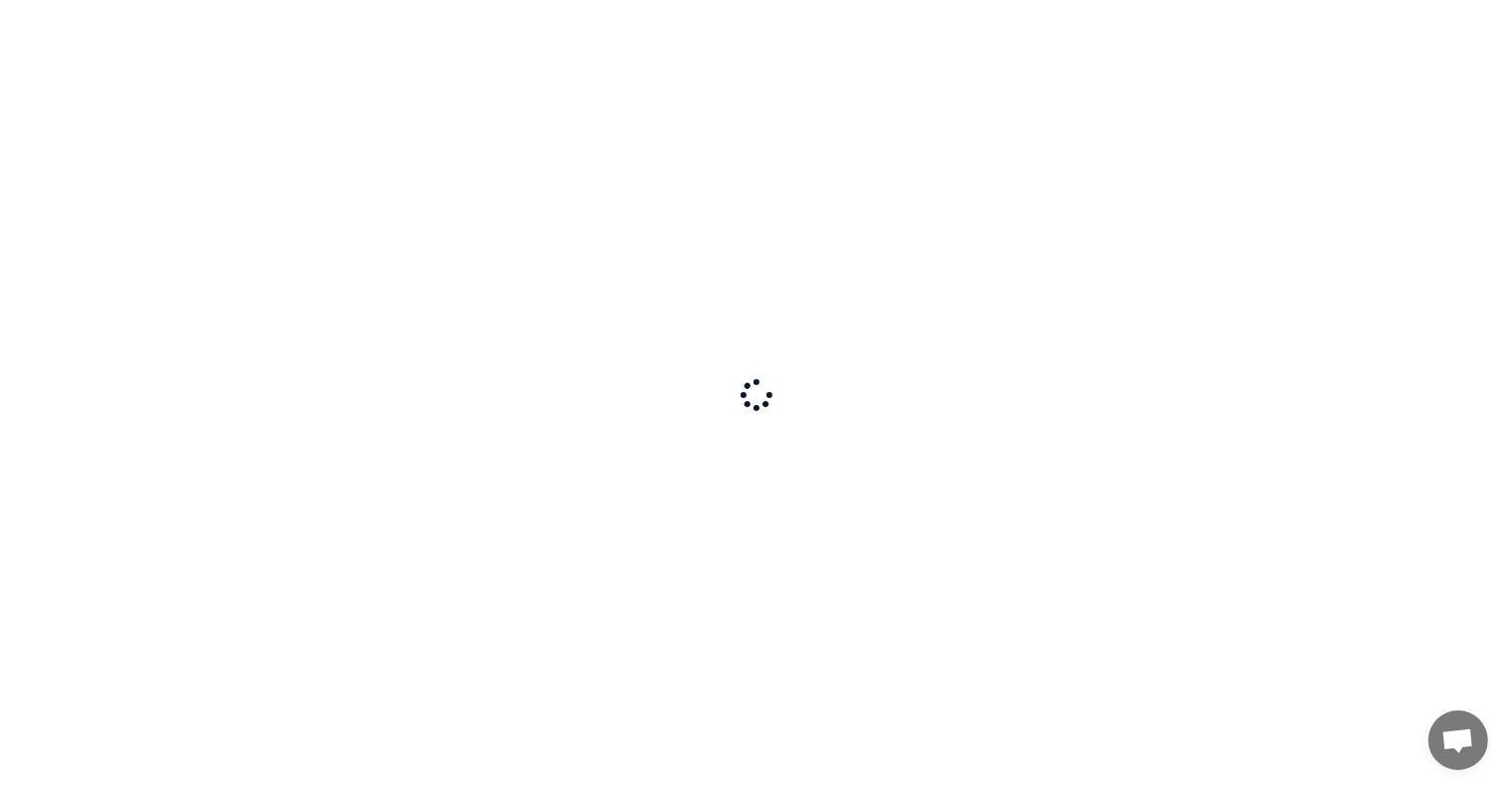 scroll, scrollTop: 0, scrollLeft: 0, axis: both 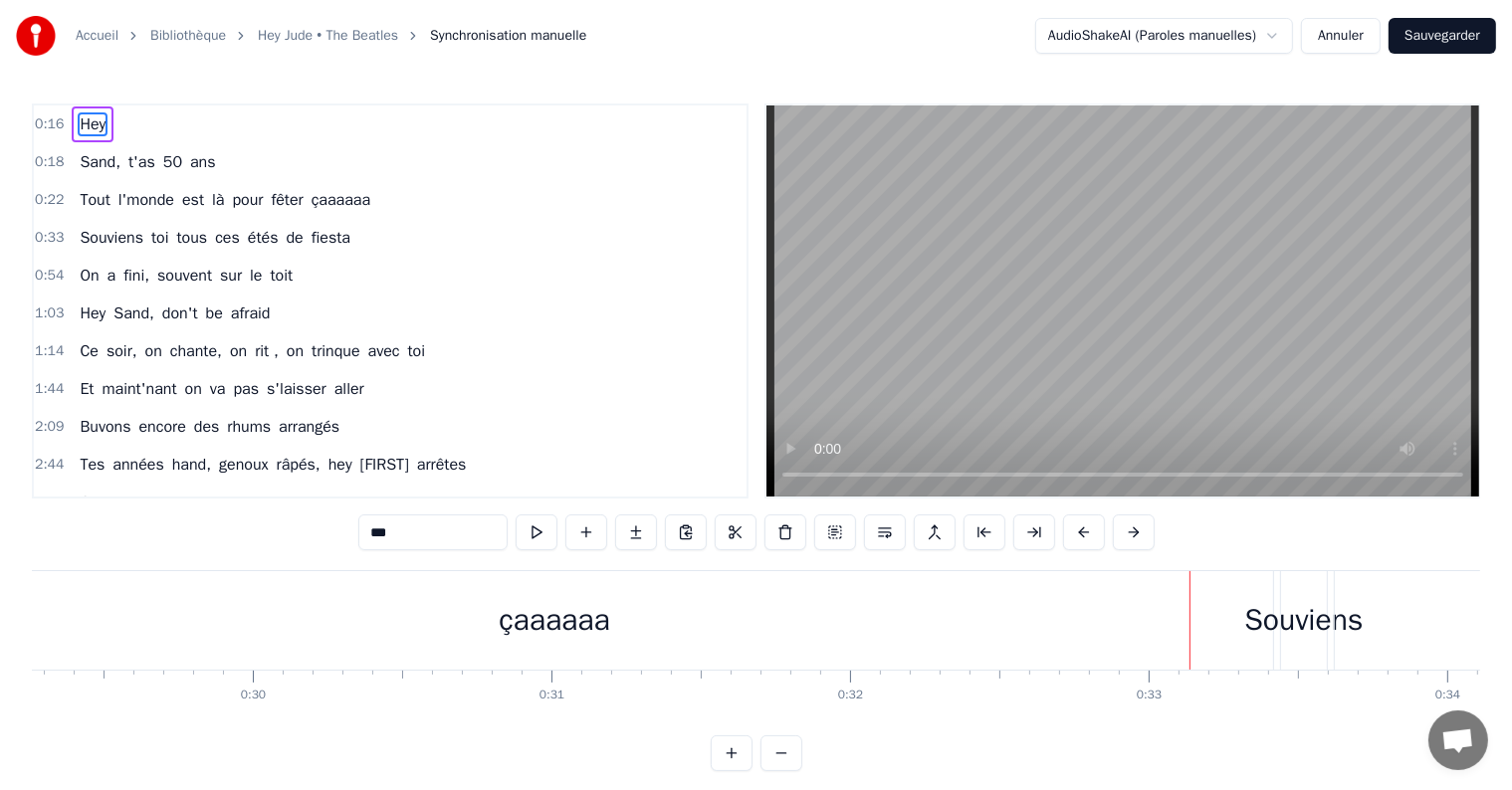 type 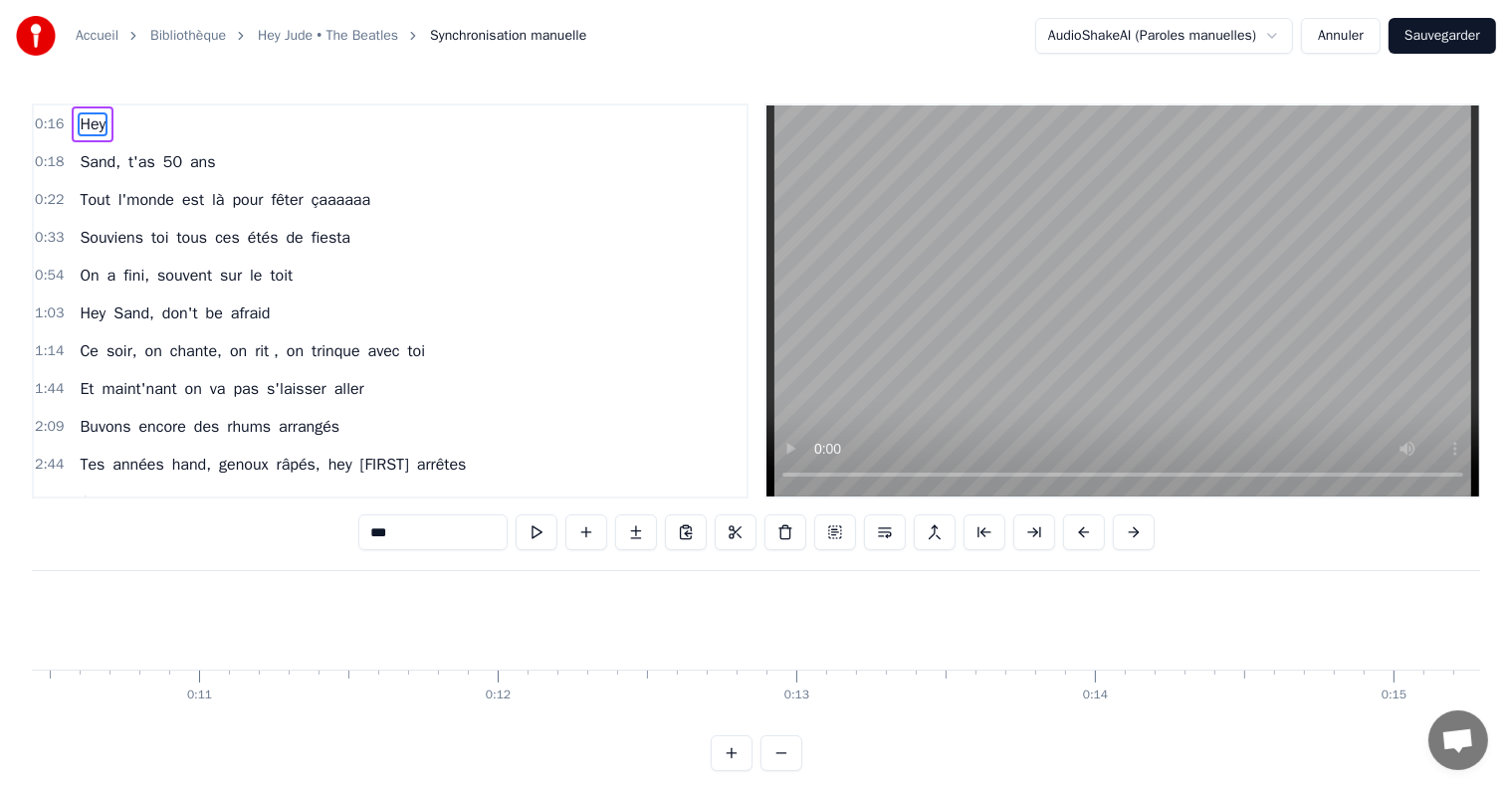 scroll, scrollTop: 0, scrollLeft: 3084, axis: horizontal 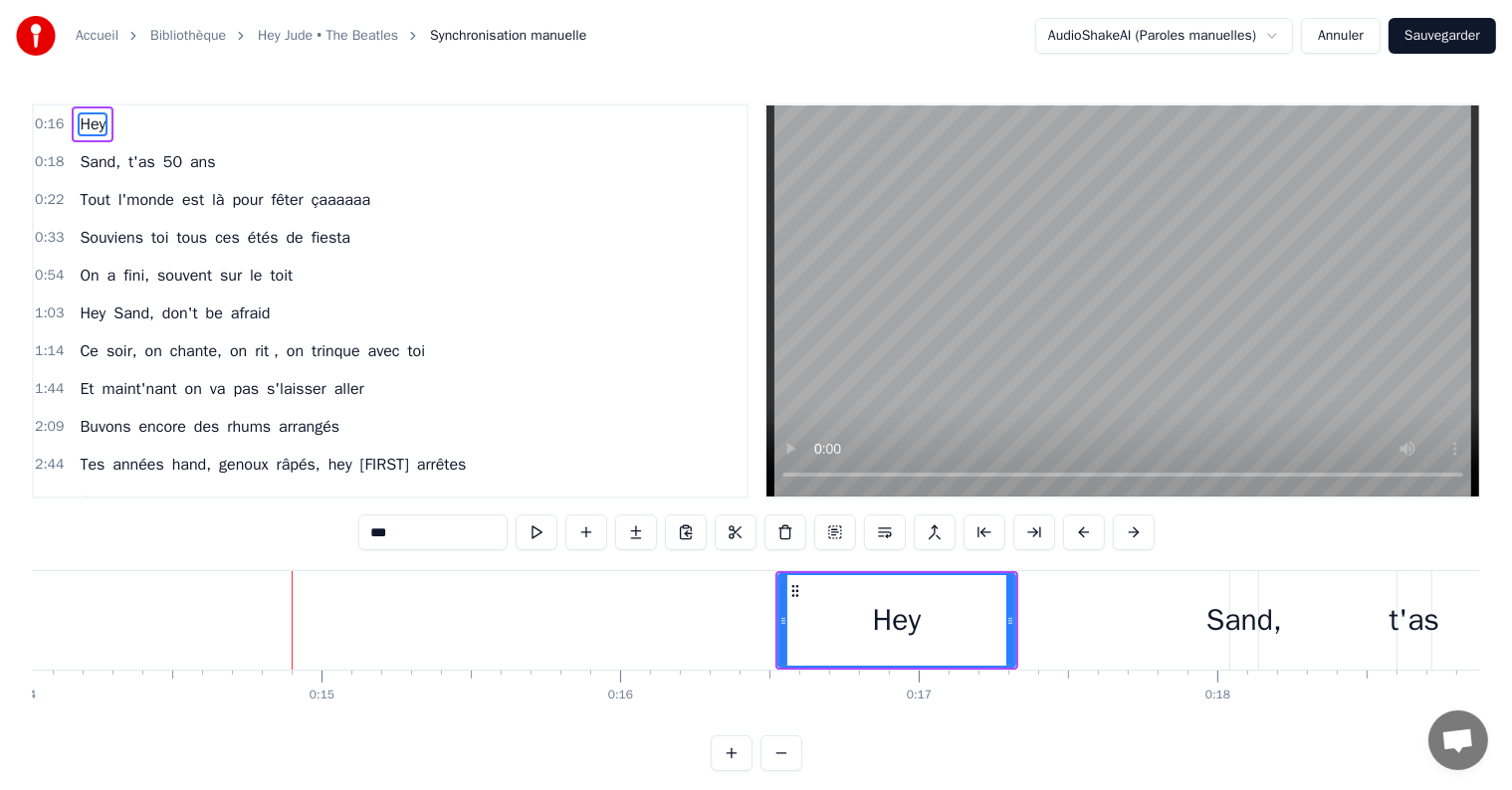drag, startPoint x: 928, startPoint y: 609, endPoint x: 778, endPoint y: 625, distance: 150.85092 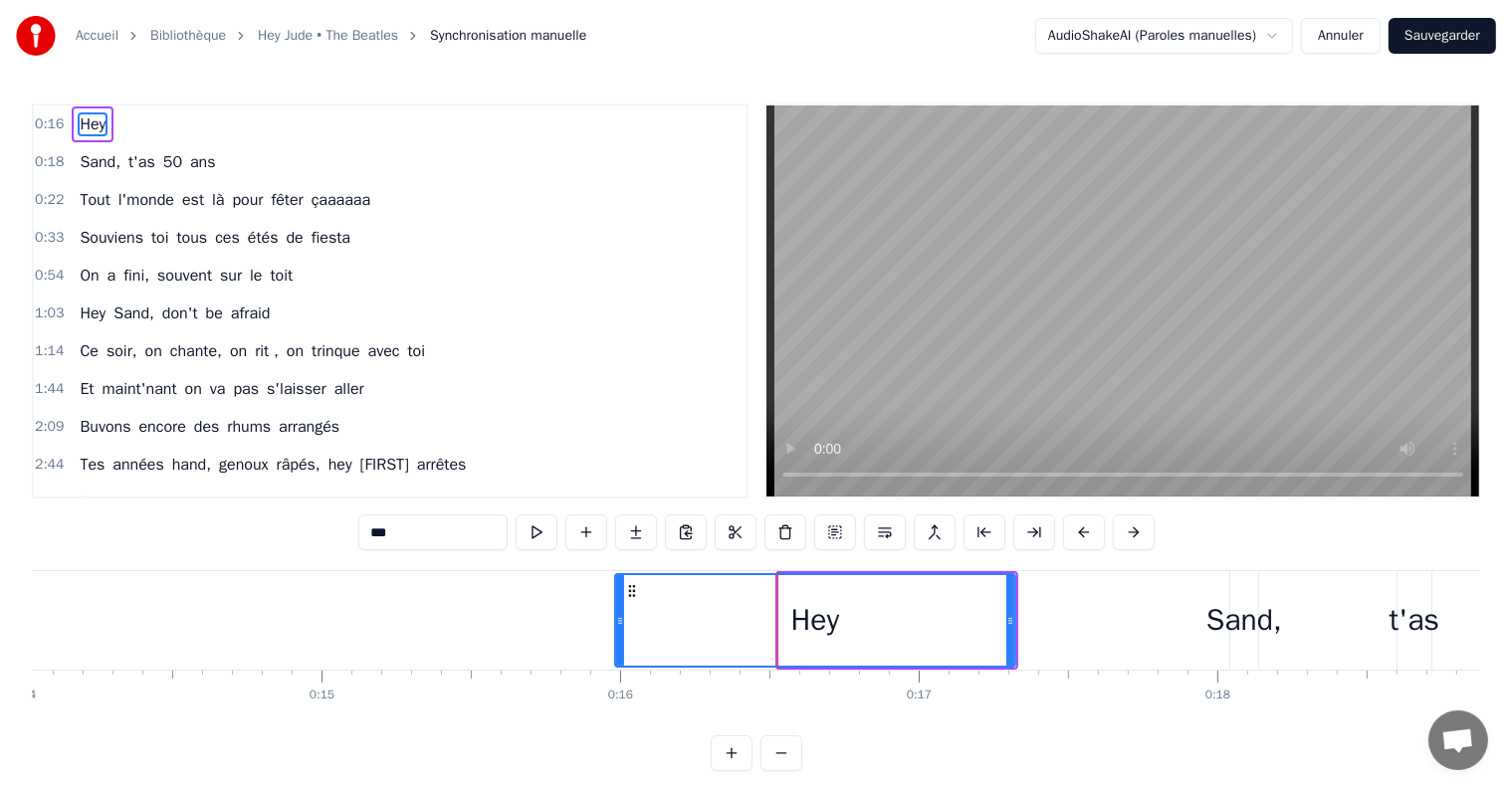 drag, startPoint x: 778, startPoint y: 628, endPoint x: 614, endPoint y: 641, distance: 164.51444 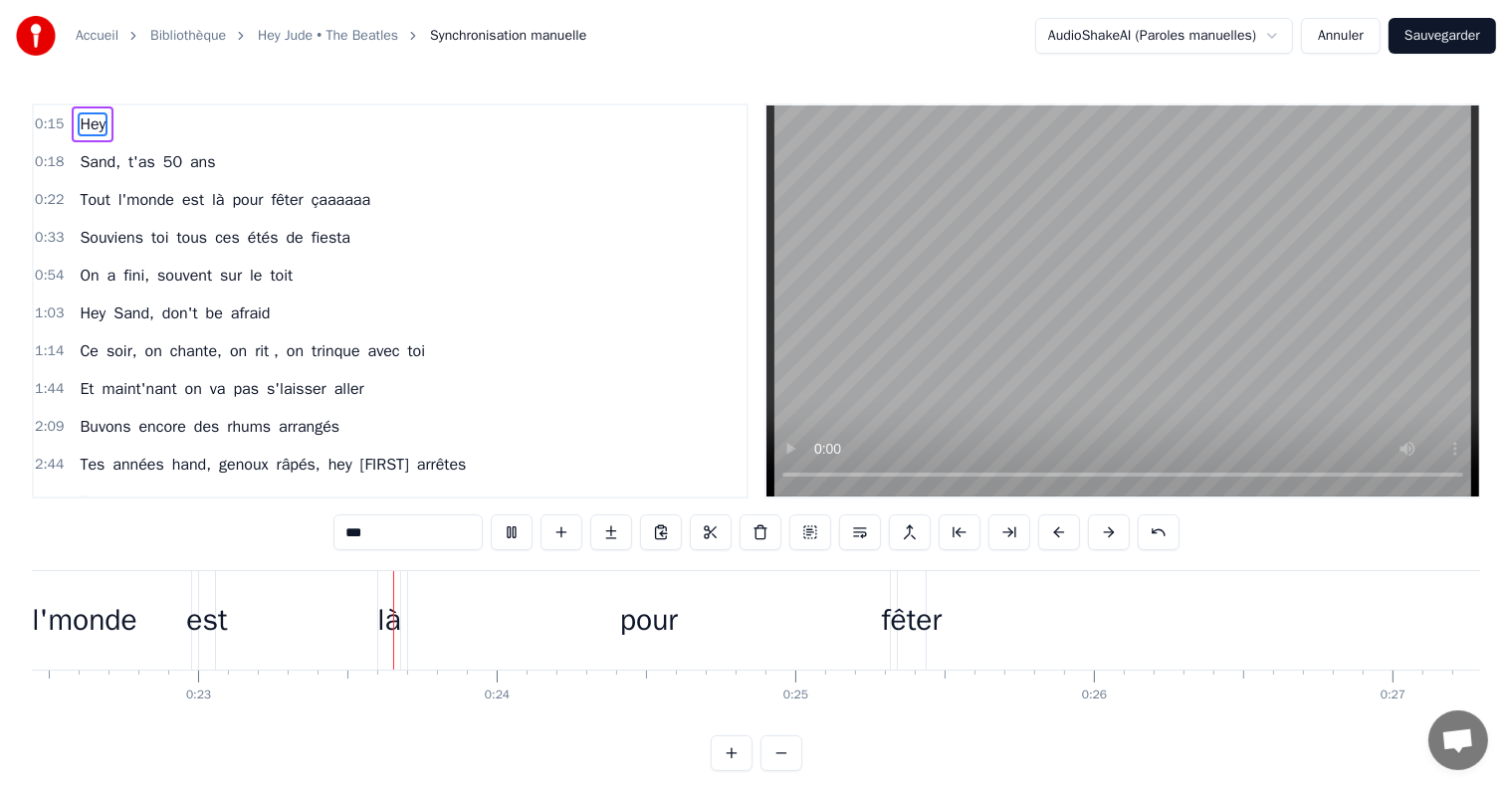 scroll, scrollTop: 0, scrollLeft: 6765, axis: horizontal 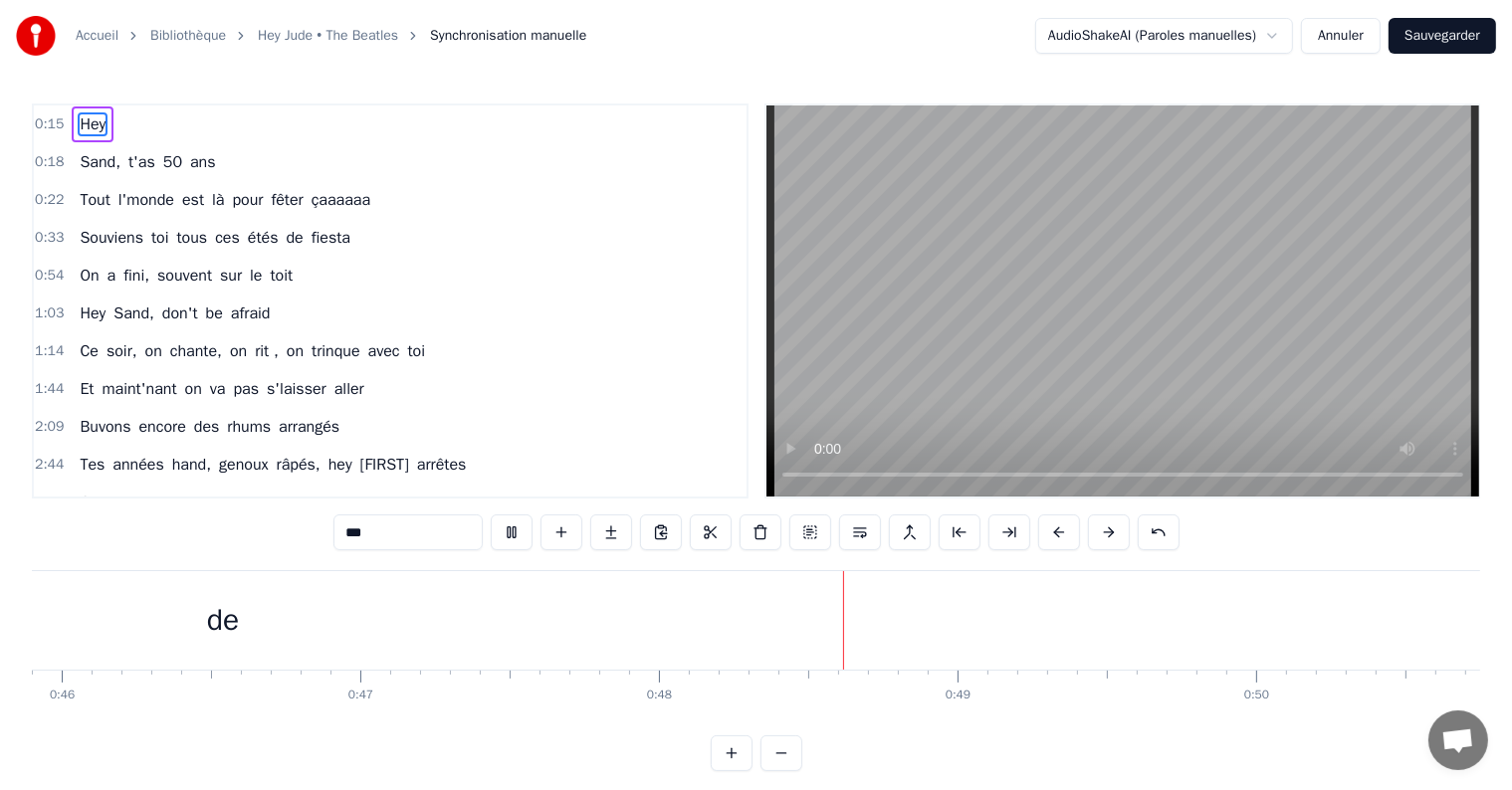 click at bounding box center (1123, 300) 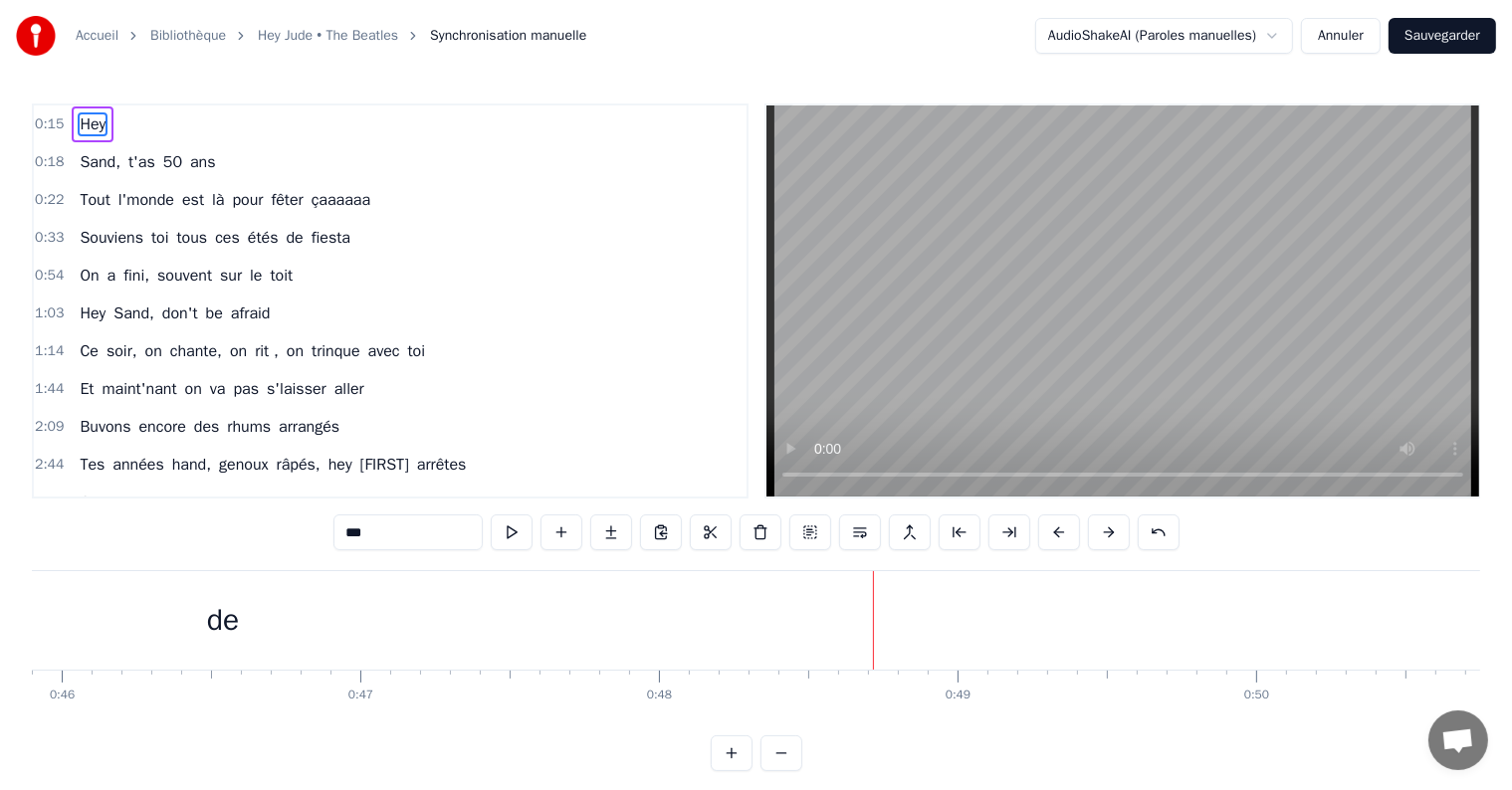 click at bounding box center [1123, 300] 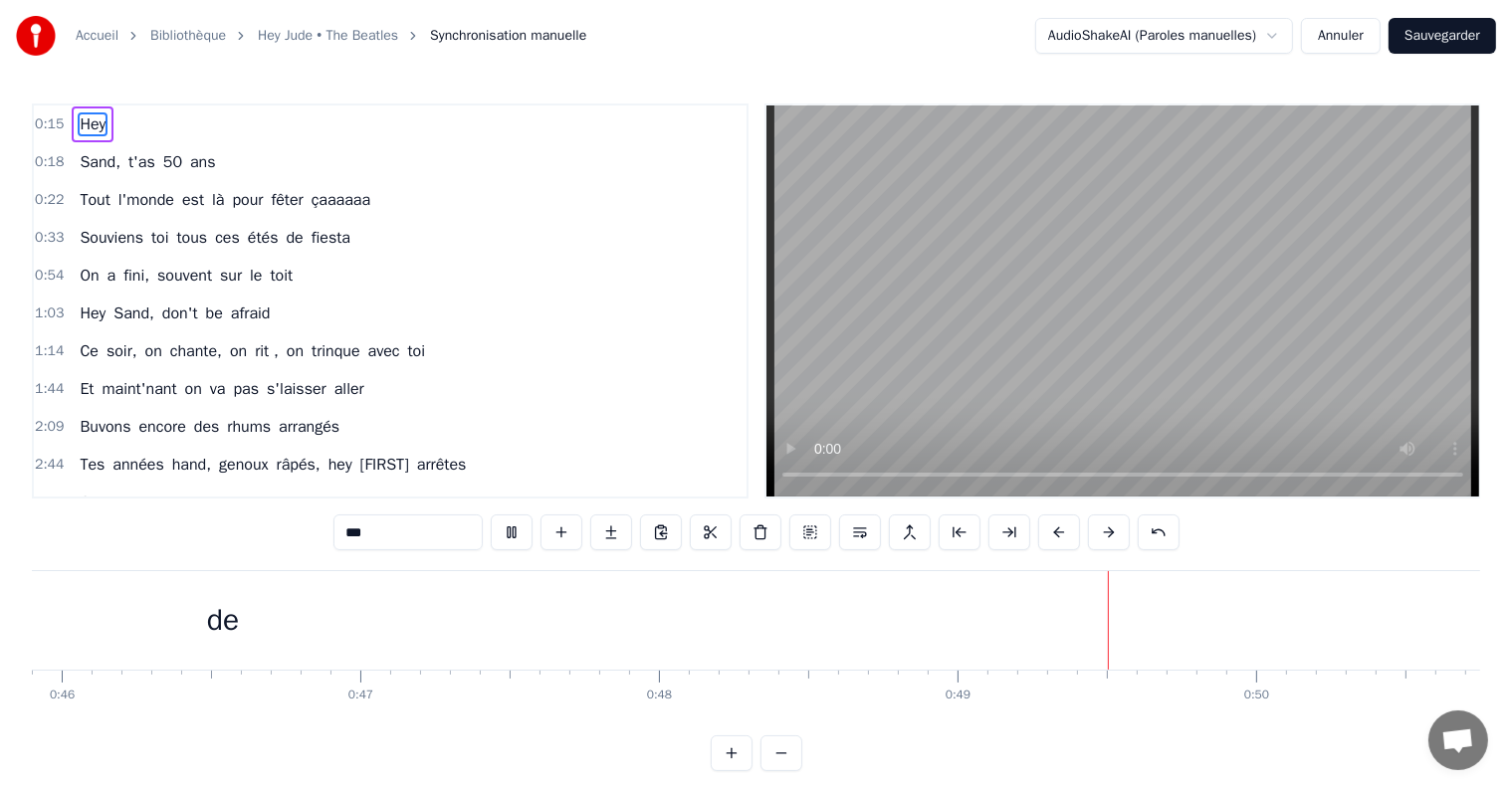 click at bounding box center [1123, 300] 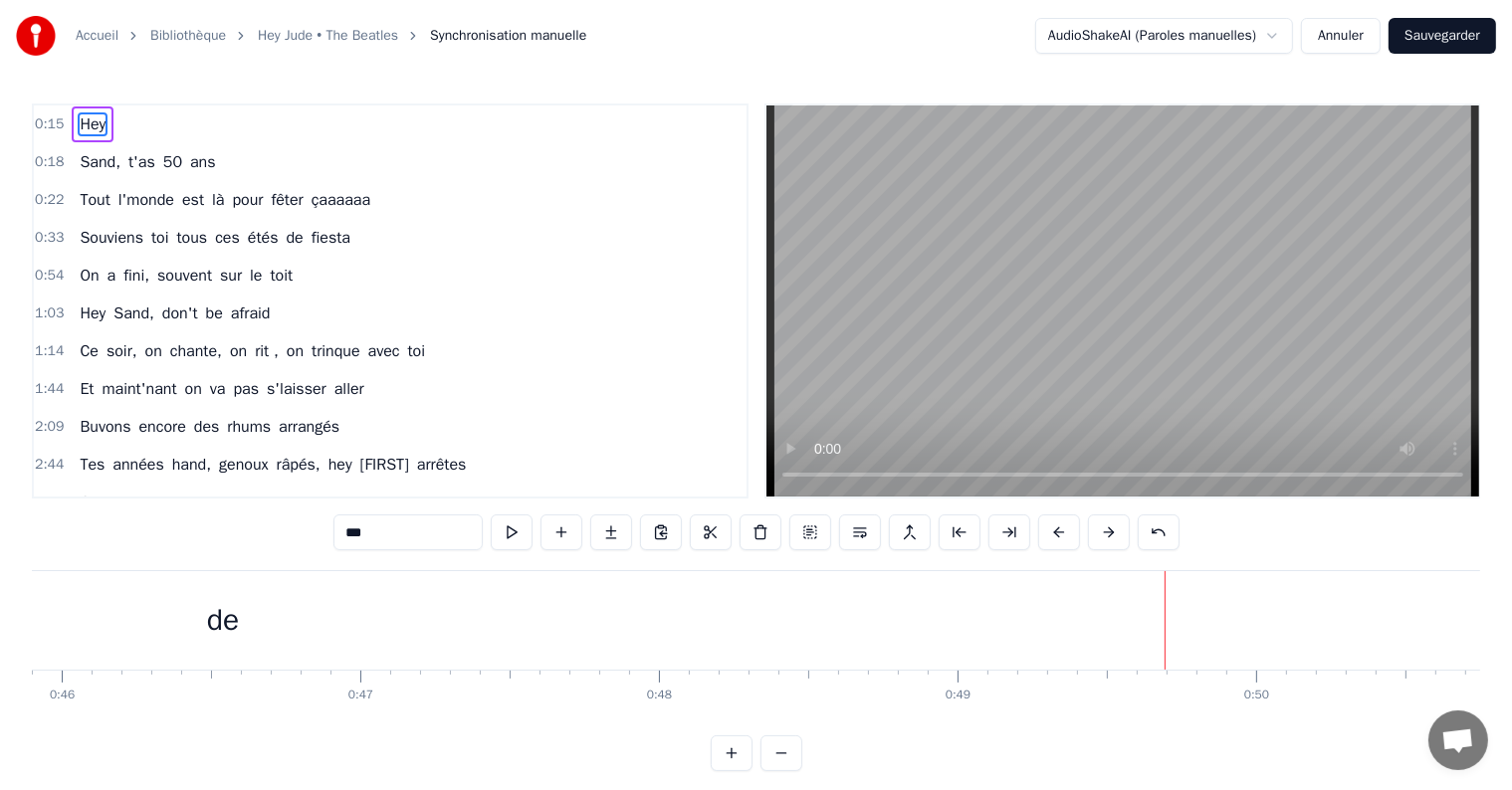 click on "Accueil Bibliothèque Hey Jude • The Beatles Synchronisation manuelle AudioShakeAI (Paroles manuelles) Annuler Sauvegarder 0:15 Hey 0:18 Sand, t'as 50 ans 0:22 Tout l'monde est là pour fêter çaaaaaa 0:33 Souviens toi tous ces étés de fiesta 0:54 On a fini, souvent sur le toit 1:03 Hey Sand, don't be afraid 1:14 Ce soir, on chante, on rit , on trinque avec toi 1:44 Et maint'nant on va pas s'laisser aller 2:09 Buvons encore des rhums arrangés 2:44 Tes années hand, genoux râpés, hey Sand arrêtes 3:14 Coup de poing coups de gueule, isa son nez 3:26 Sur les parquets, toujours fair play 3:50 Parfois bourrée 3:55 Tous ces buts marqués, quelles belles années 4:23 Nananananana..... 4:43 Hey Sand, t'as 50 ans 4:46 et nos étoiles veillent sur toi 5:01 Souviens toi tous ces moments de pure joie 5:07 C'est ton histoire, tatouée sur toi 6:03 Marie, Morgane tes filles chéries, mènent bien leurs vies 6:19 Tu peux être fière, tout ton caractère 6:24 Et Stéphanie, colore ta vie 6:26 Ton arc en ciel, vous" at bounding box center (756, 401) 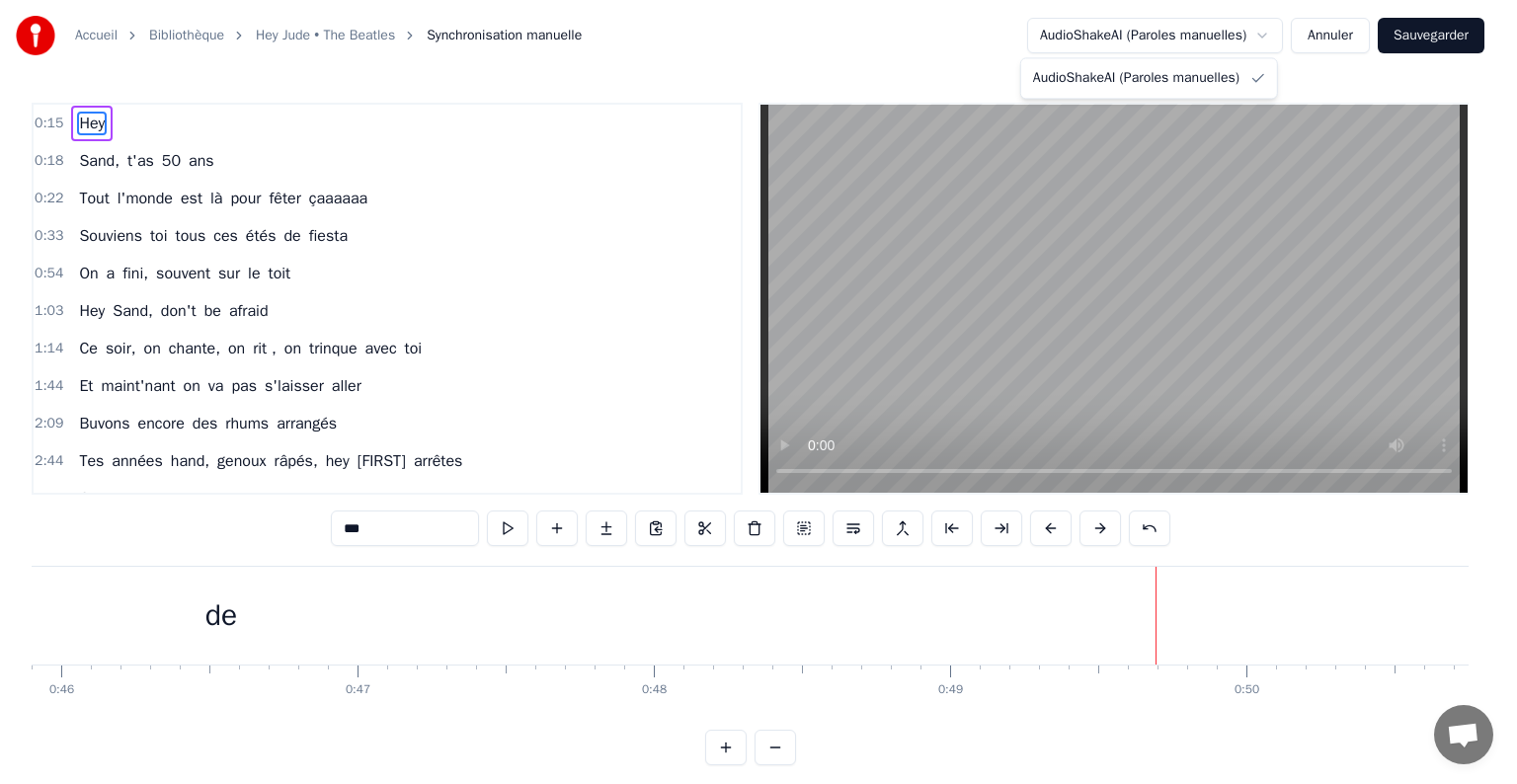 click on "Accueil Bibliothèque Hey Jude • The Beatles Synchronisation manuelle AudioShakeAI (Paroles manuelles) Annuler Sauvegarder 0:15 Hey 0:18 Sand, t'as 50 ans 0:22 Tout l'monde est là pour fêter çaaaaaa 0:33 Souviens toi tous ces étés de fiesta 0:54 On a fini, souvent sur le toit 1:03 Hey Sand, don't be afraid 1:14 Ce soir, on chante, on rit , on trinque avec toi 1:44 Et maint'nant on va pas s'laisser aller 2:09 Buvons encore des rhums arrangés 2:44 Tes années hand, genoux râpés, hey Sand arrêtes 3:14 Coup de poing coups de gueule, isa son nez 3:26 Sur les parquets, toujours fair play 3:50 Parfois bourrée 3:55 Tous ces buts marqués, quelles belles années 4:23 Nananananana..... 4:43 Hey Sand, t'as 50 ans 4:46 et nos étoiles veillent sur toi 5:01 Souviens toi tous ces moments de pure joie 5:07 C'est ton histoire, tatouée sur toi 6:03 Marie, Morgane tes filles chéries, mènent bien leurs vies 6:19 Tu peux être fière, tout ton caractère 6:24 Et Stéphanie, colore ta vie 6:26 Ton arc en ciel, vous" at bounding box center [758, 398] 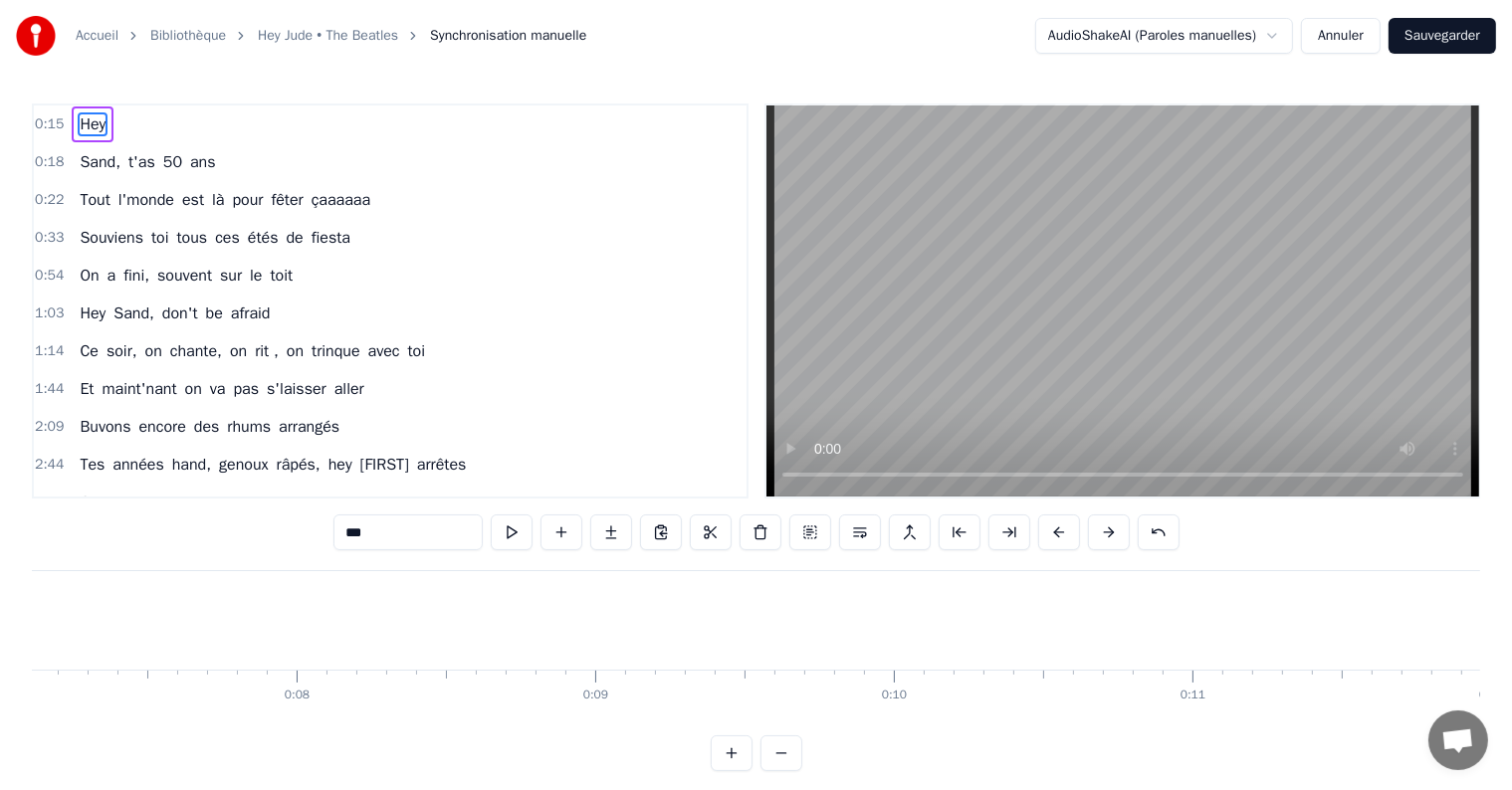 scroll, scrollTop: 0, scrollLeft: 0, axis: both 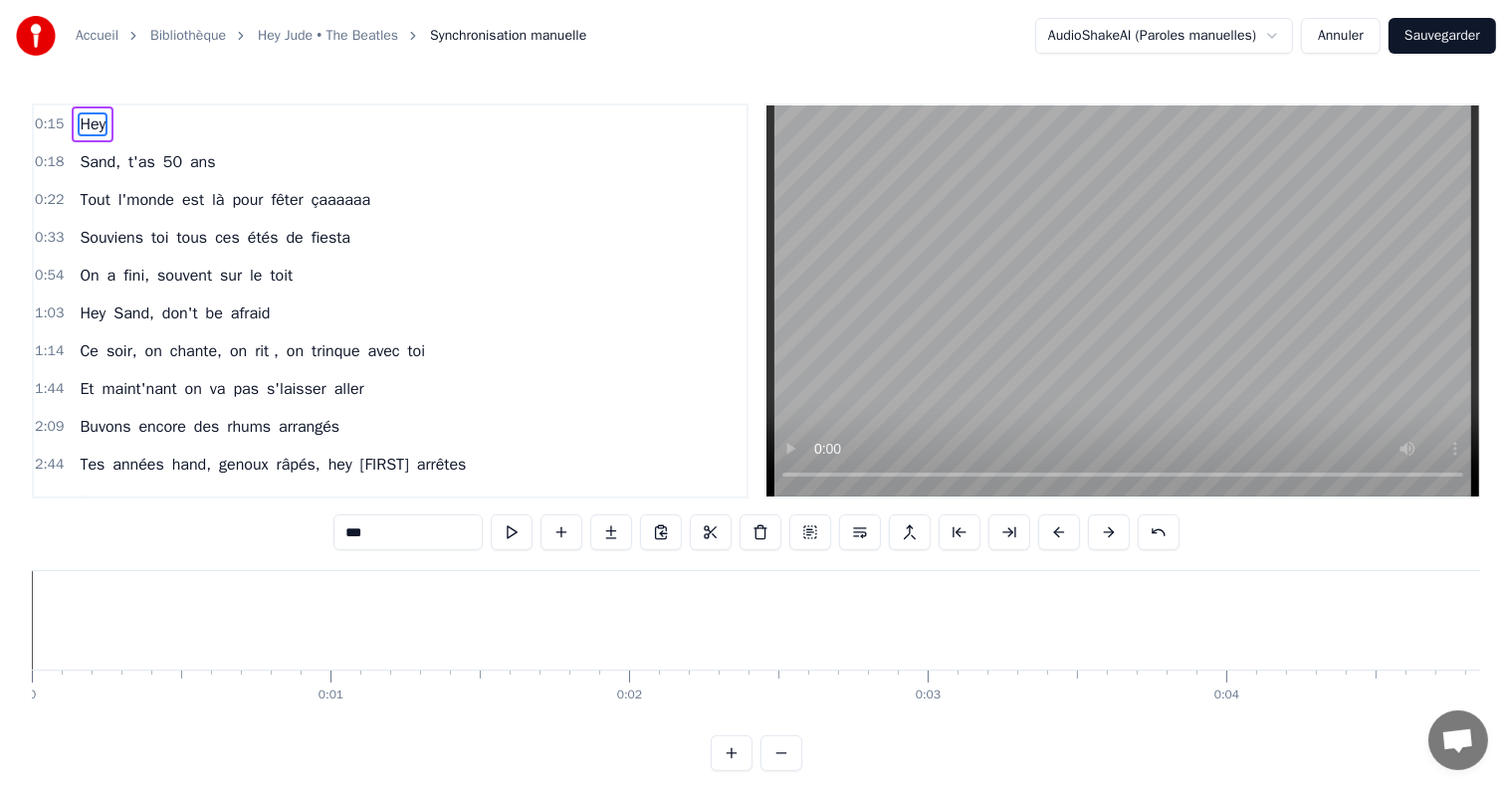 click at bounding box center [732, 753] 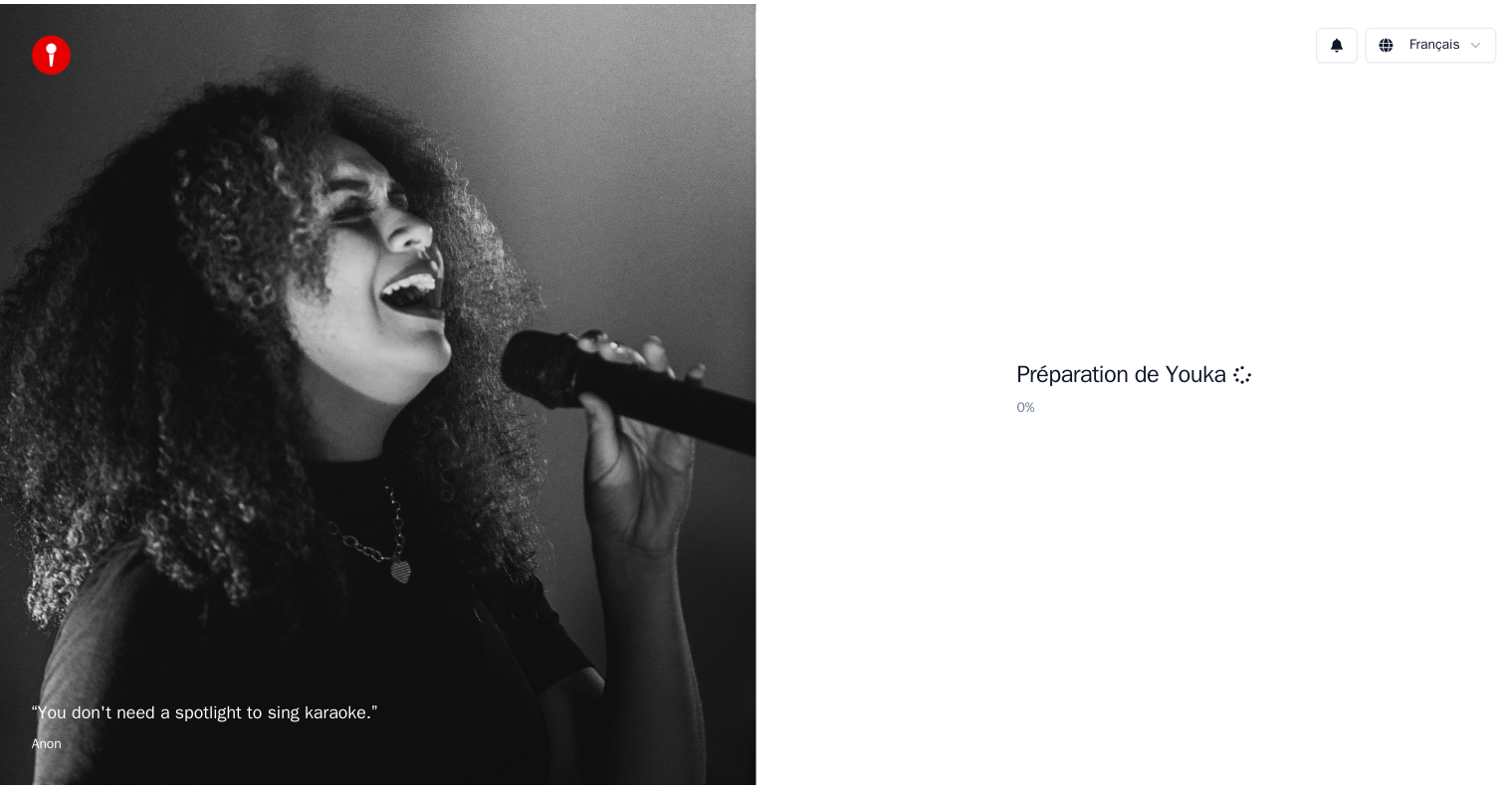 scroll, scrollTop: 0, scrollLeft: 0, axis: both 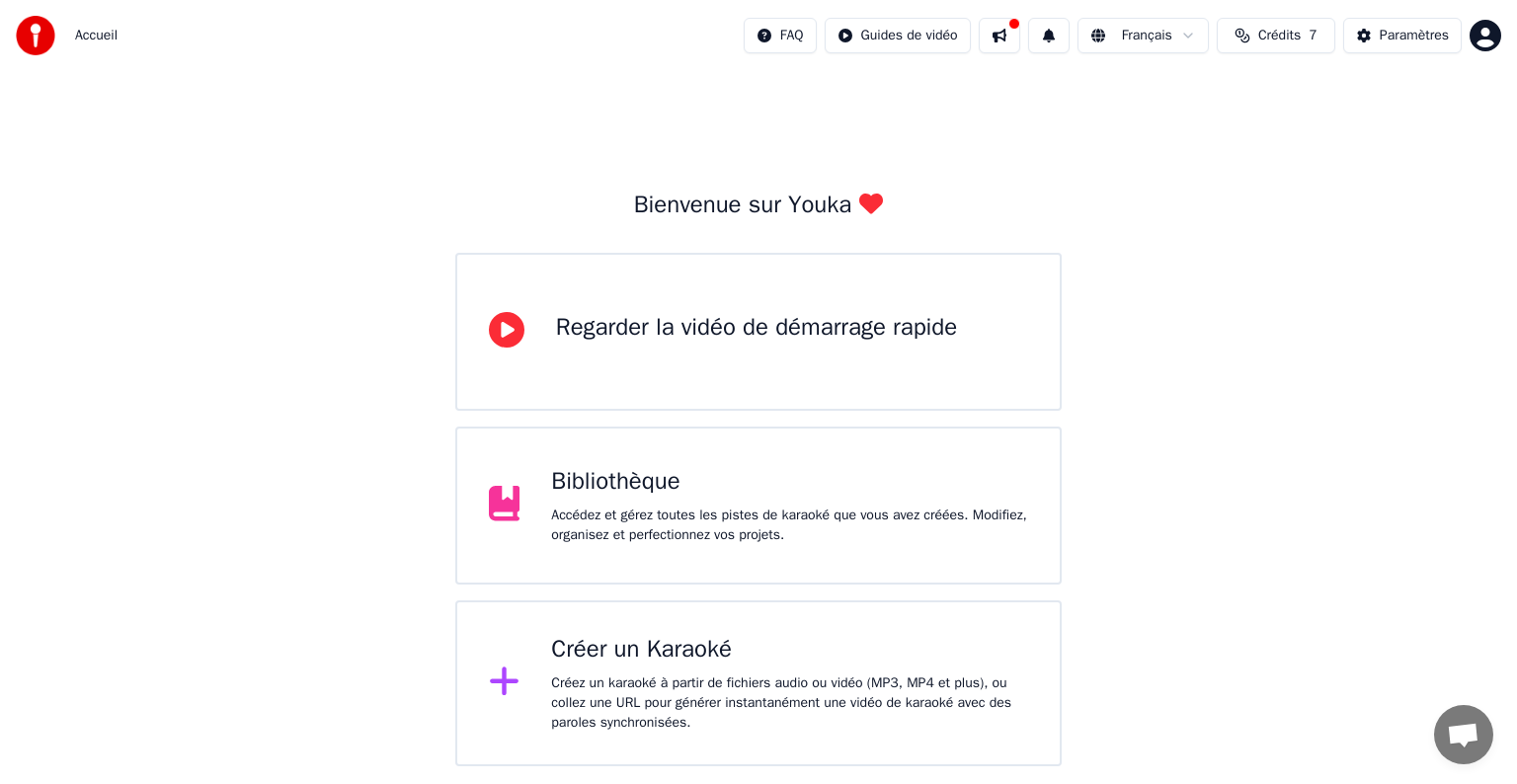 click on "Regarder la vidéo de démarrage rapide" at bounding box center [757, 328] 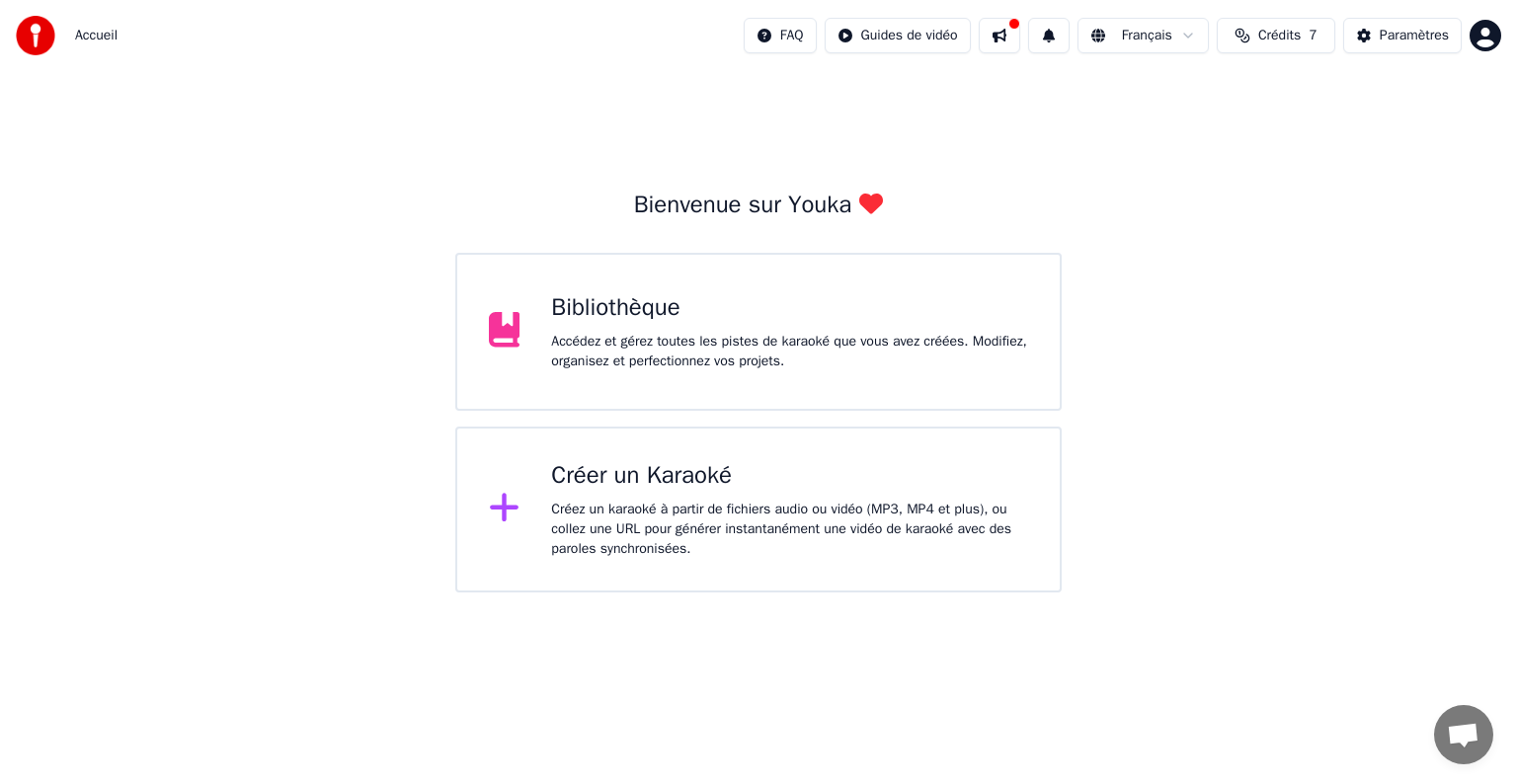 click on "Bienvenue sur Youka Bibliothèque Accédez et gérez toutes les pistes de karaoké que vous avez créées. Modifiez, organisez et perfectionnez vos projets. Créer un Karaoké Créez un karaoké à partir de fichiers audio ou vidéo (MP3, MP4 et plus), ou collez une URL pour générer instantanément une vidéo de karaoké avec des paroles synchronisées." at bounding box center [758, 332] 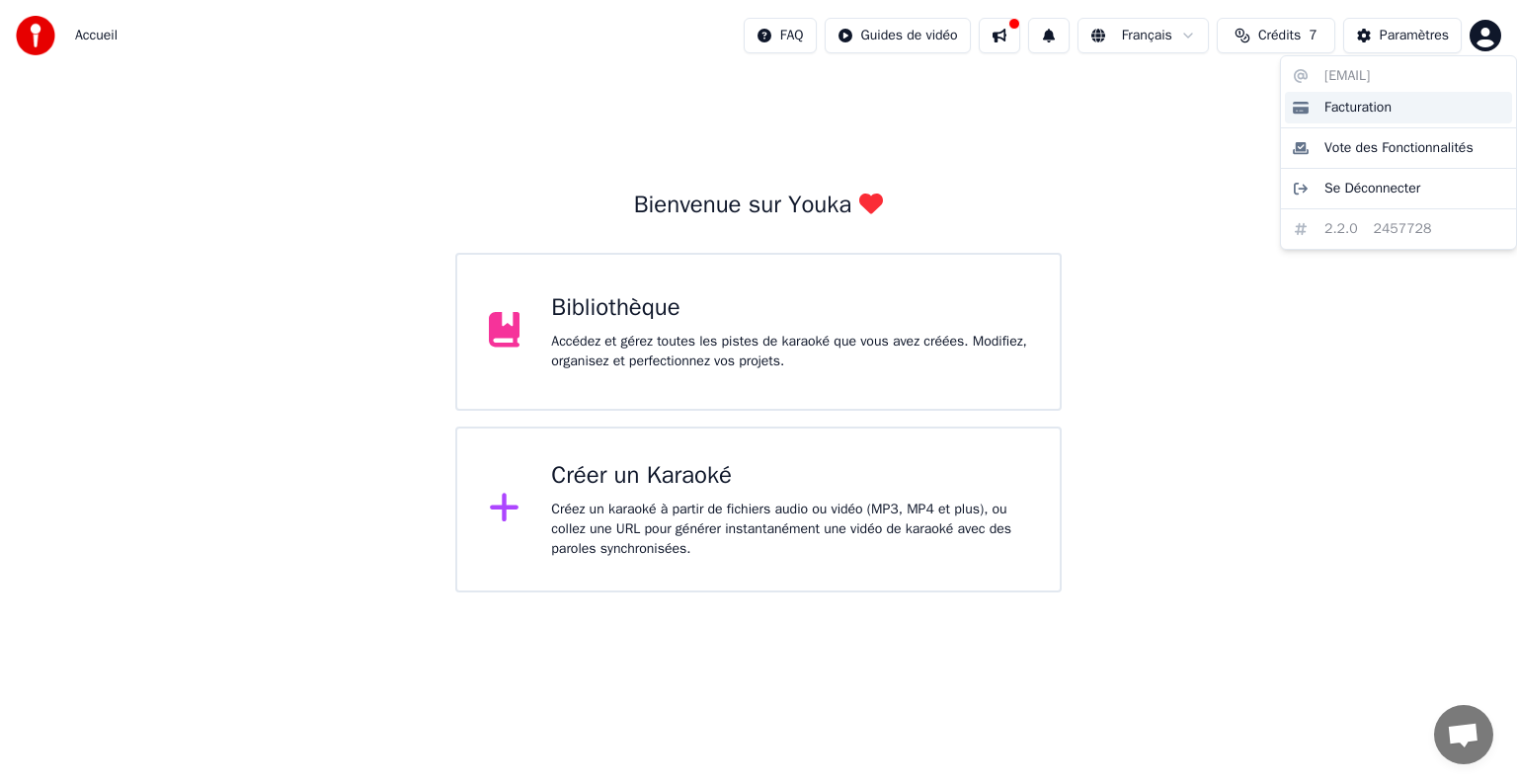 click on "Facturation" at bounding box center [1358, 108] 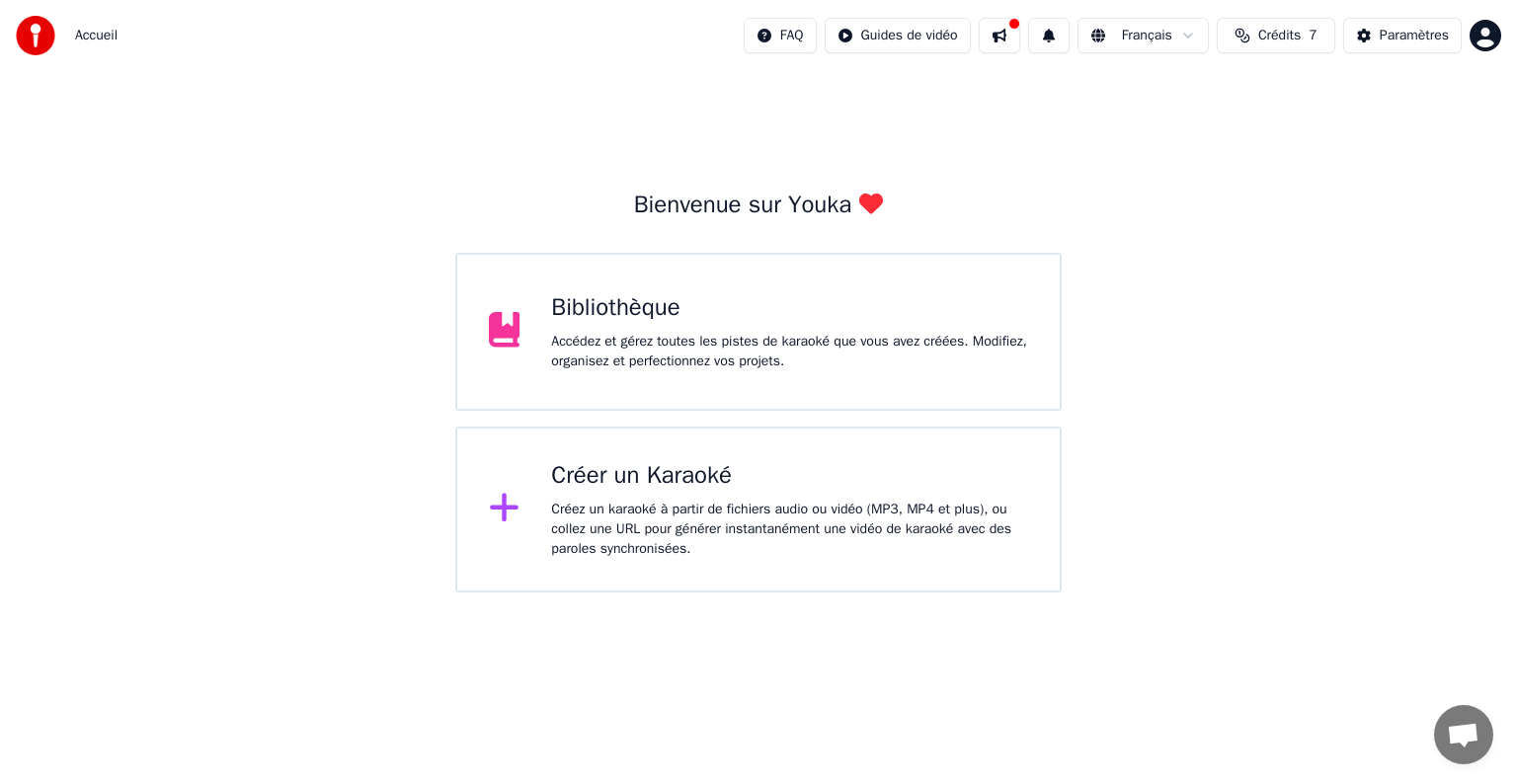 click on "Créez un karaoké à partir de fichiers audio ou vidéo (MP3, MP4 et plus), ou collez une URL pour générer instantanément une vidéo de karaoké avec des paroles synchronisées." at bounding box center [789, 529] 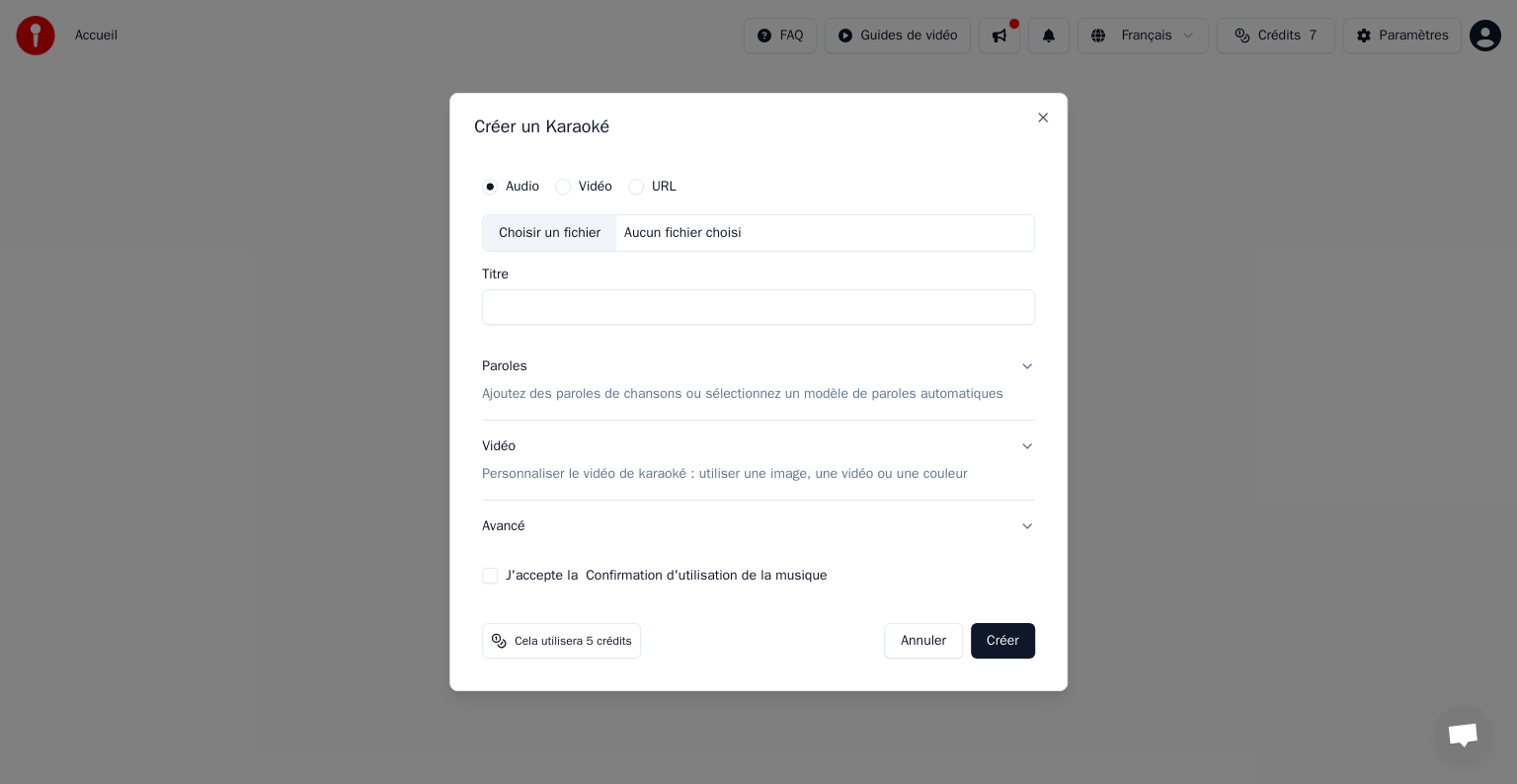click on "Créer un Karaoké Audio Vidéo URL Choisir un fichier Aucun fichier choisi Titre Paroles Ajoutez des paroles de chansons ou sélectionnez un modèle de paroles automatiques Vidéo Personnaliser le vidéo de karaoké : utiliser une image, une vidéo ou une couleur Avancé J'accepte la   Confirmation d'utilisation de la musique Cela utilisera 5 crédits Annuler Créer Close" at bounding box center (758, 392) 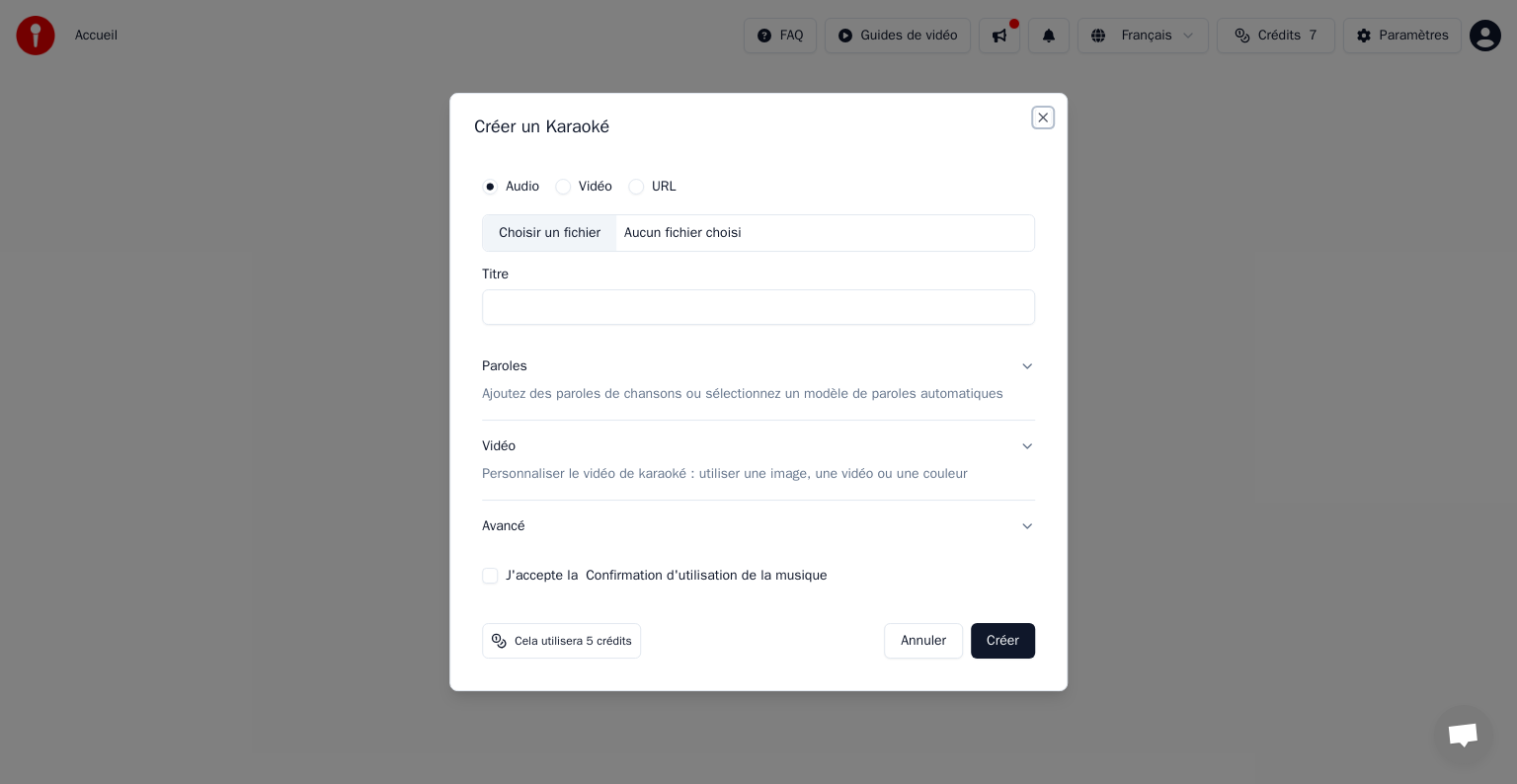 click on "Close" at bounding box center [1043, 118] 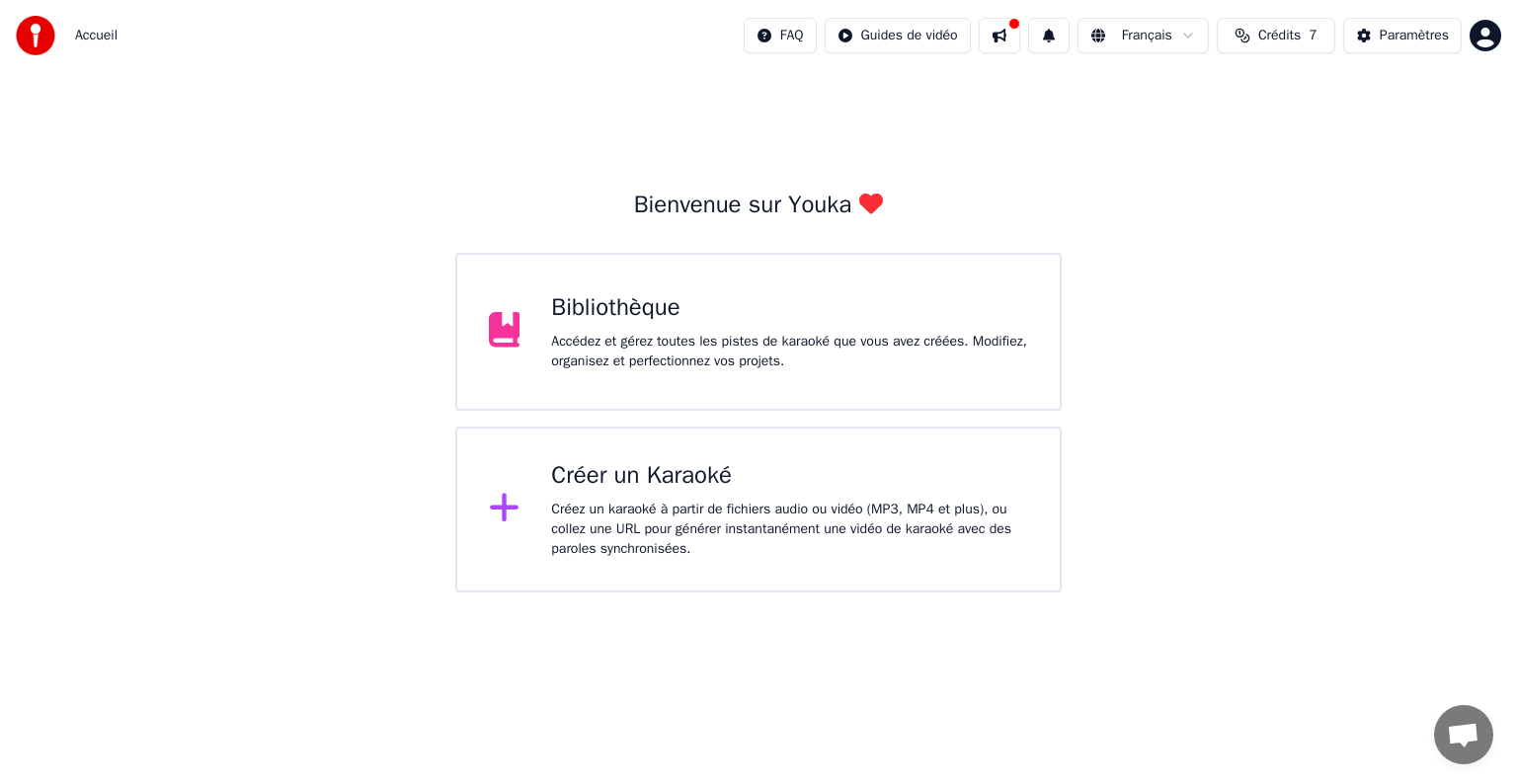 click at bounding box center (999, 36) 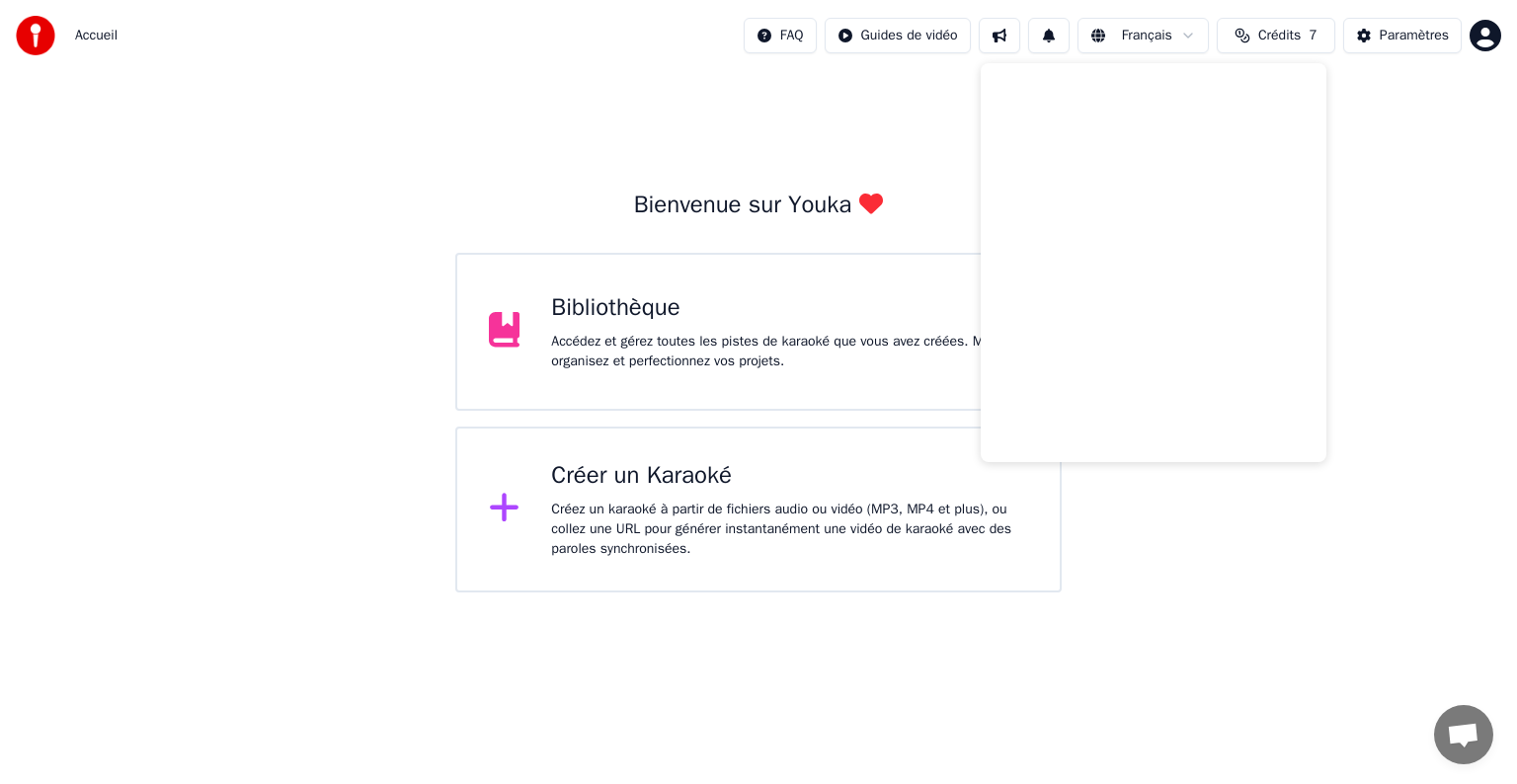 click on "Bienvenue sur Youka Bibliothèque Accédez et gérez toutes les pistes de karaoké que vous avez créées. Modifiez, organisez et perfectionnez vos projets. Créer un Karaoké Créez un karaoké à partir de fichiers audio ou vidéo (MP3, MP4 et plus), ou collez une URL pour générer instantanément une vidéo de karaoké avec des paroles synchronisées." at bounding box center [758, 332] 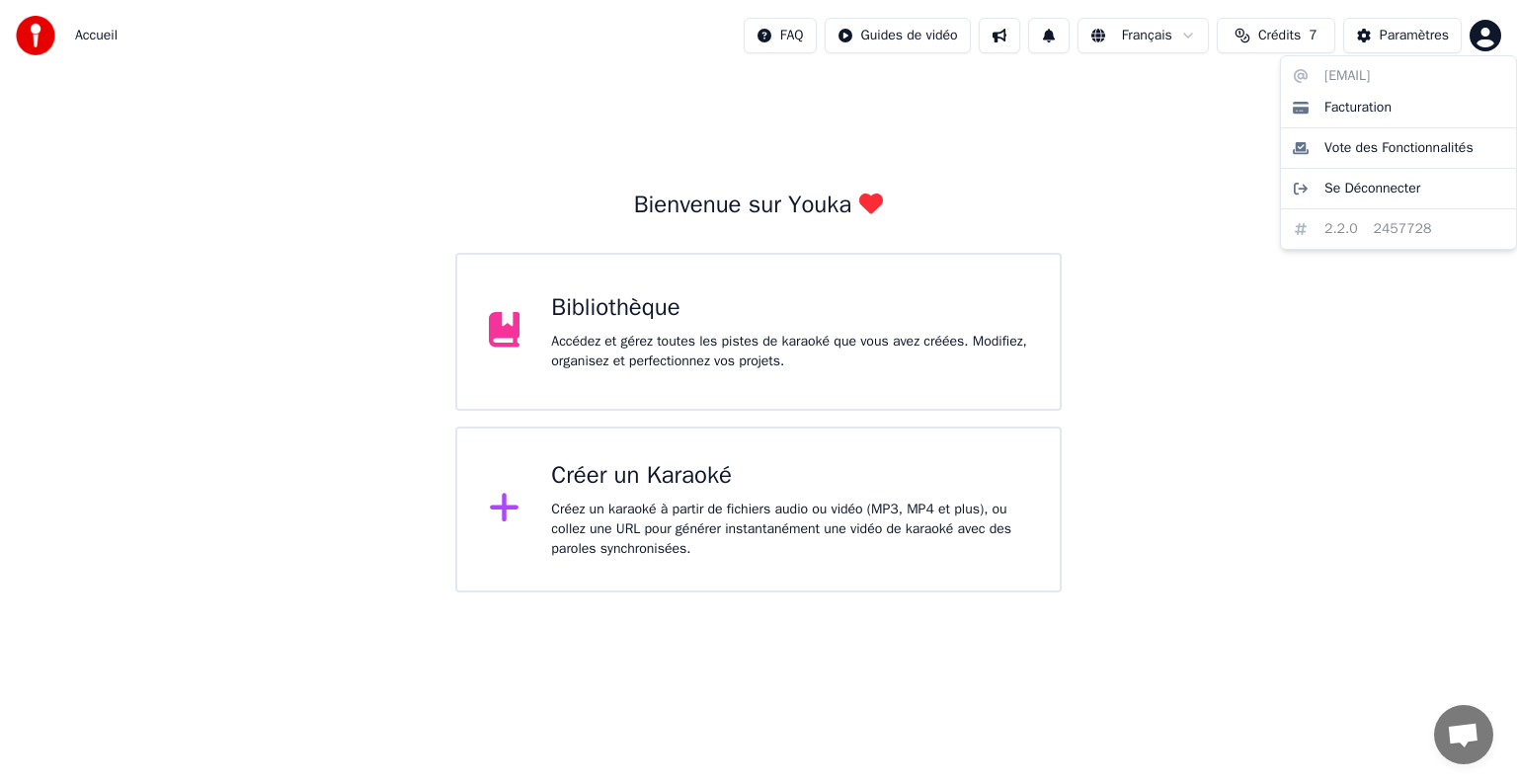 click on "Accueil FAQ Guides de vidéo Français Crédits 7 Paramètres Bienvenue sur Youka Bibliothèque Accédez et gérez toutes les pistes de karaoké que vous avez créées. Modifiez, organisez et perfectionnez vos projets. Créer un Karaoké Créez un karaoké à partir de fichiers audio ou vidéo (MP3, MP4 et plus), ou collez une URL pour générer instantanément une vidéo de karaoké avec des paroles synchronisées. [EMAIL] Facturation Vote des Fonctionnalités Se Déconnecter 2.2.0 2457728" at bounding box center [758, 296] 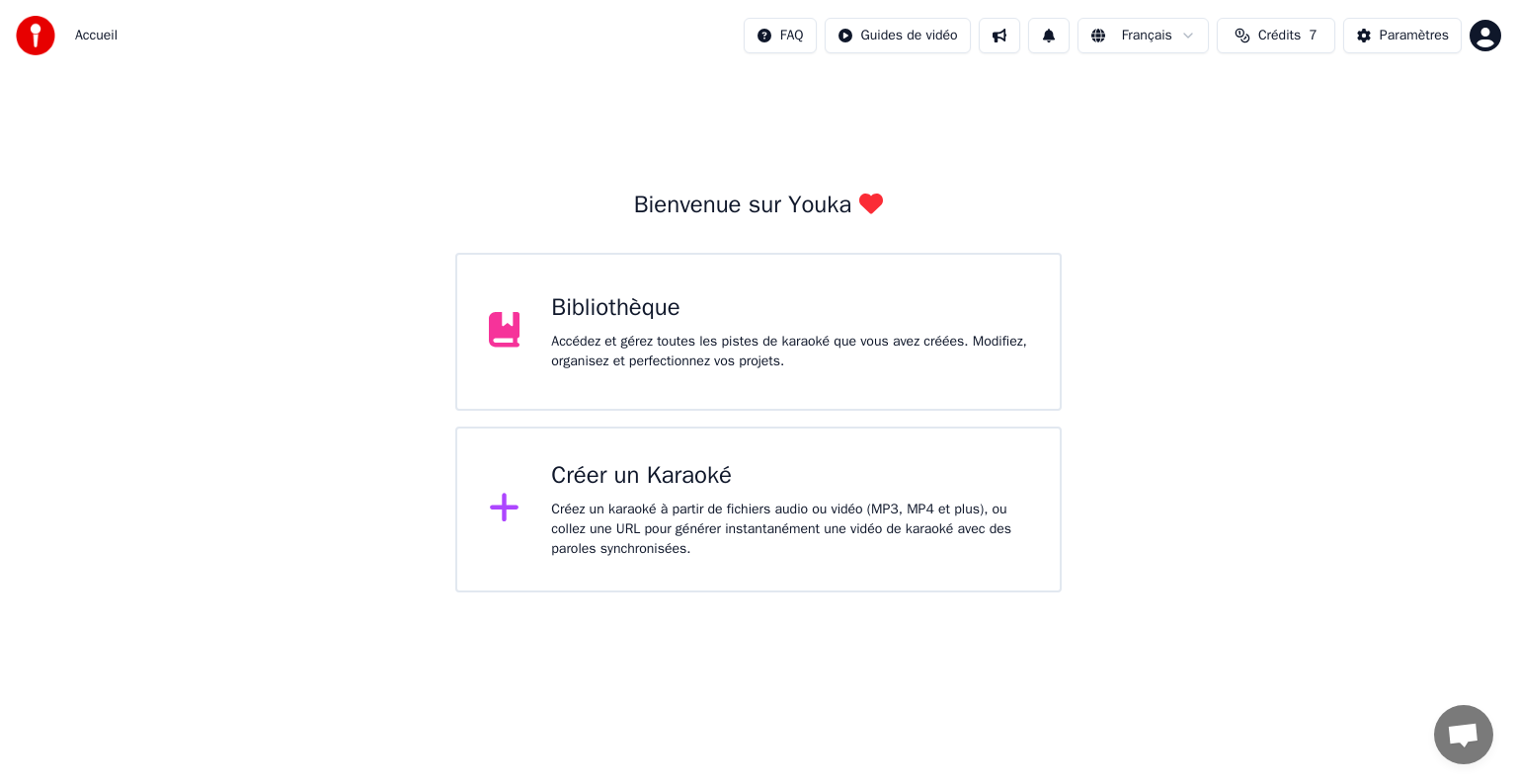 click on "Bibliothèque" at bounding box center (789, 308) 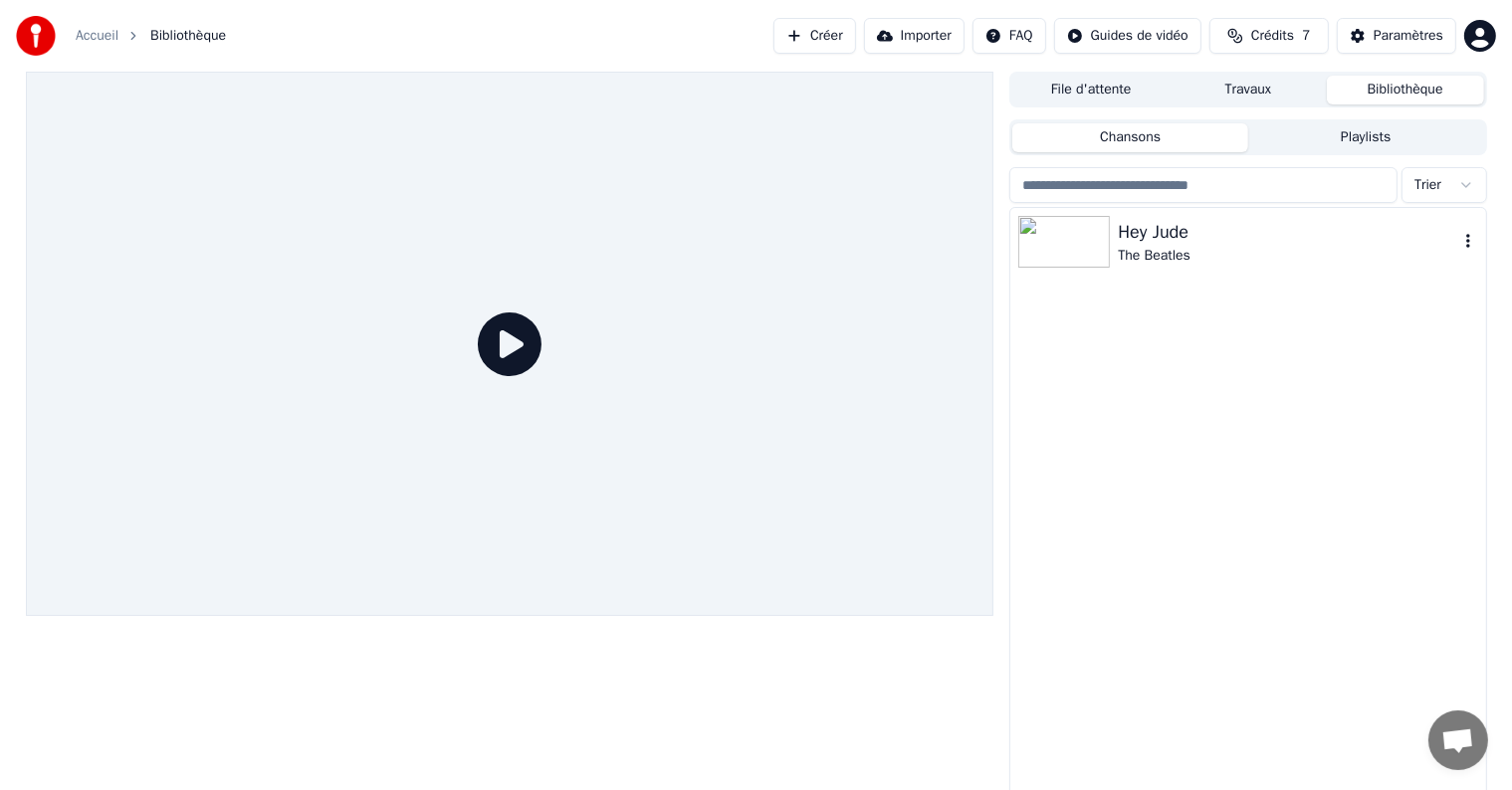 click at bounding box center (1064, 242) 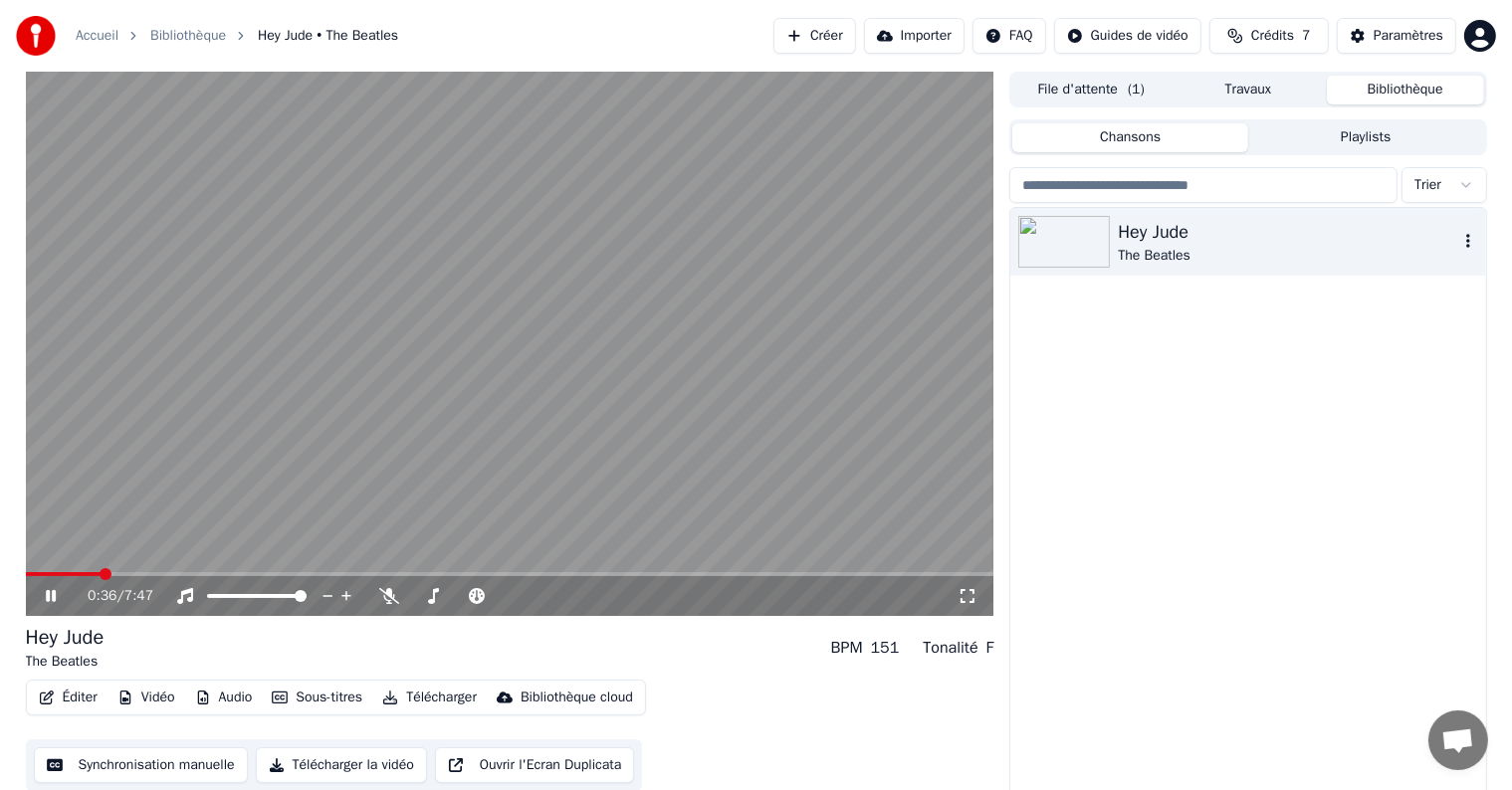 click on "Hey Jude" at bounding box center (1287, 232) 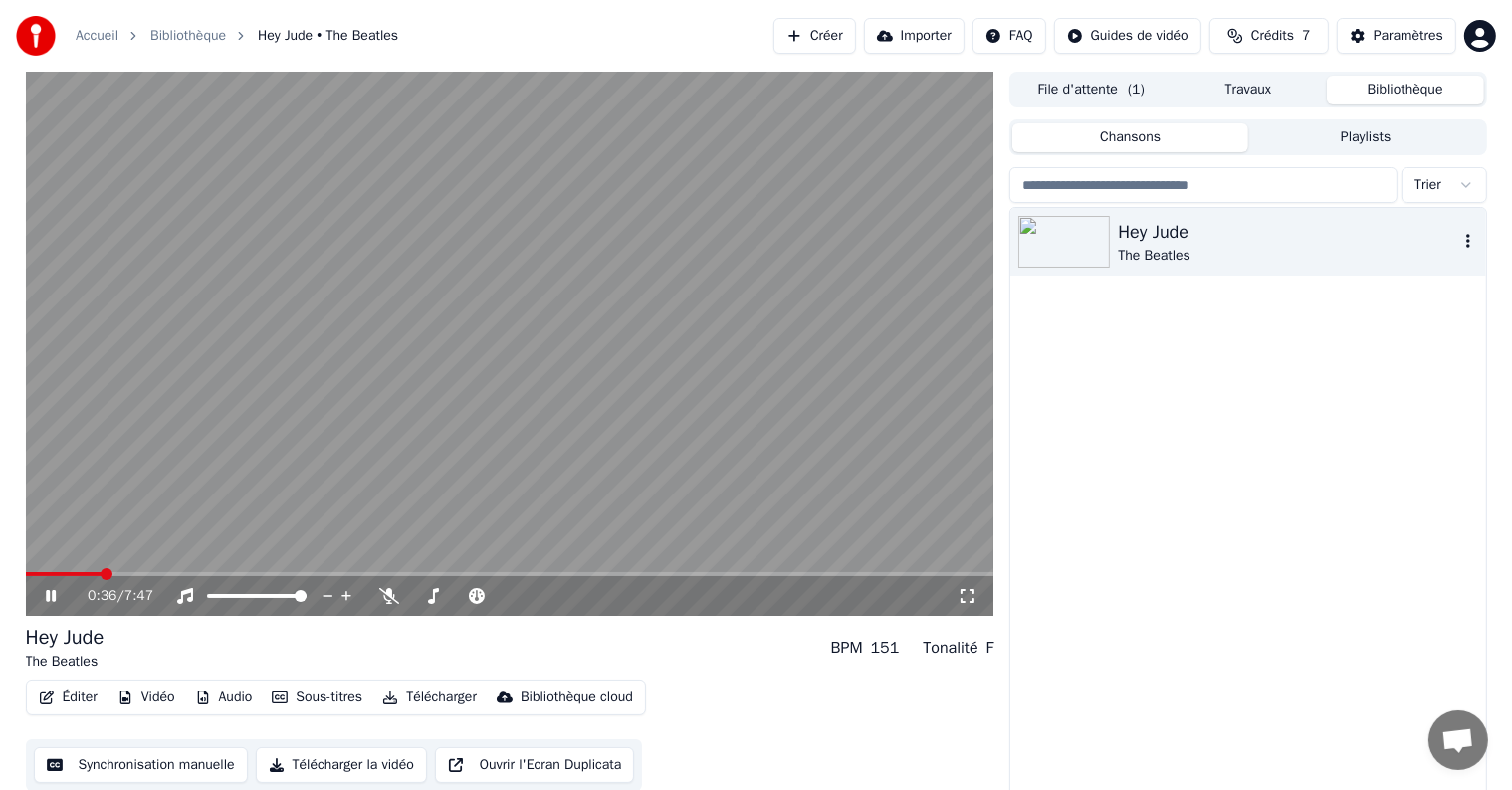 click on "Hey Jude" at bounding box center [1287, 232] 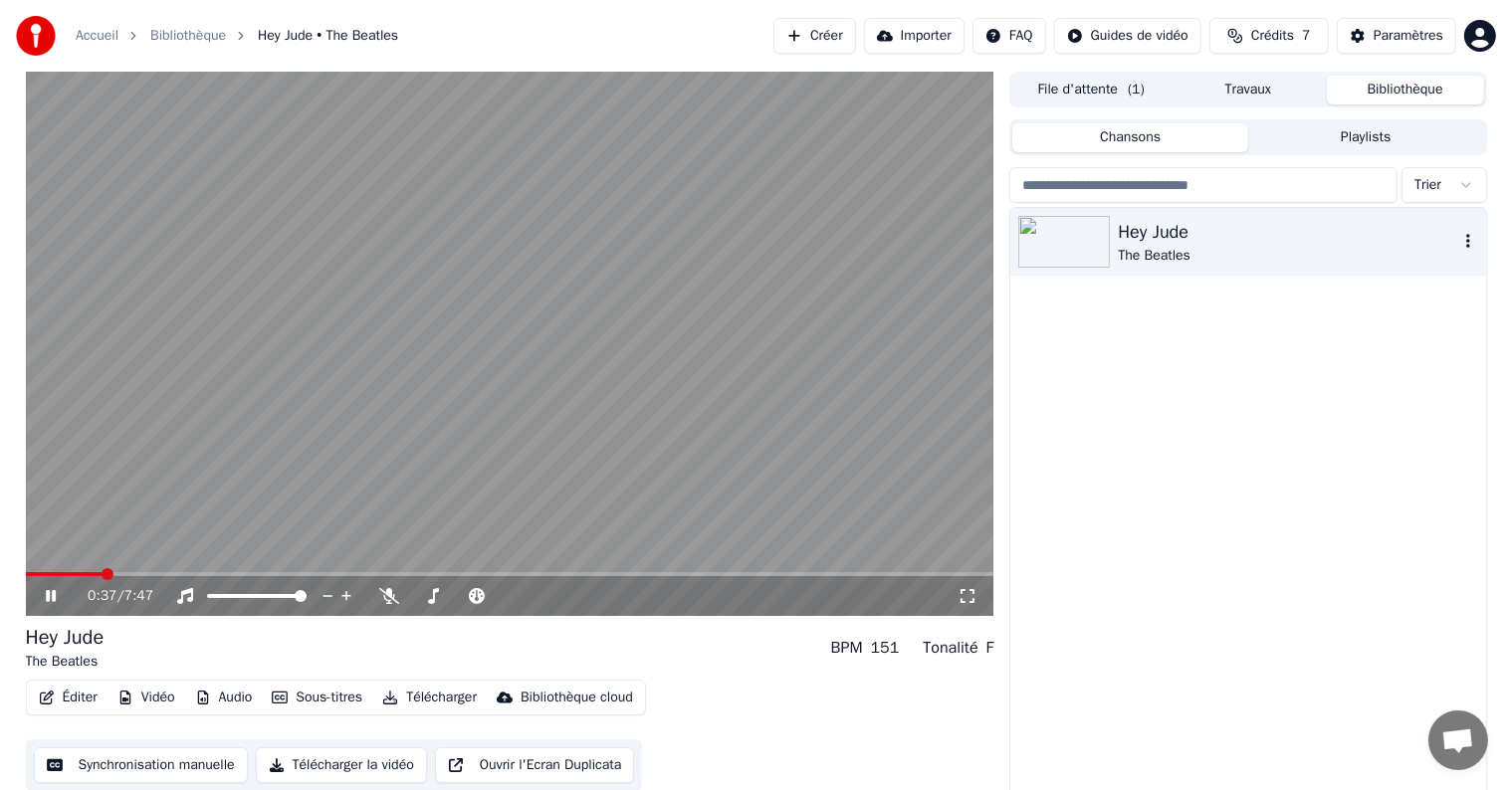 click 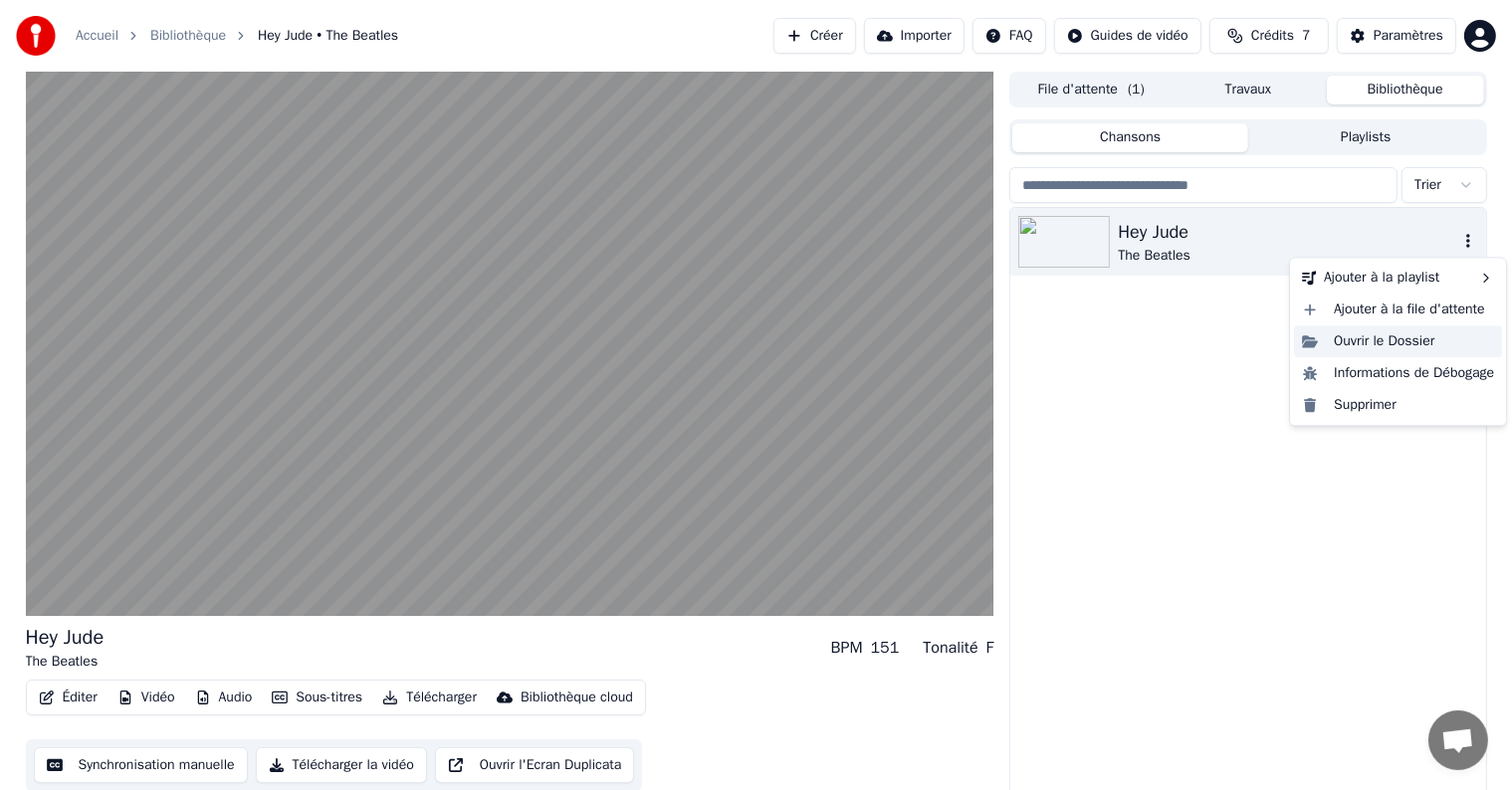 click on "Ouvrir le Dossier" at bounding box center [1398, 341] 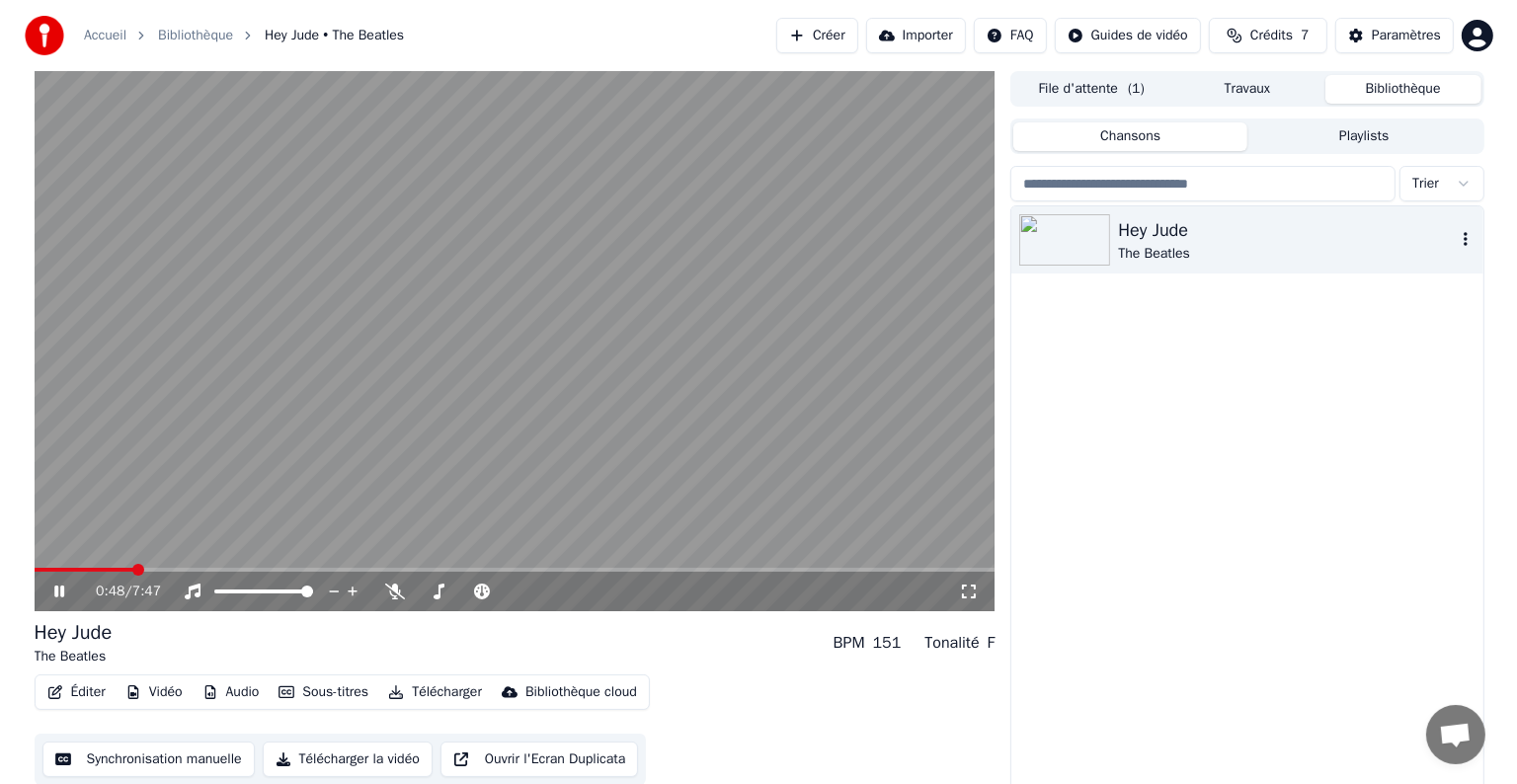 scroll, scrollTop: 9, scrollLeft: 0, axis: vertical 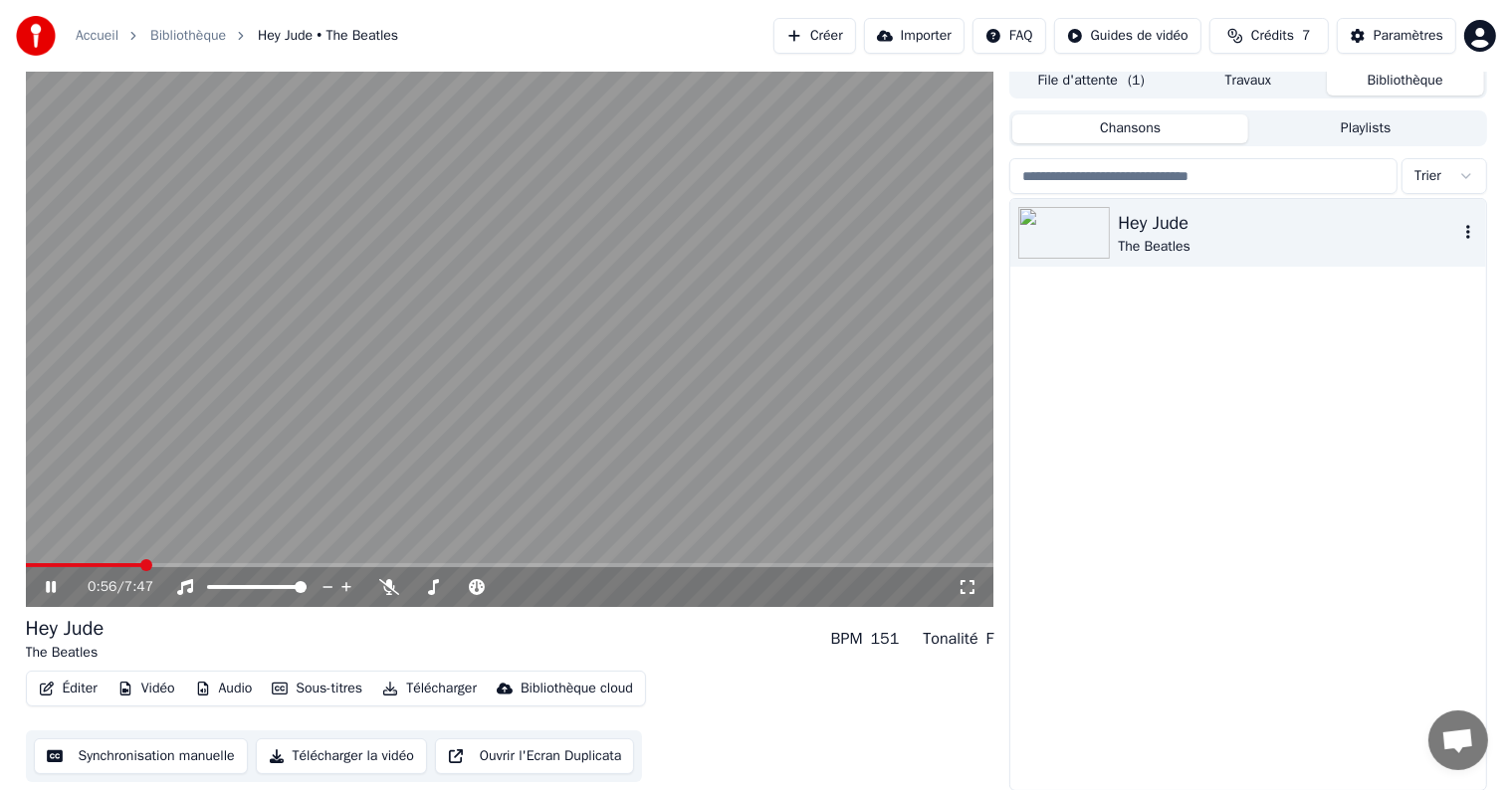 click 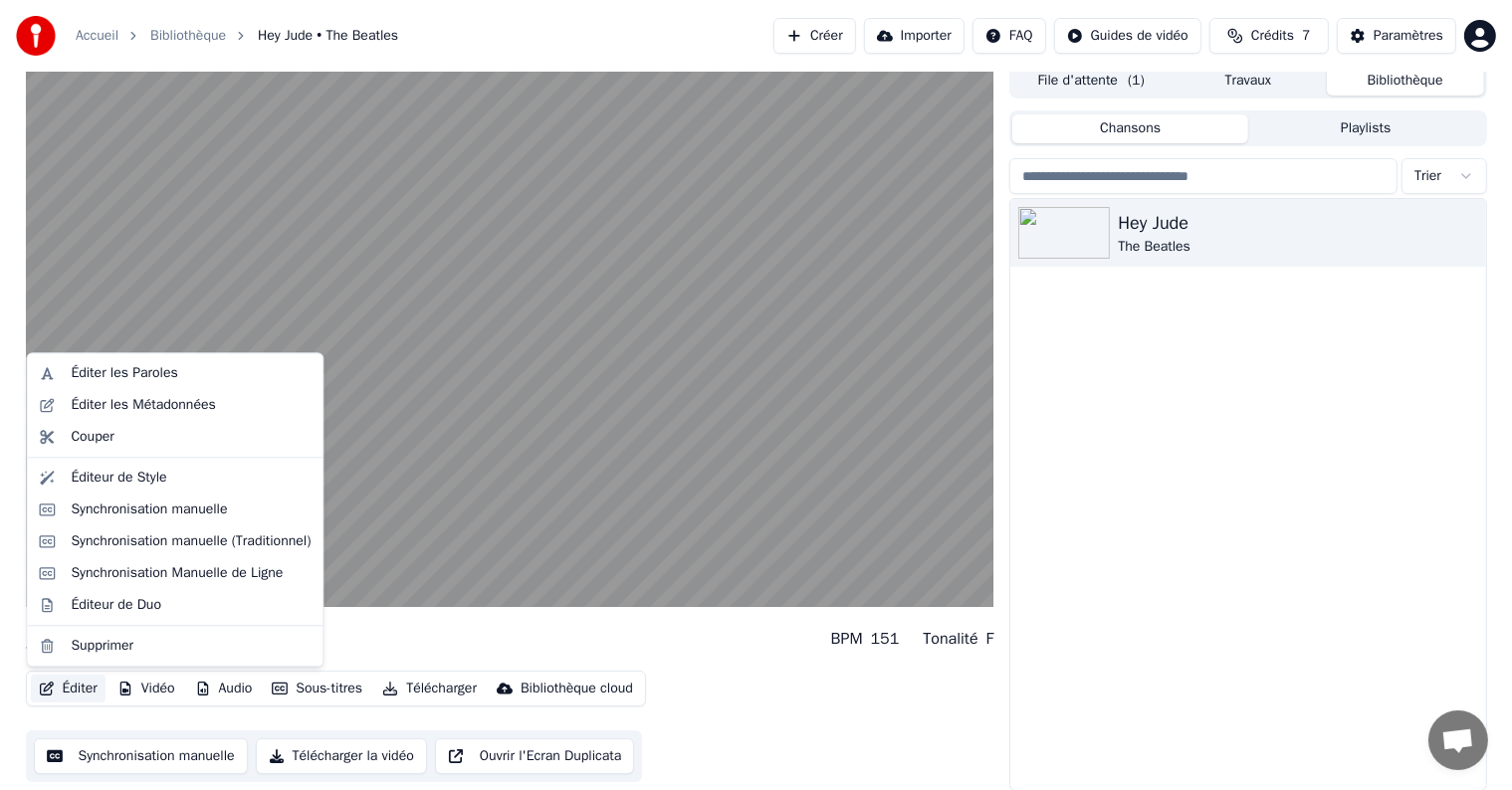 click on "Éditer" at bounding box center (68, 689) 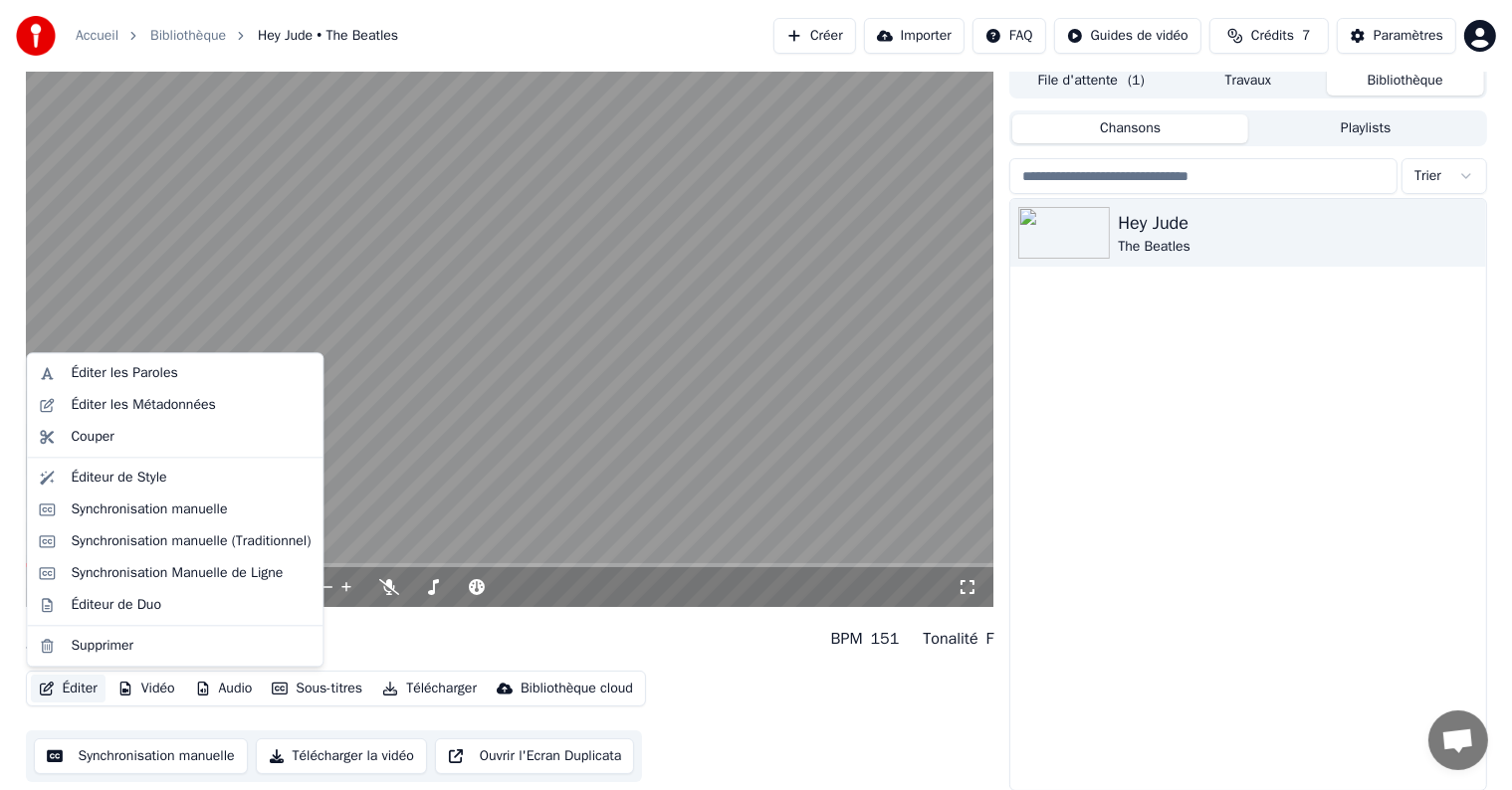 click on "Hey Jude The Beatles" at bounding box center [1247, 494] 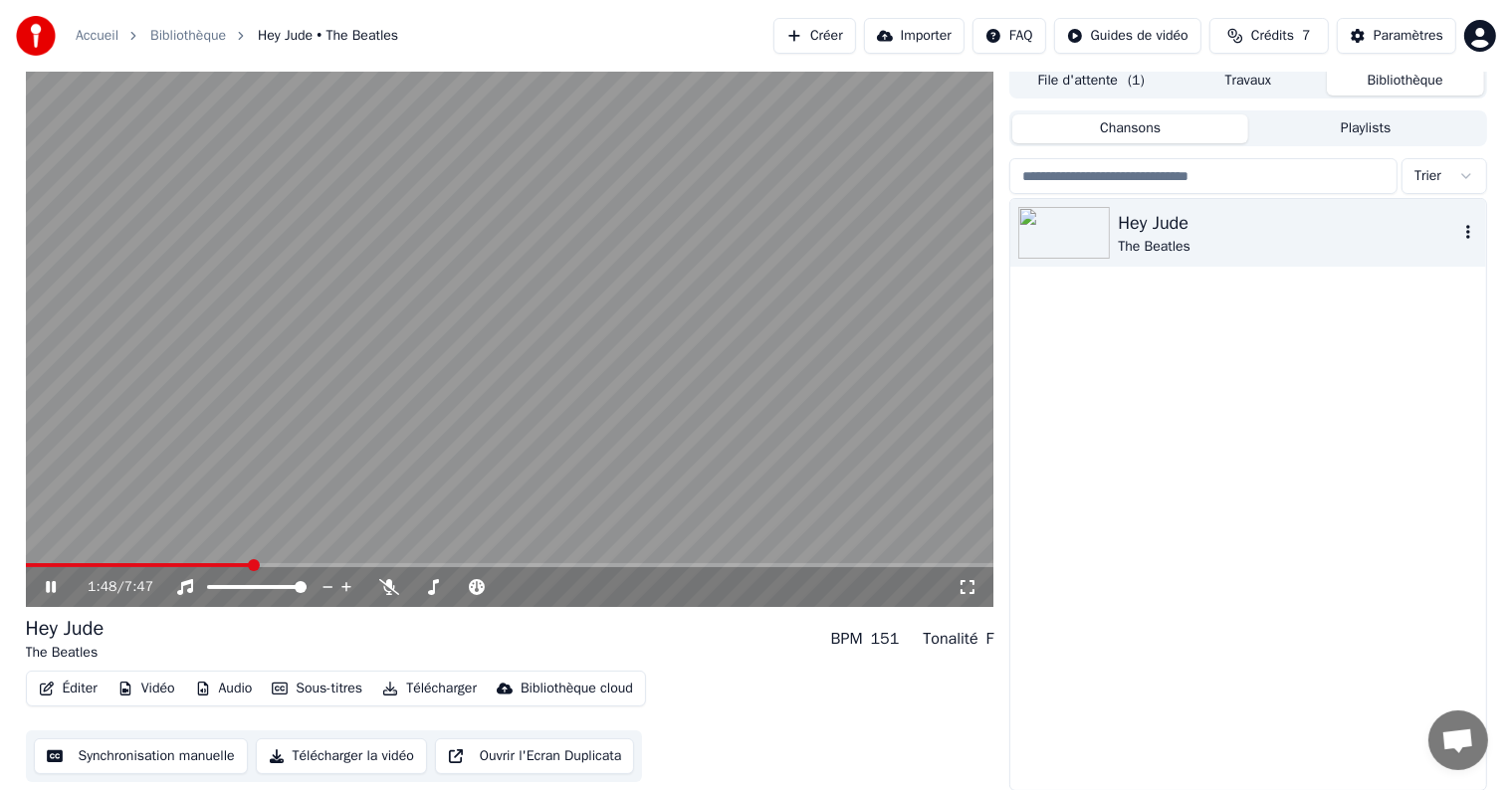 click on "The Beatles" at bounding box center [1287, 247] 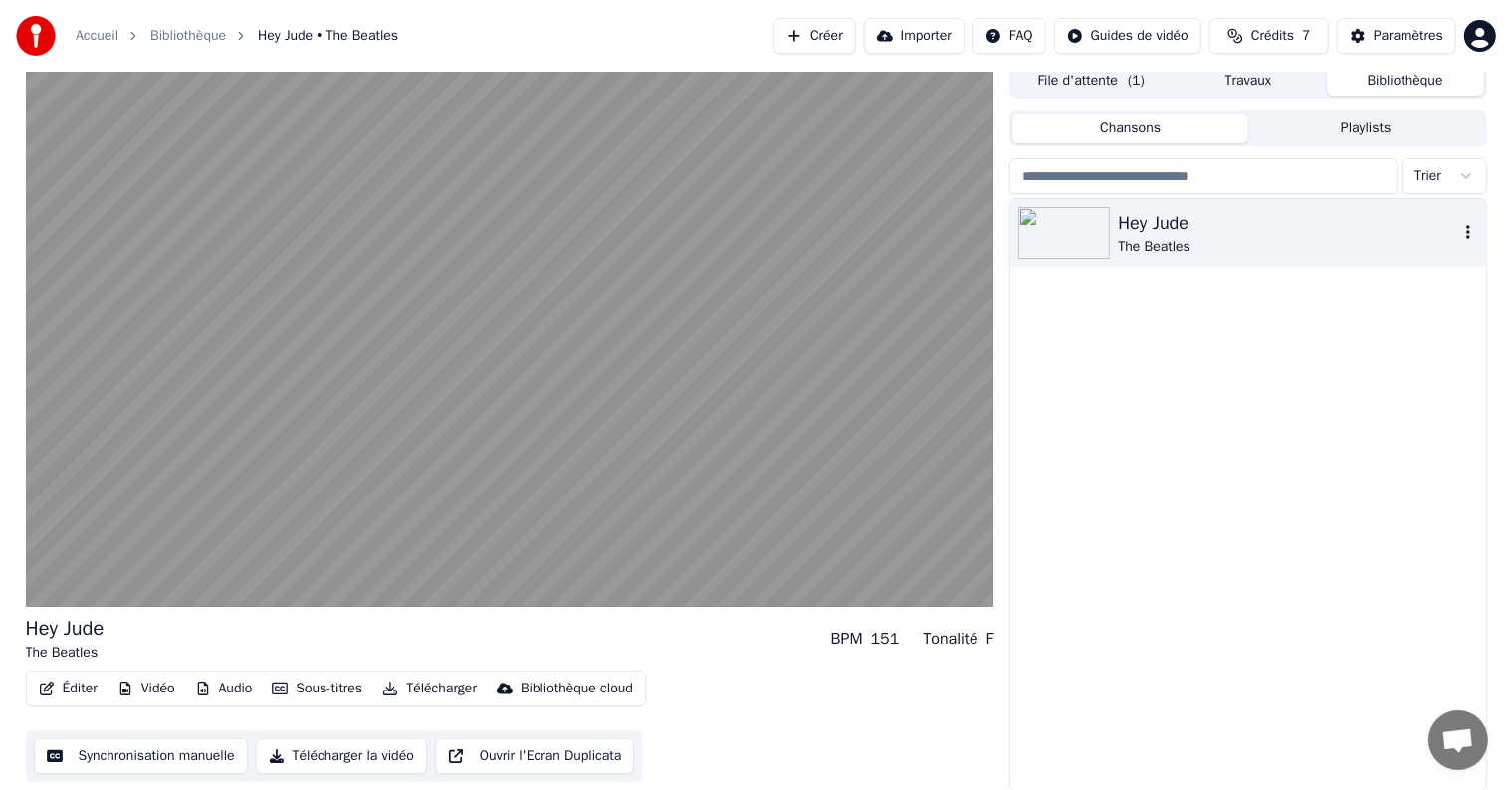 click 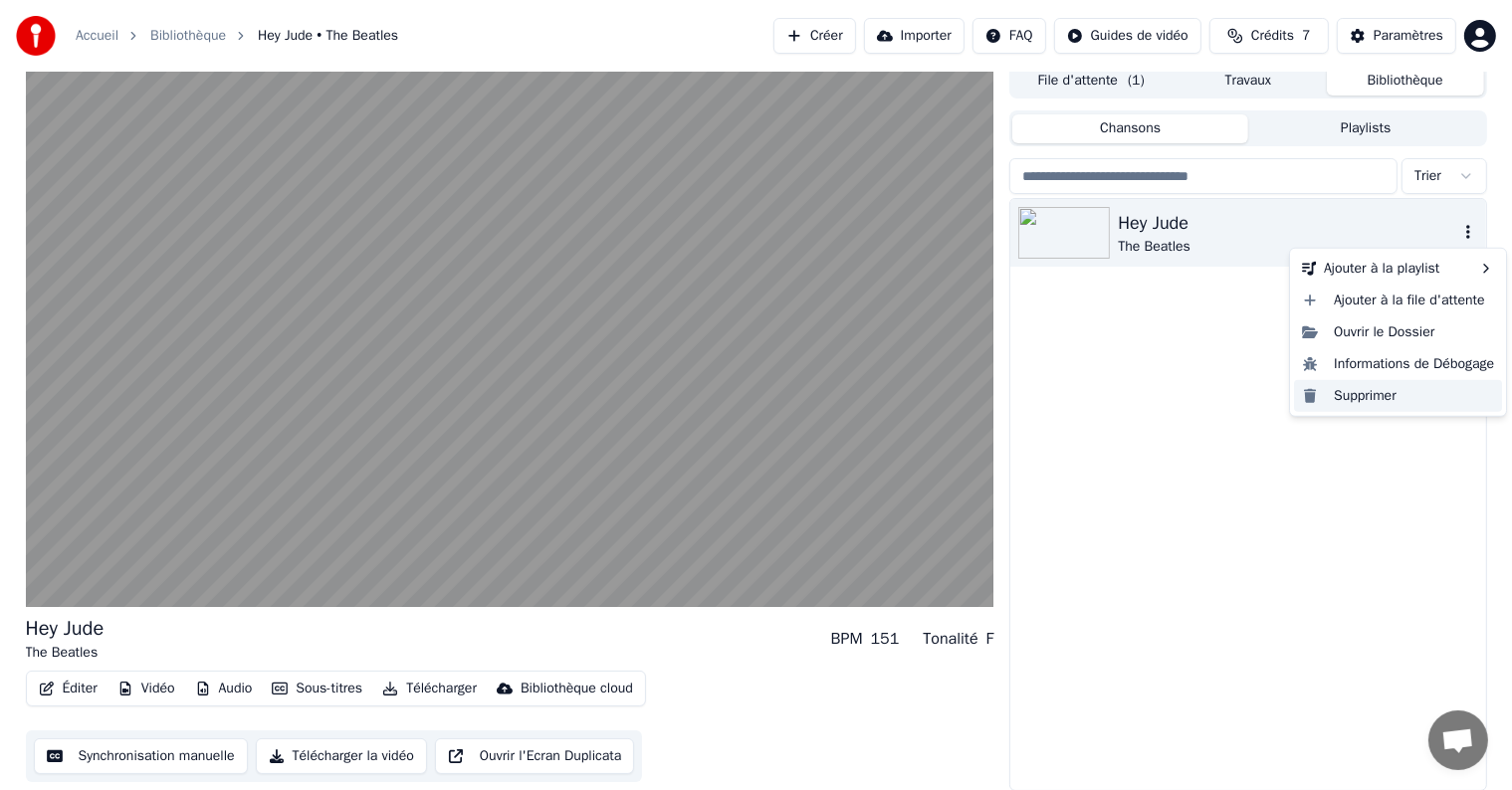 click on "Supprimer" at bounding box center [1398, 396] 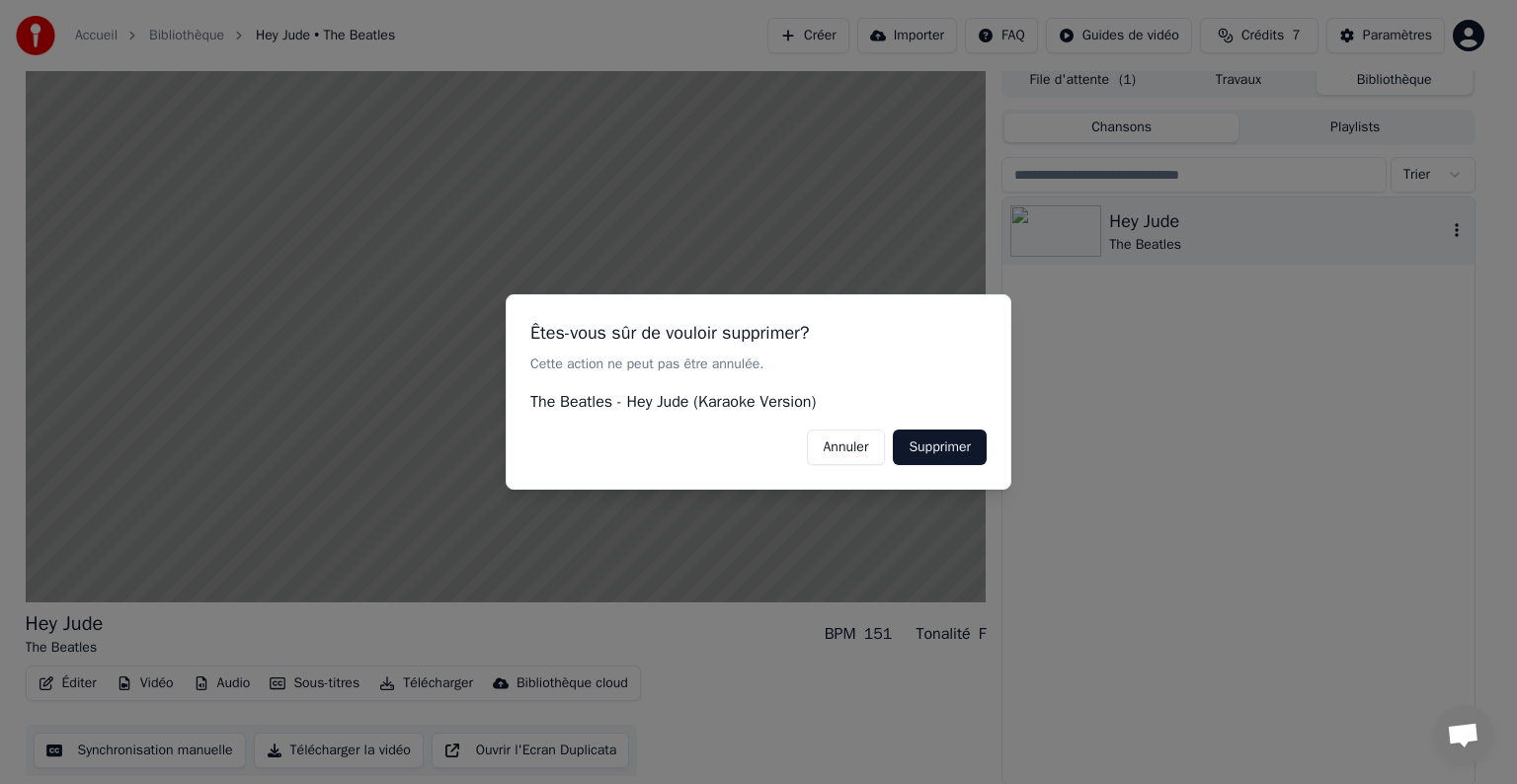 click on "Supprimer" at bounding box center [939, 447] 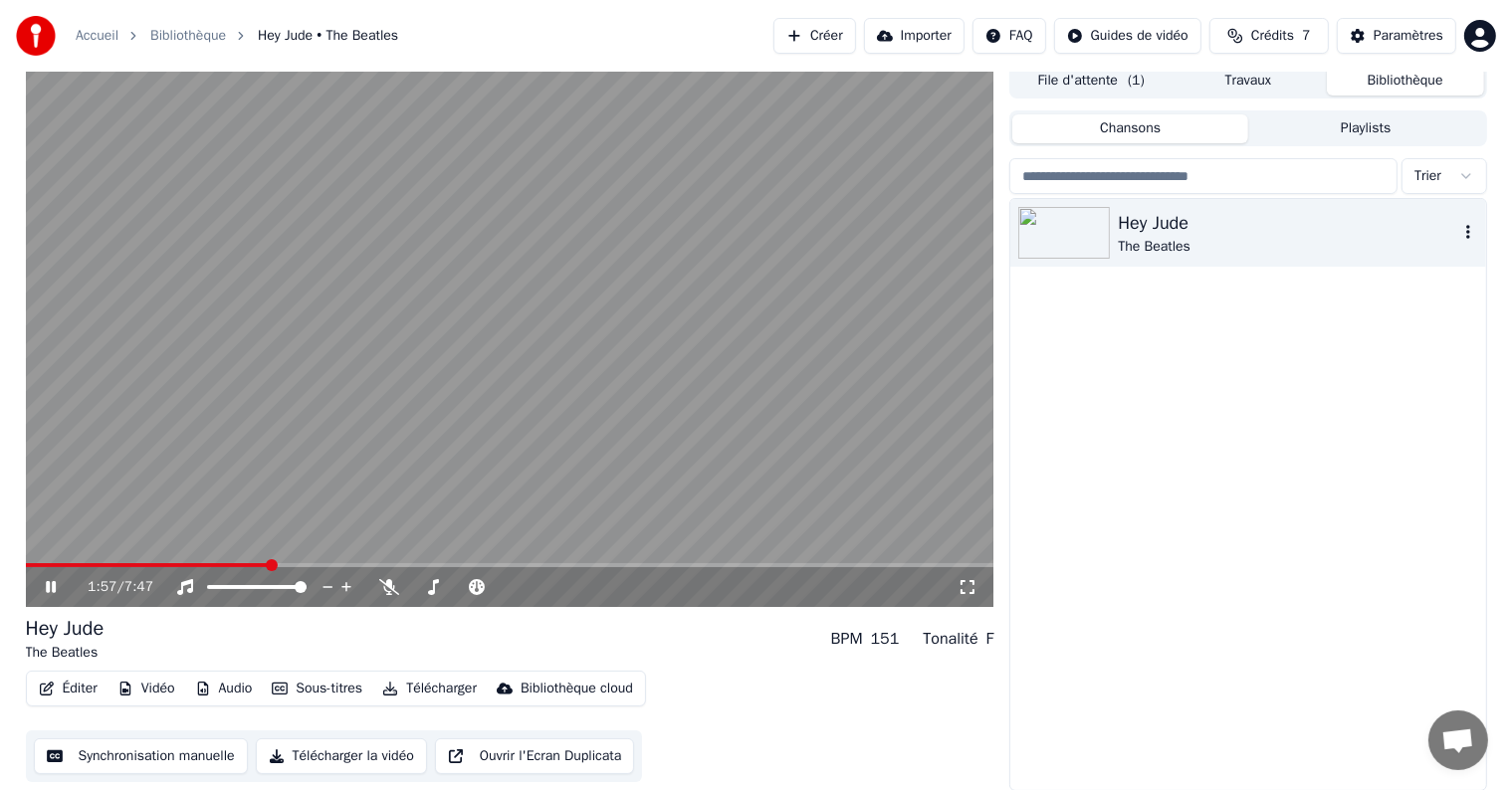 click 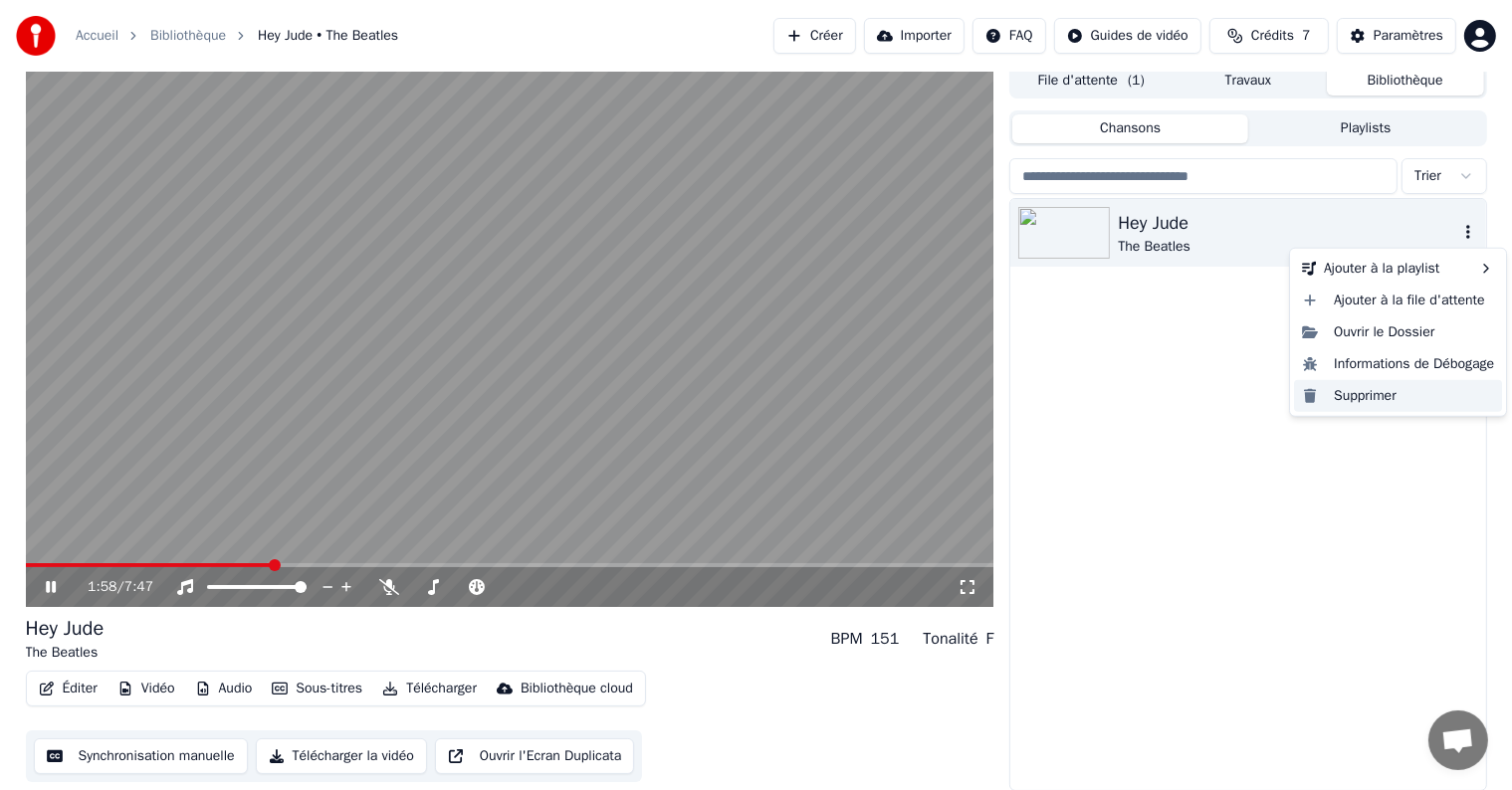 click on "Supprimer" at bounding box center (1398, 396) 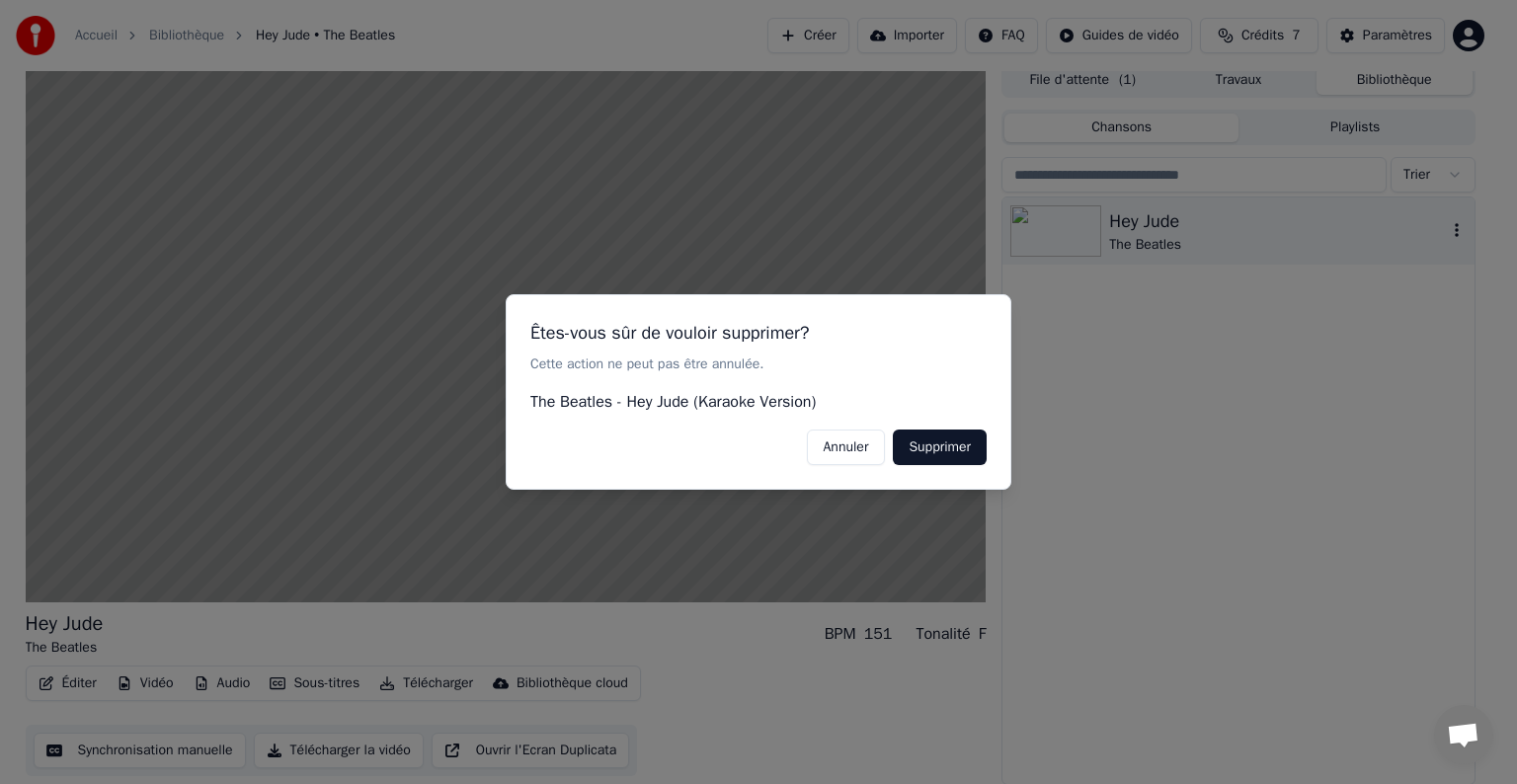 click on "Supprimer" at bounding box center (939, 447) 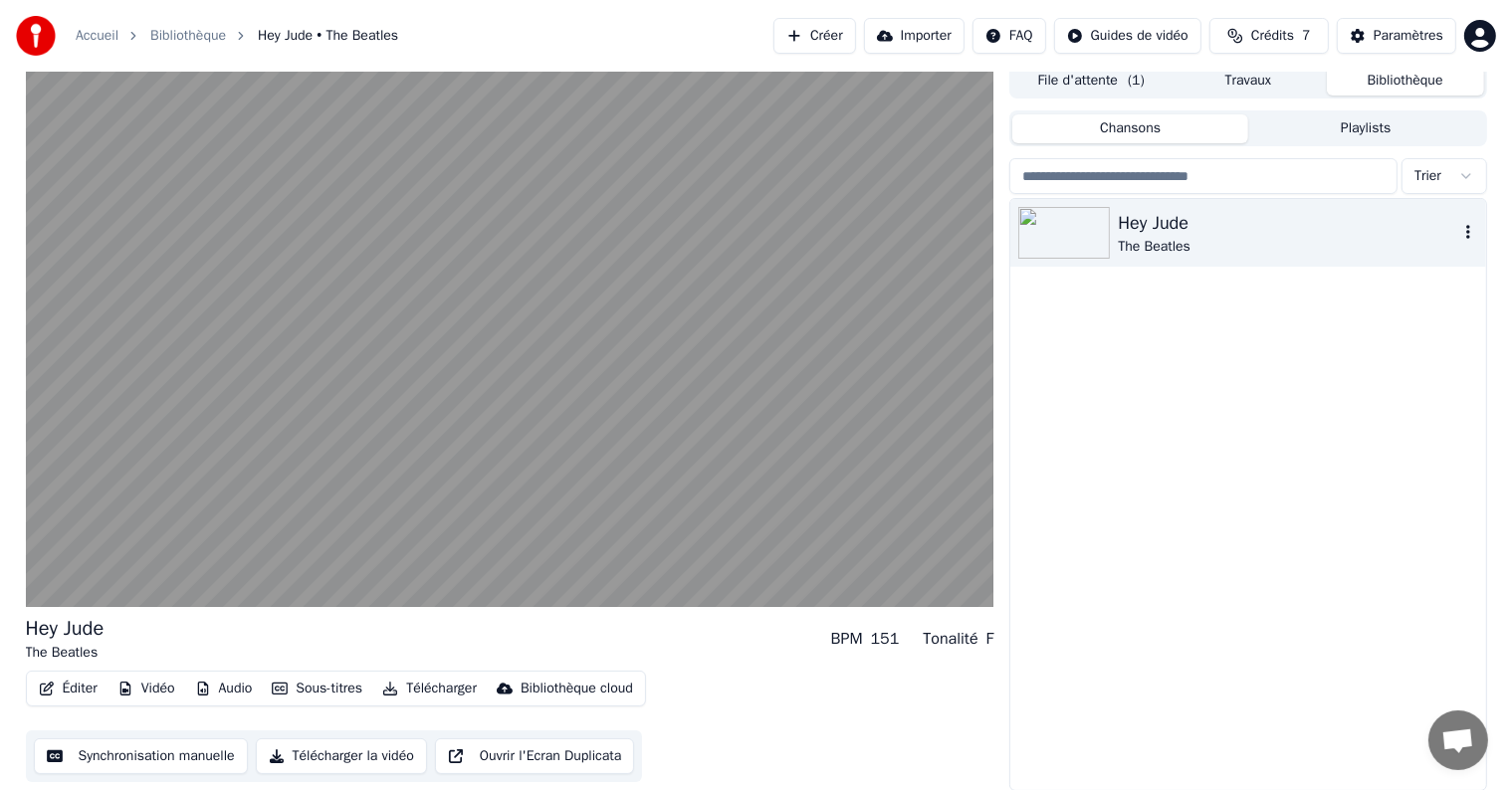 click 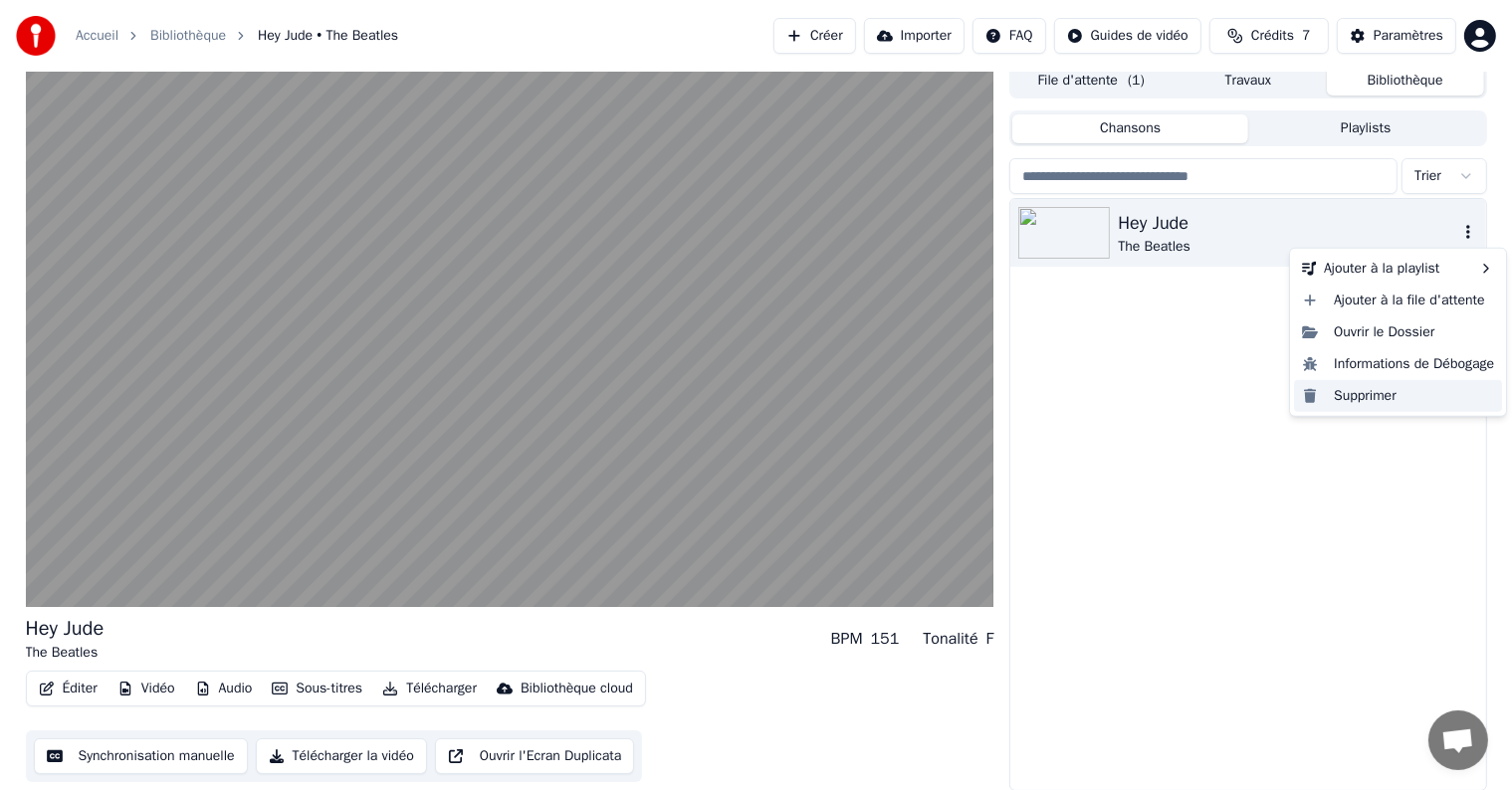 click on "Supprimer" at bounding box center [1398, 396] 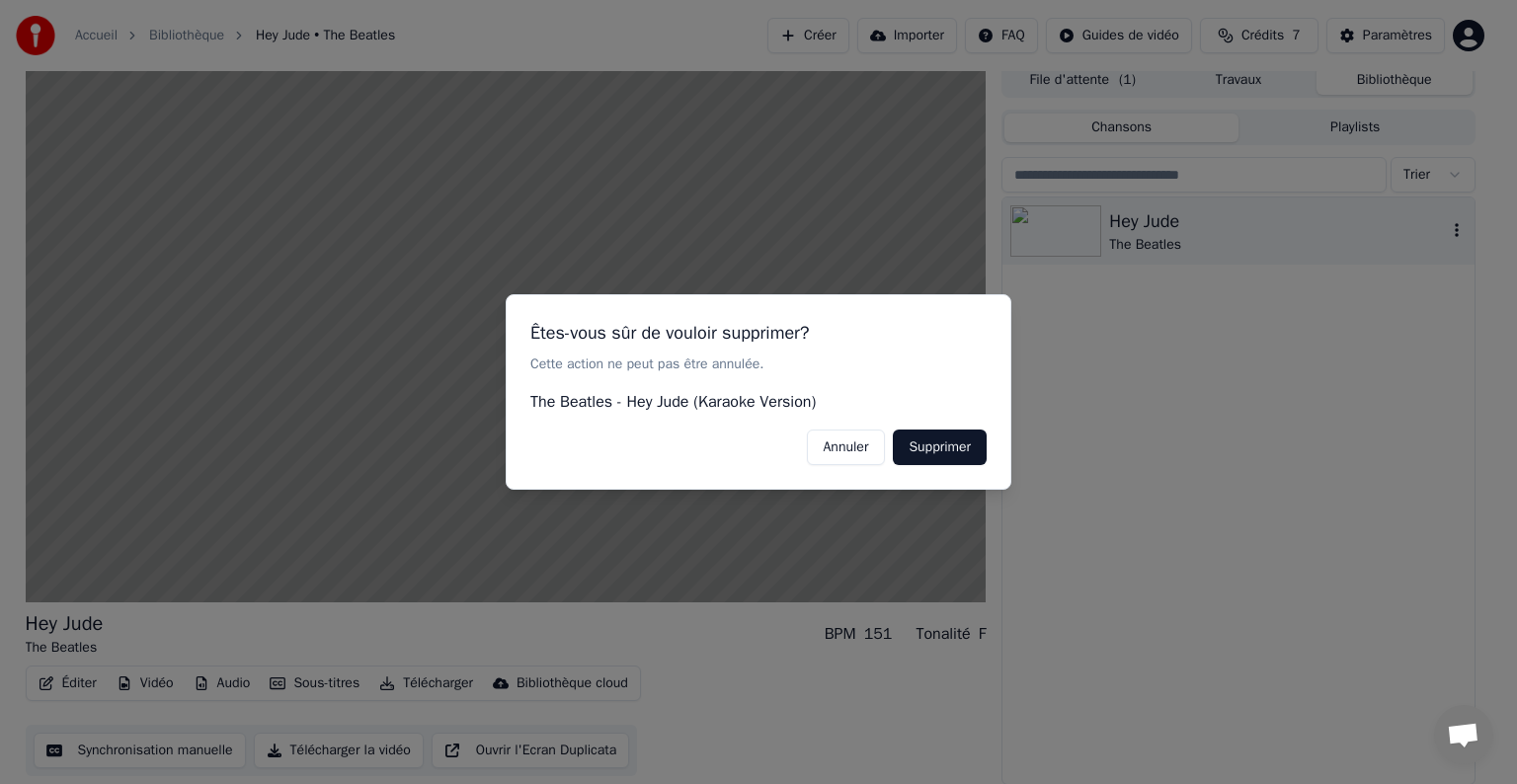 click on "Supprimer" at bounding box center [939, 447] 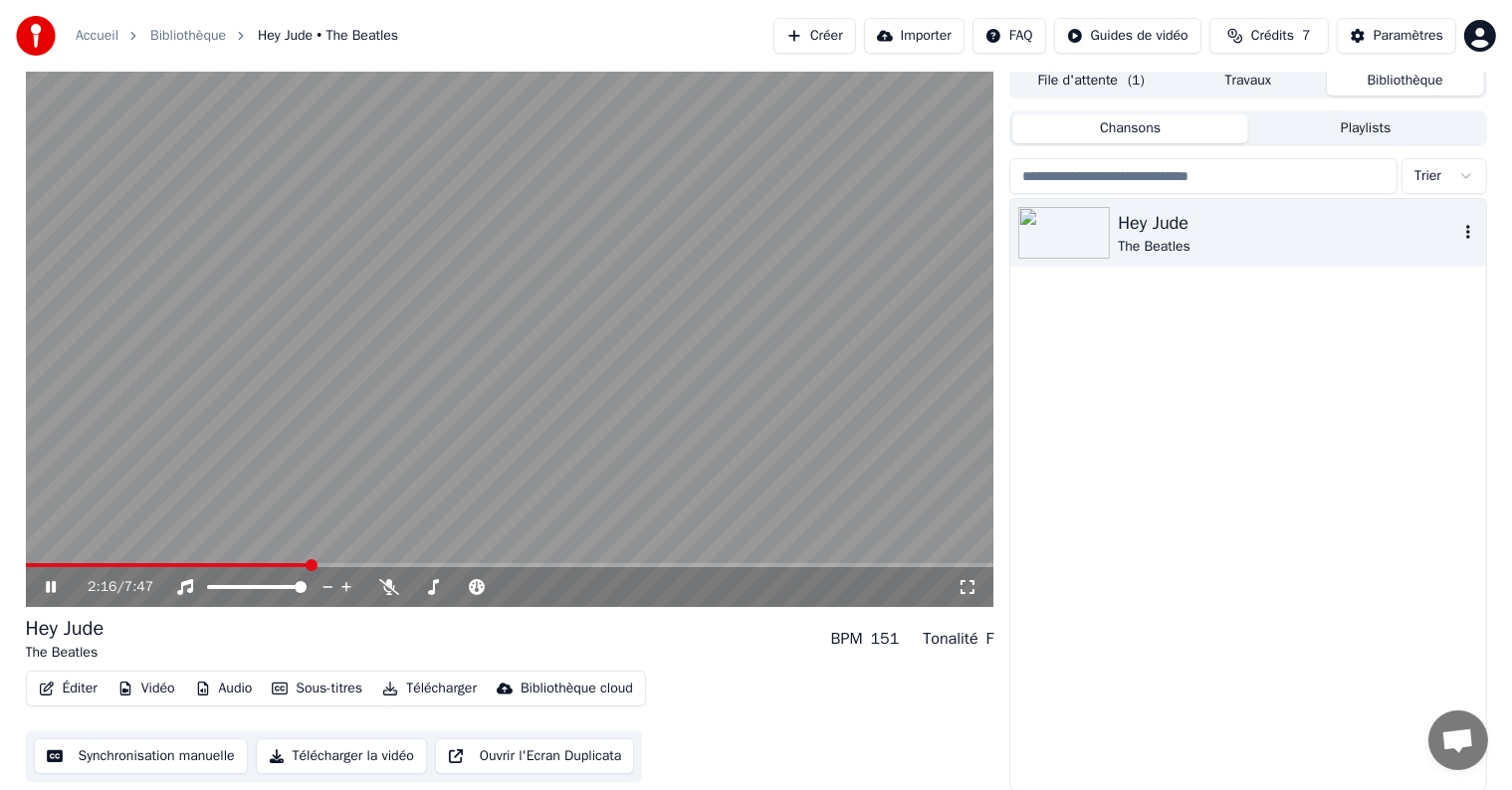 click 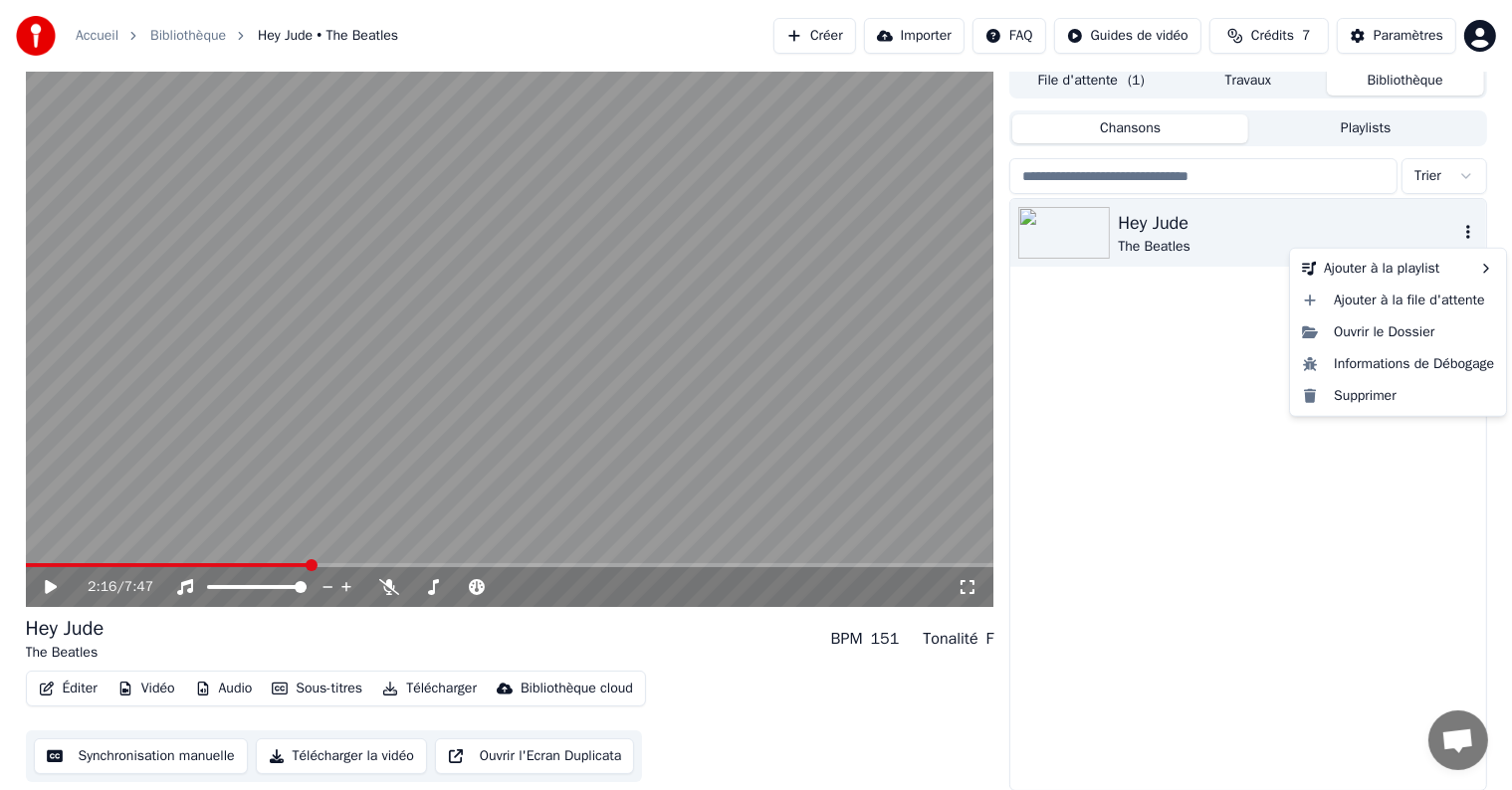 click 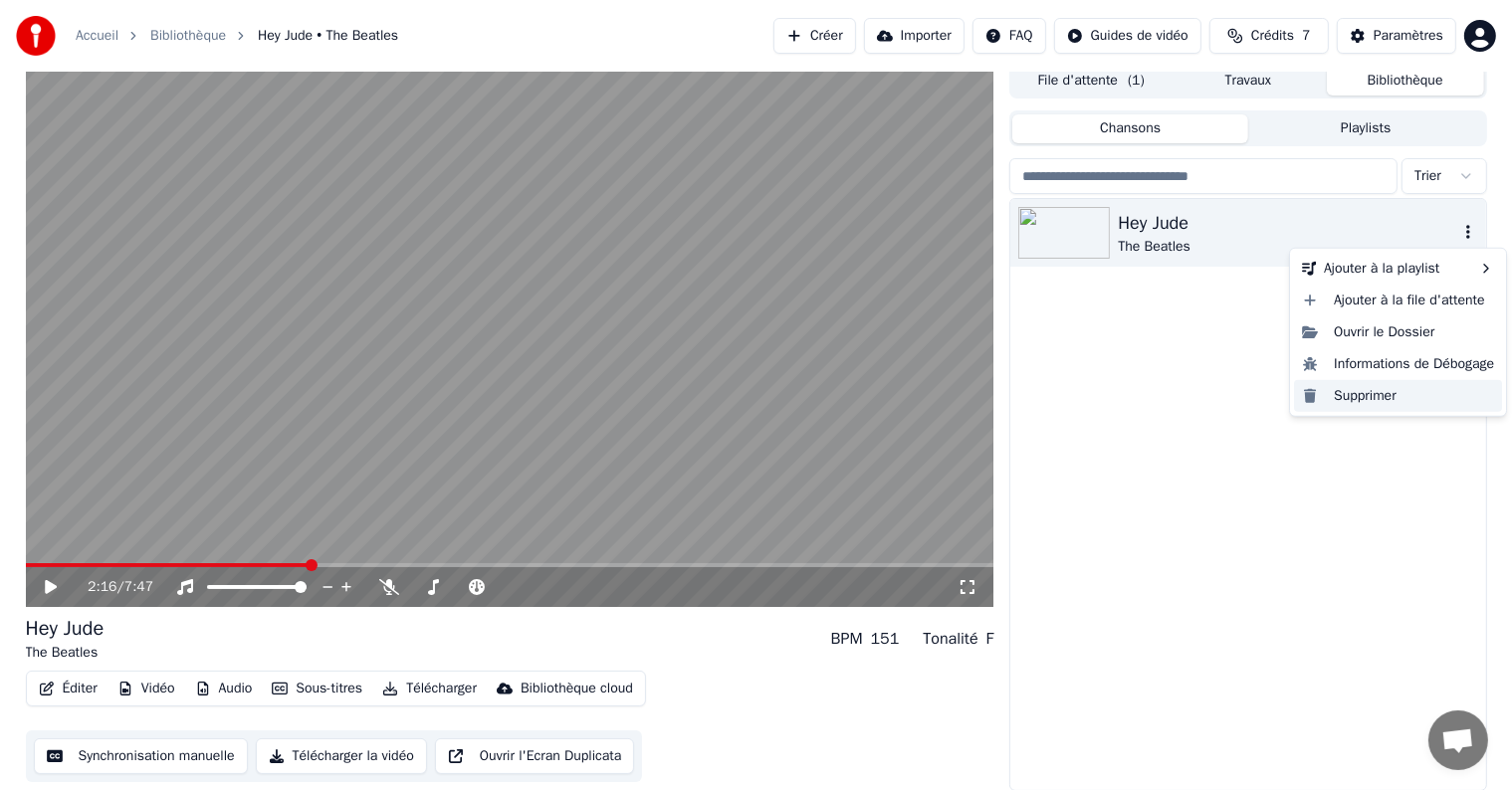 click on "Supprimer" at bounding box center [1398, 396] 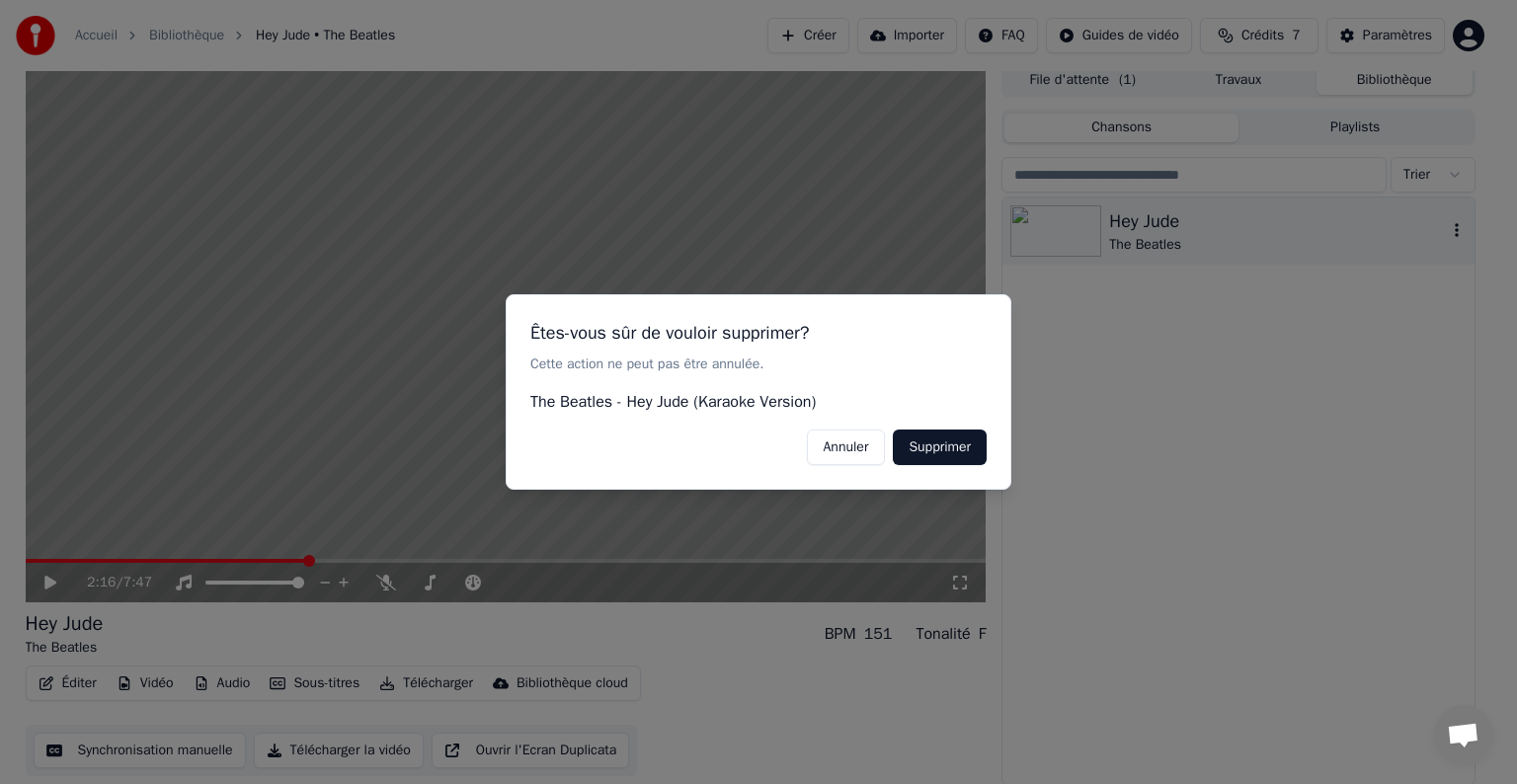 click on "Supprimer" at bounding box center (939, 447) 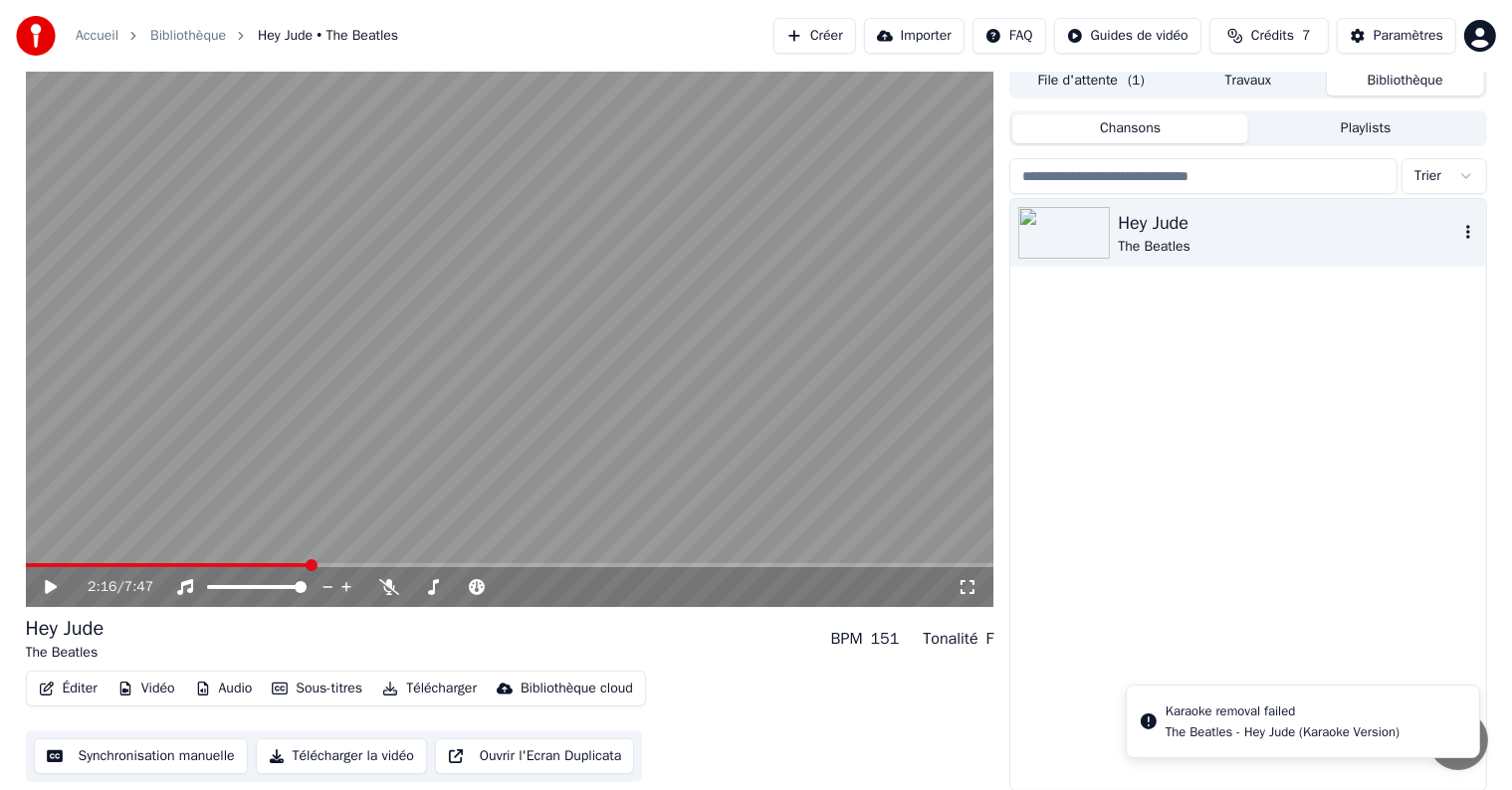click on "Hey Jude The Beatles" at bounding box center [1247, 494] 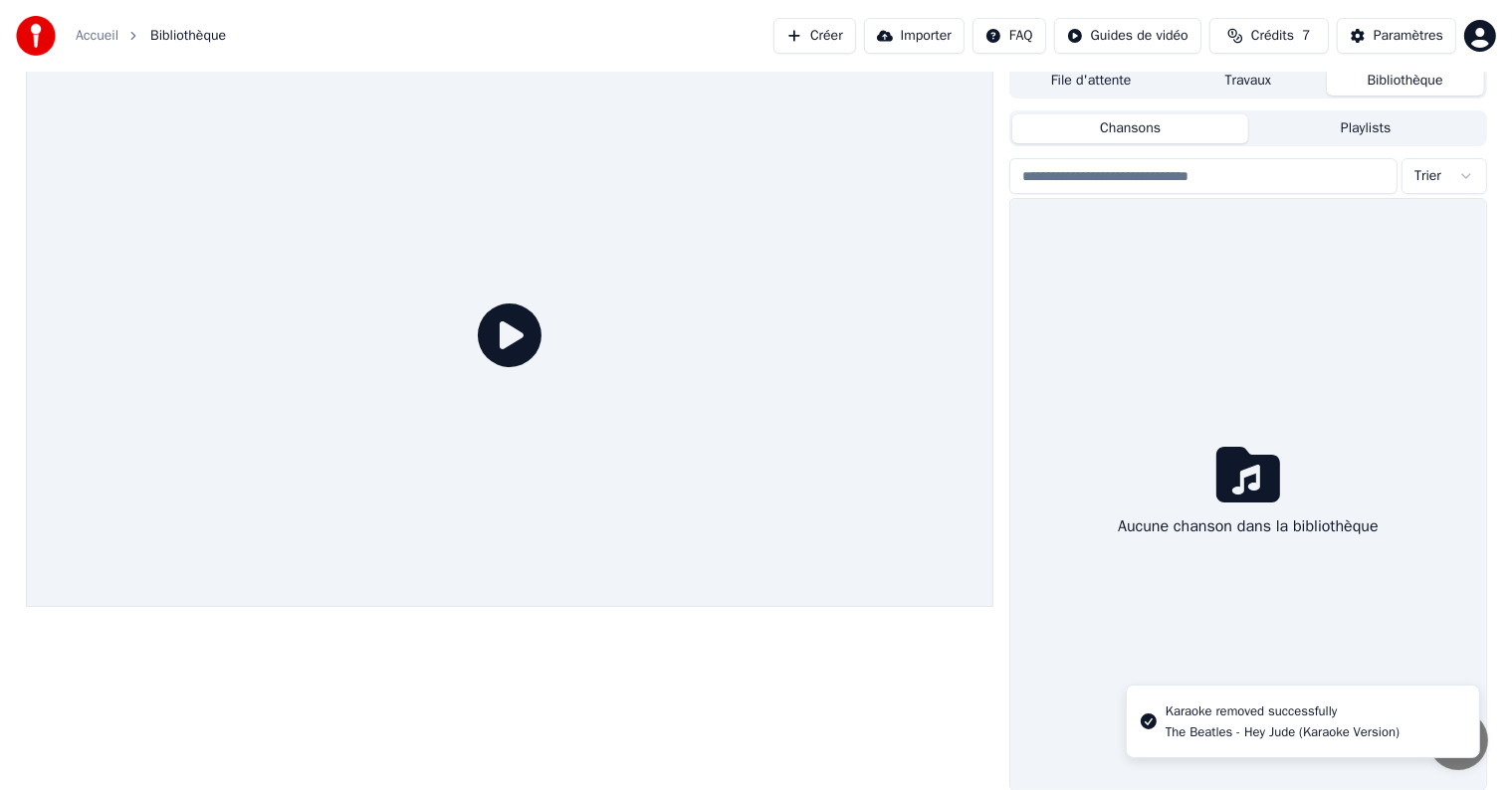 click on "Créer" at bounding box center [814, 36] 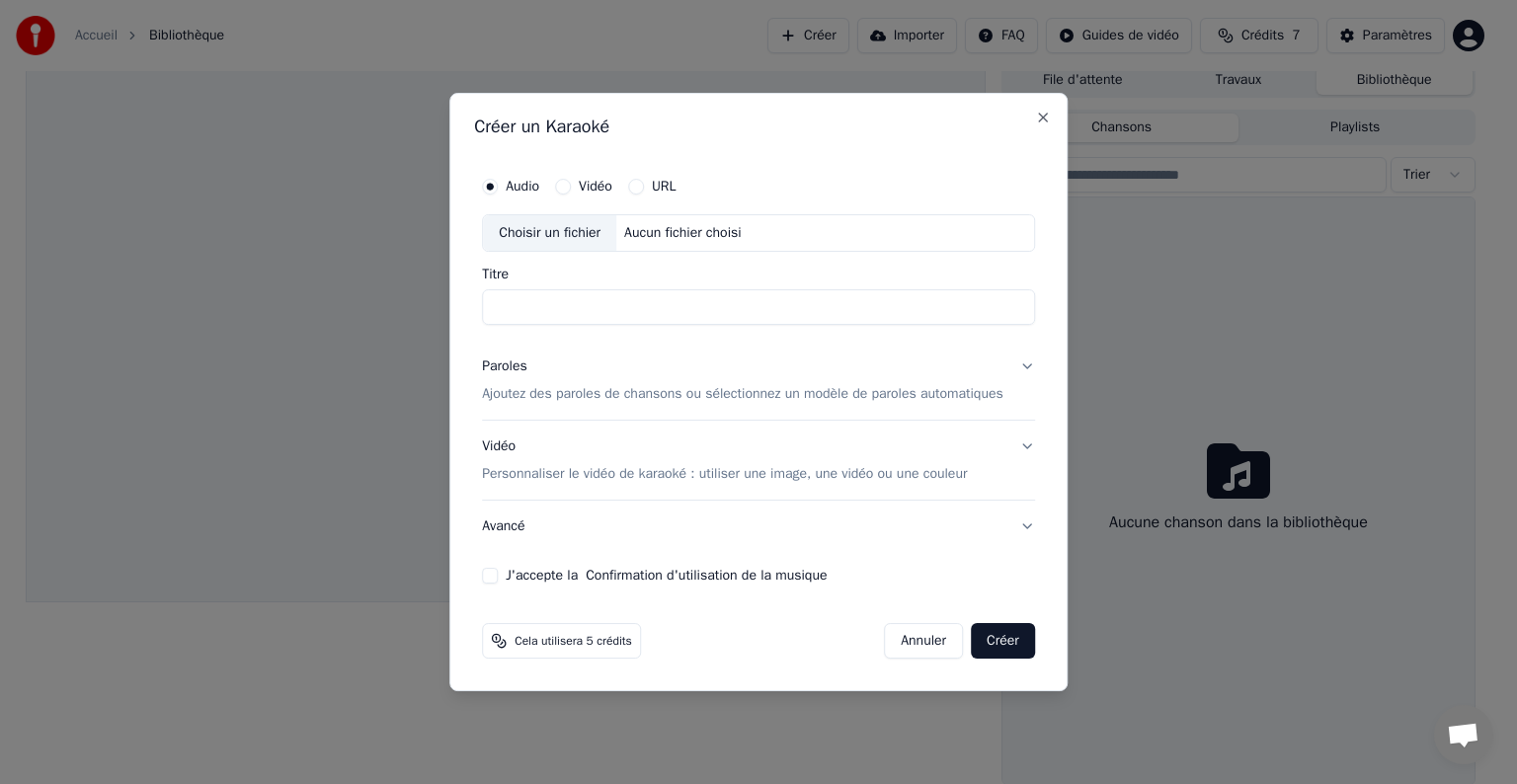 click on "Titre" at bounding box center (758, 307) 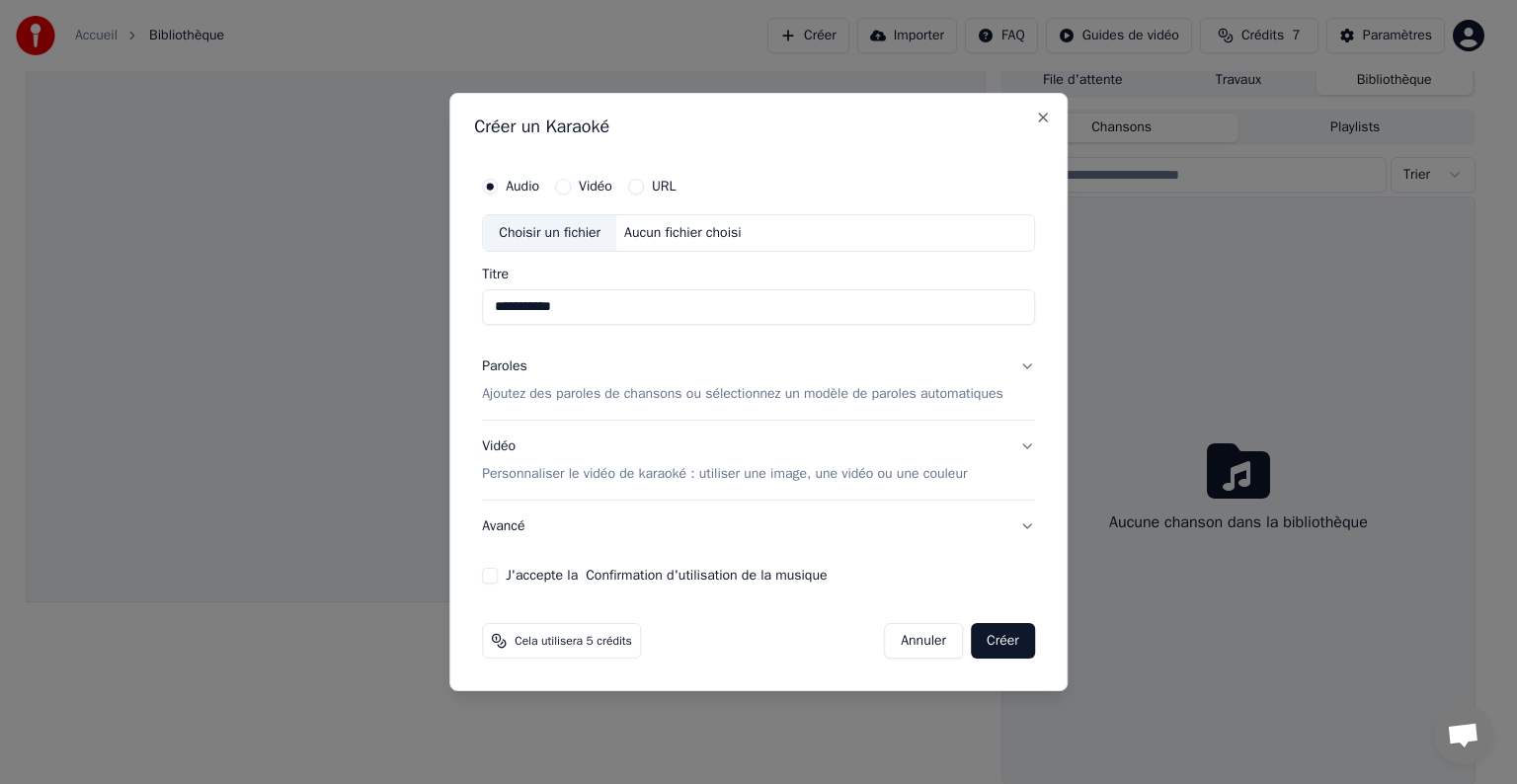 type on "**********" 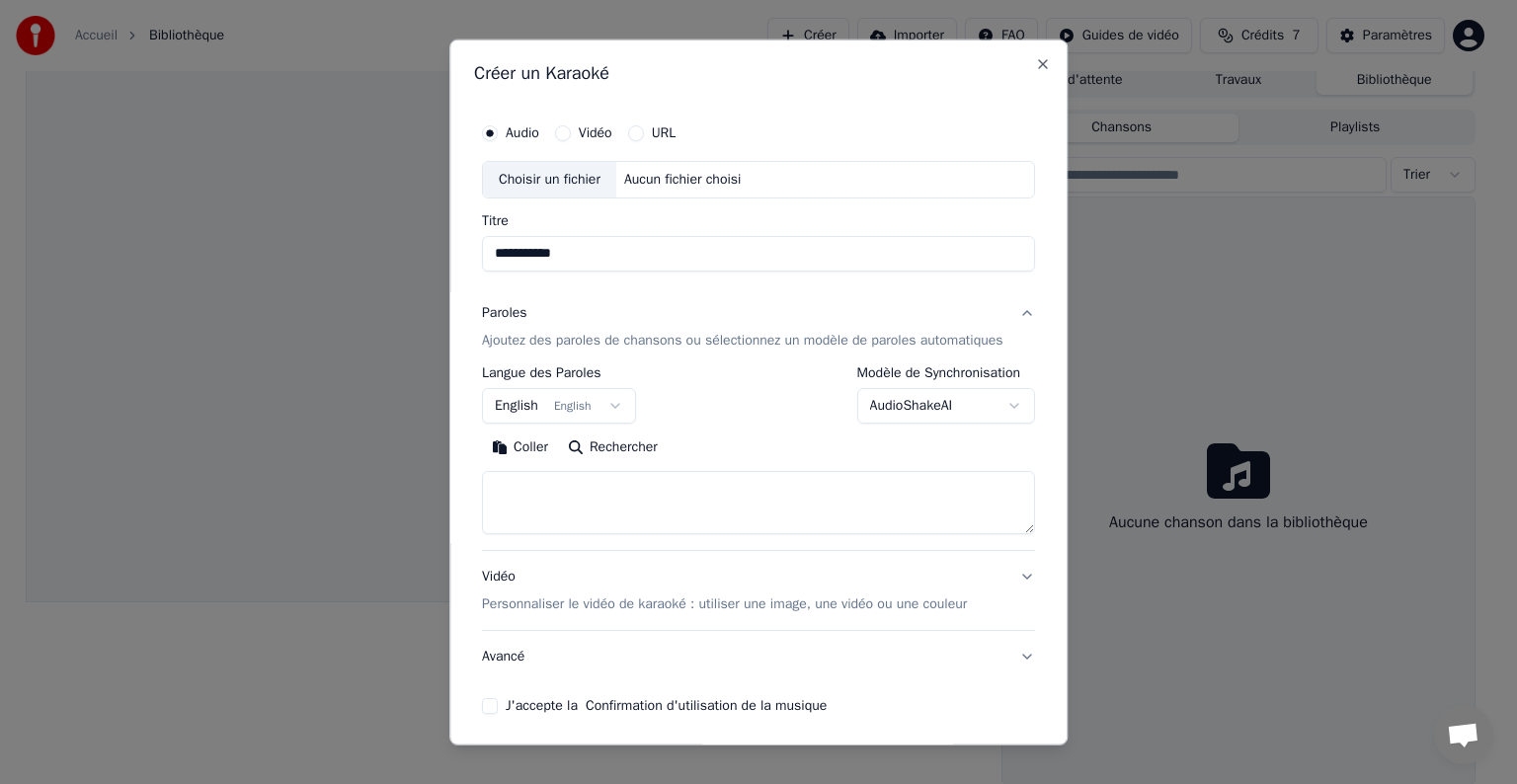 click on "English English" at bounding box center [559, 406] 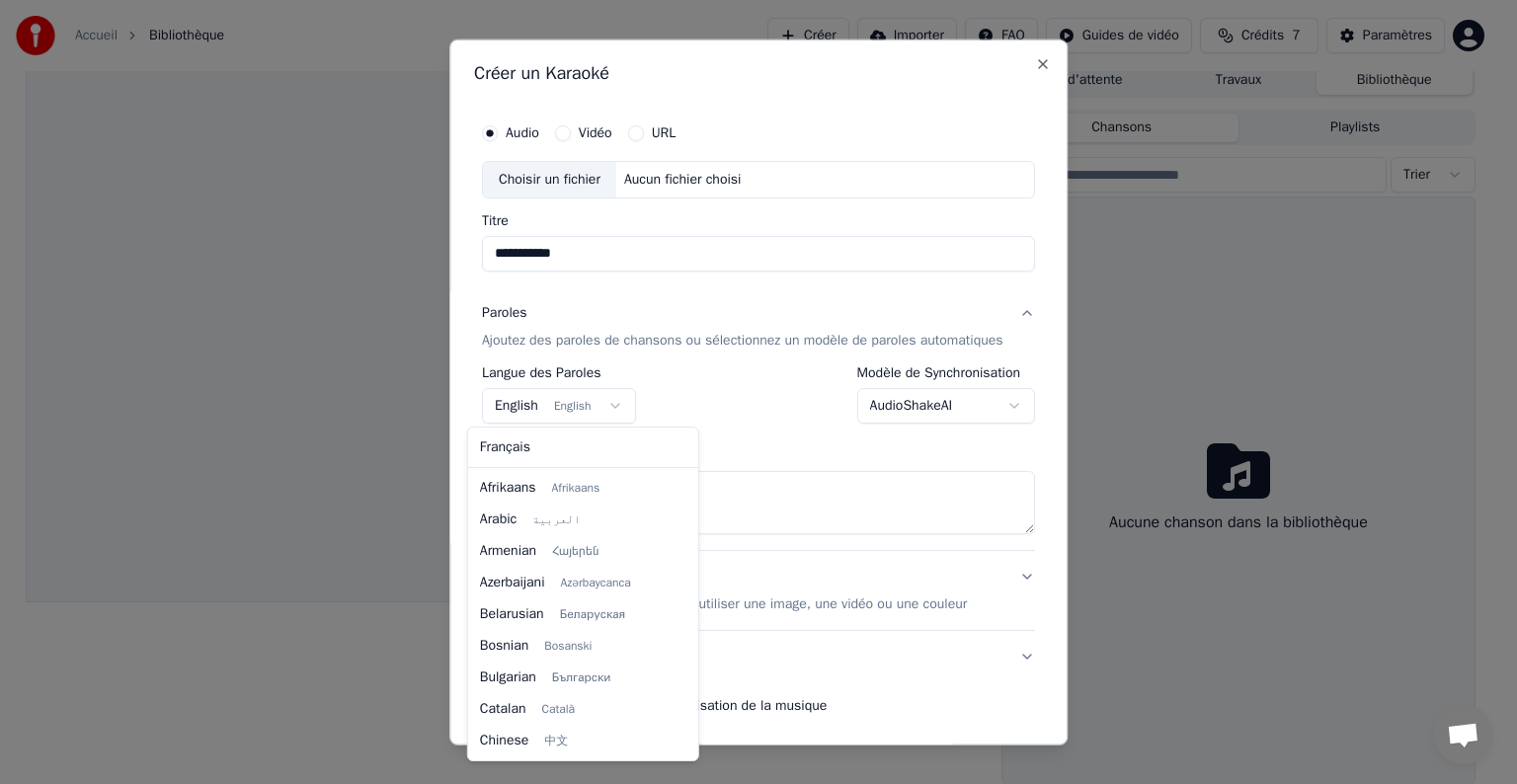 scroll, scrollTop: 158, scrollLeft: 0, axis: vertical 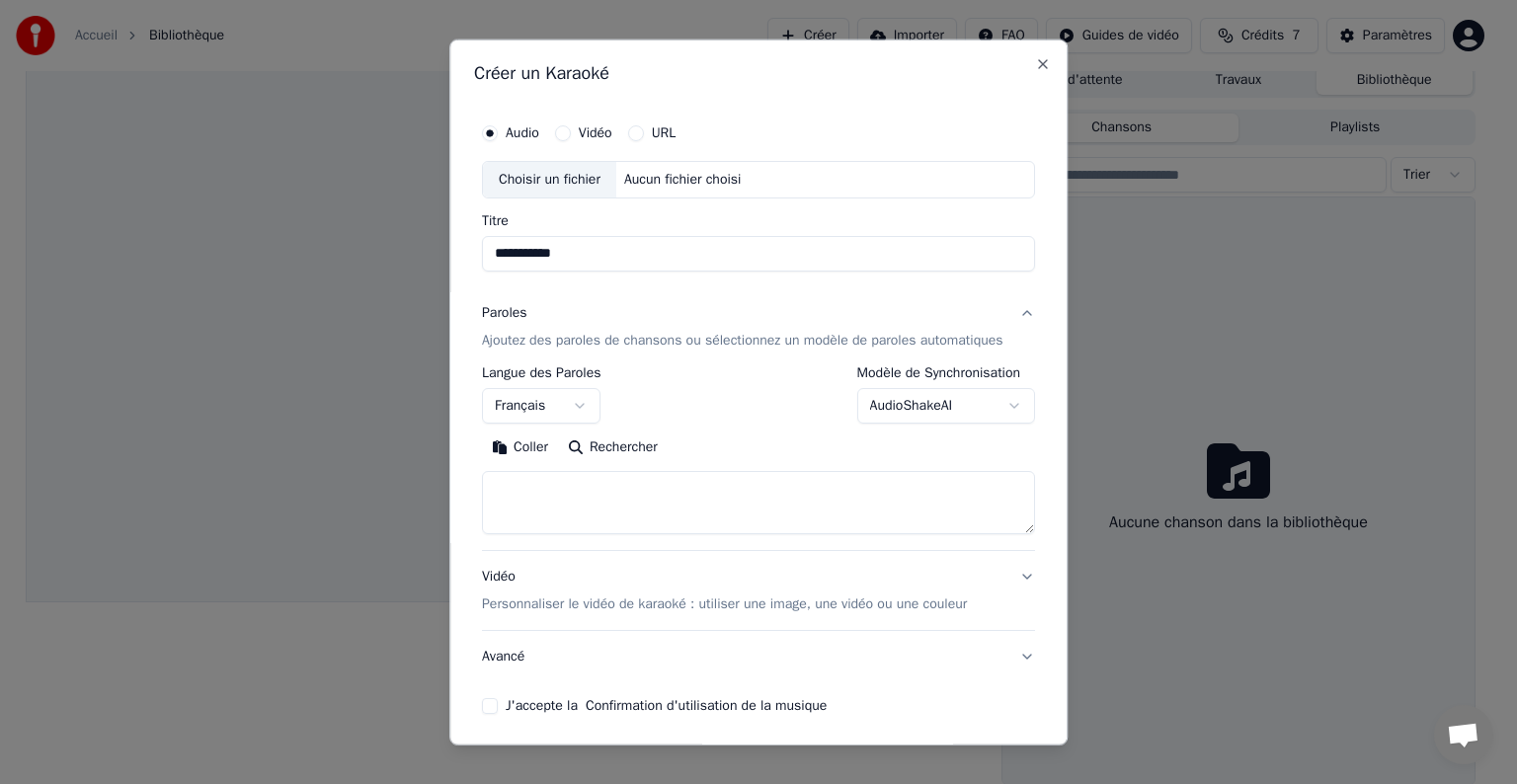 click at bounding box center (758, 503) 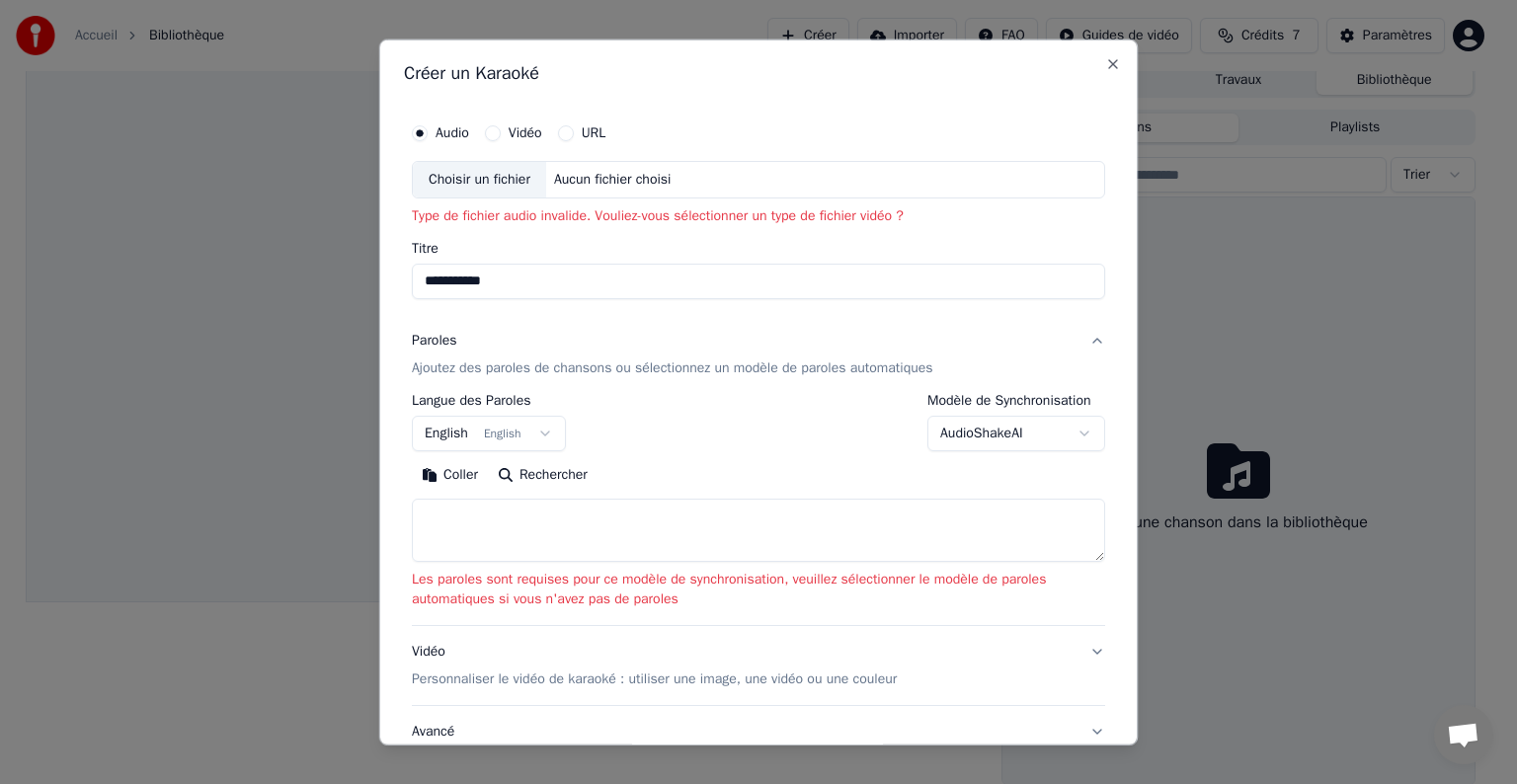 click at bounding box center (758, 530) 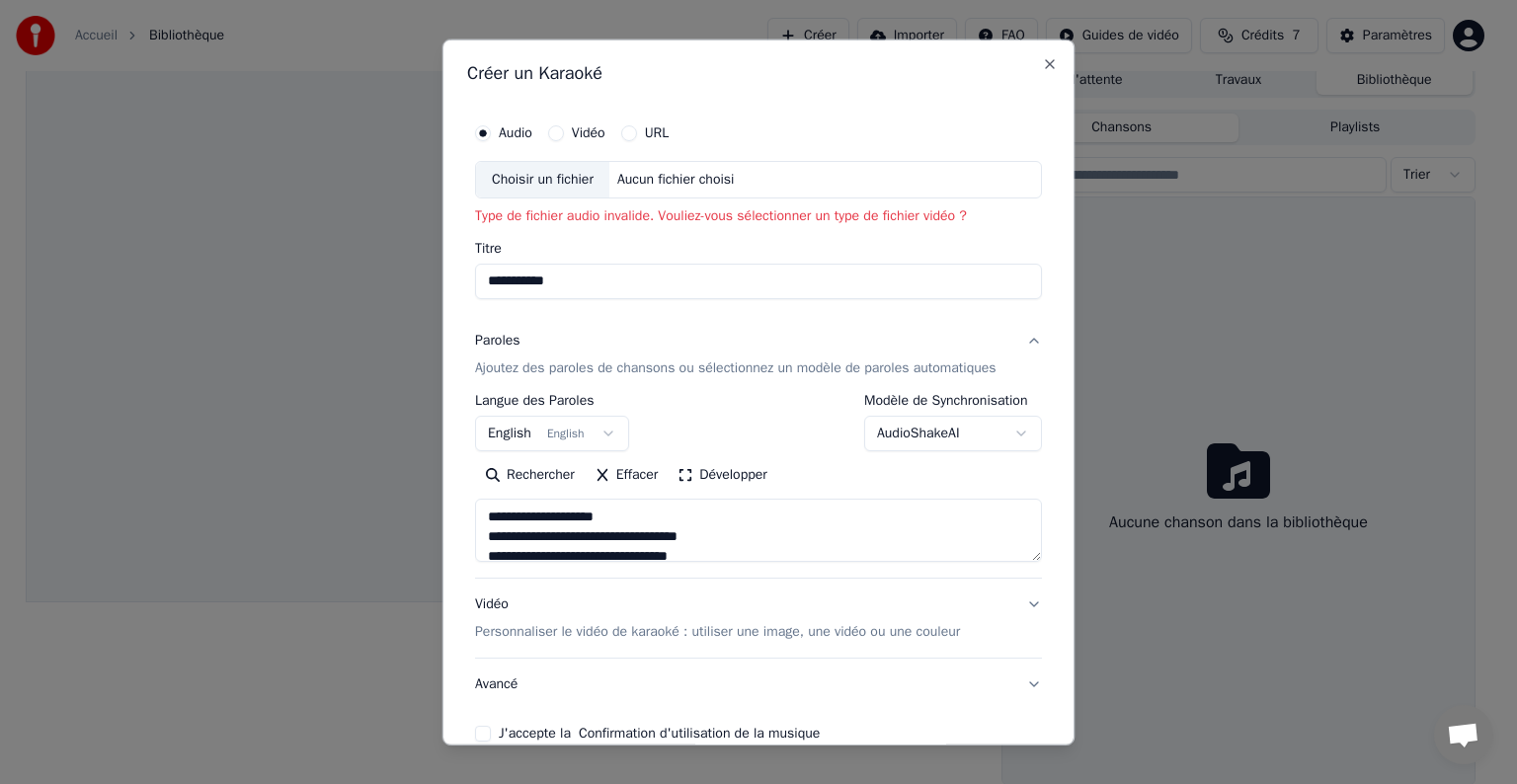click on "**********" at bounding box center [758, 530] 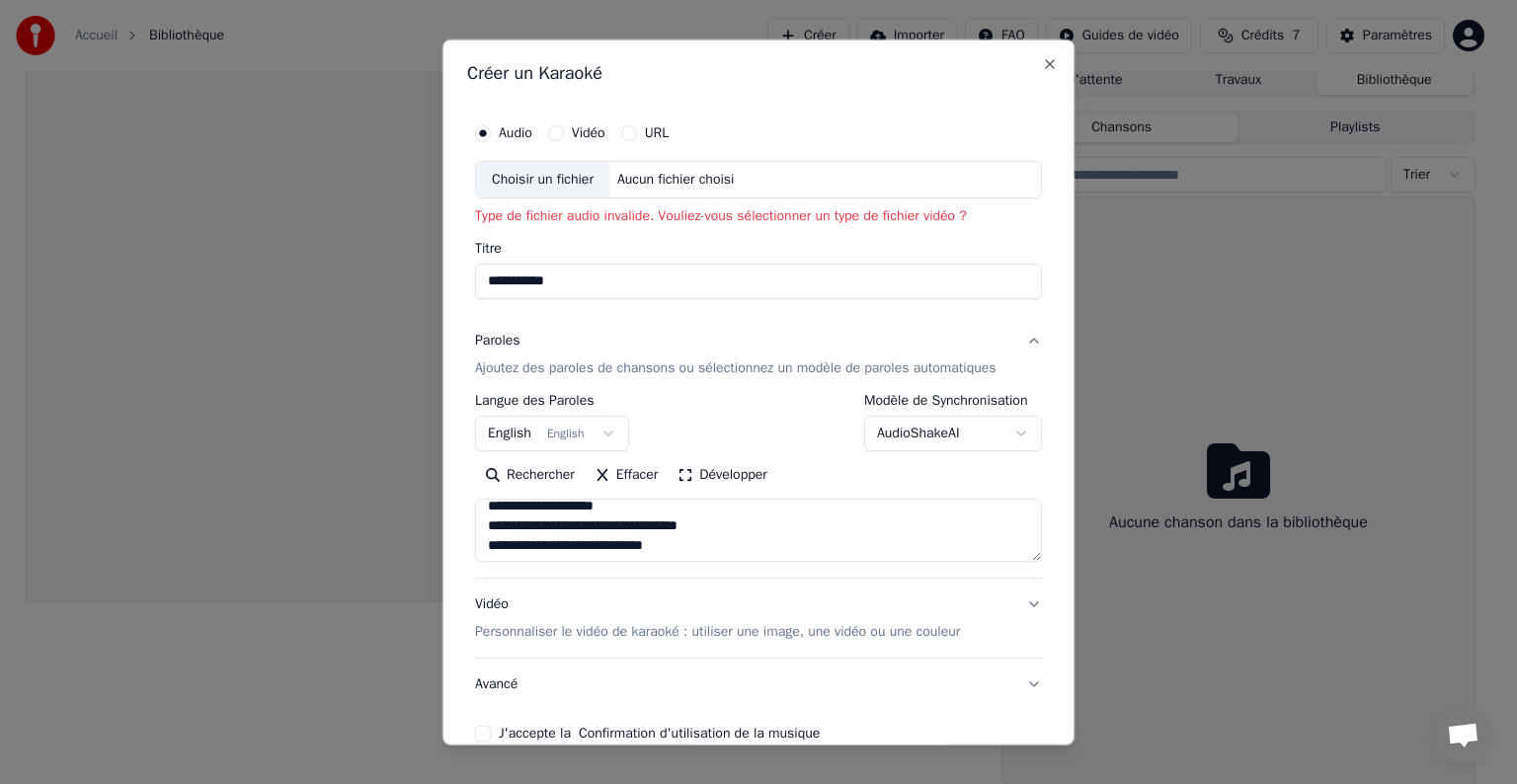 scroll, scrollTop: 664, scrollLeft: 0, axis: vertical 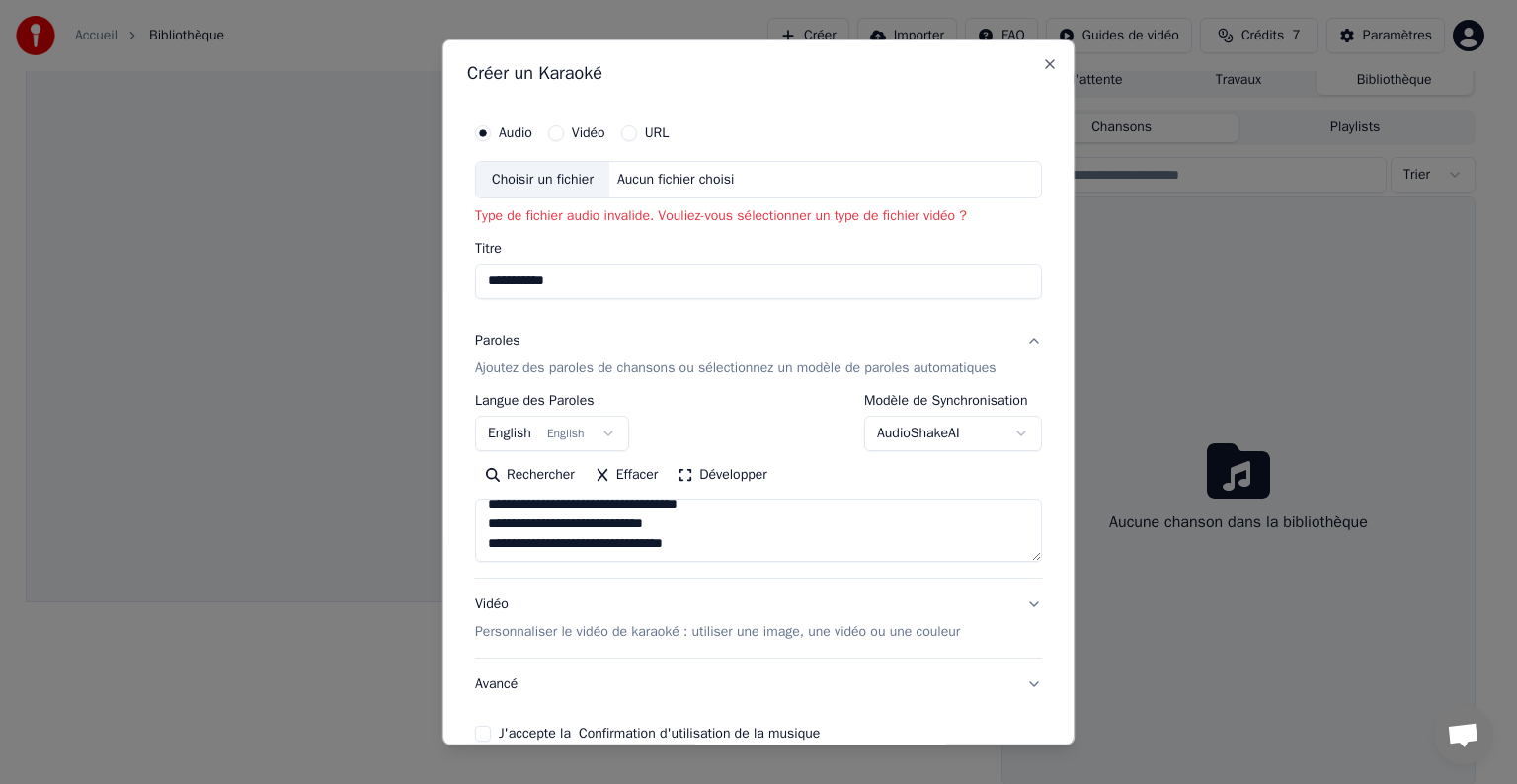click on "Choisir un fichier" at bounding box center (542, 180) 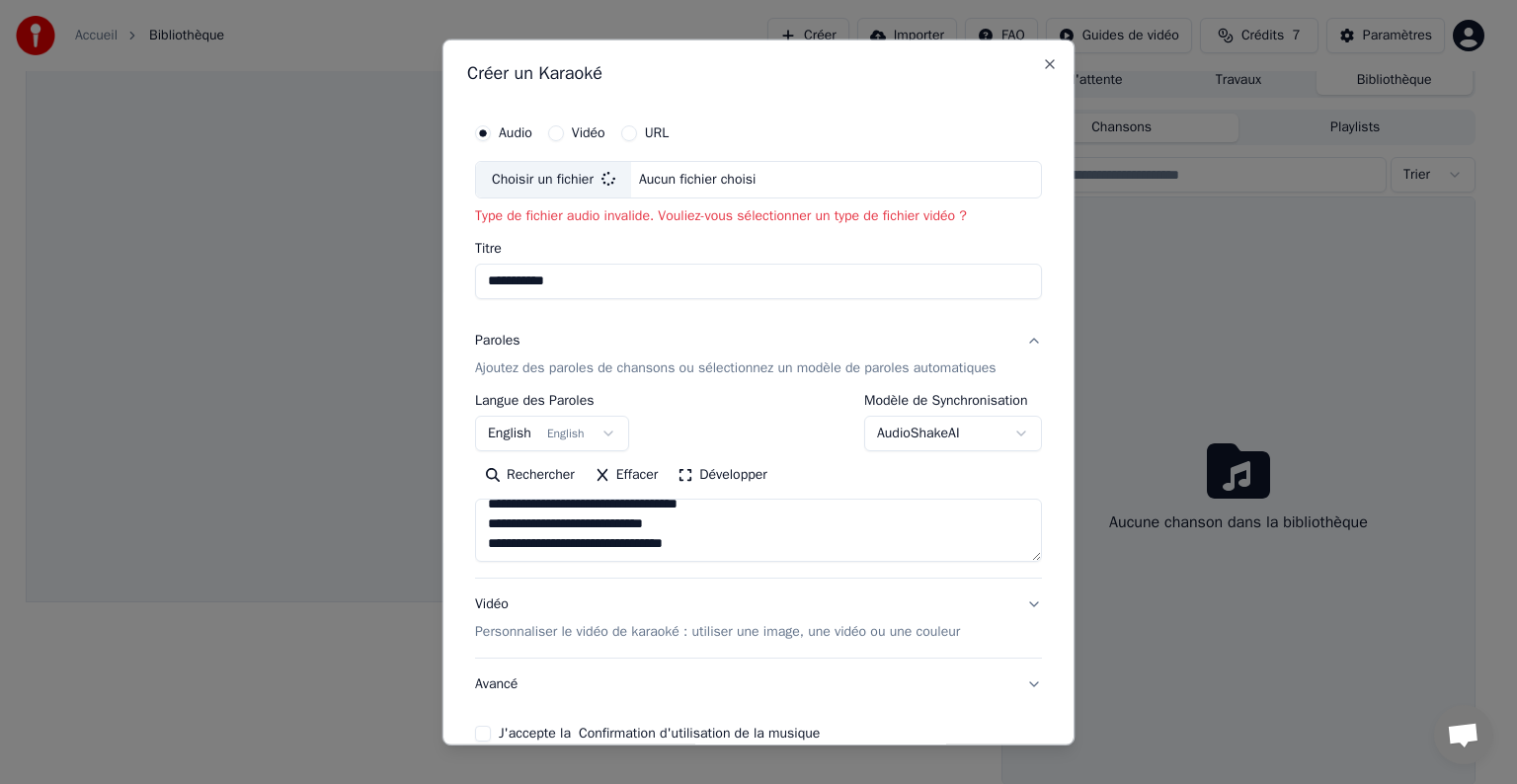 type on "**********" 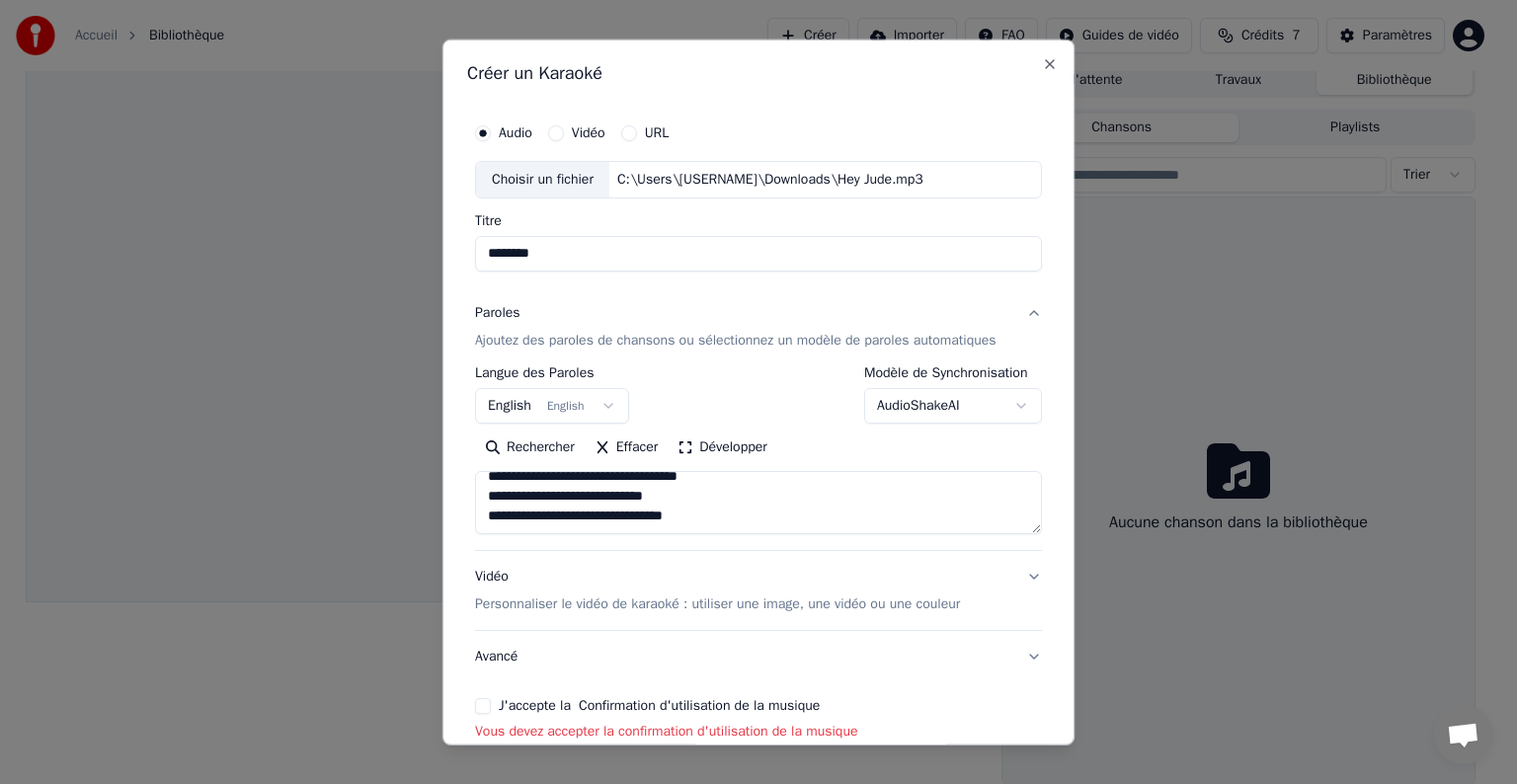 click on "English English" at bounding box center [552, 406] 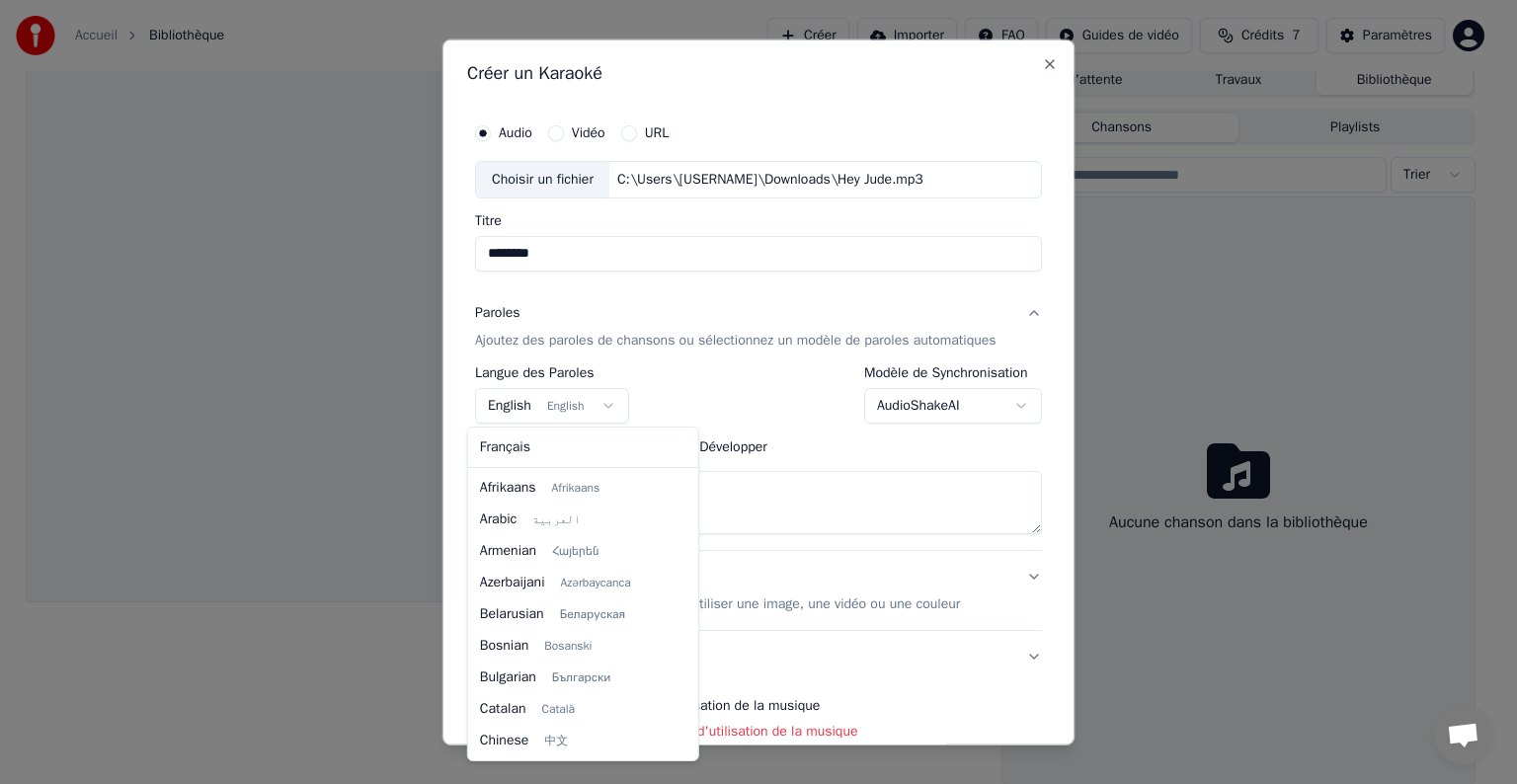 scroll, scrollTop: 158, scrollLeft: 0, axis: vertical 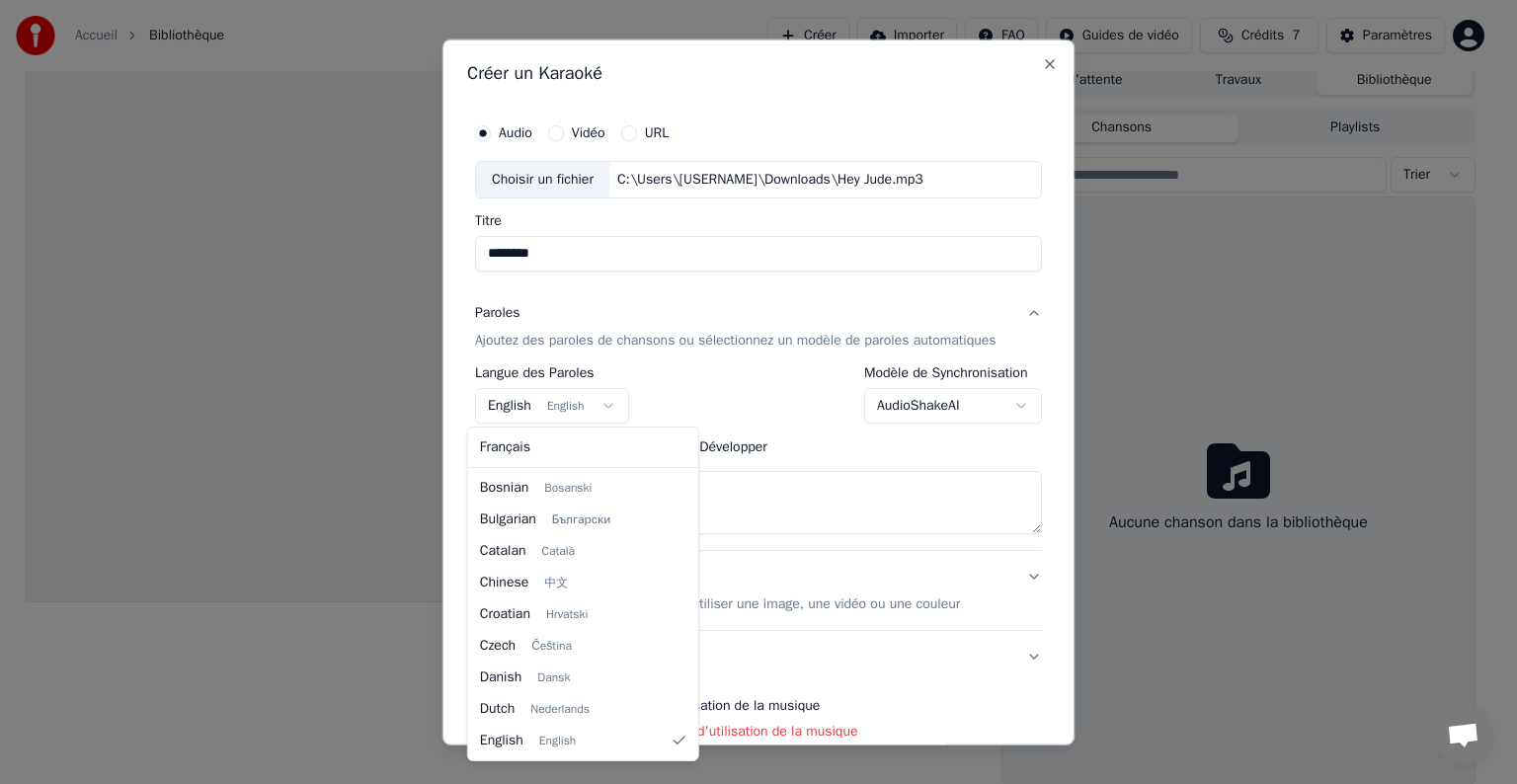 select on "**" 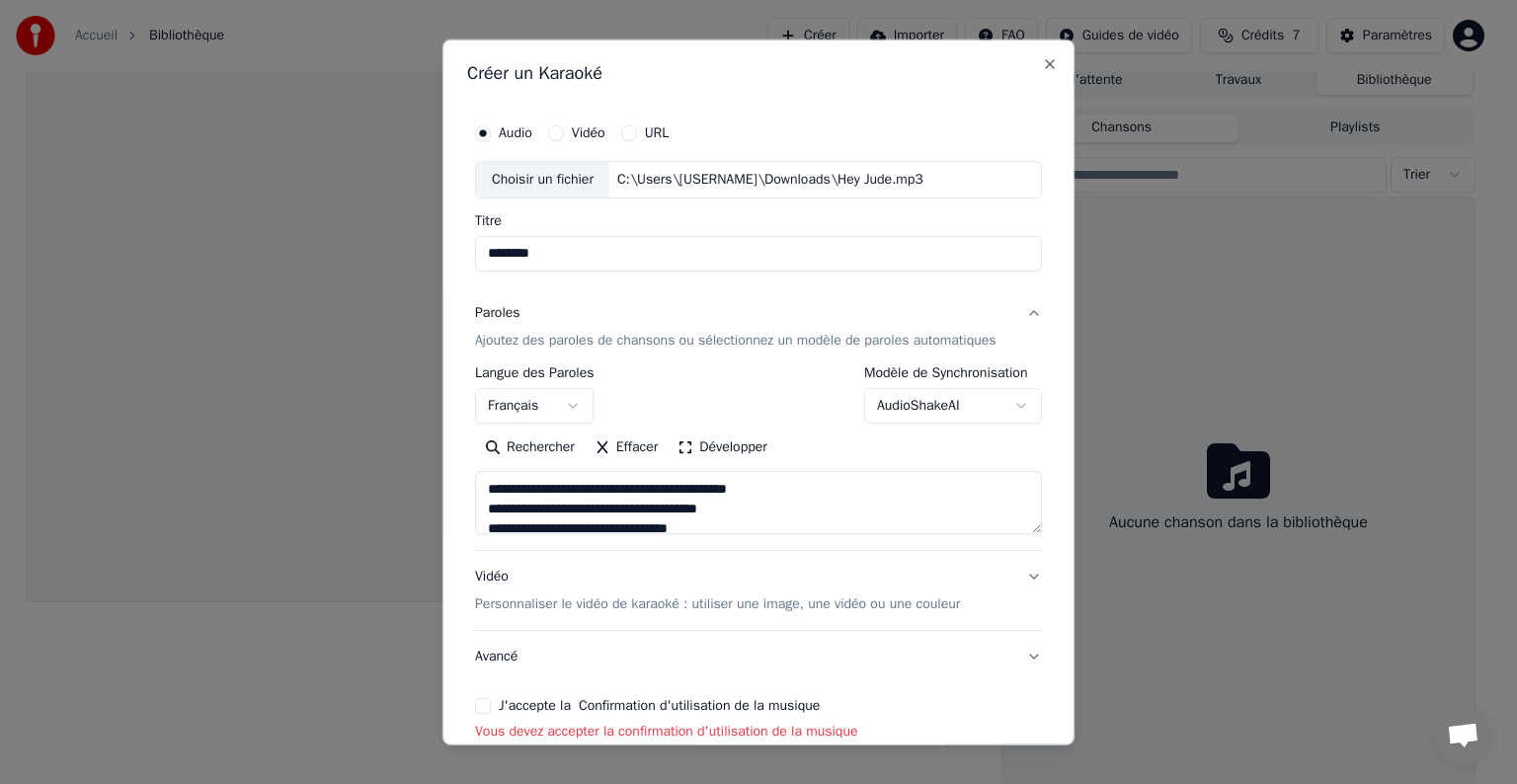 scroll, scrollTop: 0, scrollLeft: 0, axis: both 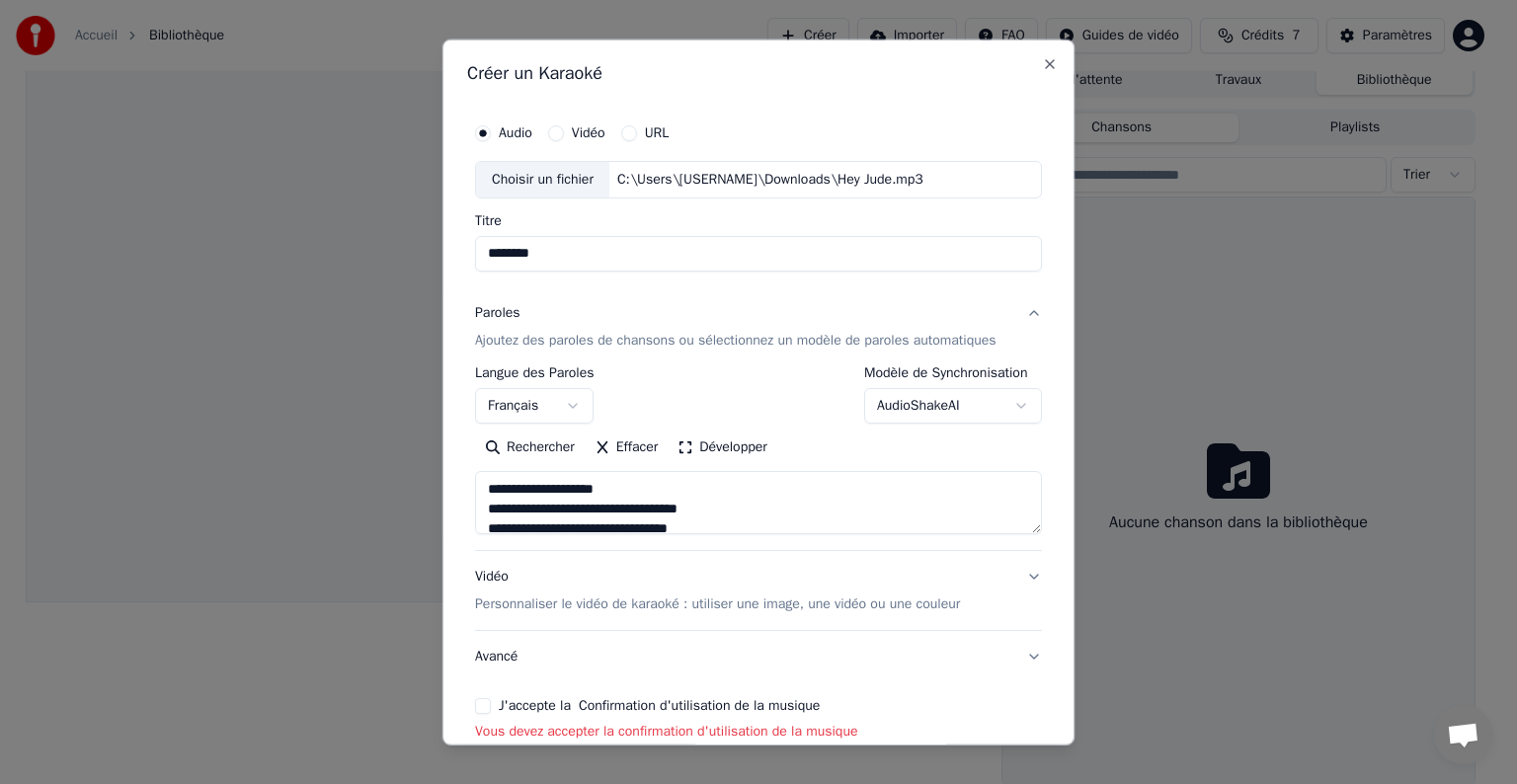 click on "**********" at bounding box center (758, 503) 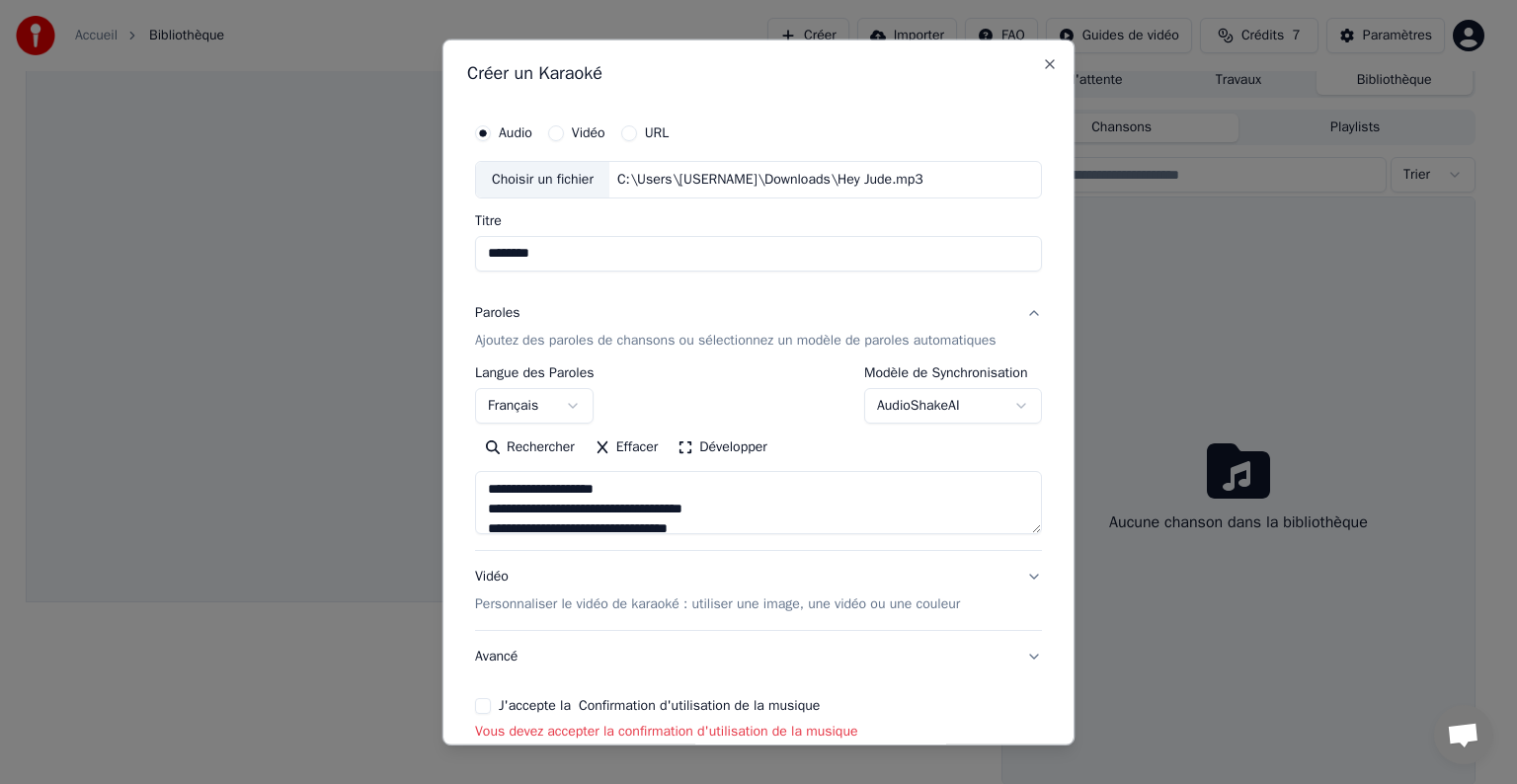 type on "**********" 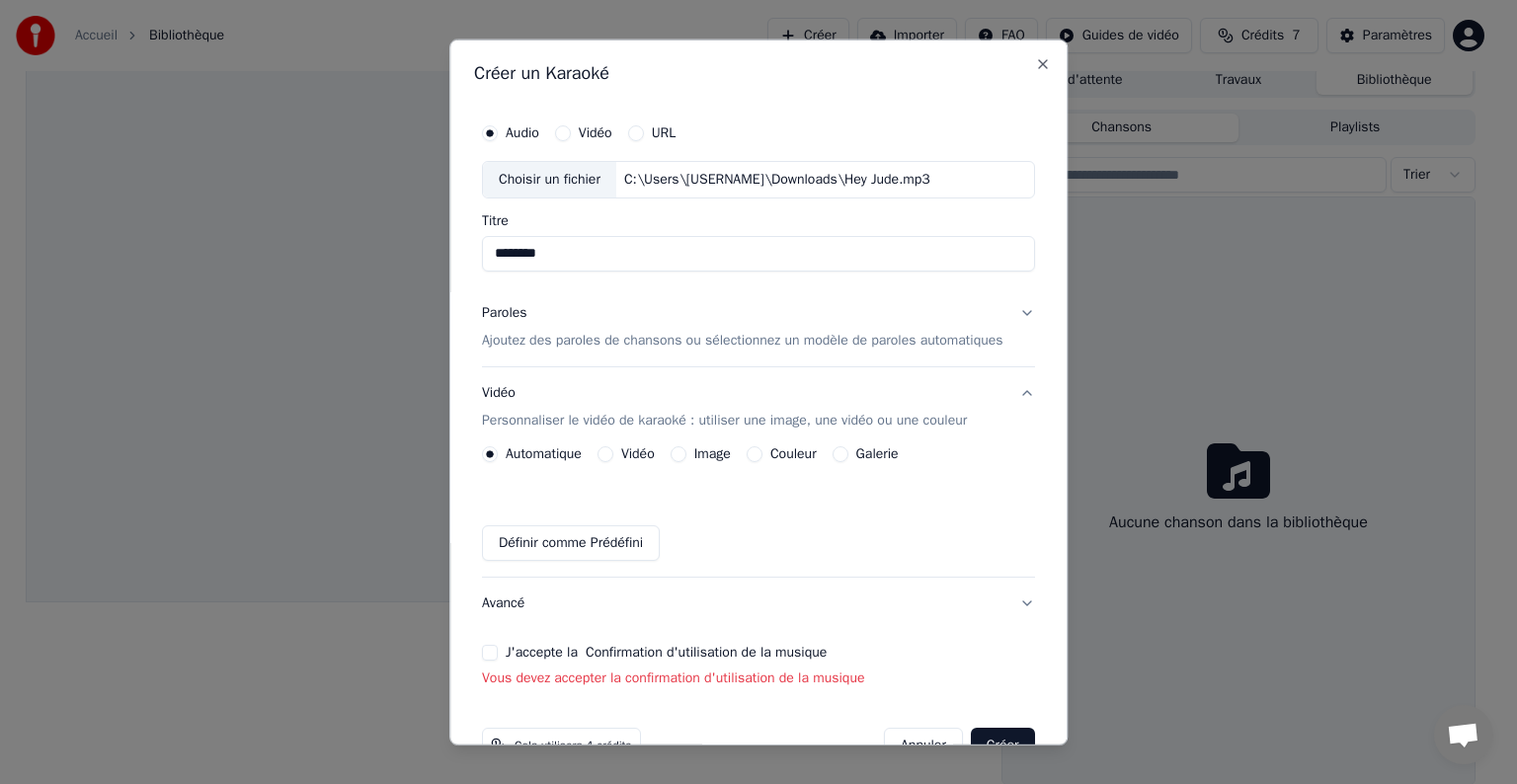 click on "Vidéo" at bounding box center (605, 454) 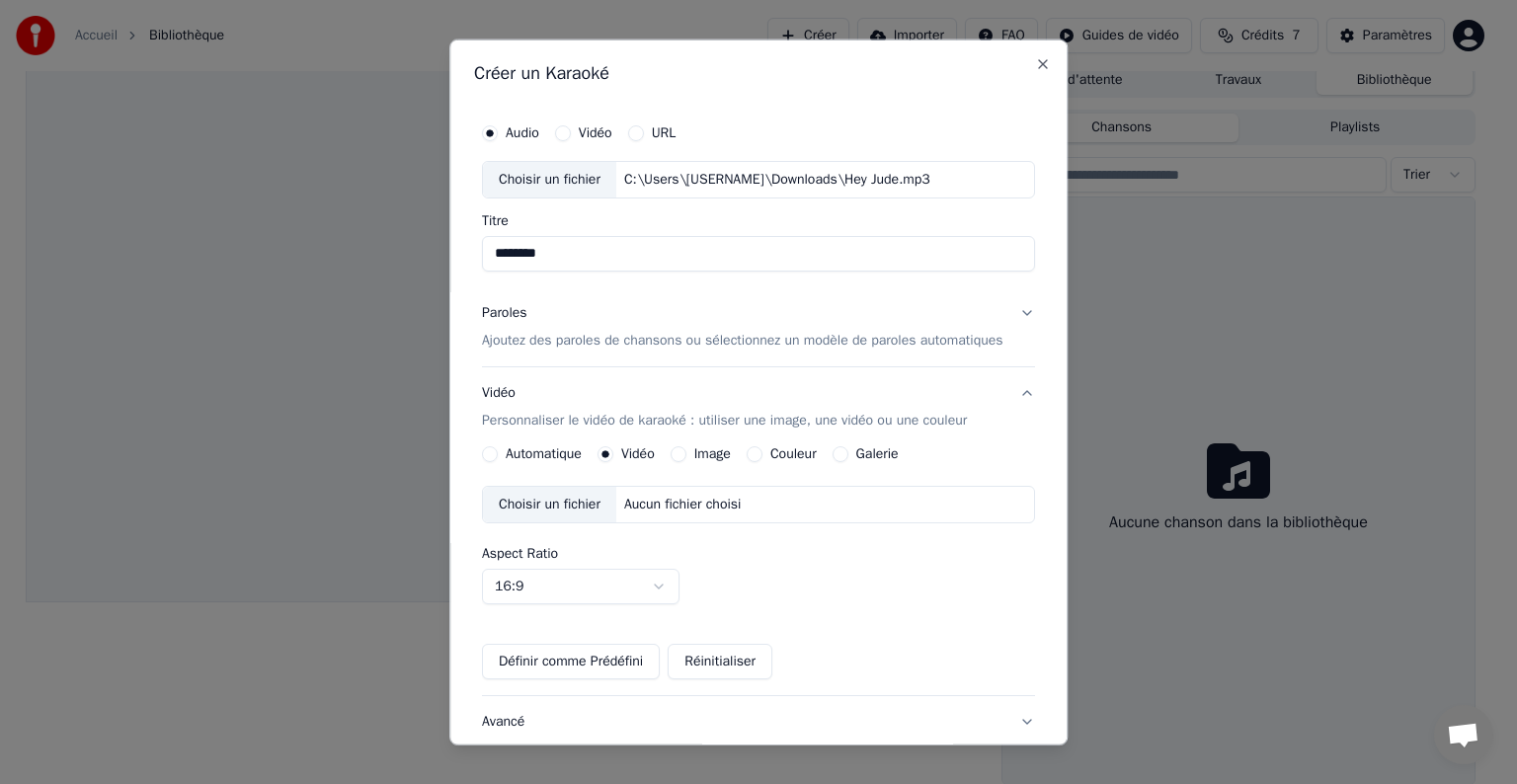 click on "Image" at bounding box center [679, 454] 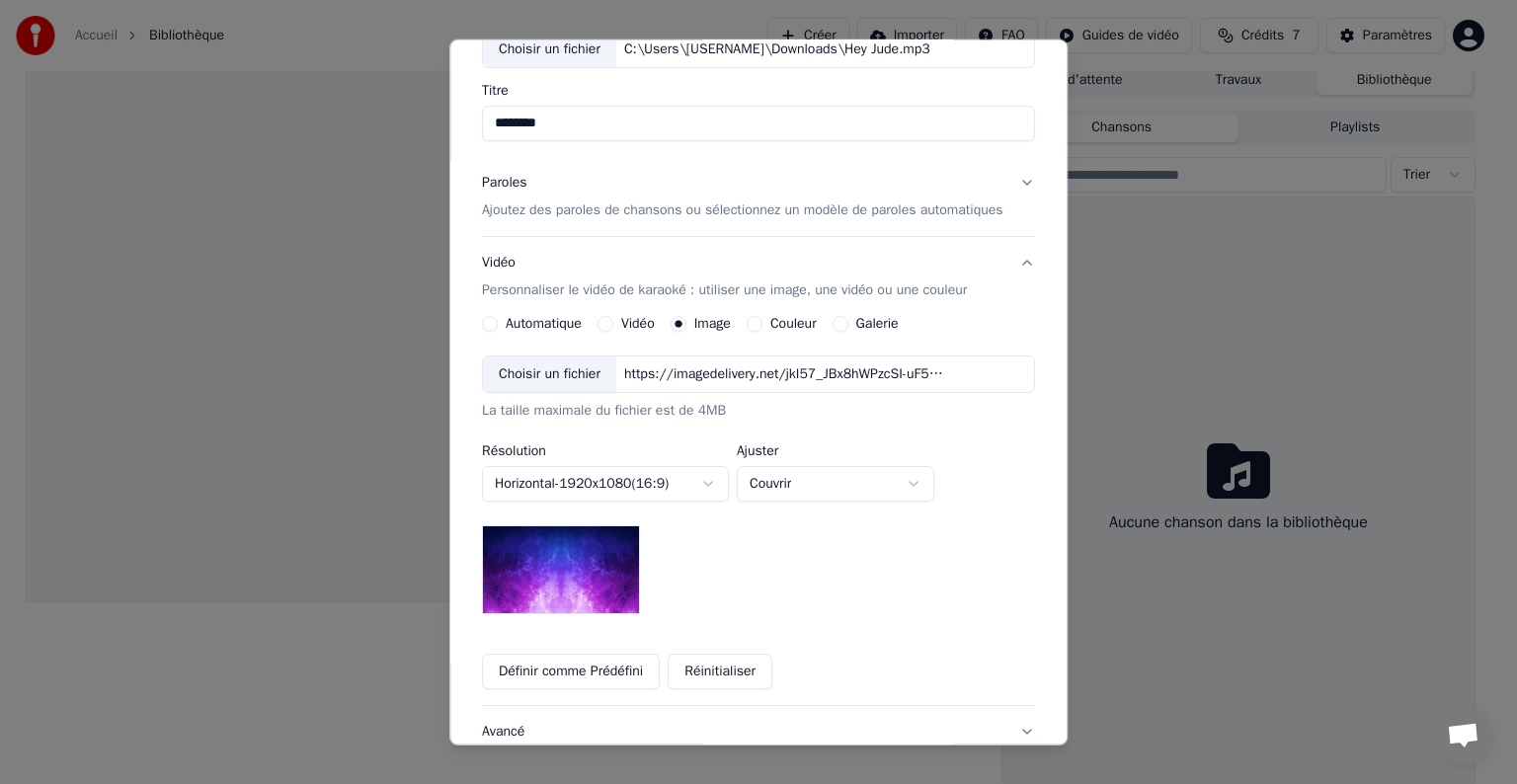 scroll, scrollTop: 99, scrollLeft: 0, axis: vertical 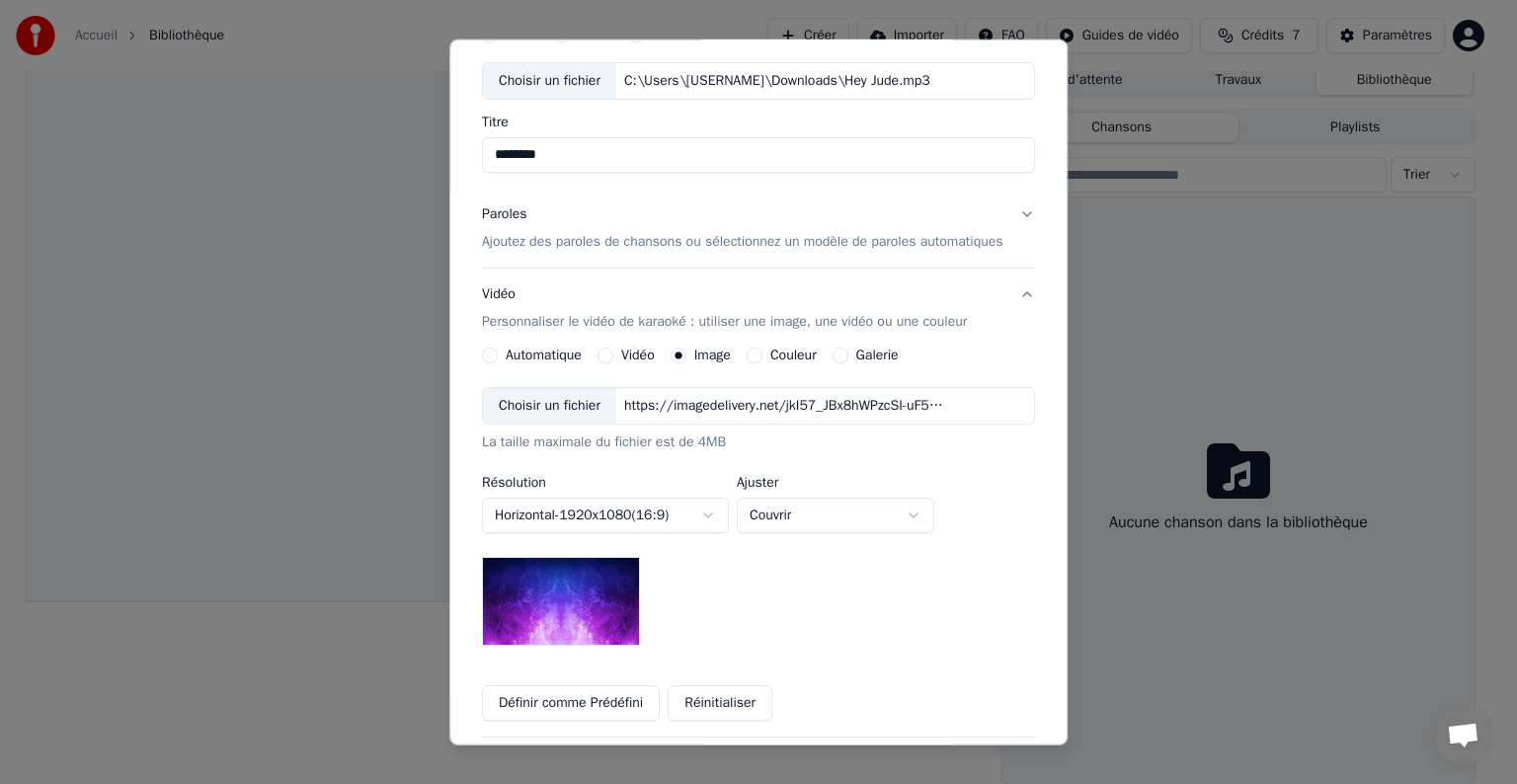click on "**********" at bounding box center (750, 383) 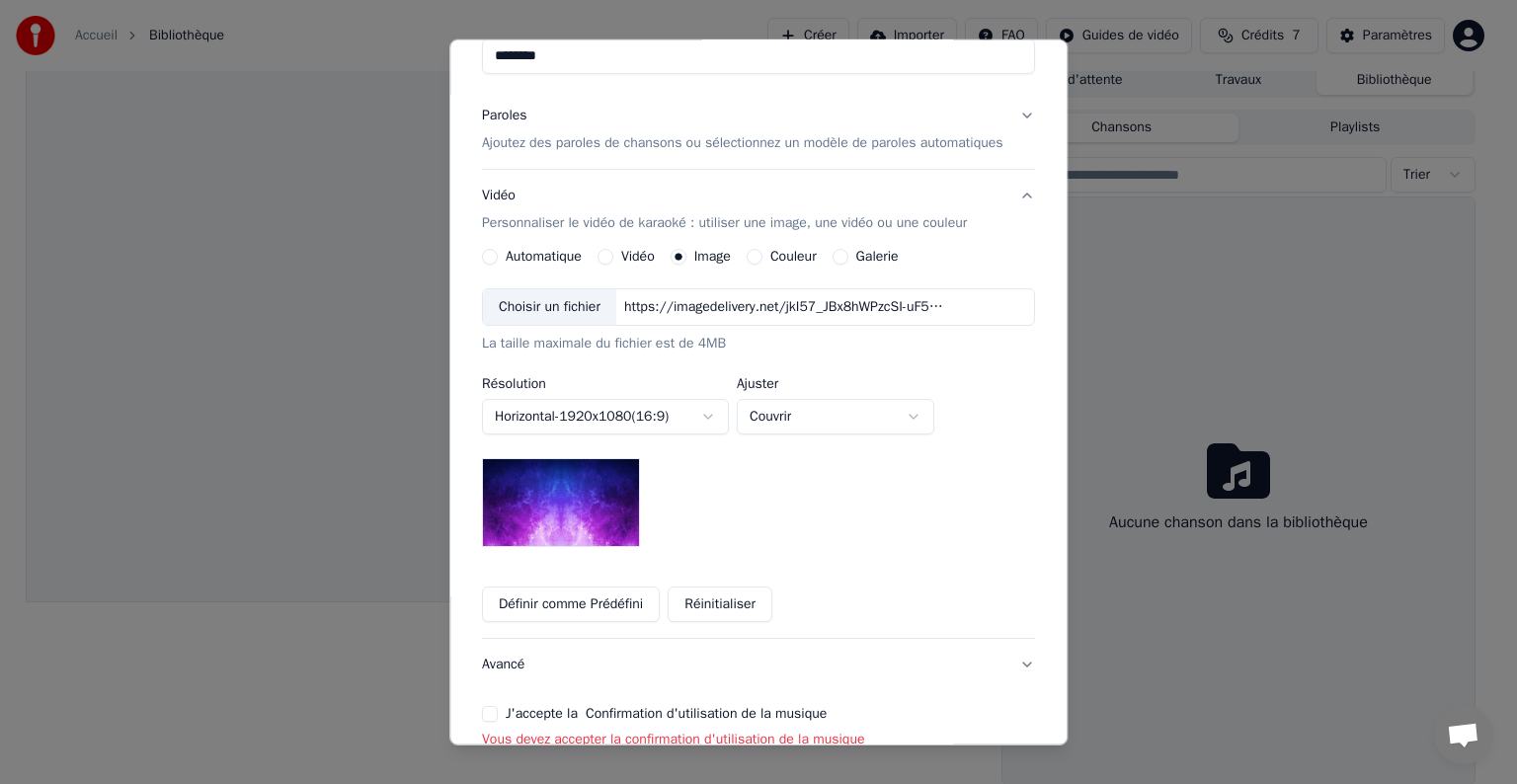scroll, scrollTop: 296, scrollLeft: 0, axis: vertical 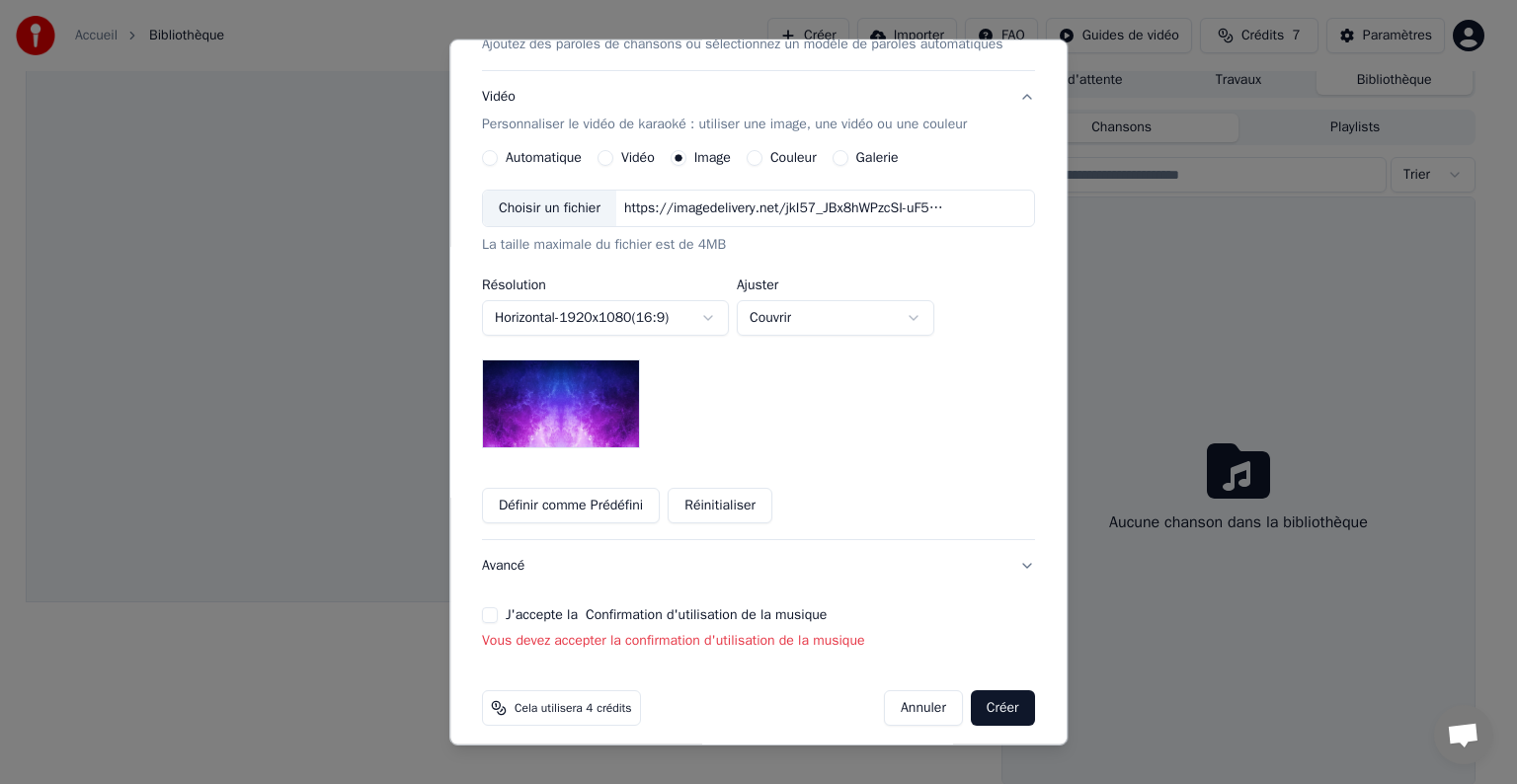 click on "J'accepte la   Confirmation d'utilisation de la musique" at bounding box center (490, 615) 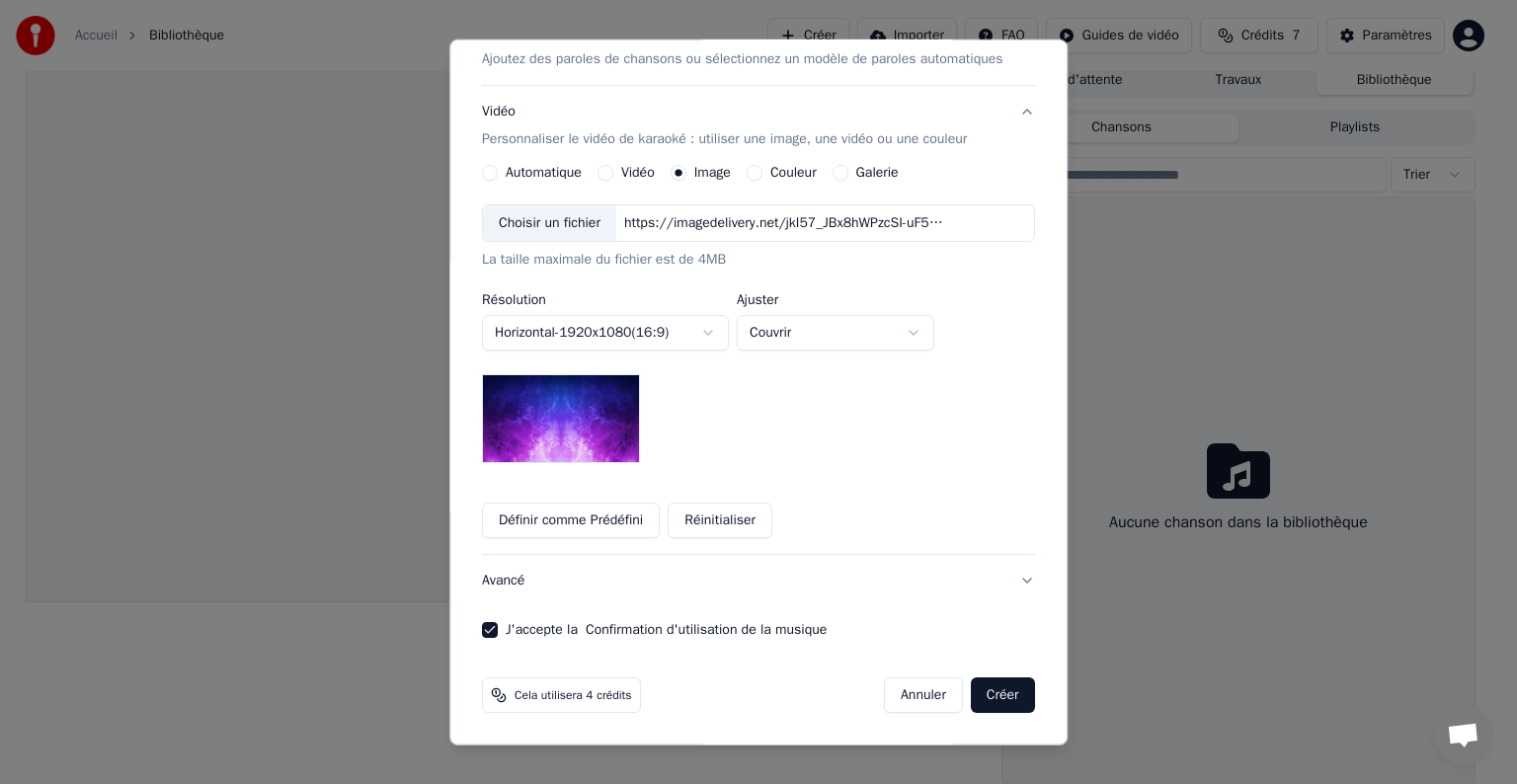 scroll, scrollTop: 280, scrollLeft: 0, axis: vertical 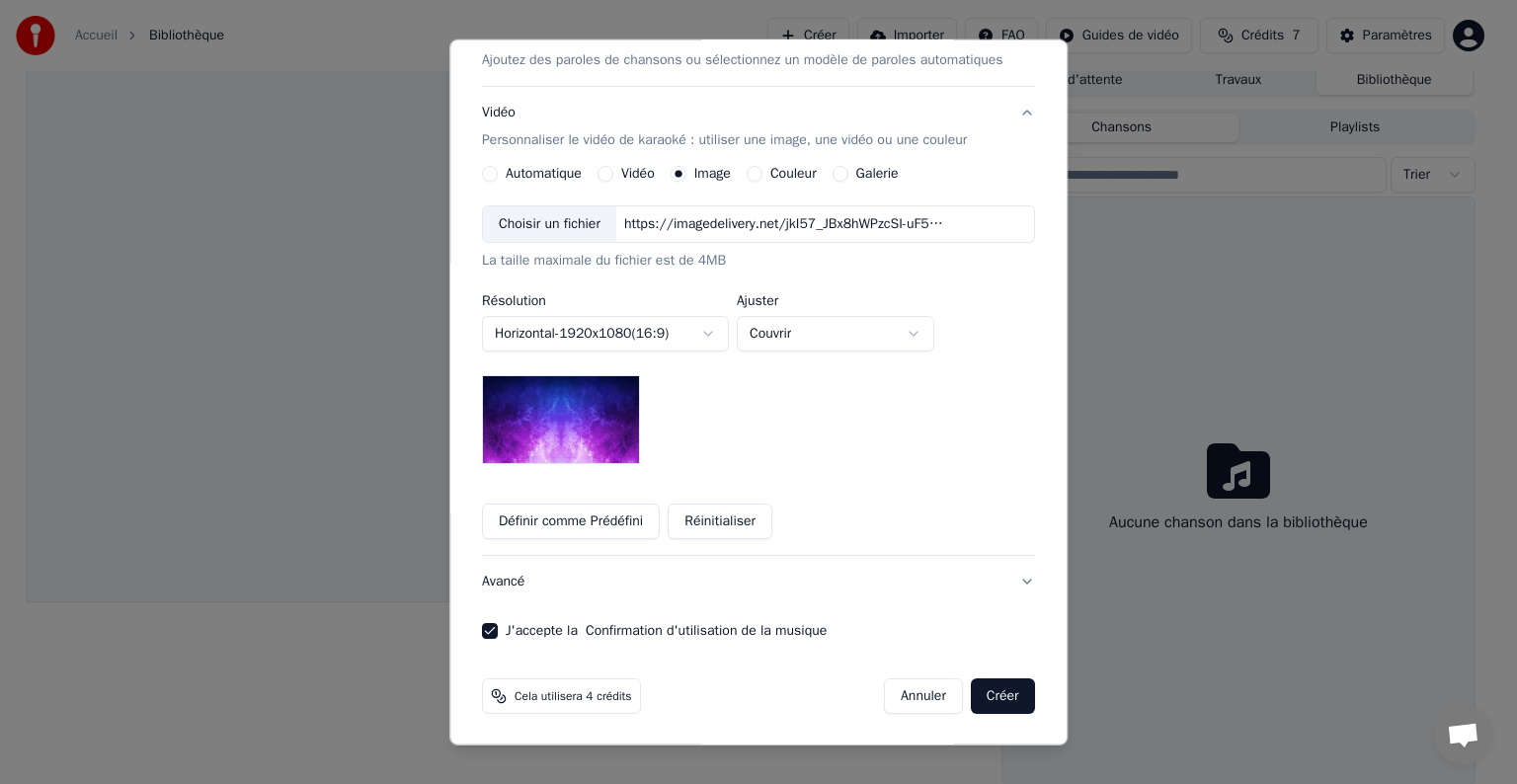 click on "Créer" at bounding box center [1002, 696] 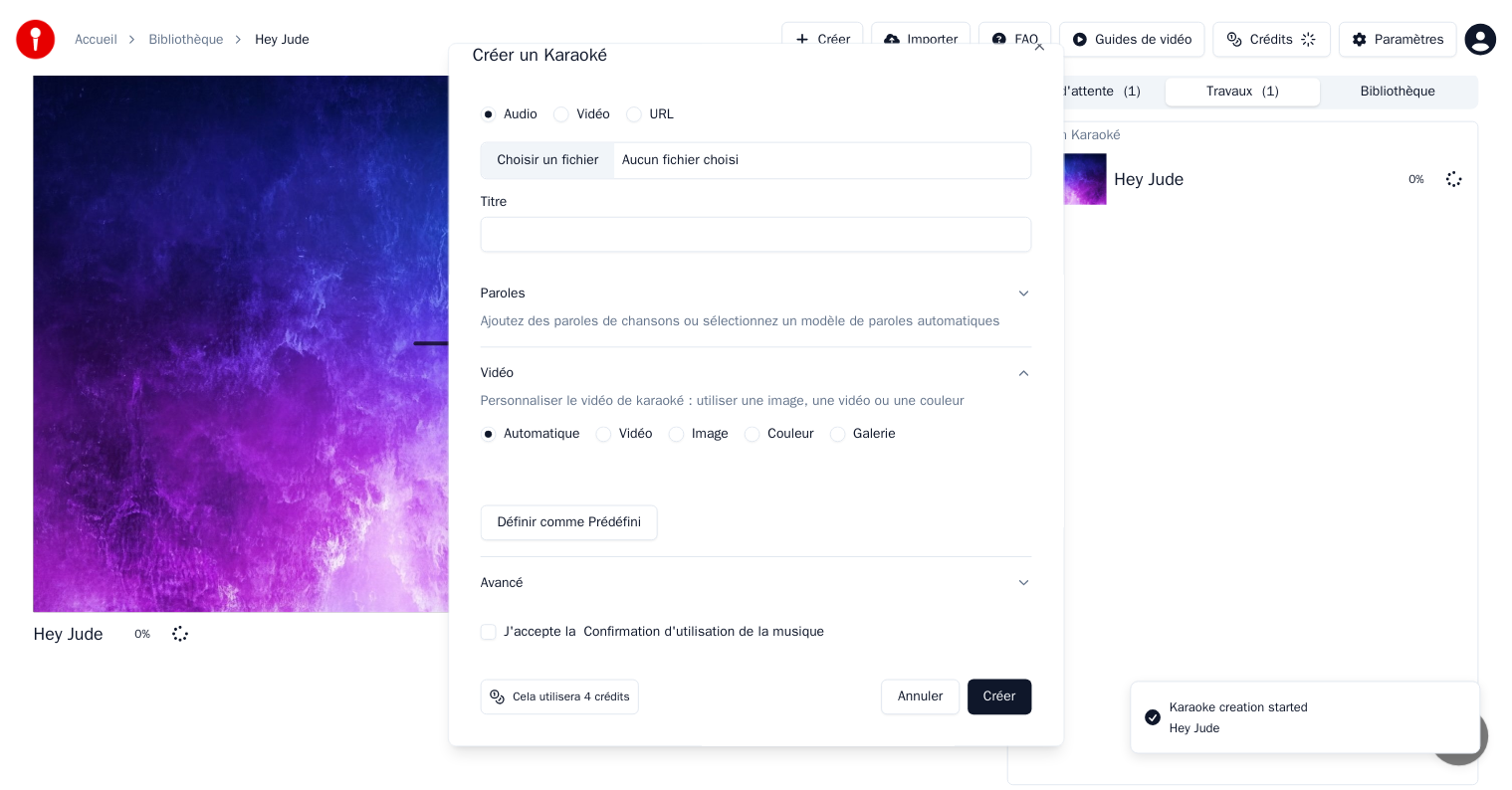 scroll, scrollTop: 0, scrollLeft: 0, axis: both 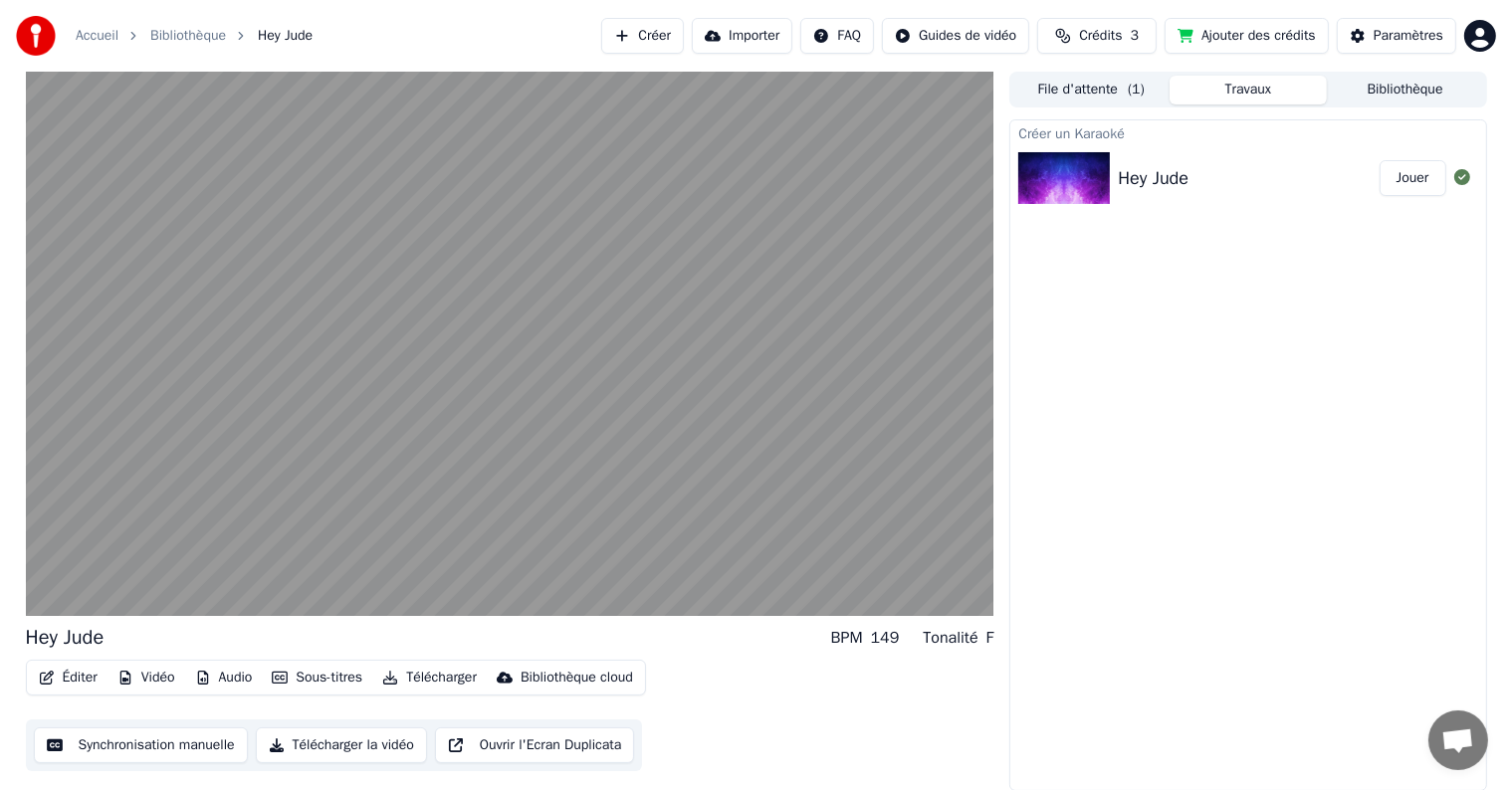 click on "File d'attente ( 1 )" at bounding box center (1091, 90) 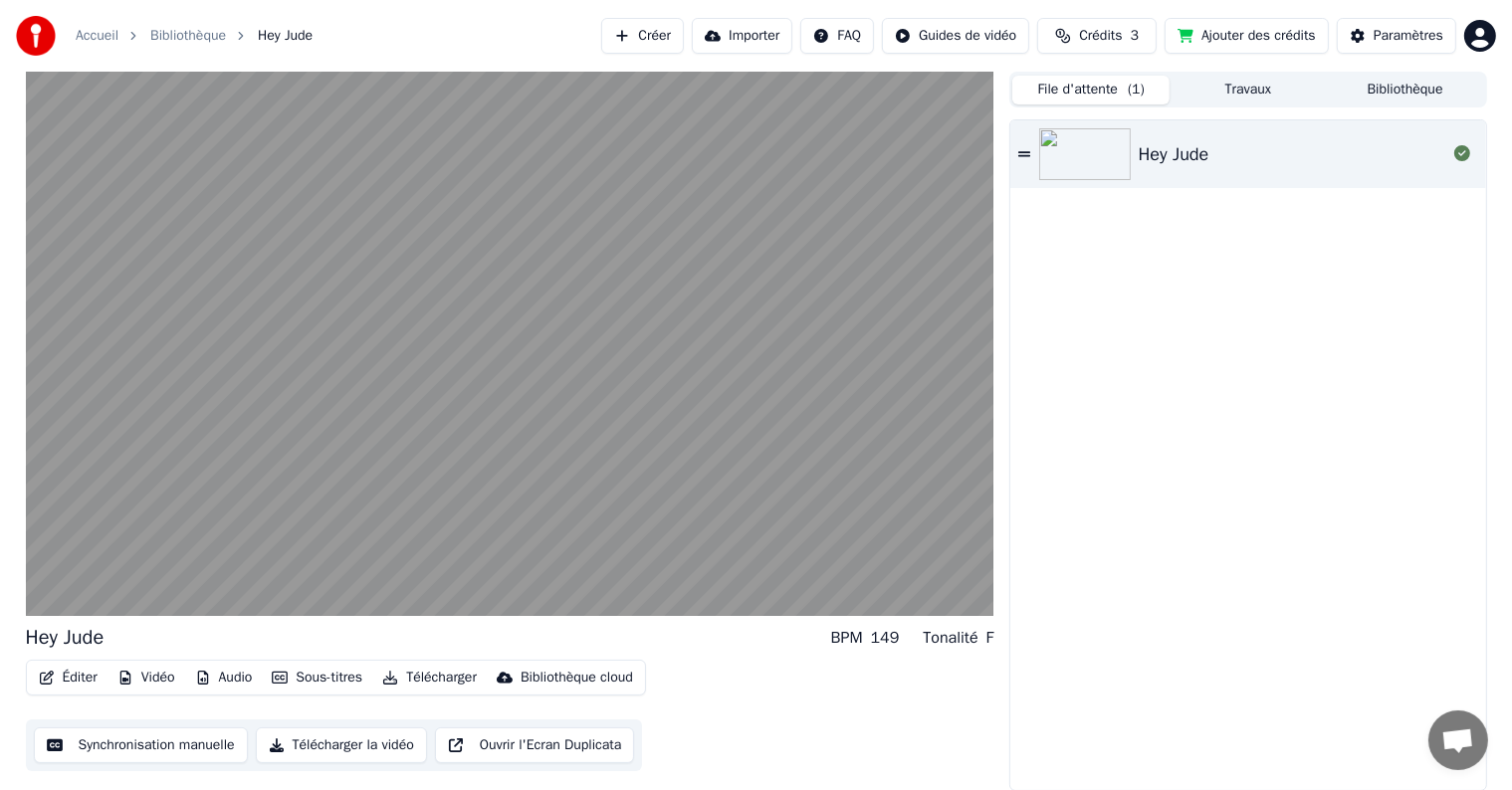 click at bounding box center (1085, 154) 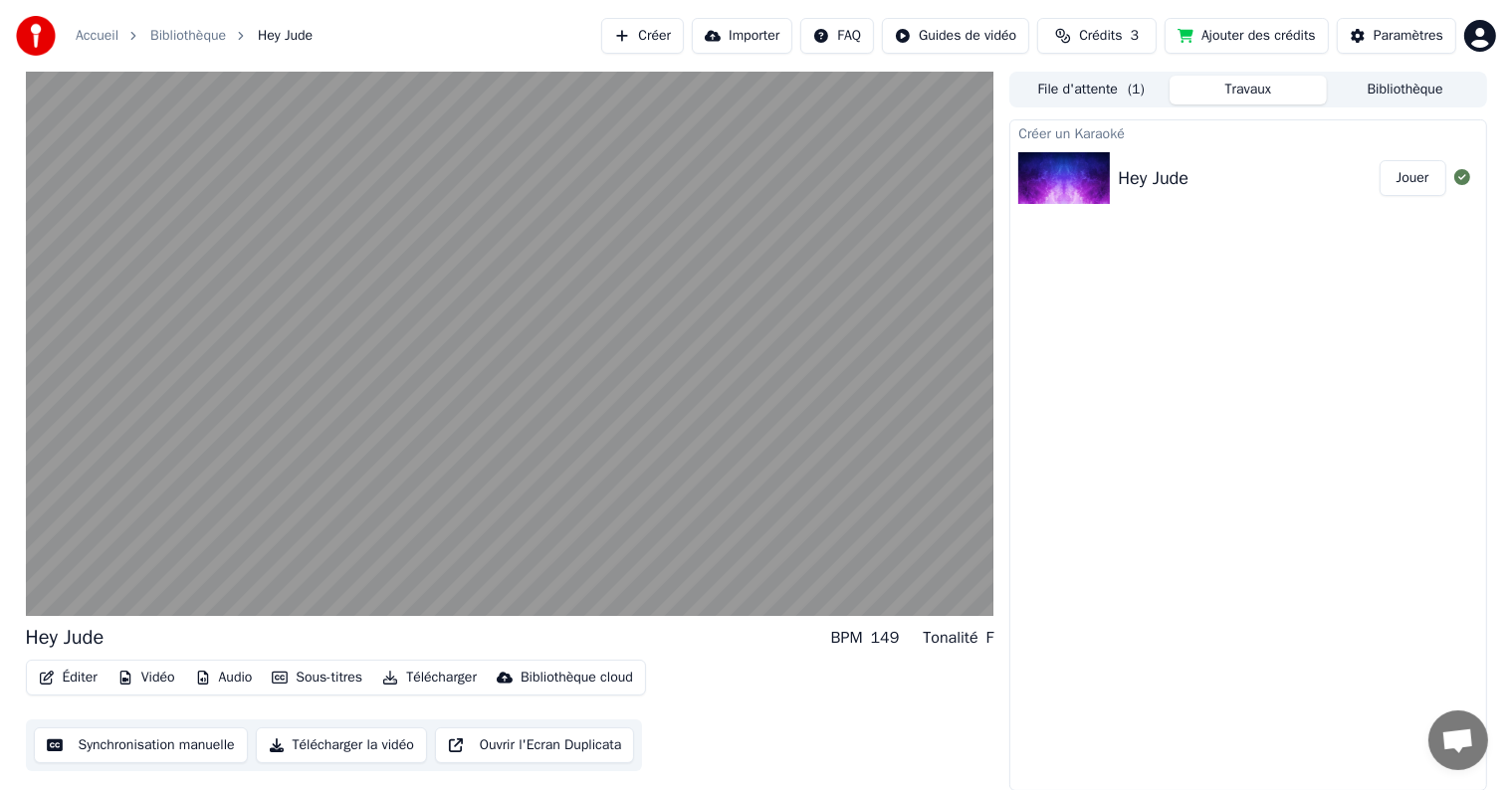 click on "Travaux" at bounding box center [1248, 90] 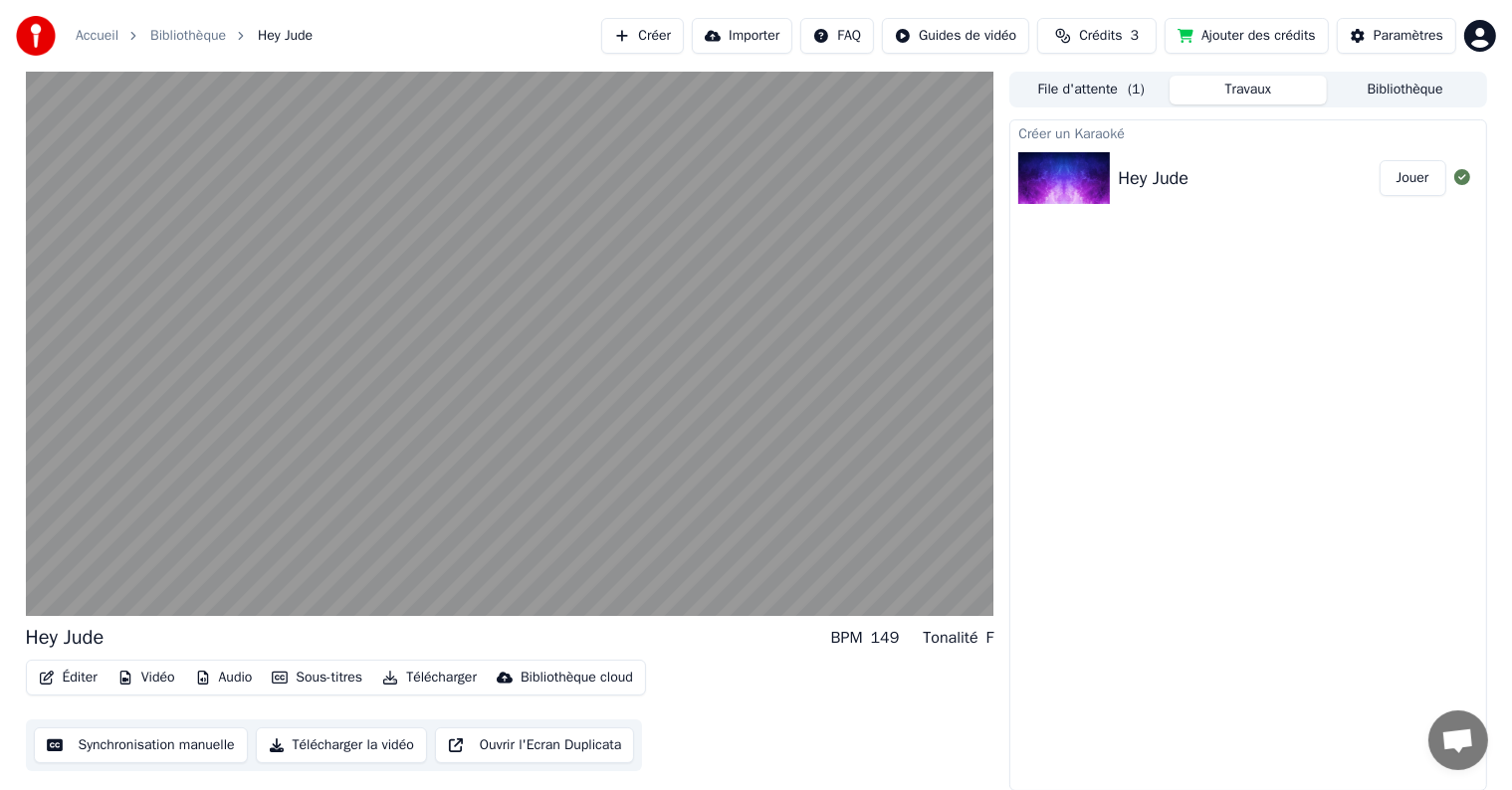 click on "Jouer" at bounding box center (1412, 178) 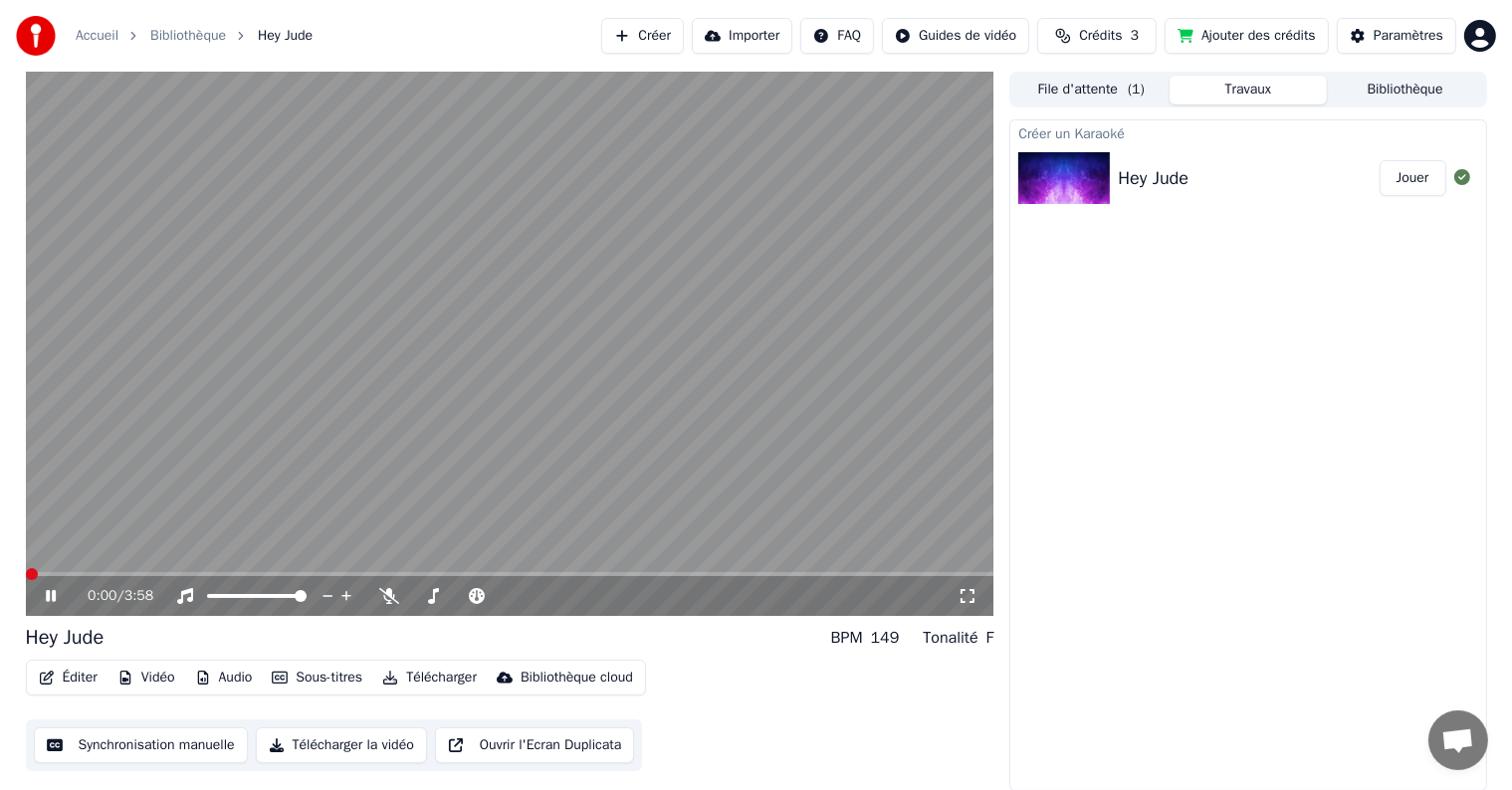 click on "Accueil" at bounding box center [97, 36] 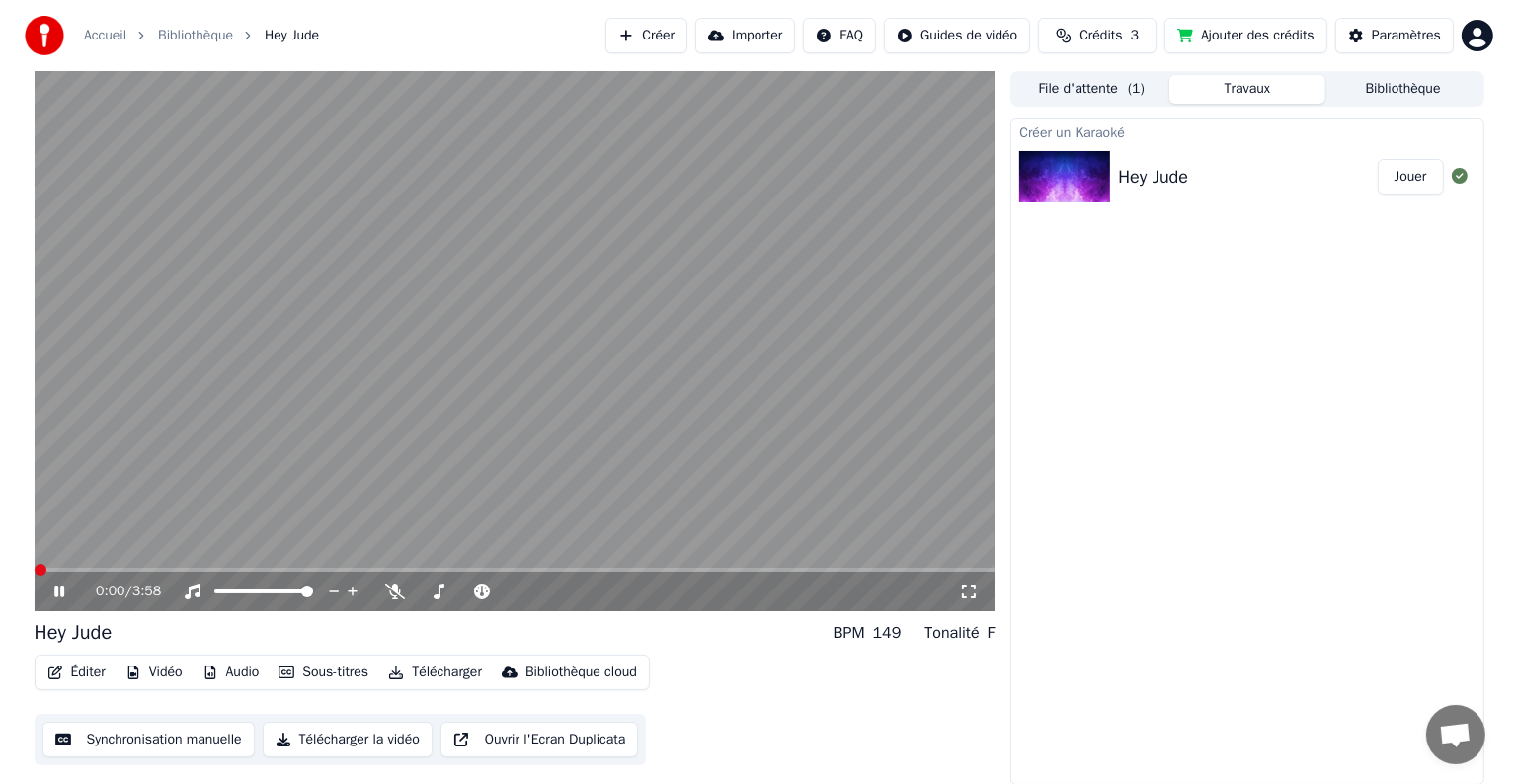 scroll, scrollTop: 0, scrollLeft: 0, axis: both 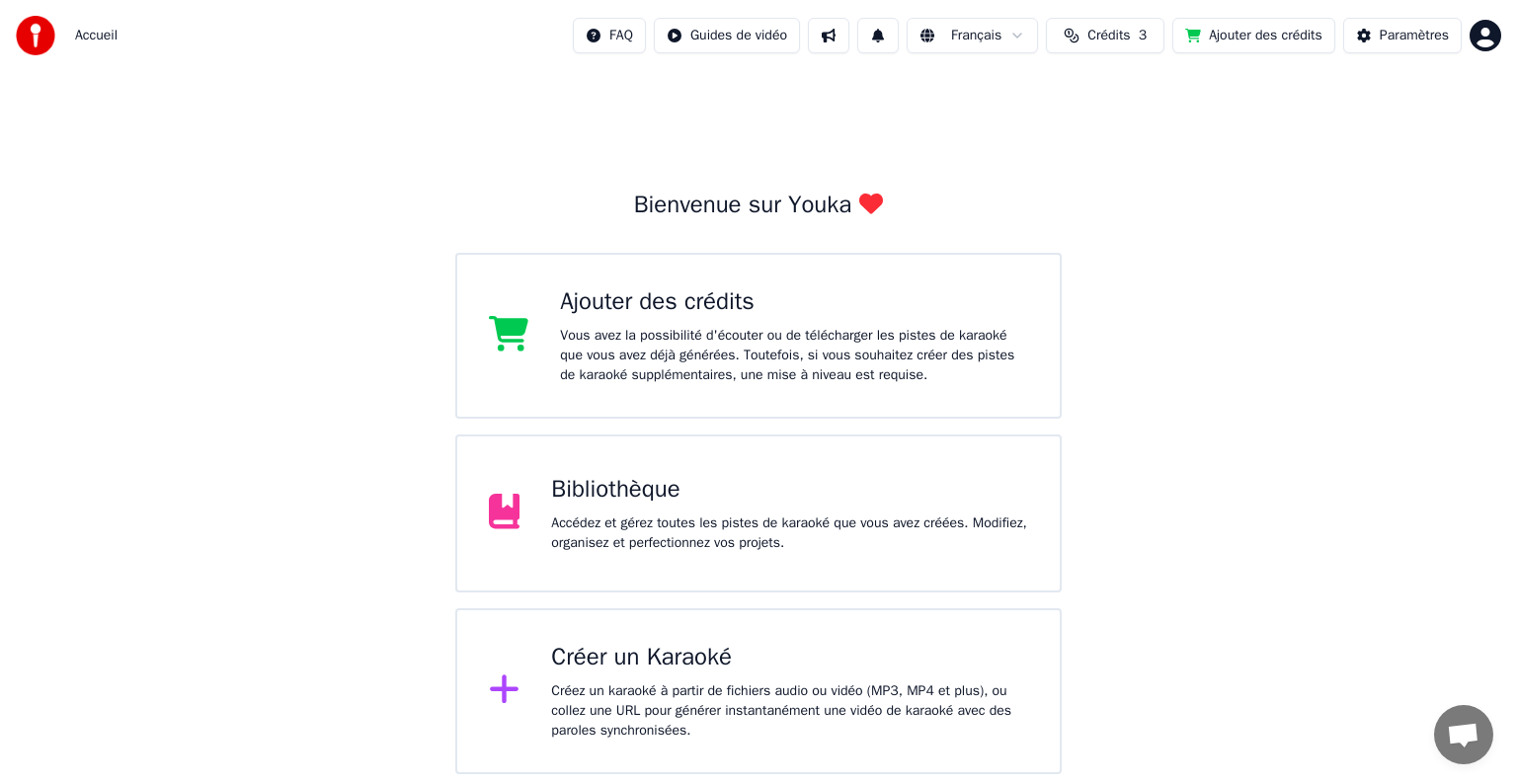 click on "Accueil FAQ Guides de vidéo Français Crédits 3 Ajouter des crédits Paramètres Bienvenue sur Youka Ajouter des crédits Vous avez la possibilité d'écouter ou de télécharger les pistes de karaoké que vous avez déjà générées. Toutefois, si vous souhaitez créer des pistes de karaoké supplémentaires, une mise à niveau est requise. Bibliothèque Accédez et gérez toutes les pistes de karaoké que vous avez créées. Modifiez, organisez et perfectionnez vos projets. Créer un Karaoké Créez un karaoké à partir de fichiers audio ou vidéo (MP3, MP4 et plus), ou collez une URL pour générer instantanément une vidéo de karaoké avec des paroles synchronisées." at bounding box center [758, 387] 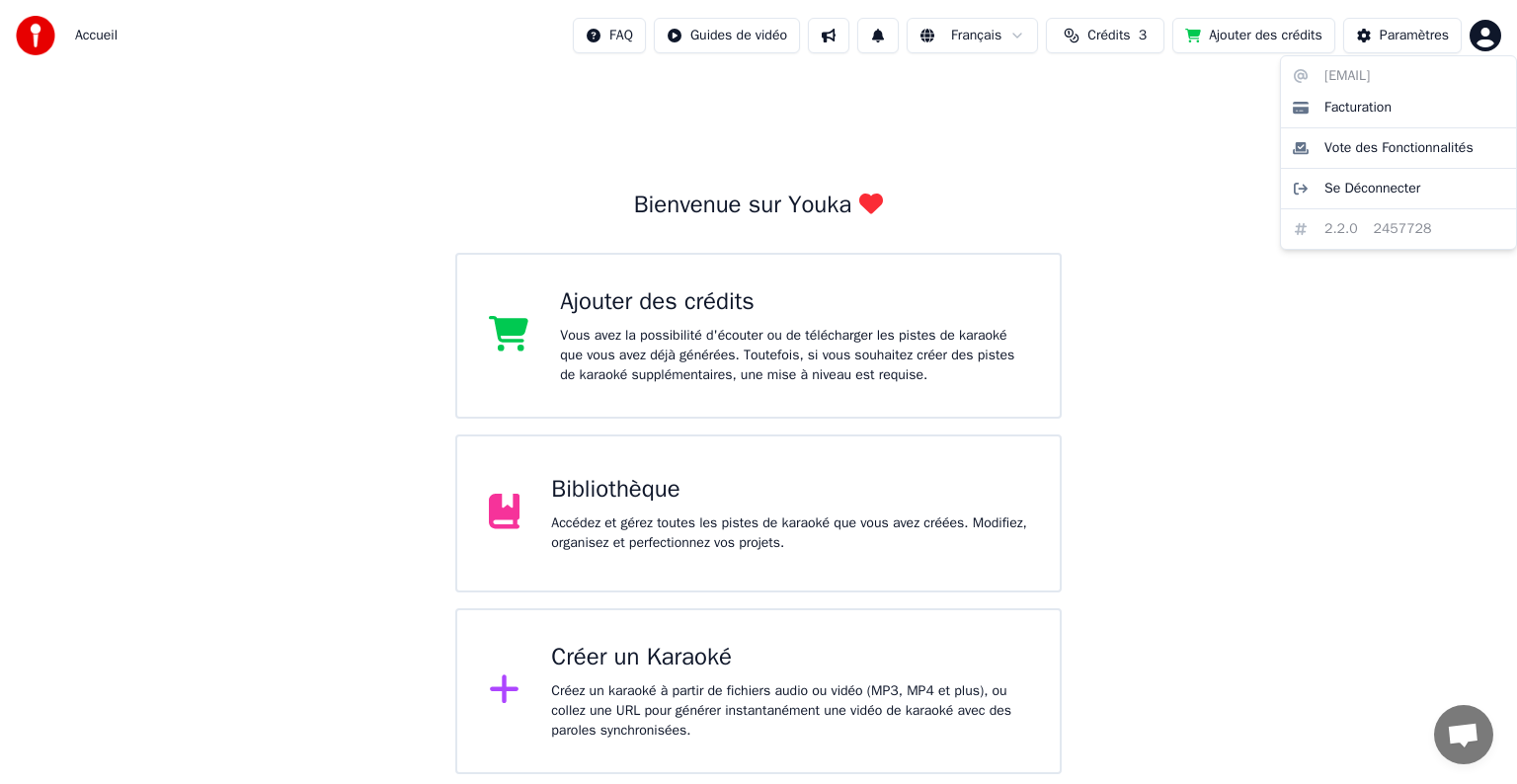 click on "Accueil FAQ Guides de vidéo Français Crédits 3 Ajouter des crédits Paramètres Bienvenue sur Youka Ajouter des crédits Vous avez la possibilité d'écouter ou de télécharger les pistes de karaoké que vous avez déjà générées. Toutefois, si vous souhaitez créer des pistes de karaoké supplémentaires, une mise à niveau est requise. Bibliothèque Accédez et gérez toutes les pistes de karaoké que vous avez créées. Modifiez, organisez et perfectionnez vos projets. Créer un Karaoké Créez un karaoké à partir de fichiers audio ou vidéo (MP3, MP4 et plus), ou collez une URL pour générer instantanément une vidéo de karaoké avec des paroles synchronisées. [EMAIL] Facturation Vote des Fonctionnalités Se Déconnecter 2.2.0 2457728" at bounding box center (758, 387) 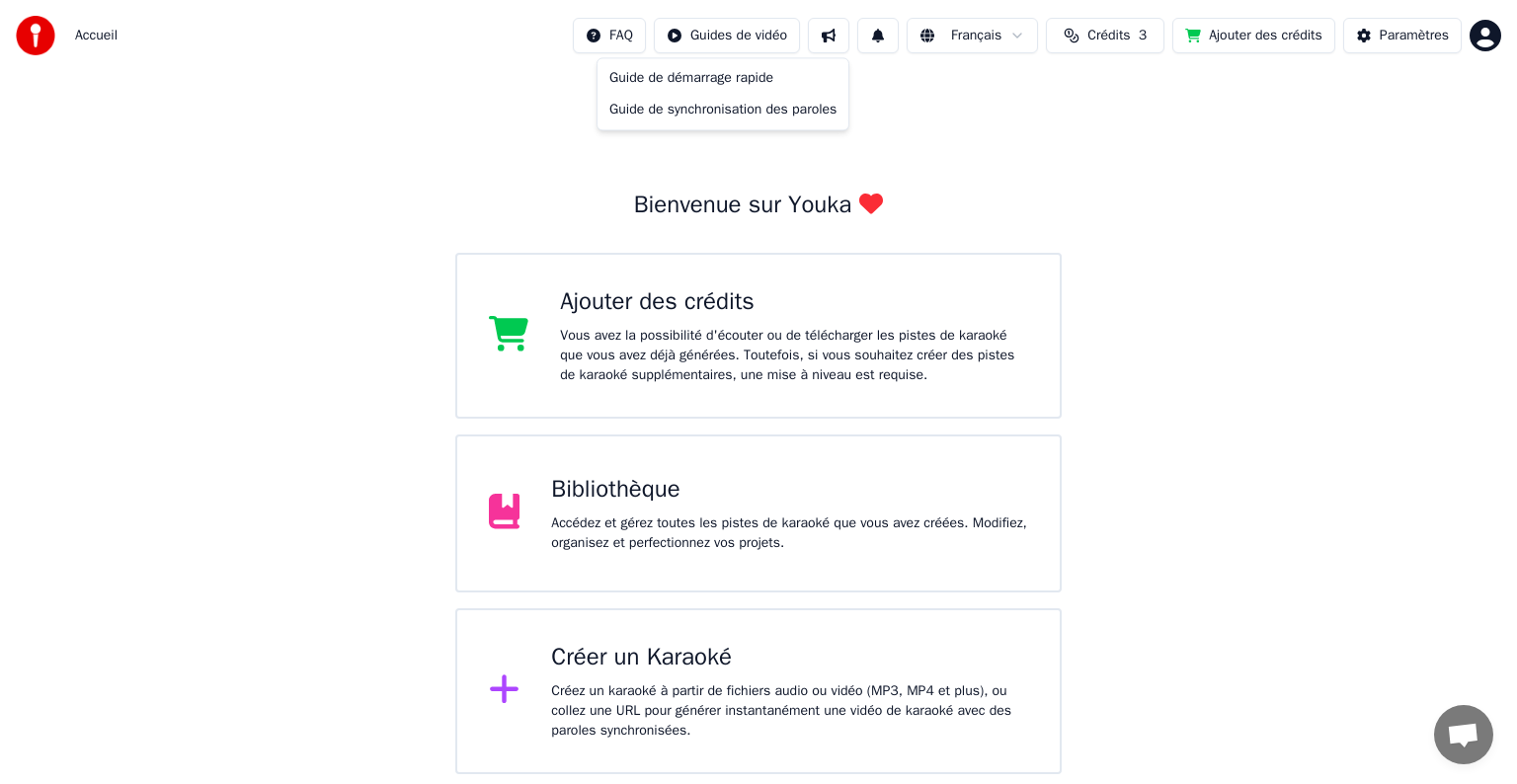 click on "Accueil FAQ Guides de vidéo Français Crédits 3 Ajouter des crédits Paramètres Bienvenue sur Youka Ajouter des crédits Vous avez la possibilité d'écouter ou de télécharger les pistes de karaoké que vous avez déjà générées. Toutefois, si vous souhaitez créer des pistes de karaoké supplémentaires, une mise à niveau est requise. Bibliothèque Accédez et gérez toutes les pistes de karaoké que vous avez créées. Modifiez, organisez et perfectionnez vos projets. Créer un Karaoké Créez un karaoké à partir de fichiers audio ou vidéo (MP3, MP4 et plus), ou collez une URL pour générer instantanément une vidéo de karaoké avec des paroles synchronisées. Guide de démarrage rapide Guide de synchronisation des paroles" at bounding box center [758, 387] 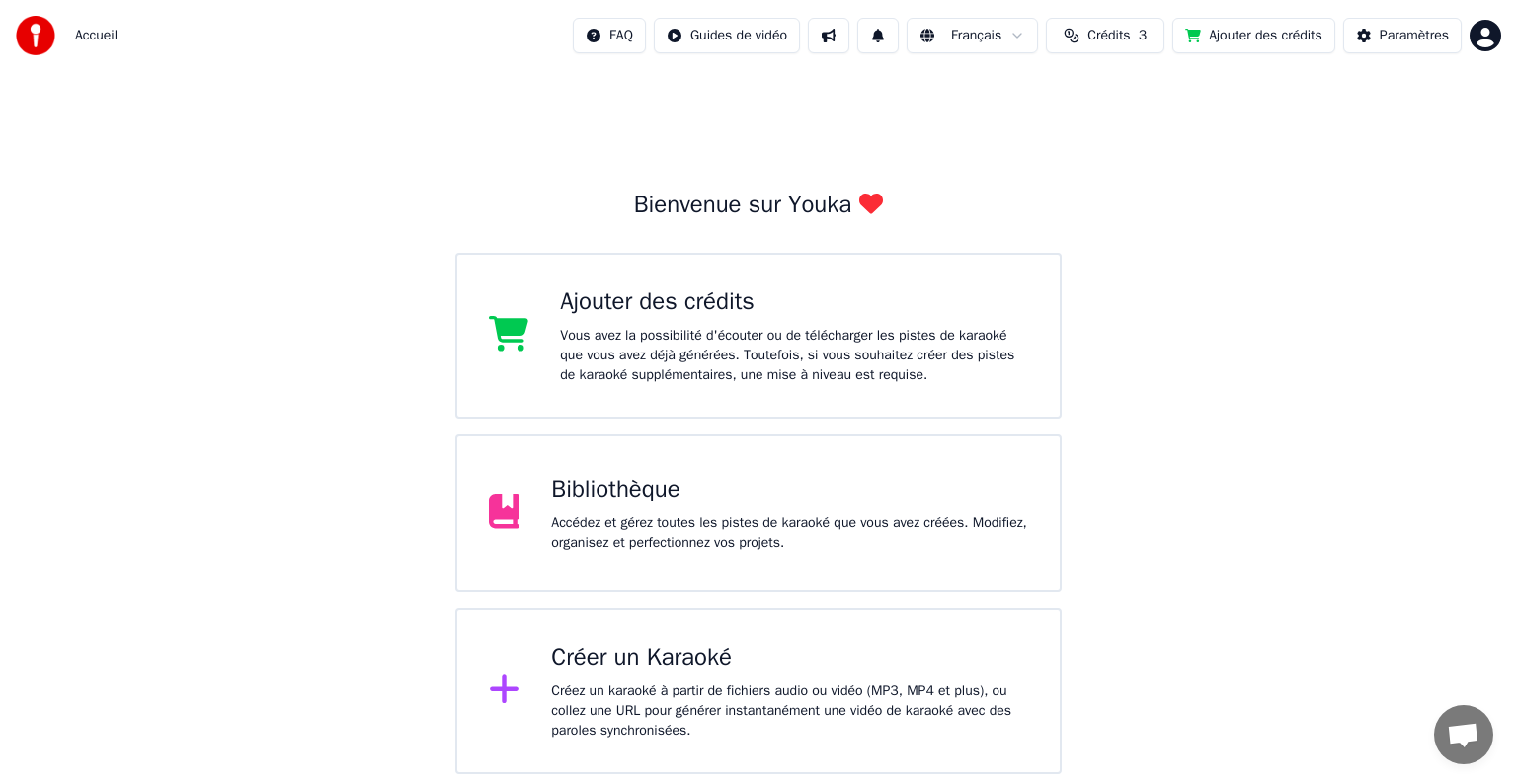 click at bounding box center [829, 36] 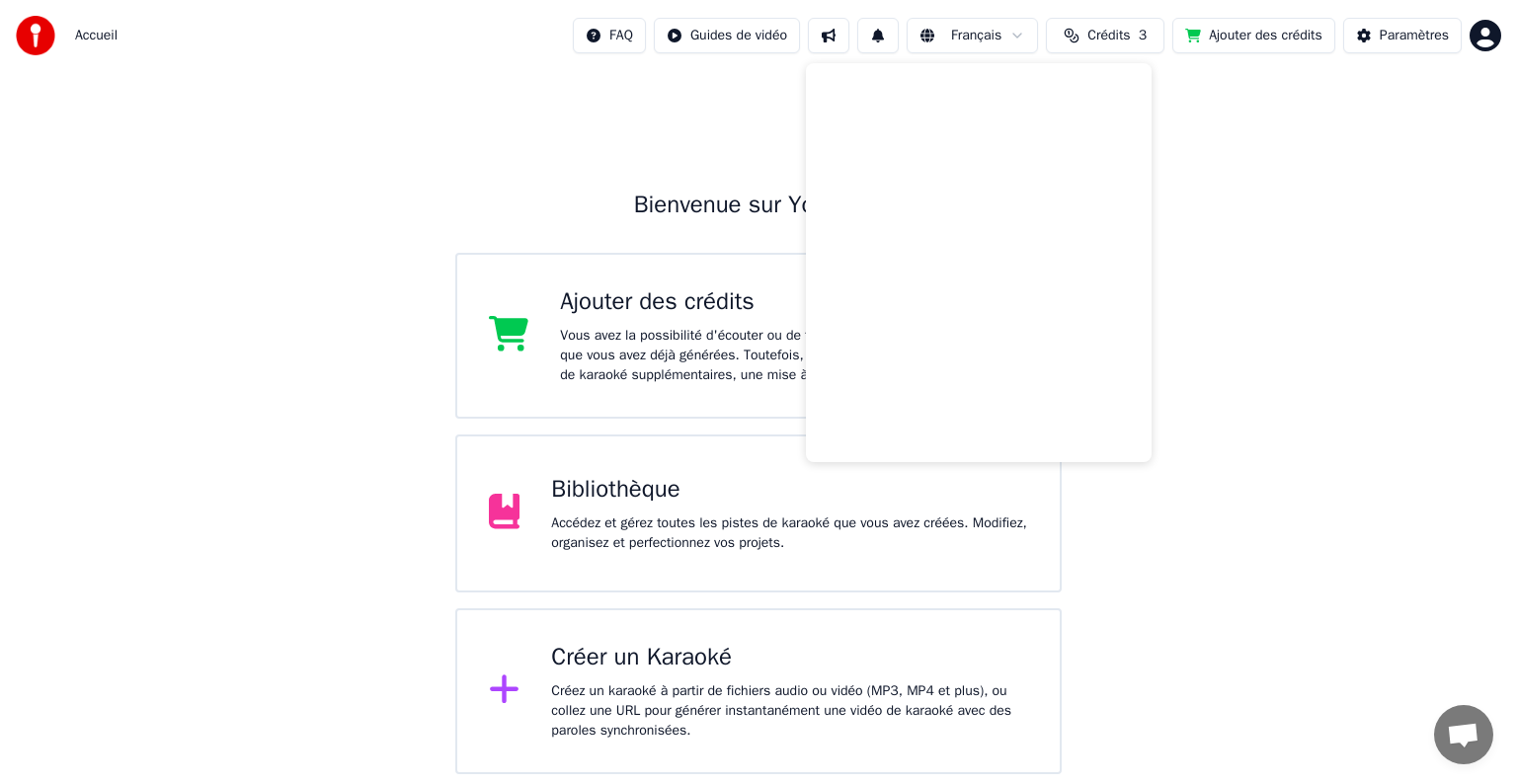 click at bounding box center (829, 36) 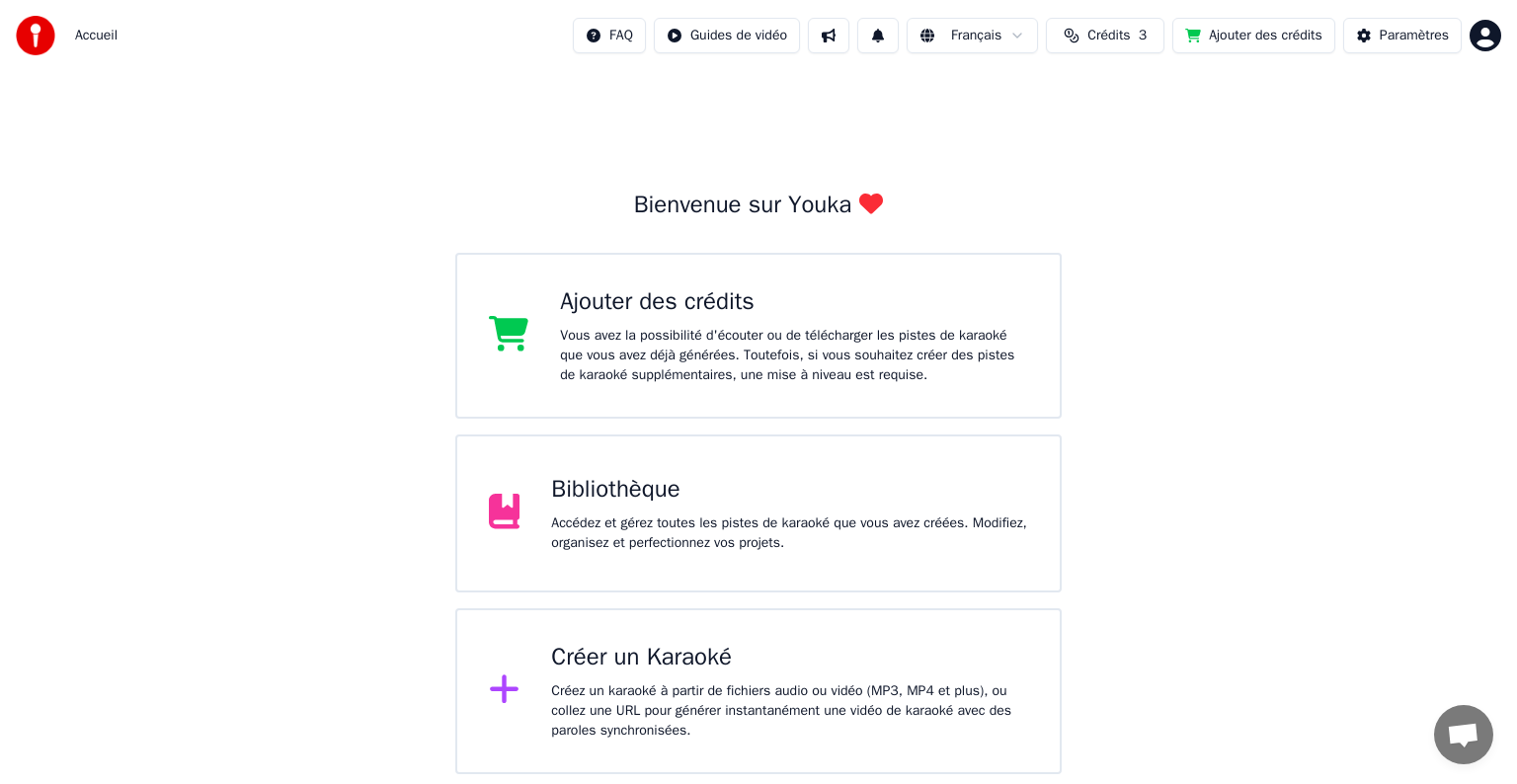 click at bounding box center (829, 36) 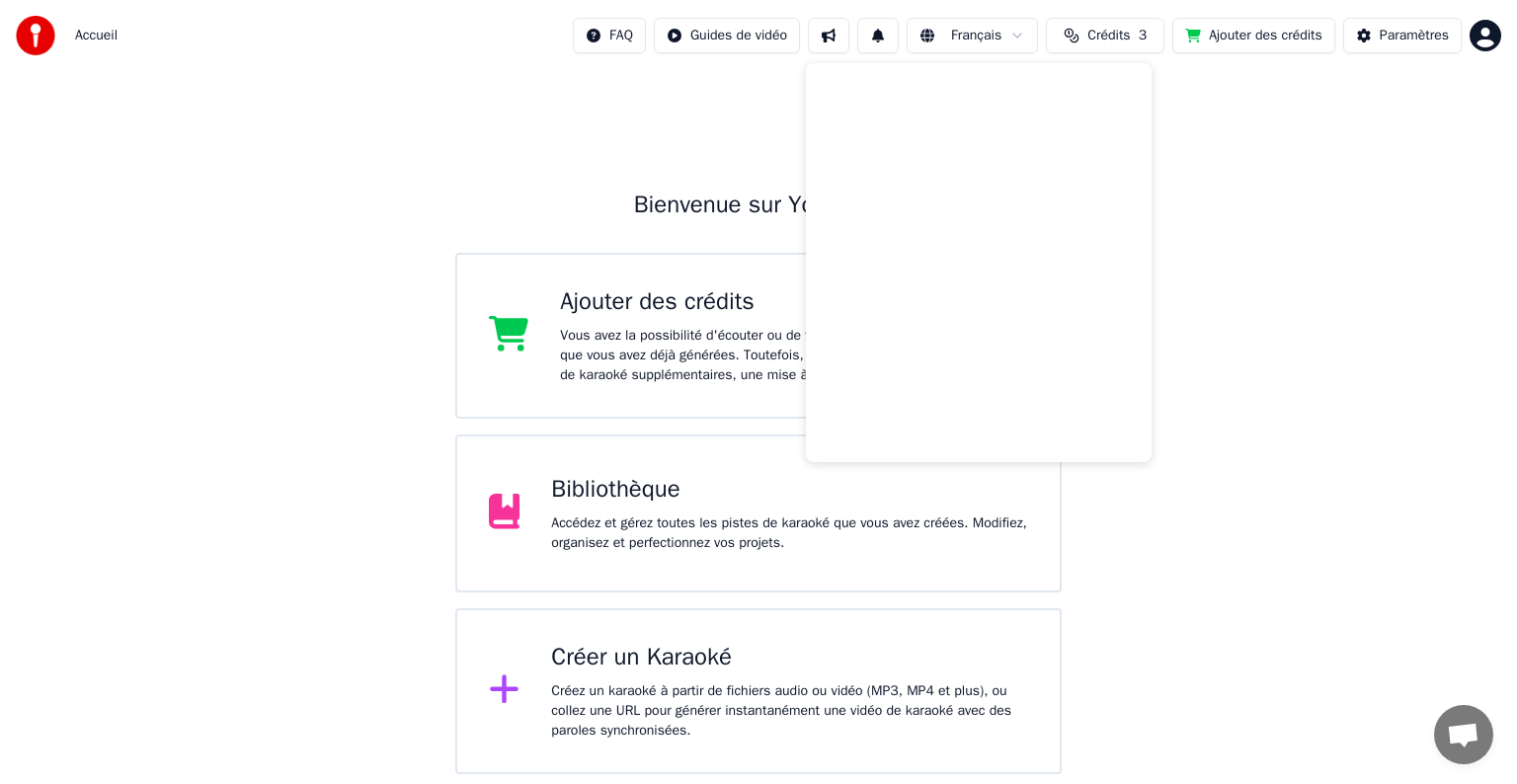 click on "Crédits" at bounding box center [1108, 36] 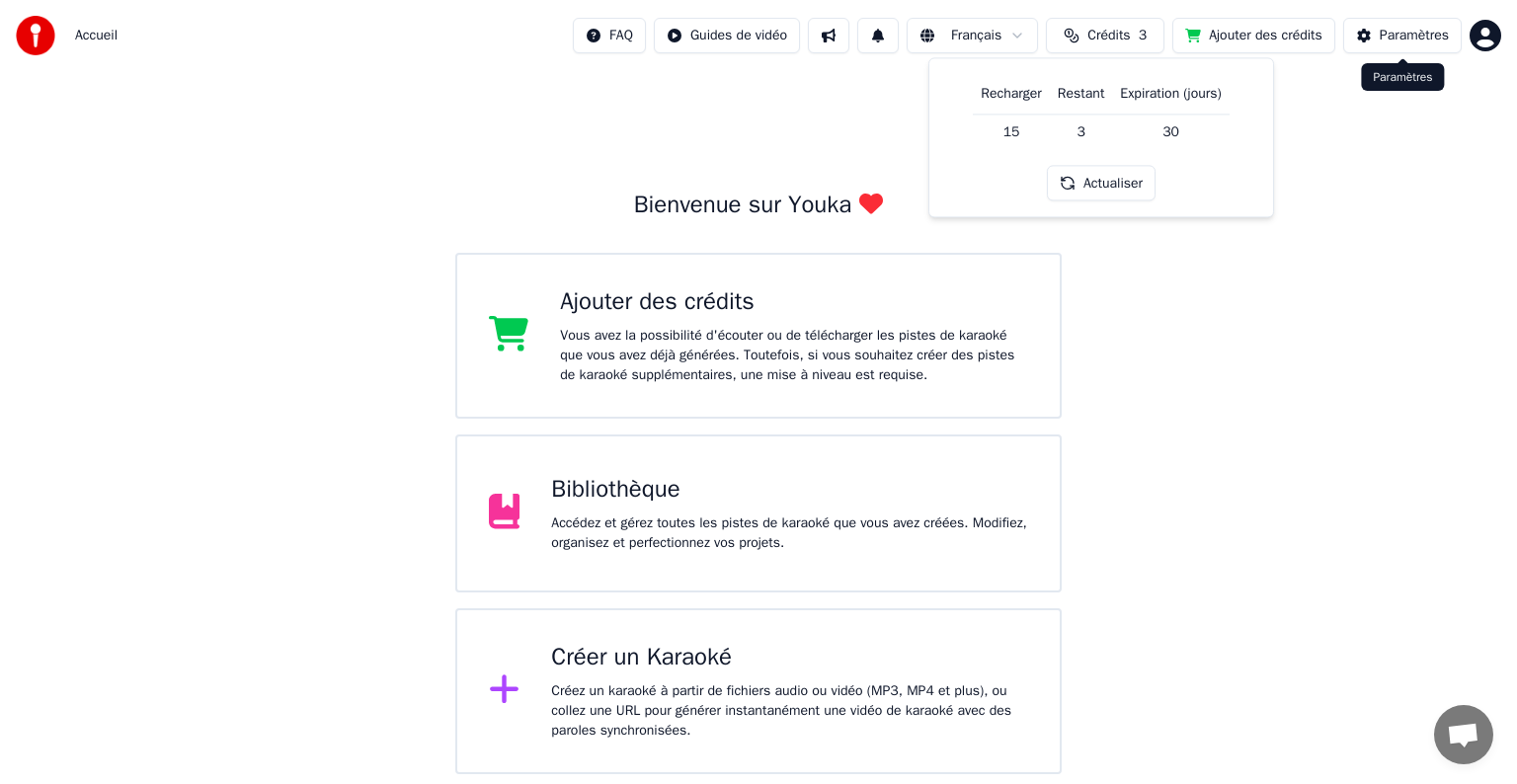 click on "Paramètres" at bounding box center [1414, 36] 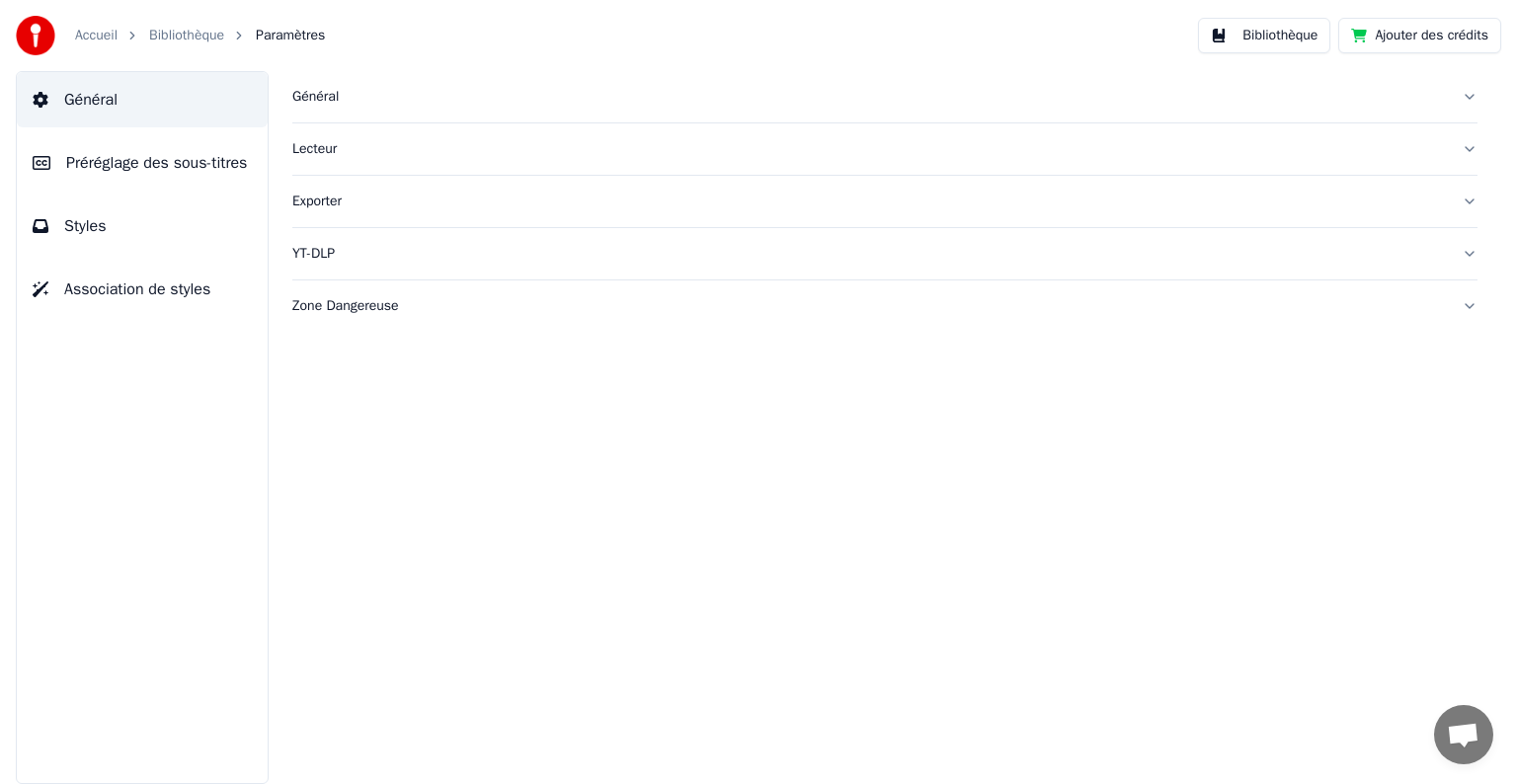 click on "Général Lecteur Exporter YT-DLP Zone Dangereuse" at bounding box center [885, 428] 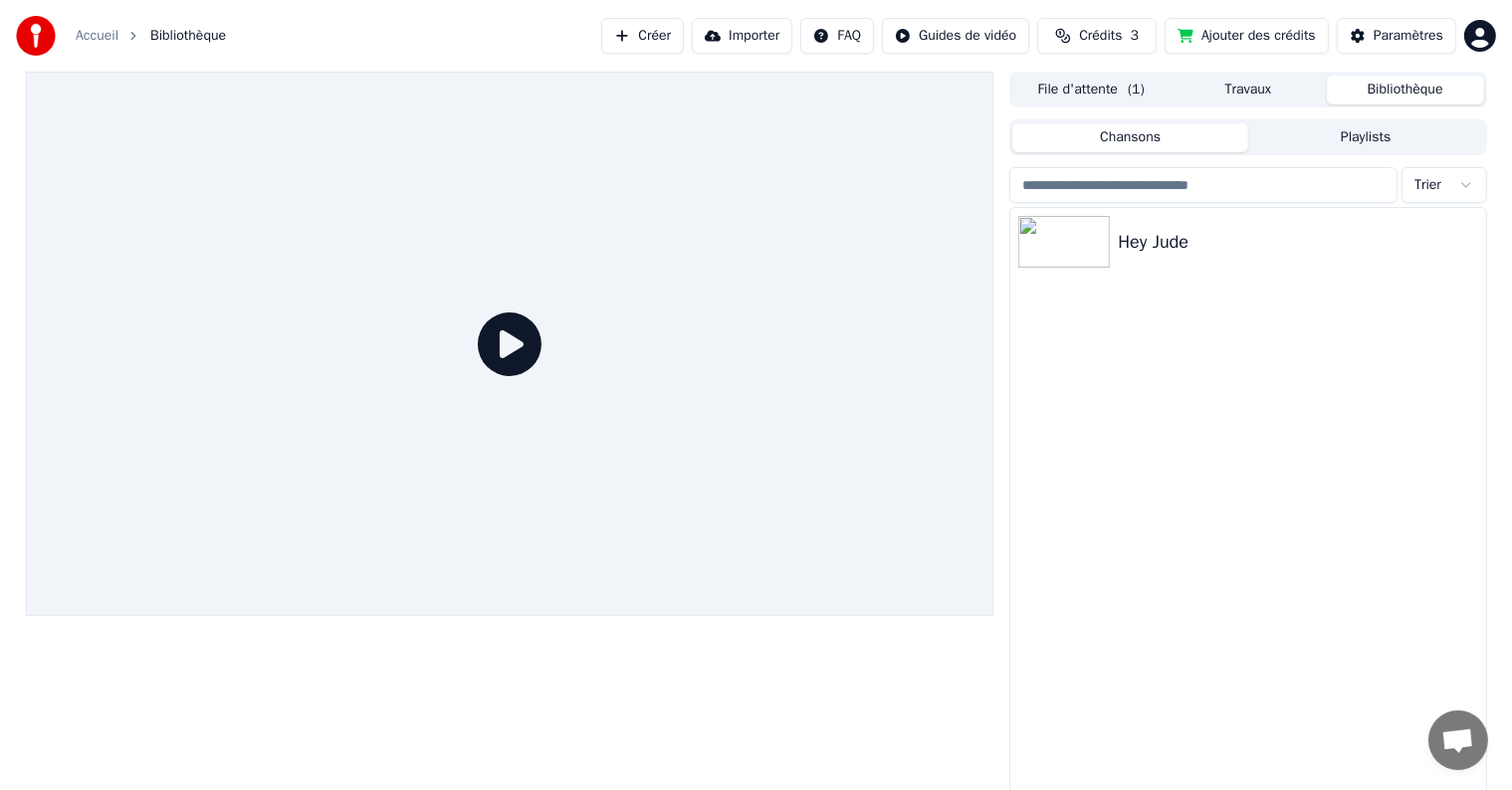 click 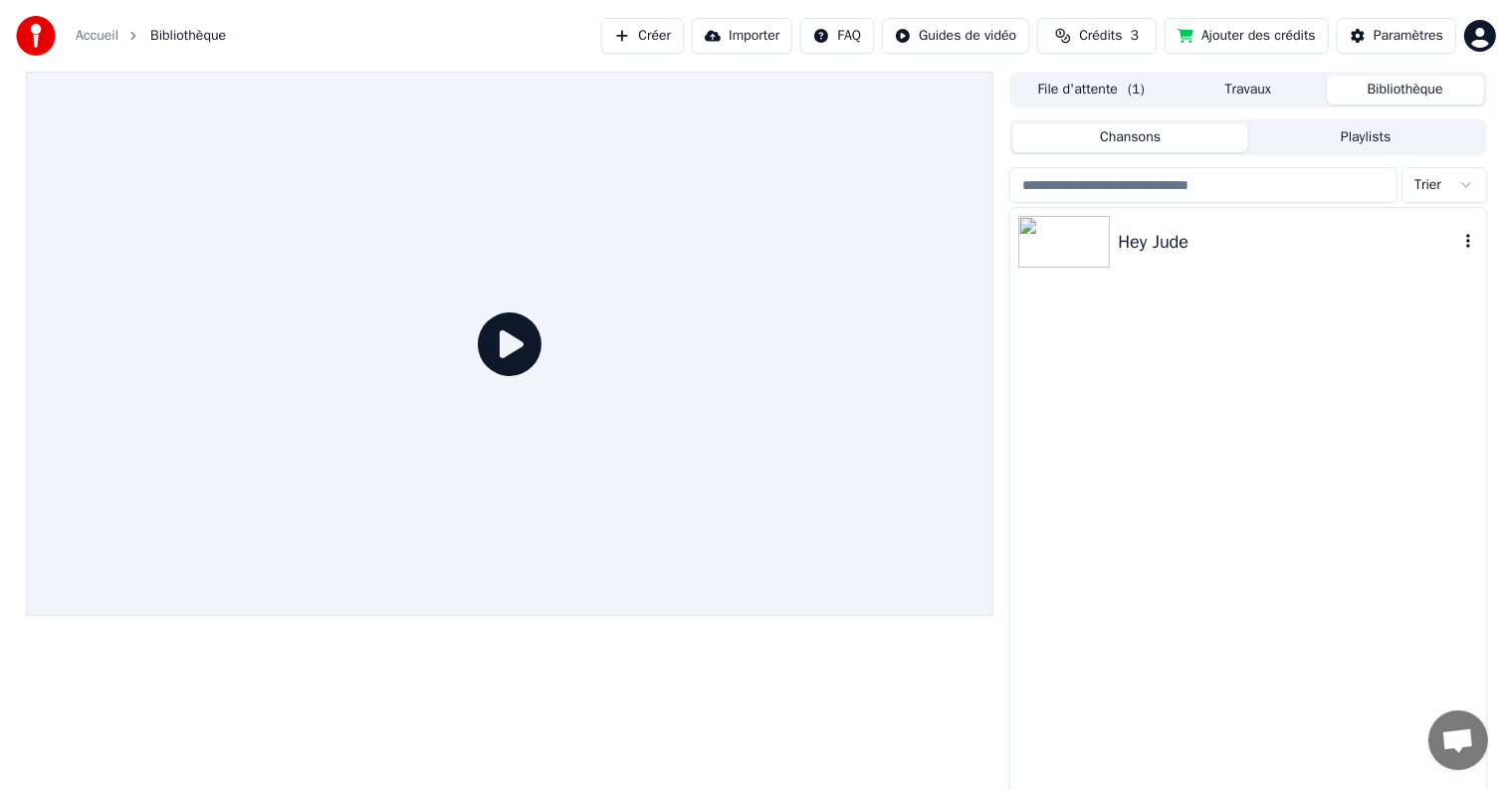 click at bounding box center [1064, 242] 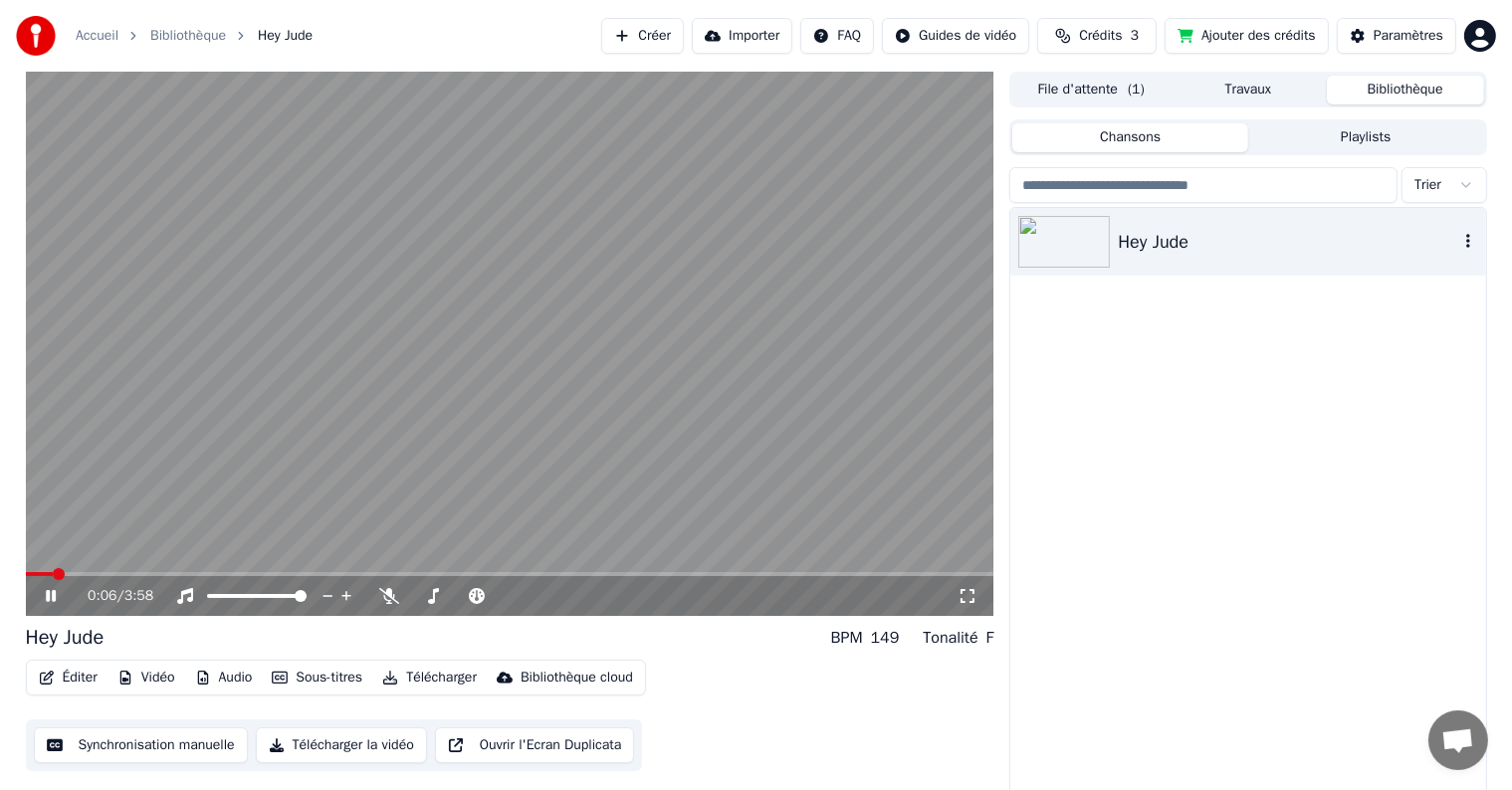 click on "Hey Jude" at bounding box center (1287, 242) 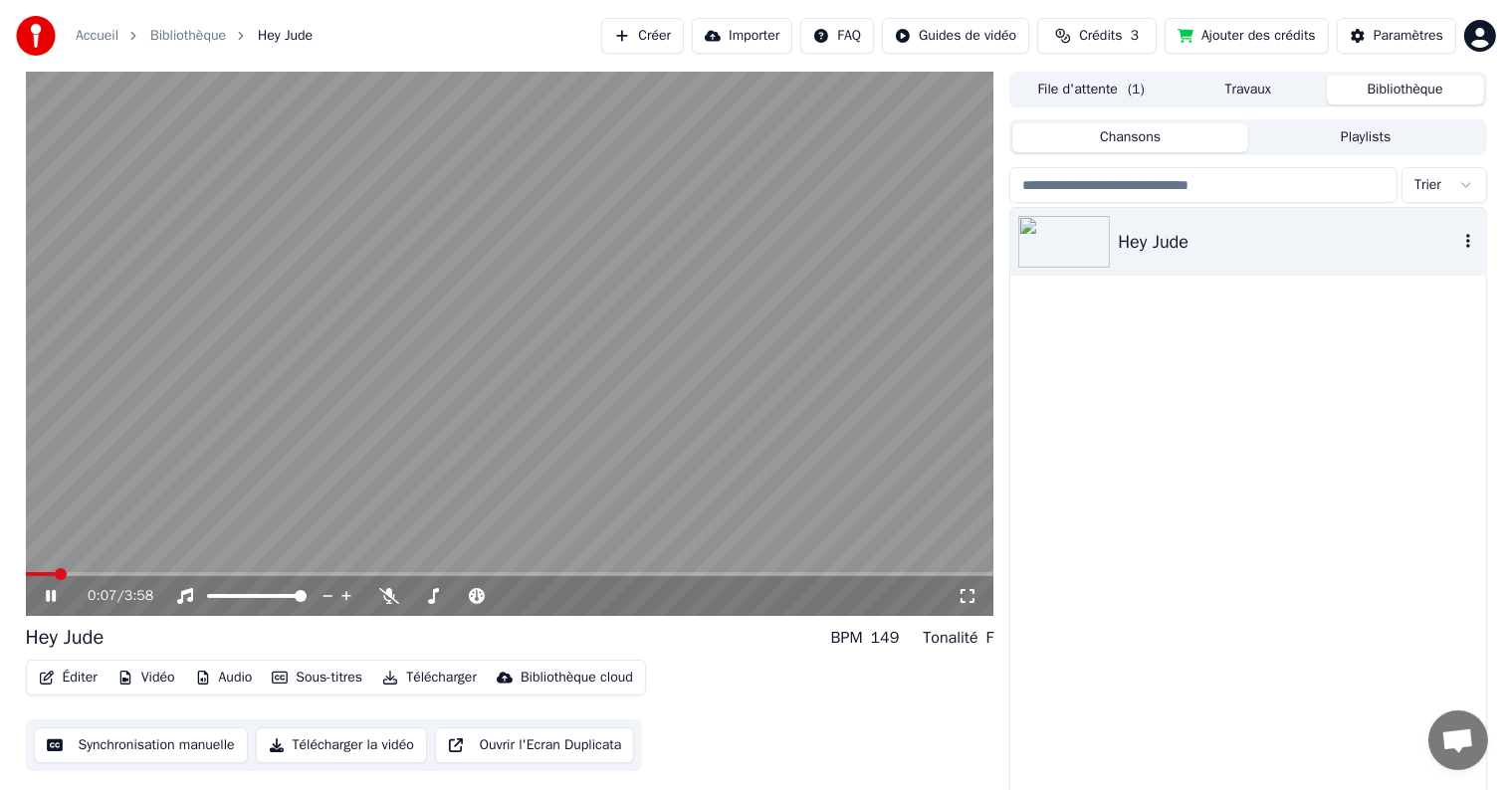 click 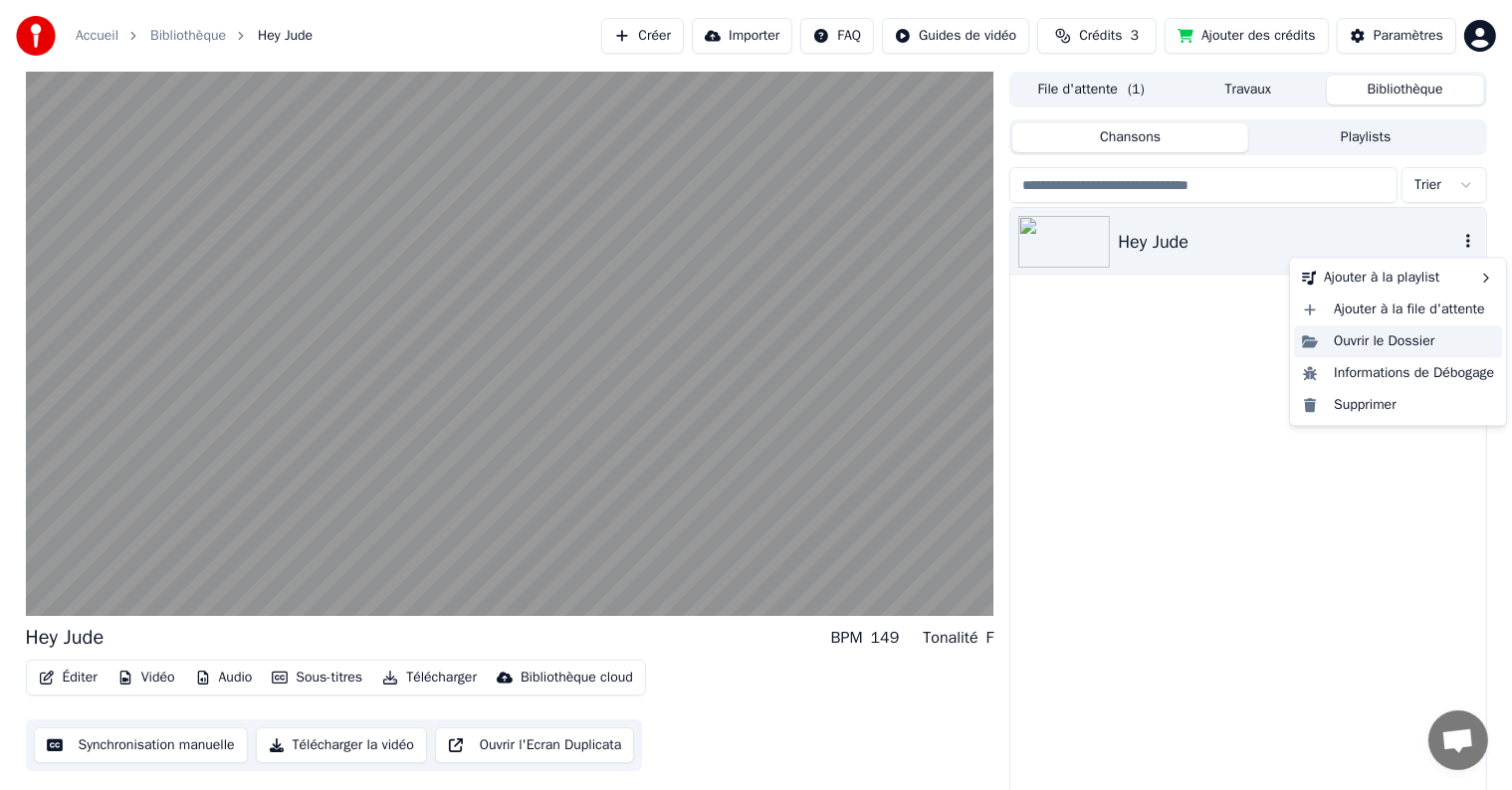 click on "Ouvrir le Dossier" at bounding box center [1398, 341] 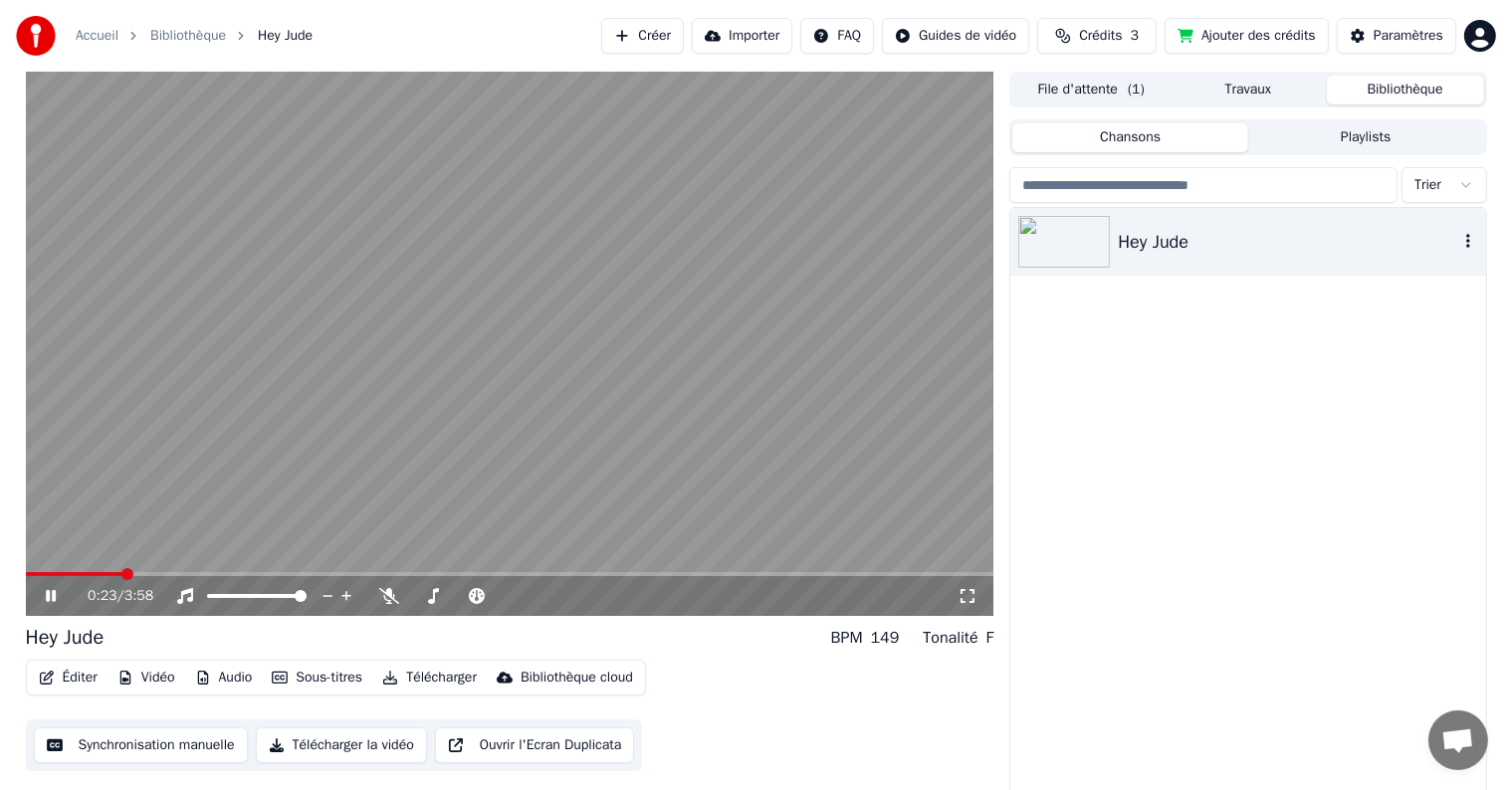 click on "Éditer" at bounding box center [68, 678] 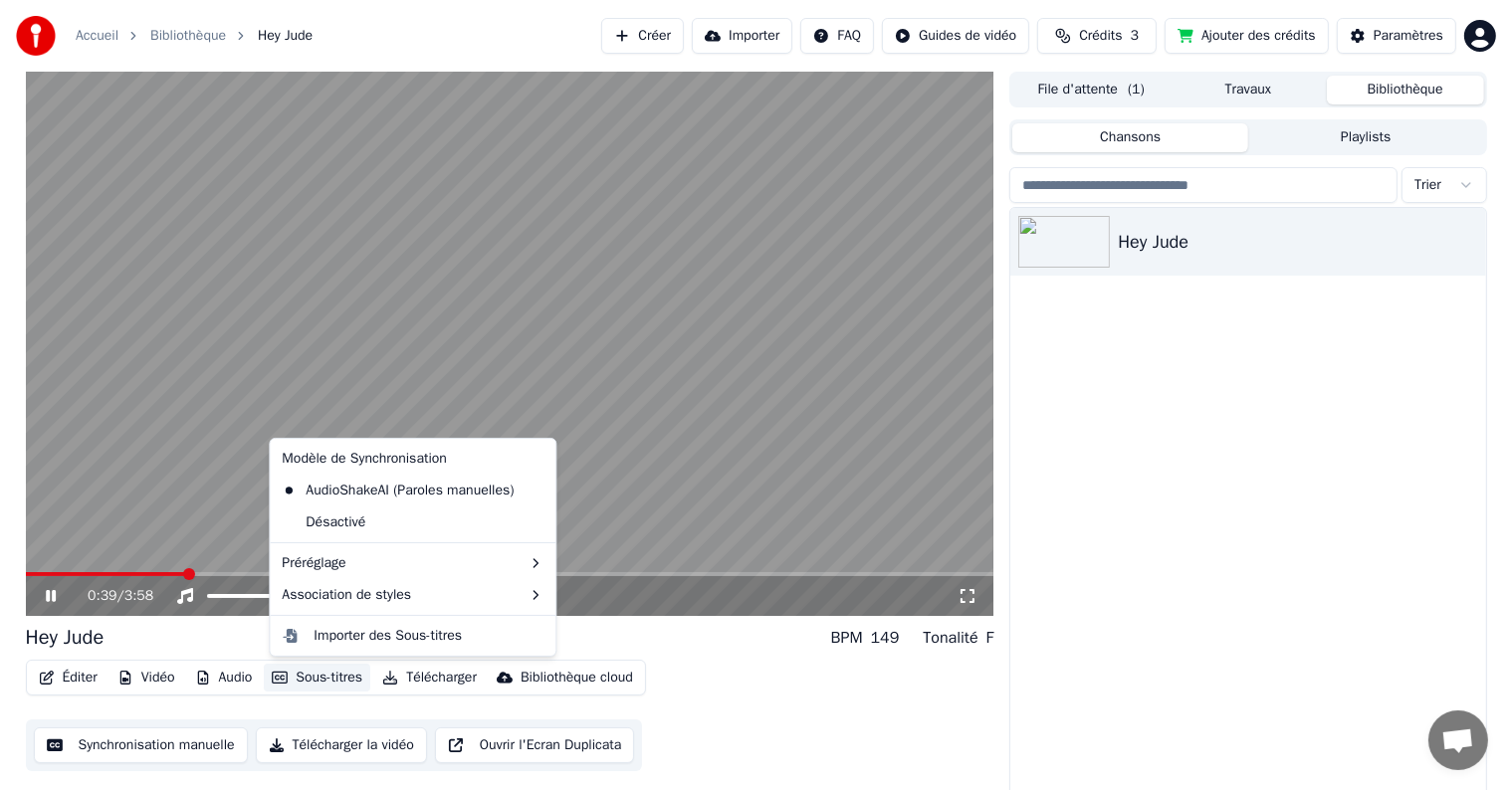 click on "Hey Jude" at bounding box center (1247, 503) 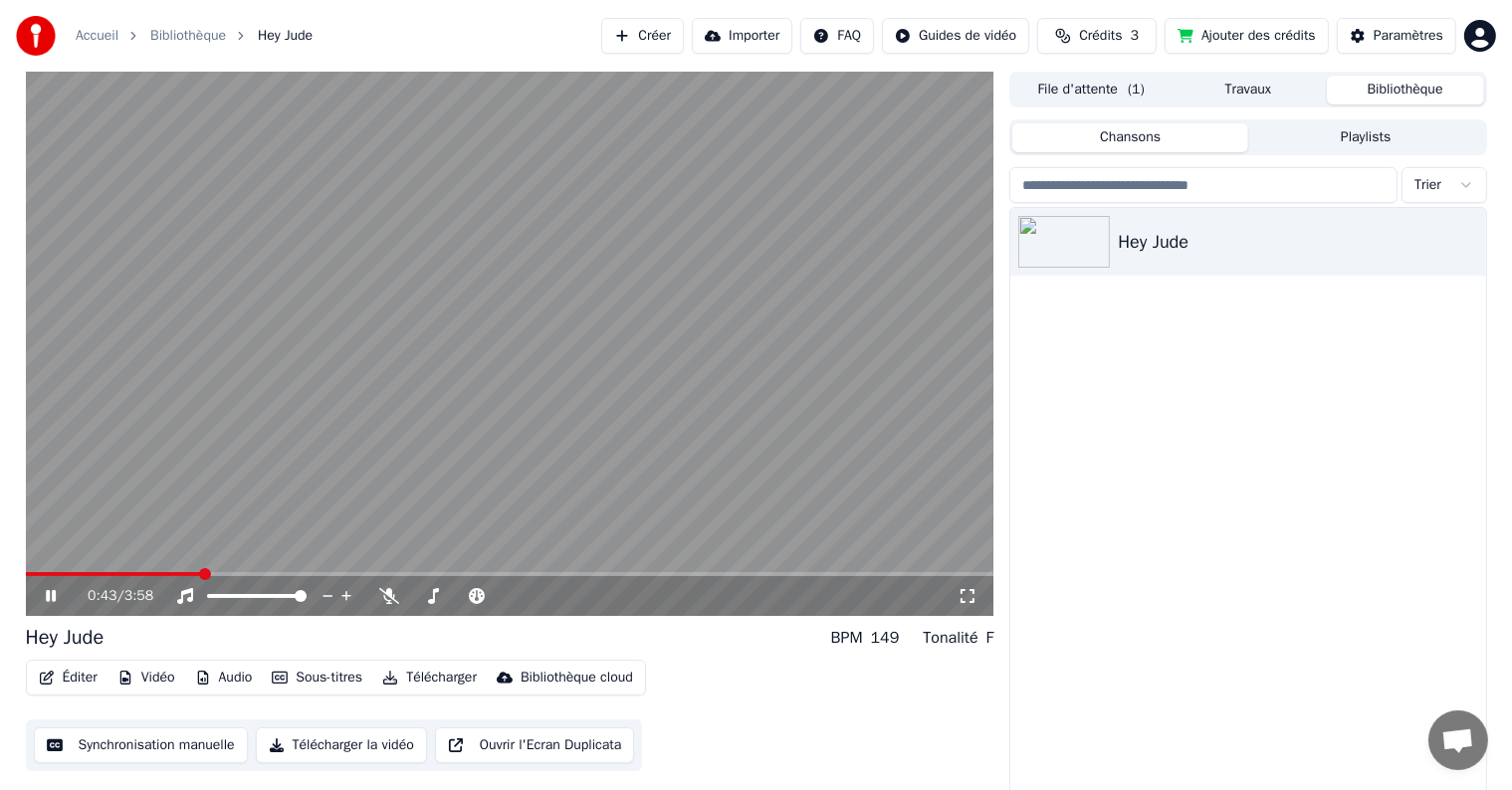 click 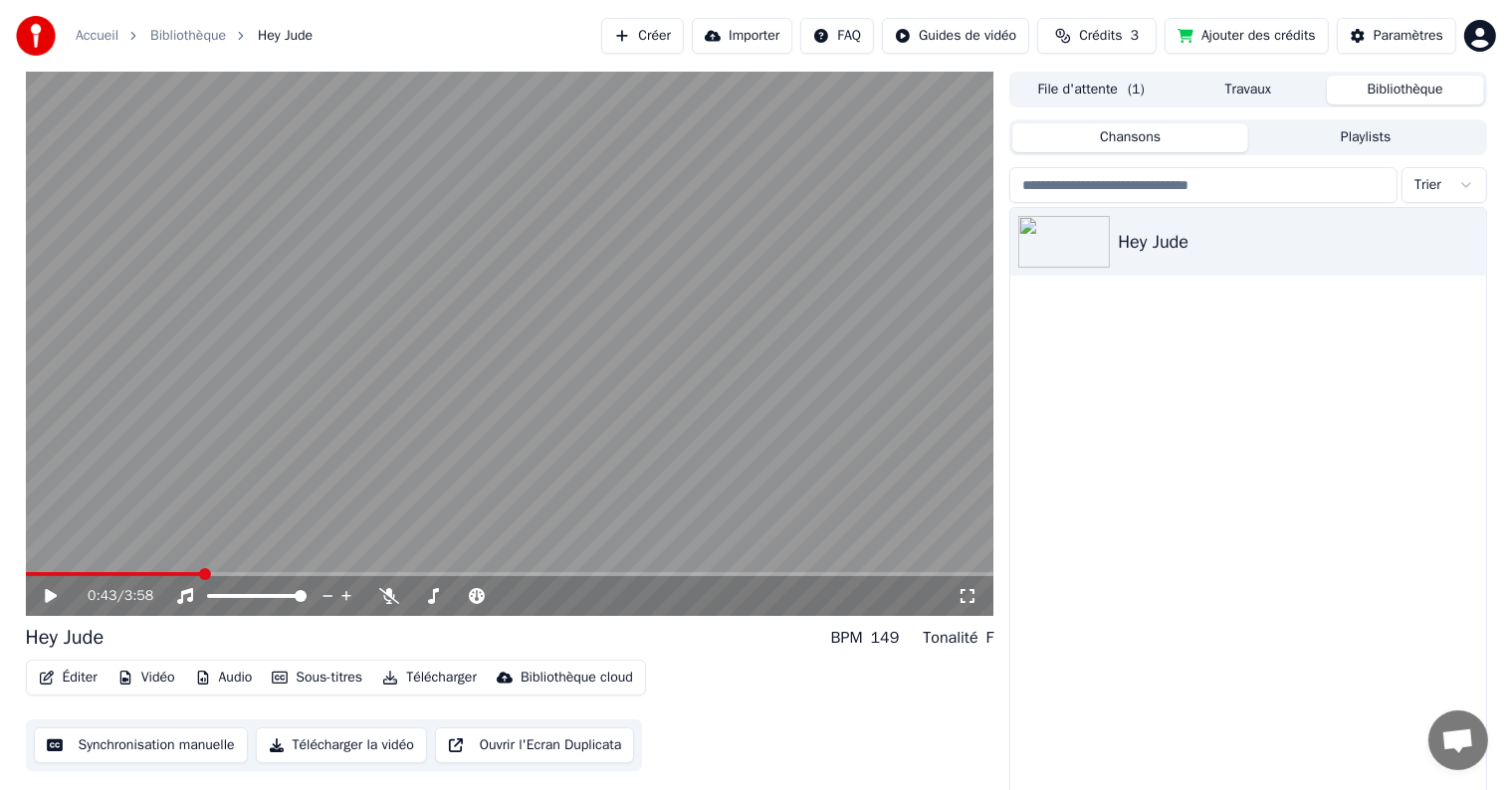 click on "Accueil" at bounding box center [97, 36] 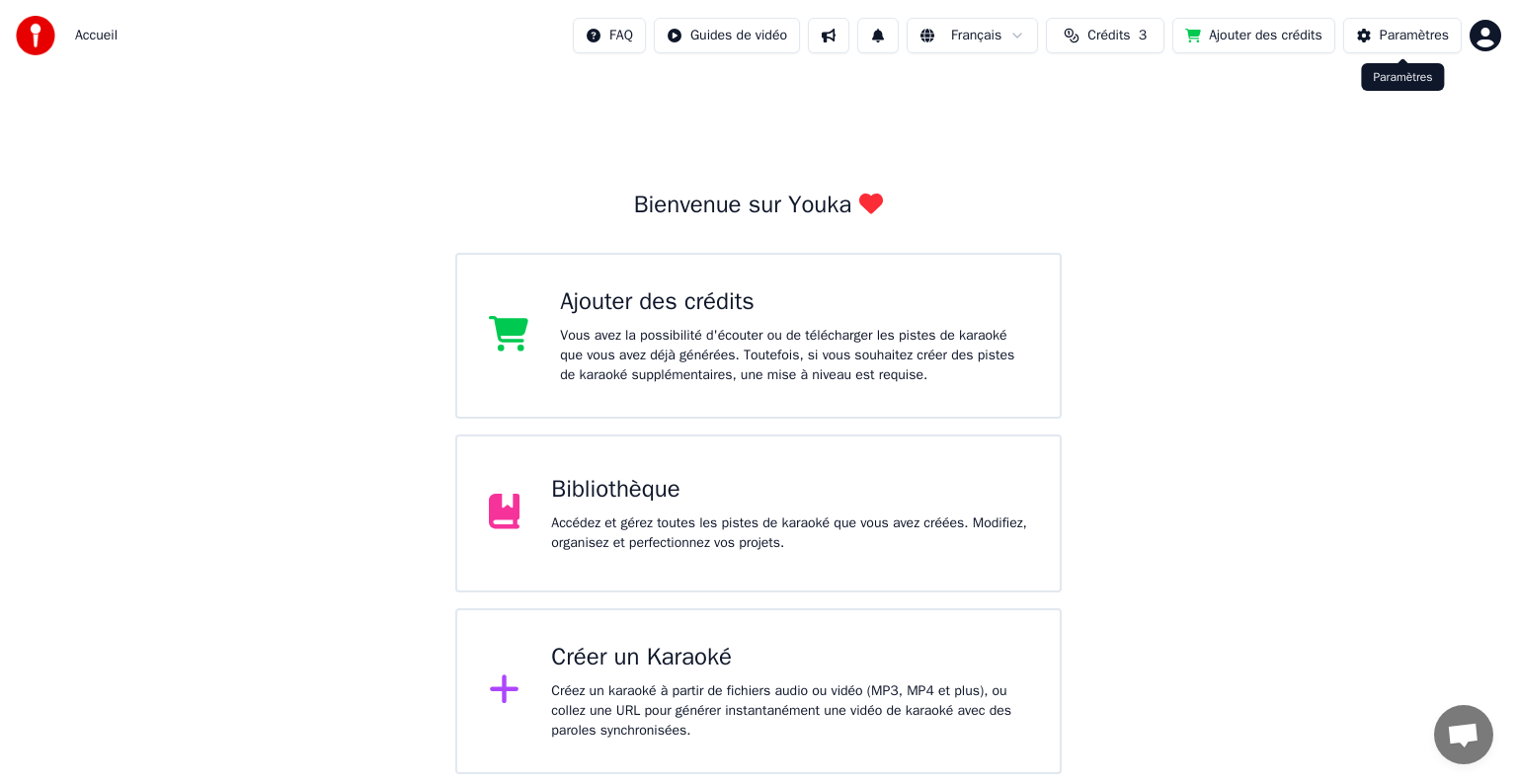 click on "Paramètres" at bounding box center (1414, 36) 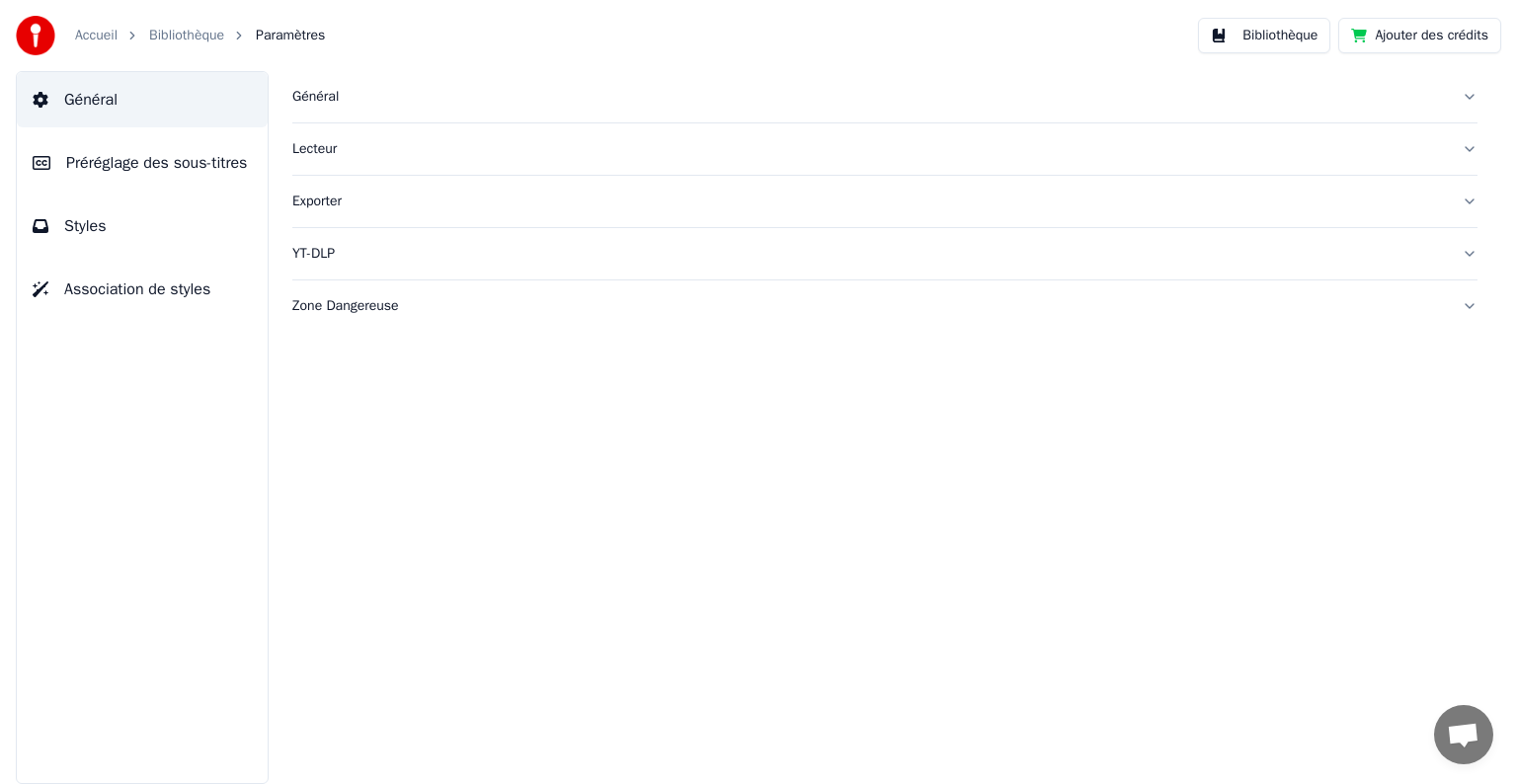 click on "Préréglage des sous-titres" at bounding box center [156, 163] 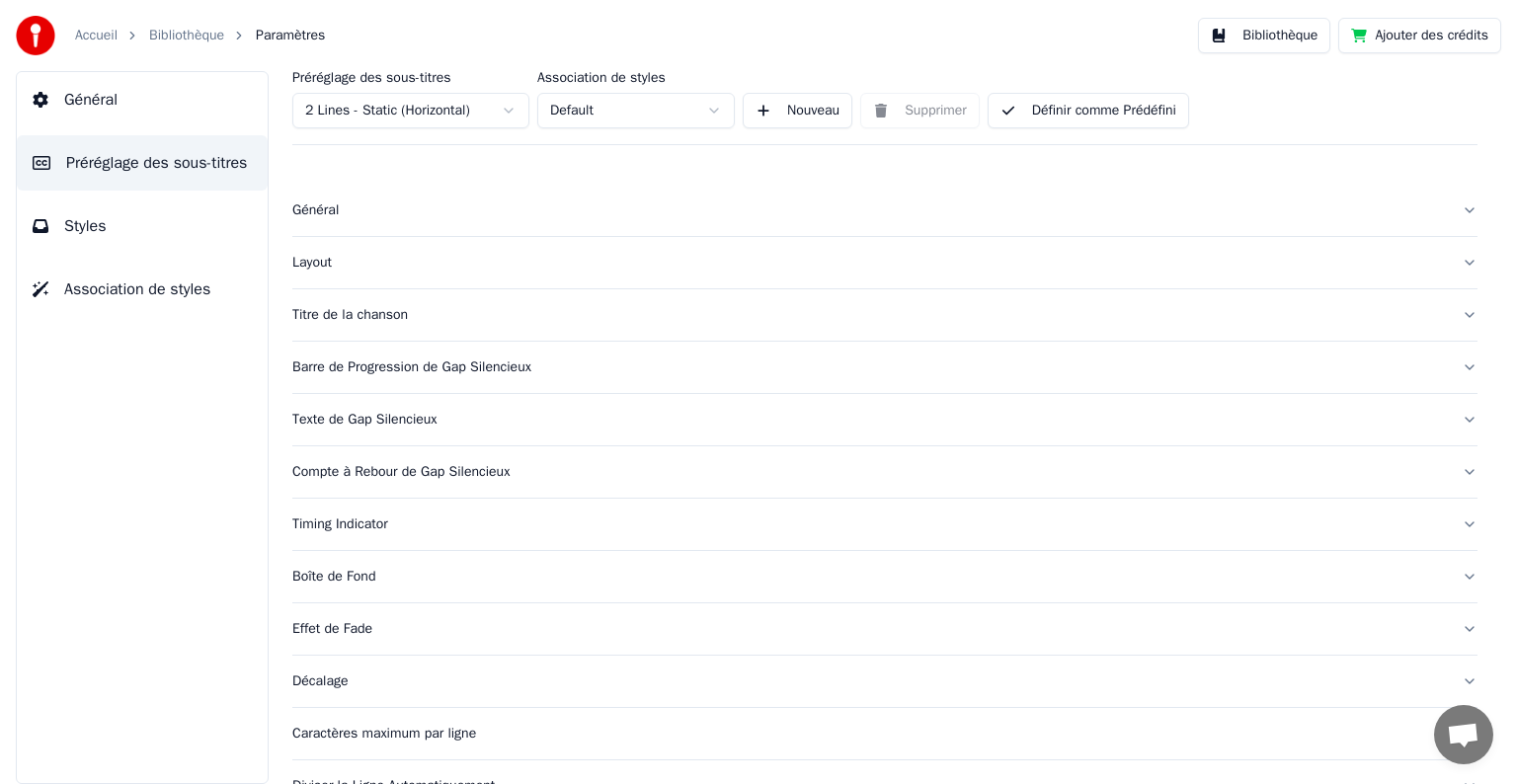 click on "Définir comme Prédéfini" at bounding box center (1088, 111) 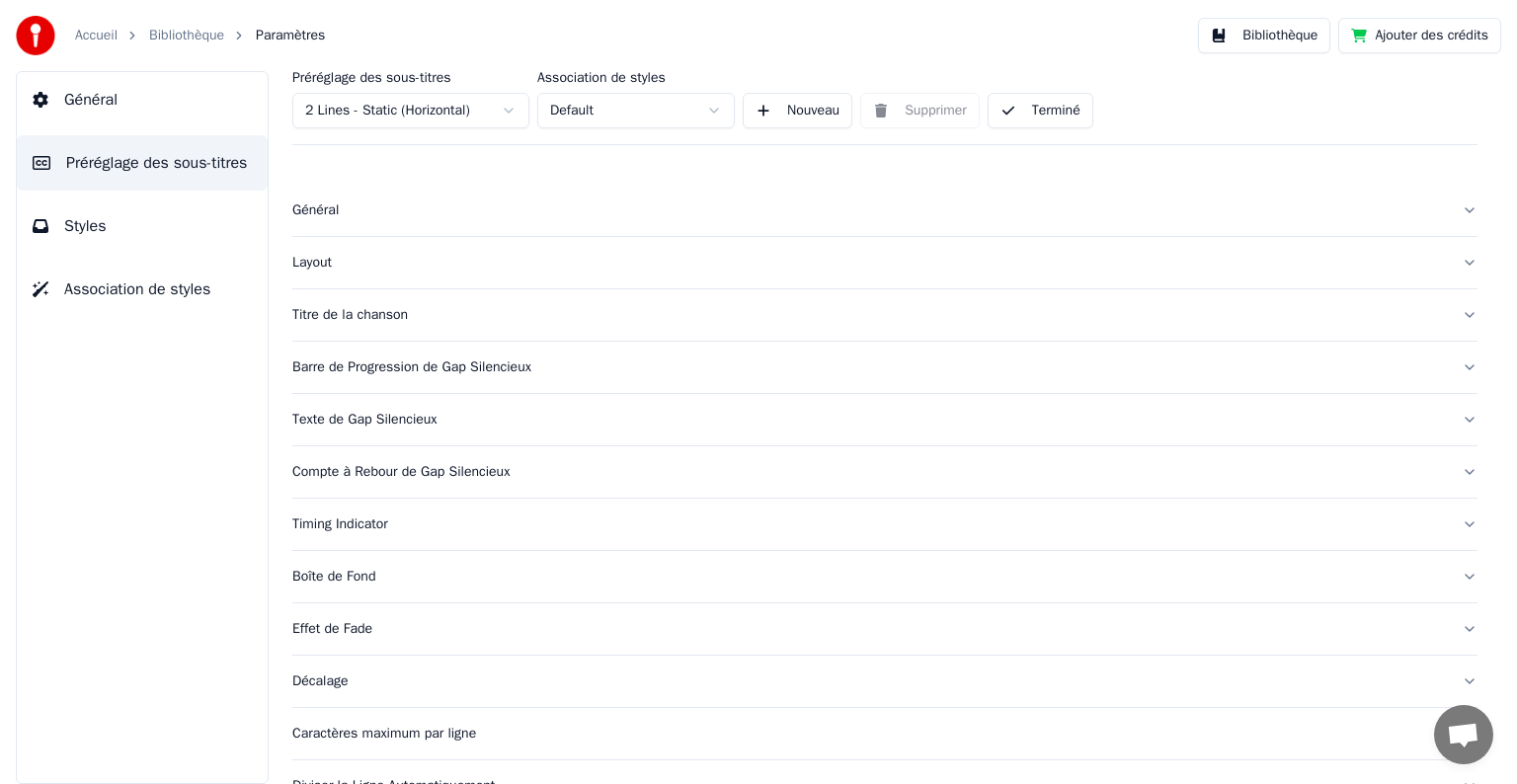 click on "Terminé" at bounding box center (1040, 111) 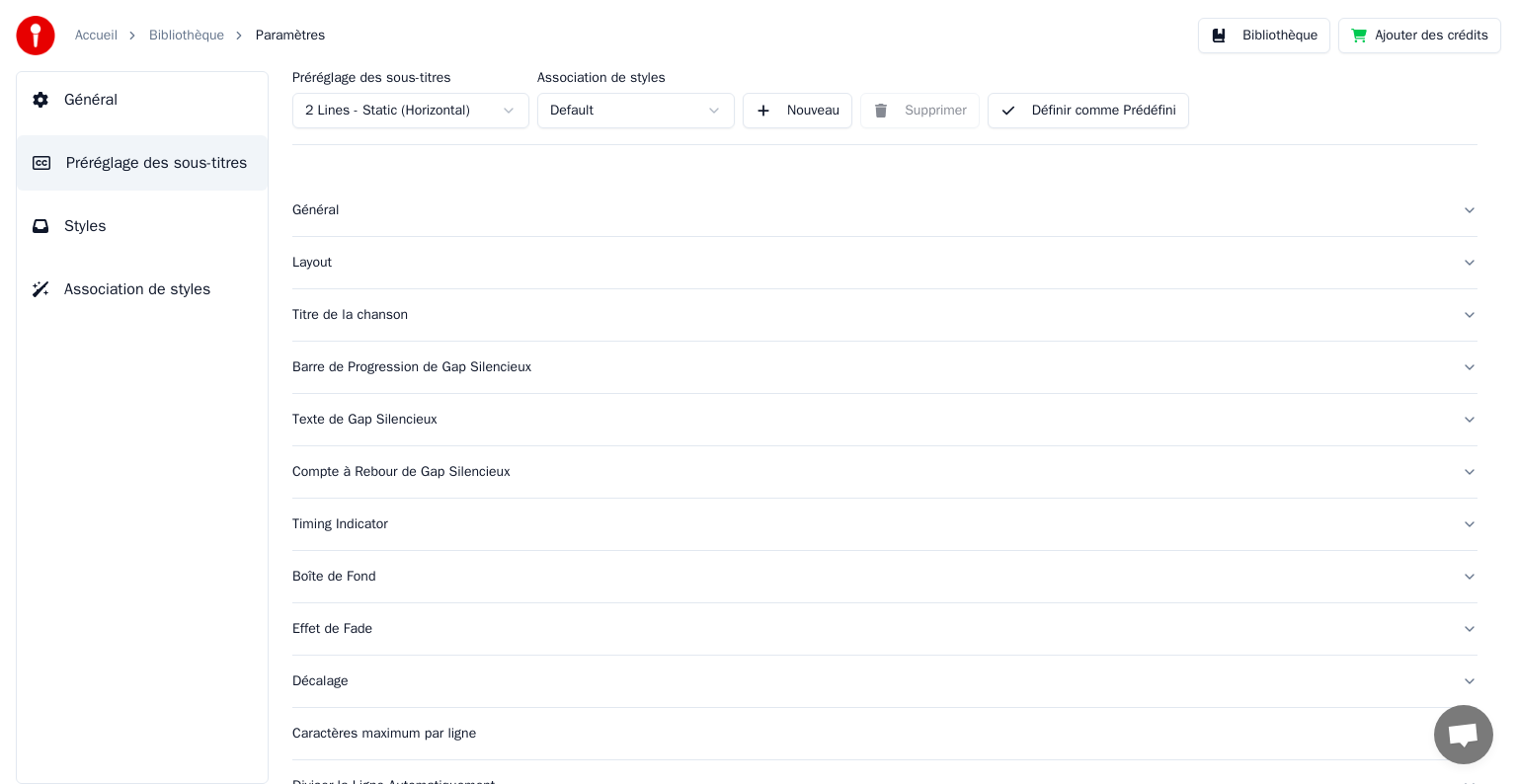 click on "Général" at bounding box center (869, 210) 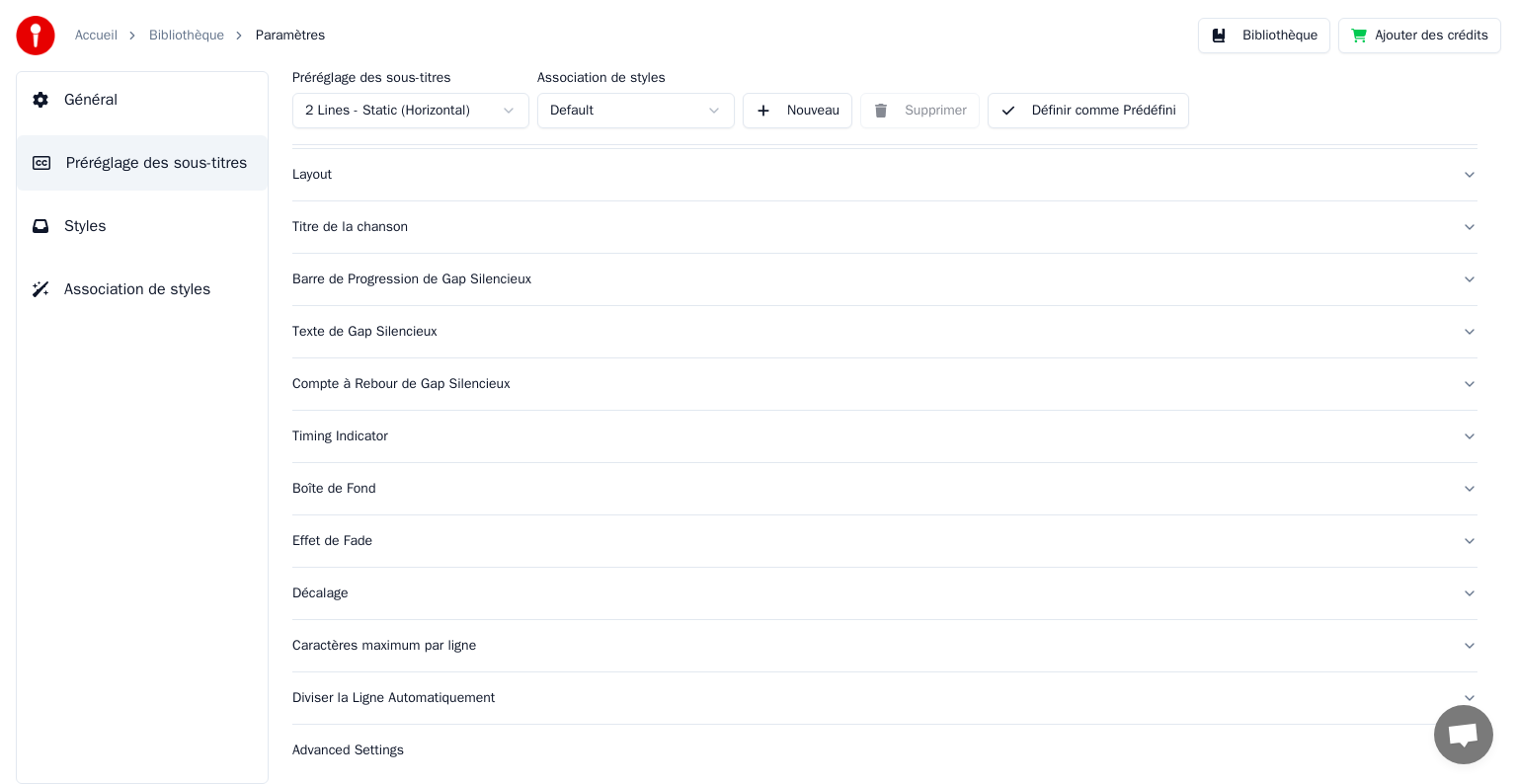 scroll, scrollTop: 247, scrollLeft: 0, axis: vertical 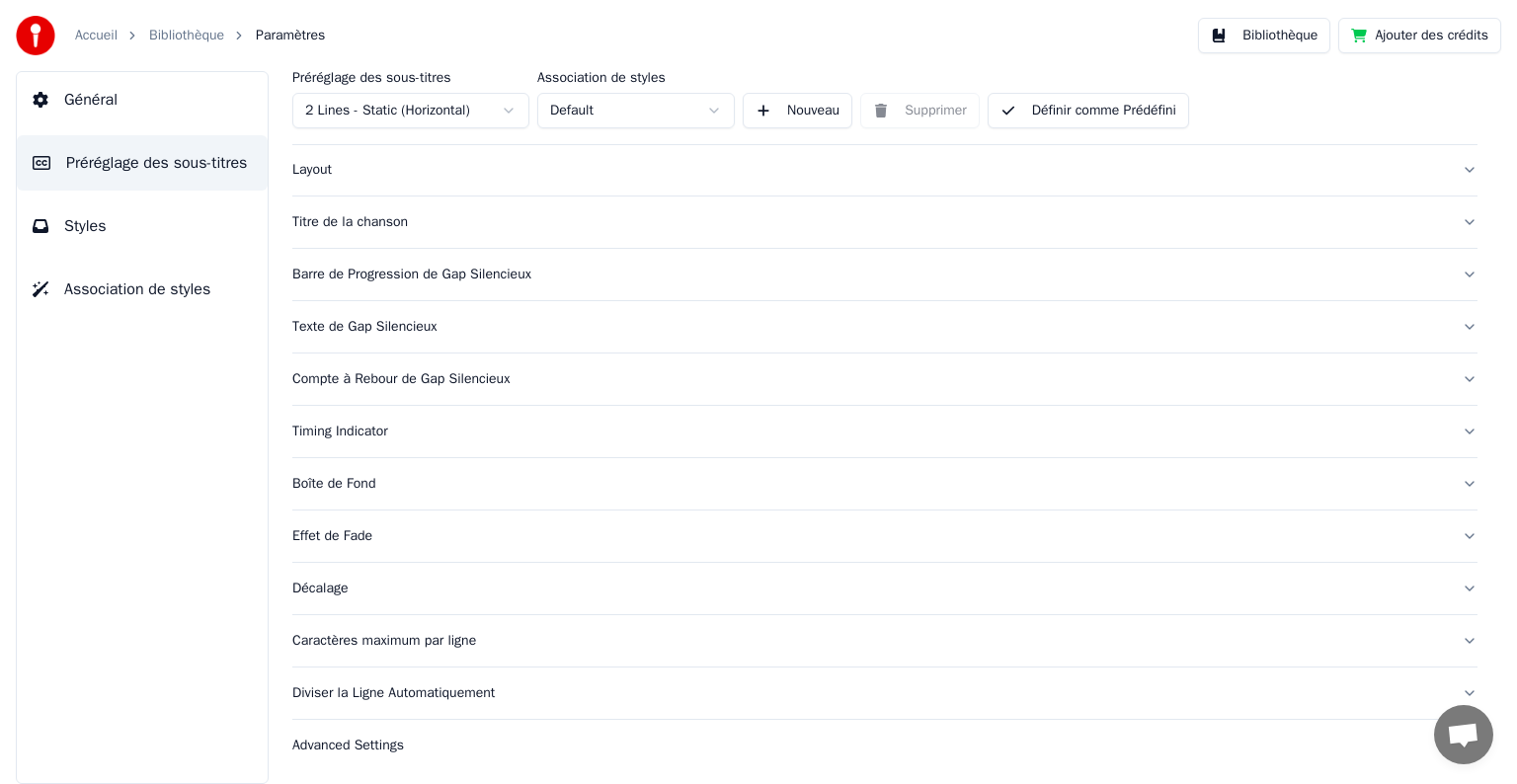 click on "Effet de Fade" at bounding box center [869, 536] 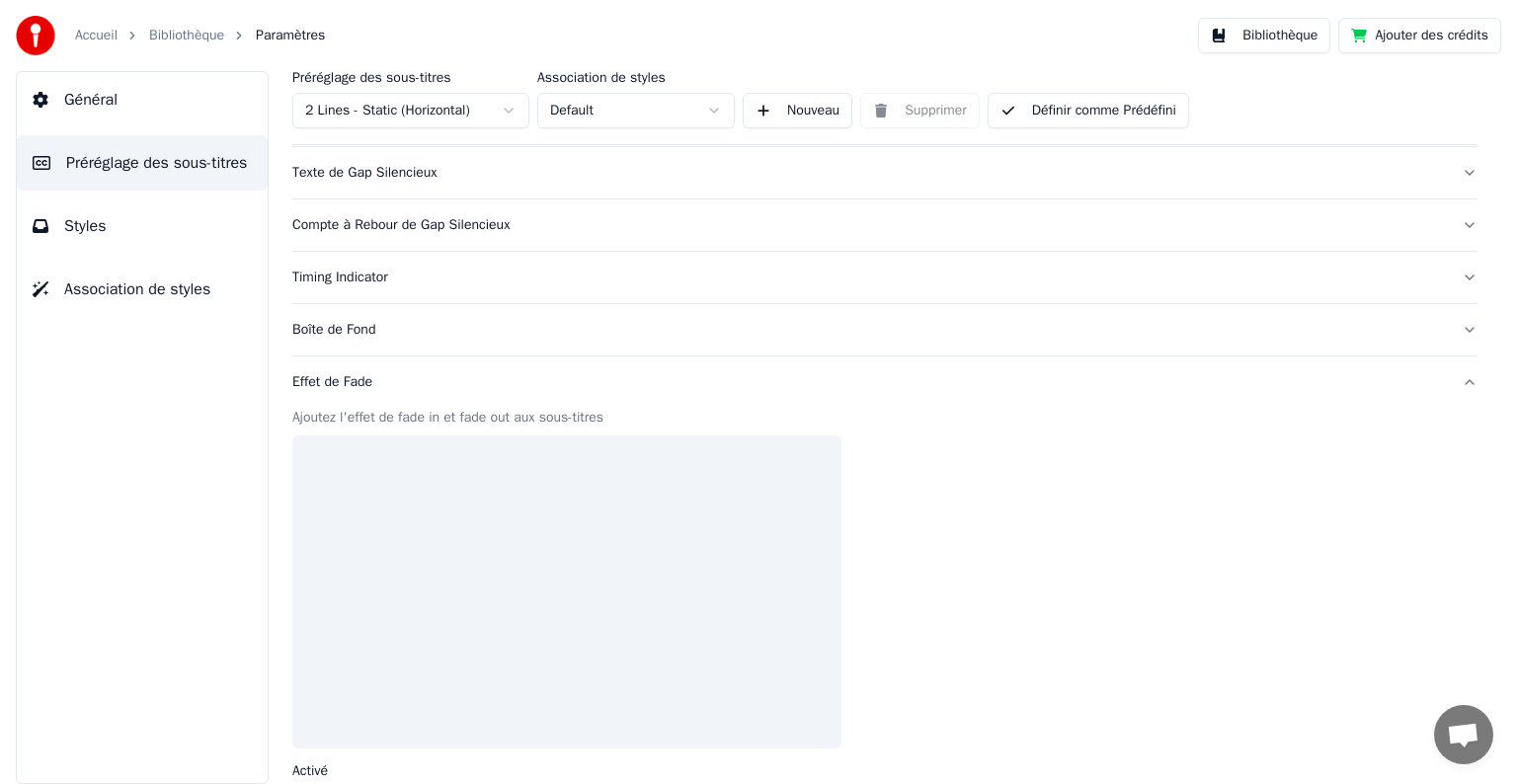 click on "Boîte de Fond" at bounding box center (869, 330) 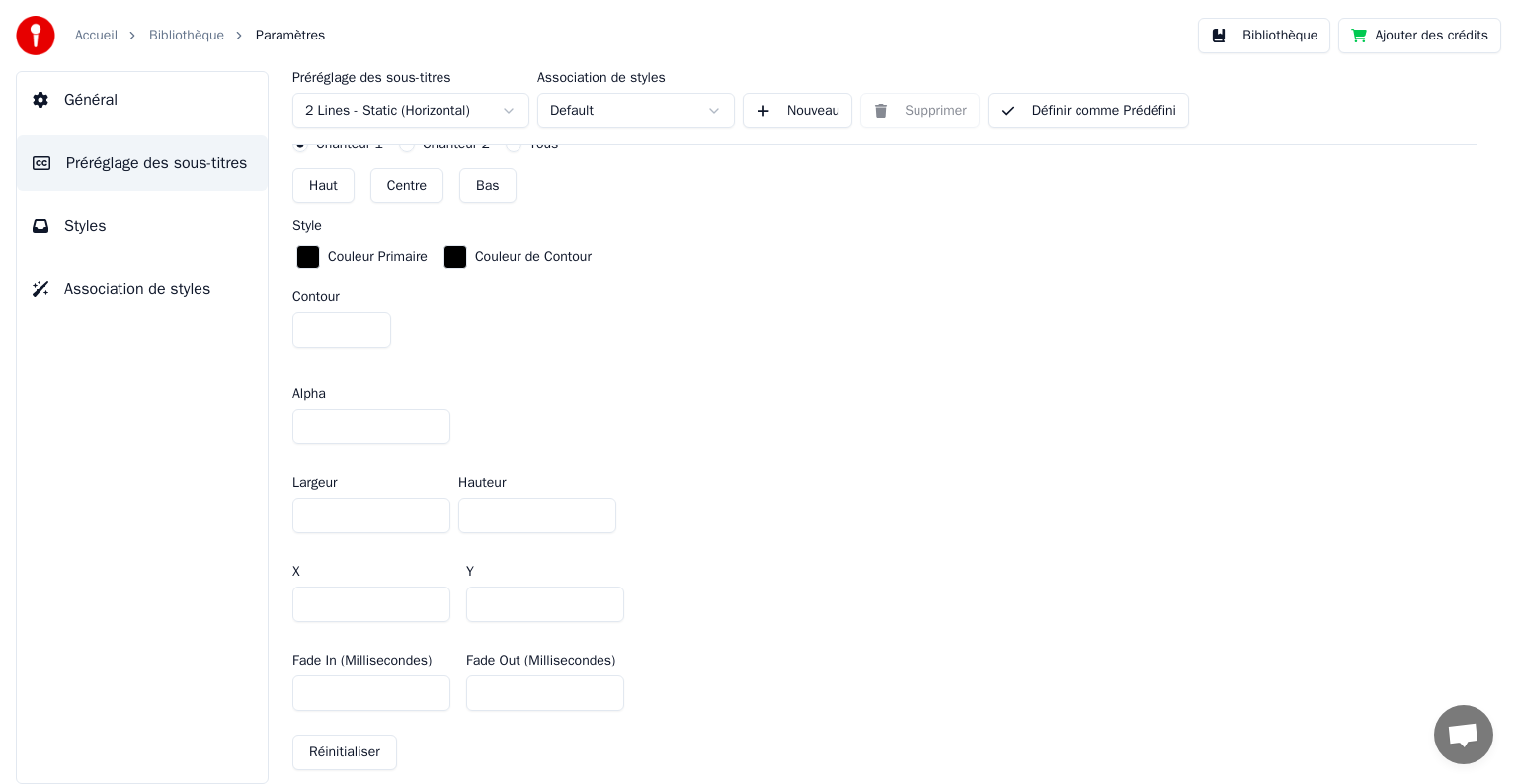 scroll, scrollTop: 1136, scrollLeft: 0, axis: vertical 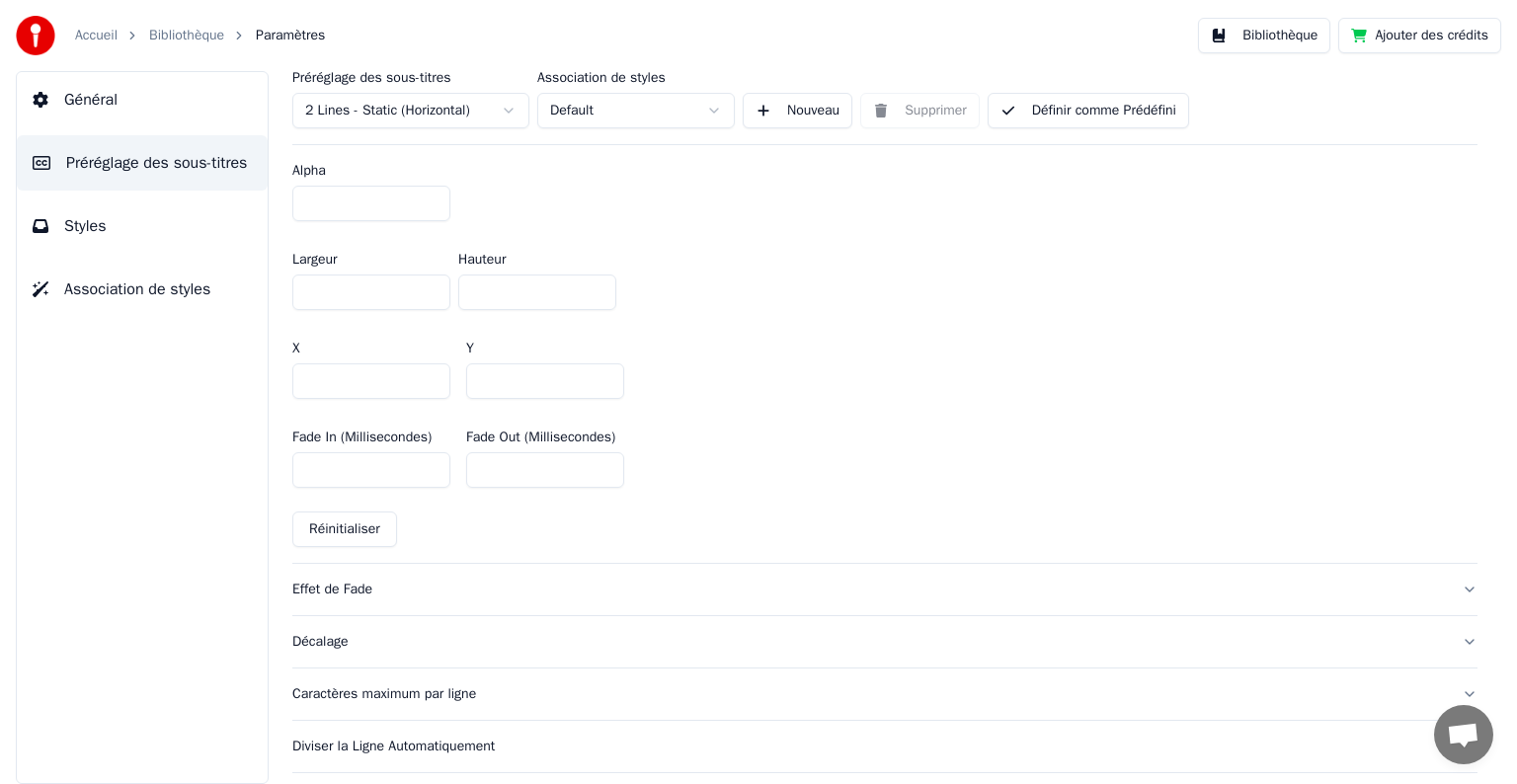 click on "Effet de Fade" at bounding box center (885, 589) 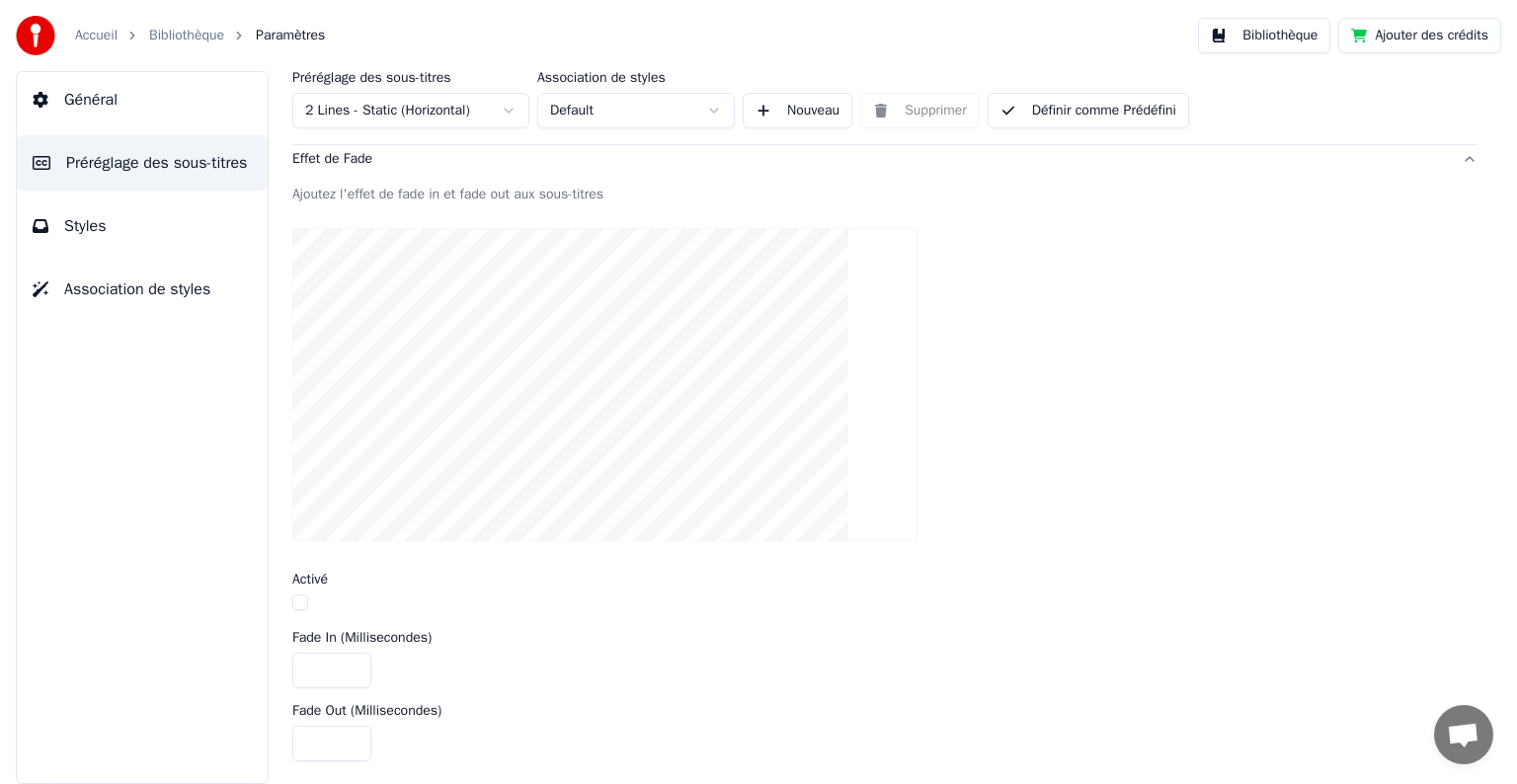scroll, scrollTop: 745, scrollLeft: 0, axis: vertical 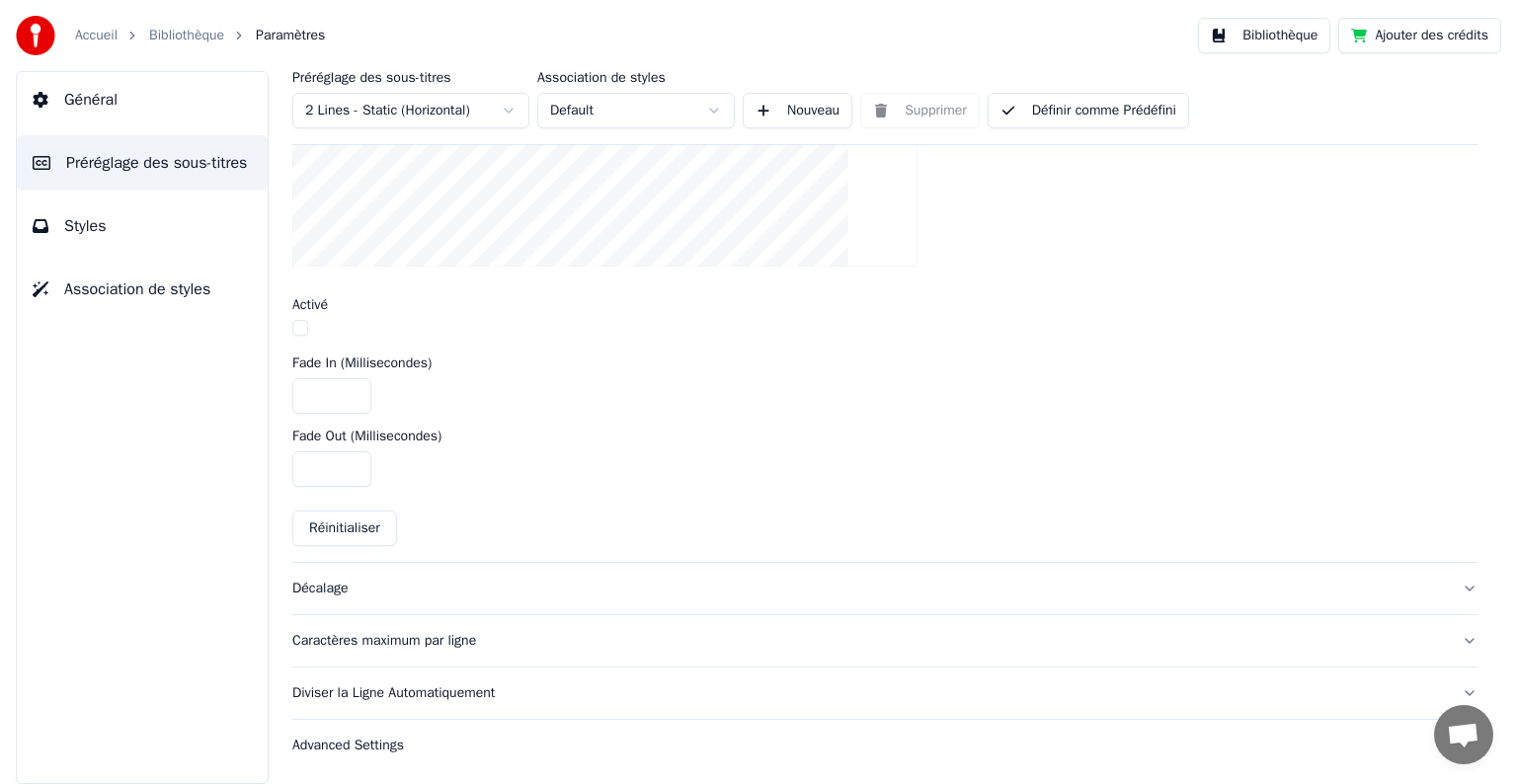 click on "Association de styles" at bounding box center (137, 289) 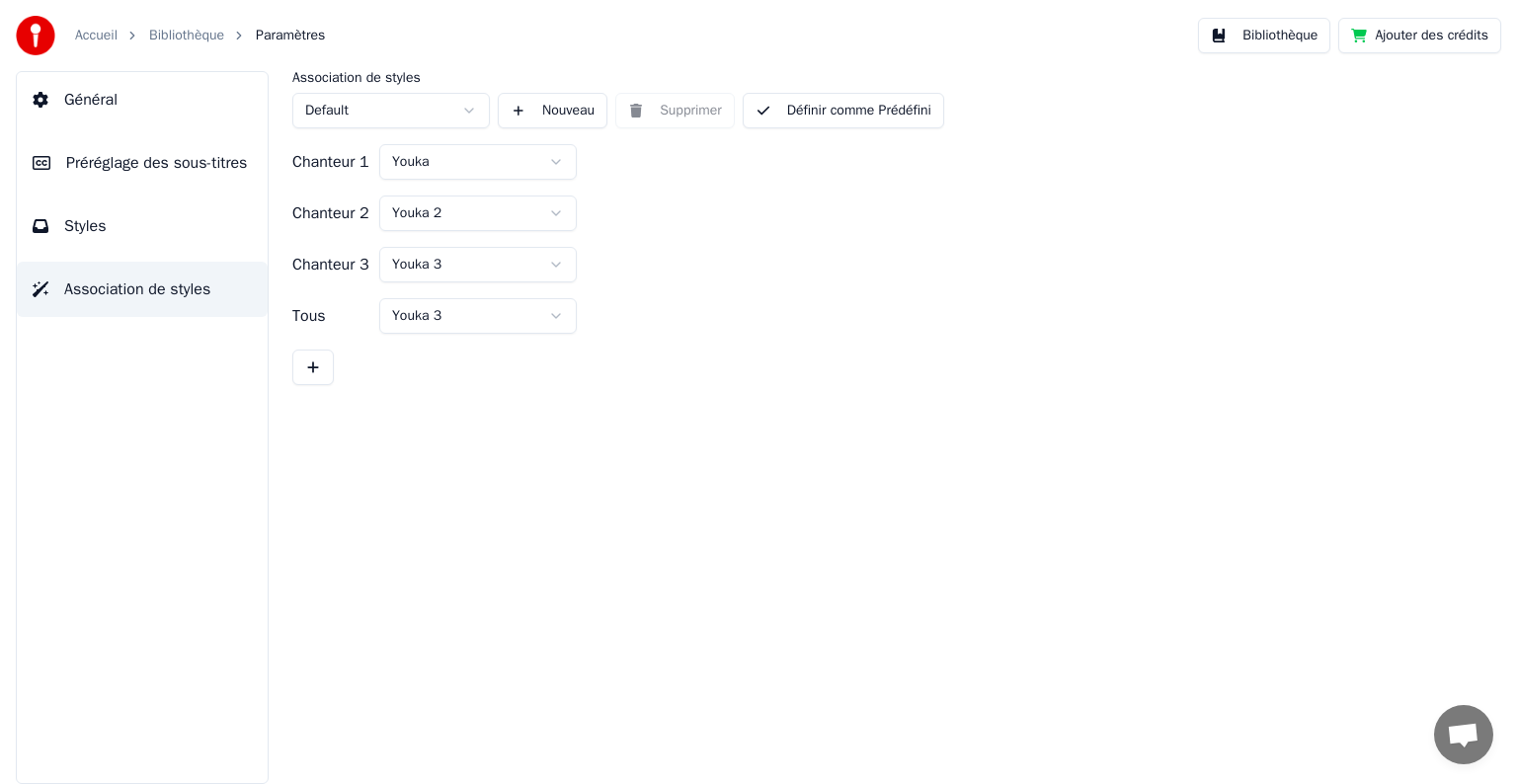 scroll, scrollTop: 0, scrollLeft: 0, axis: both 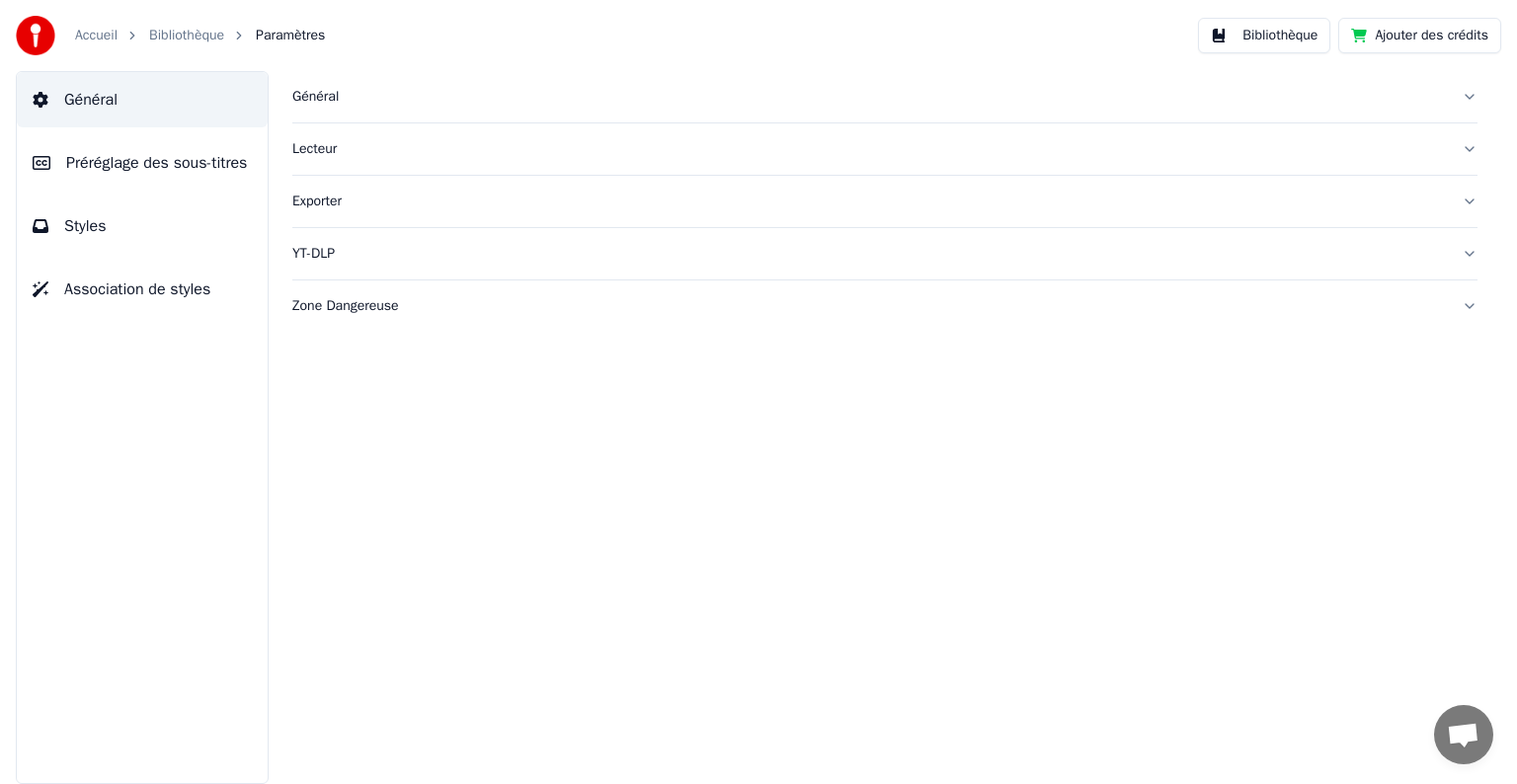 click on "Général" at bounding box center (91, 100) 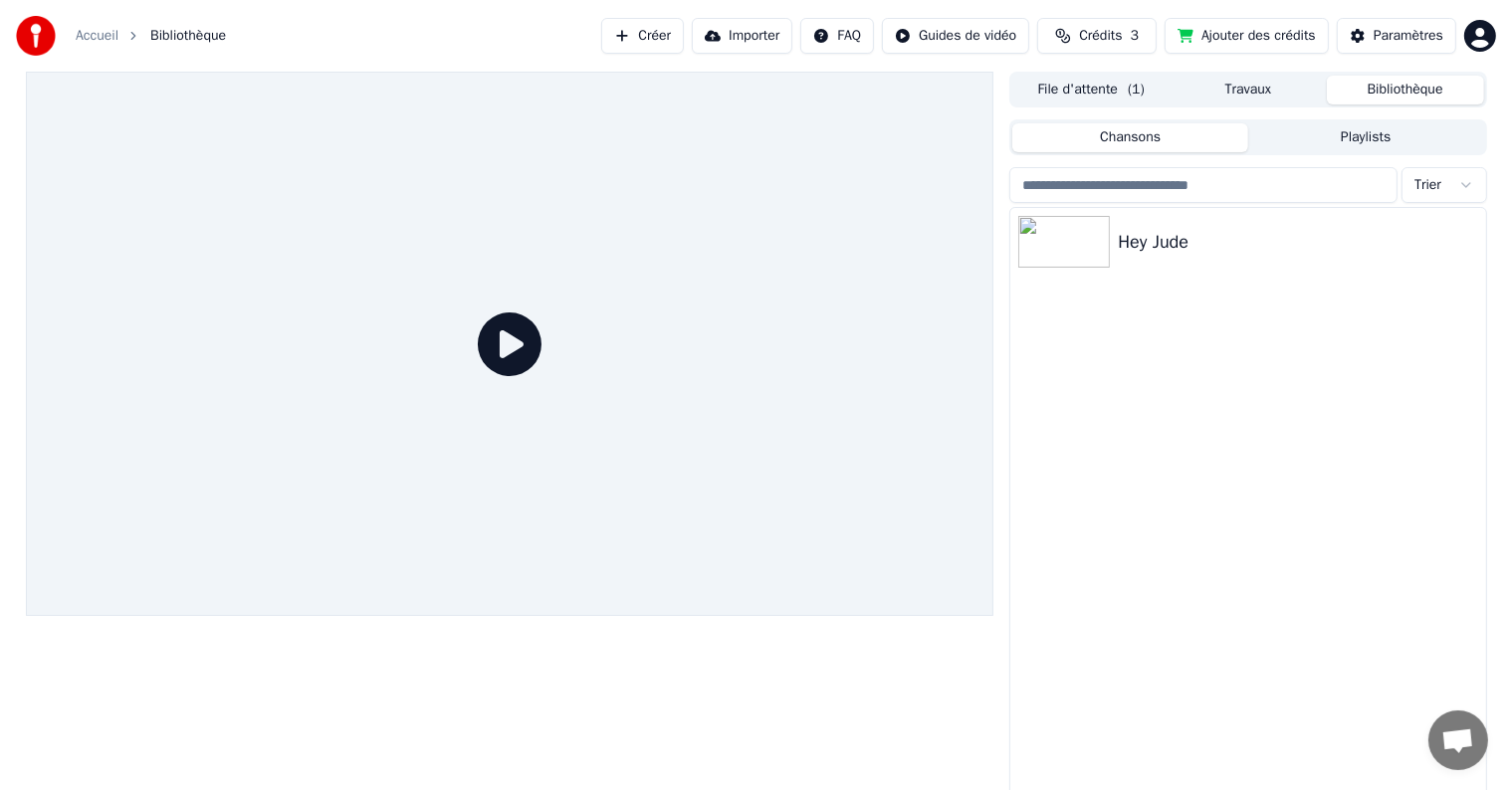 click on "Accueil" at bounding box center [97, 36] 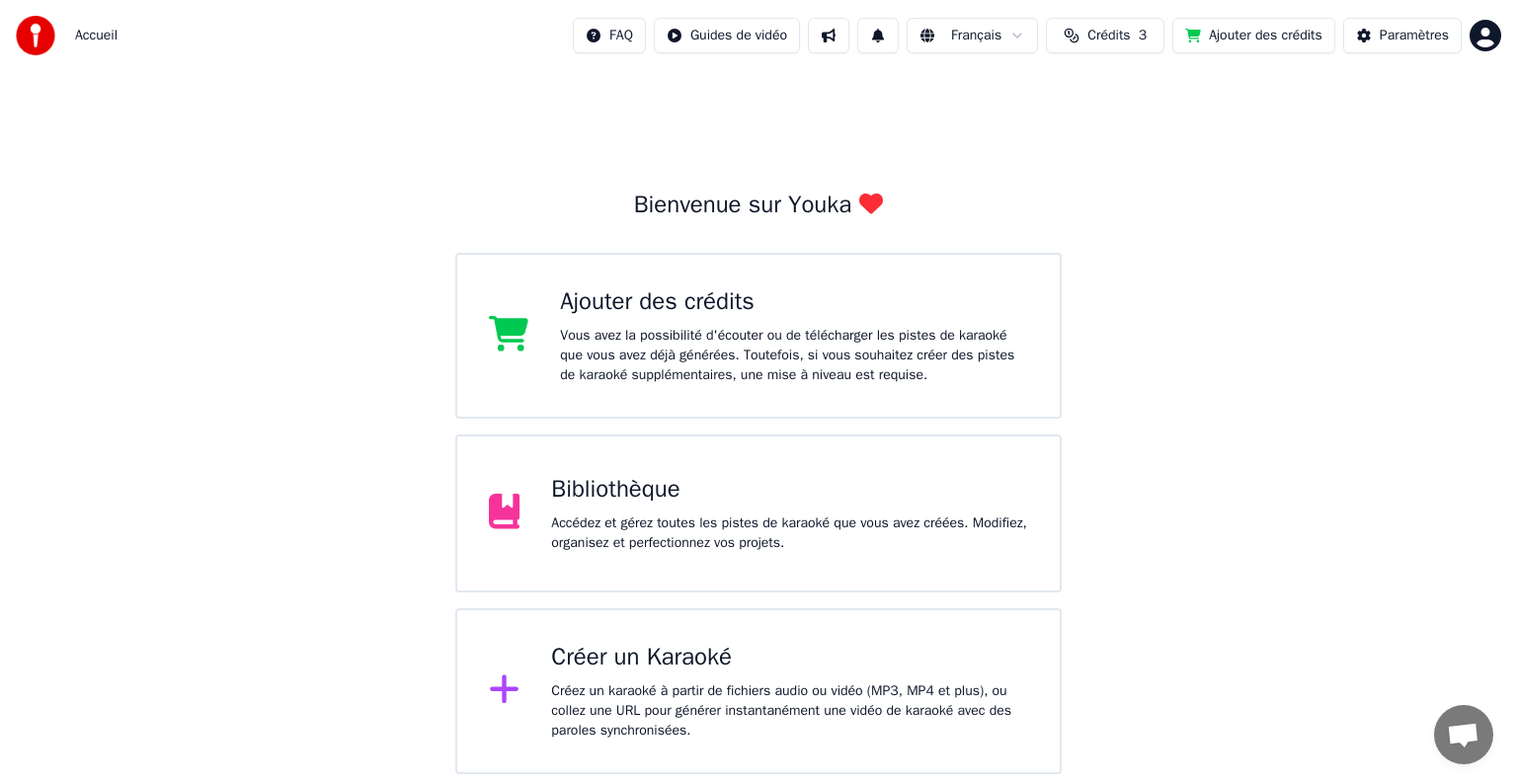 click on "Créer un Karaoké" at bounding box center [789, 658] 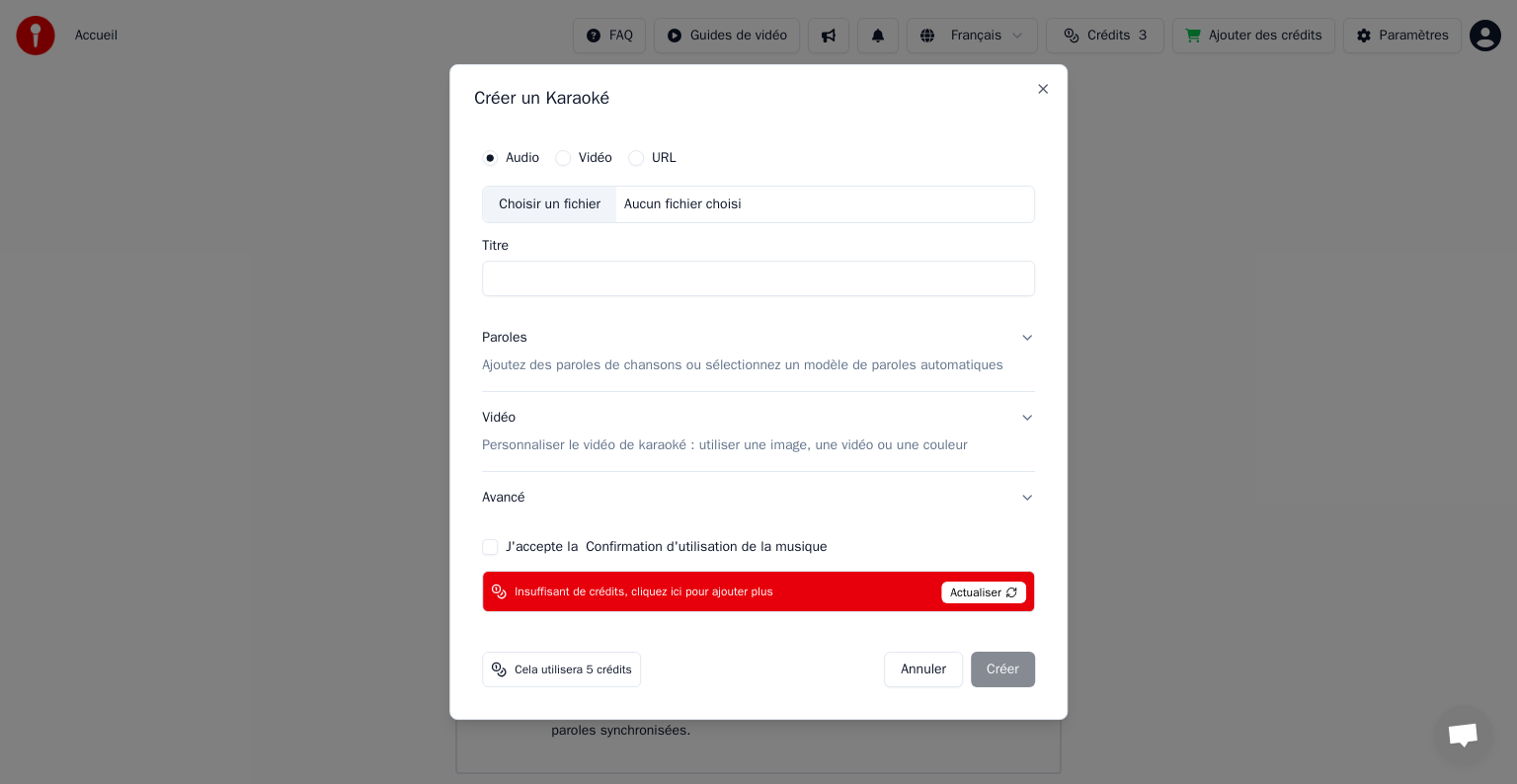 click on "Actualiser" at bounding box center [984, 592] 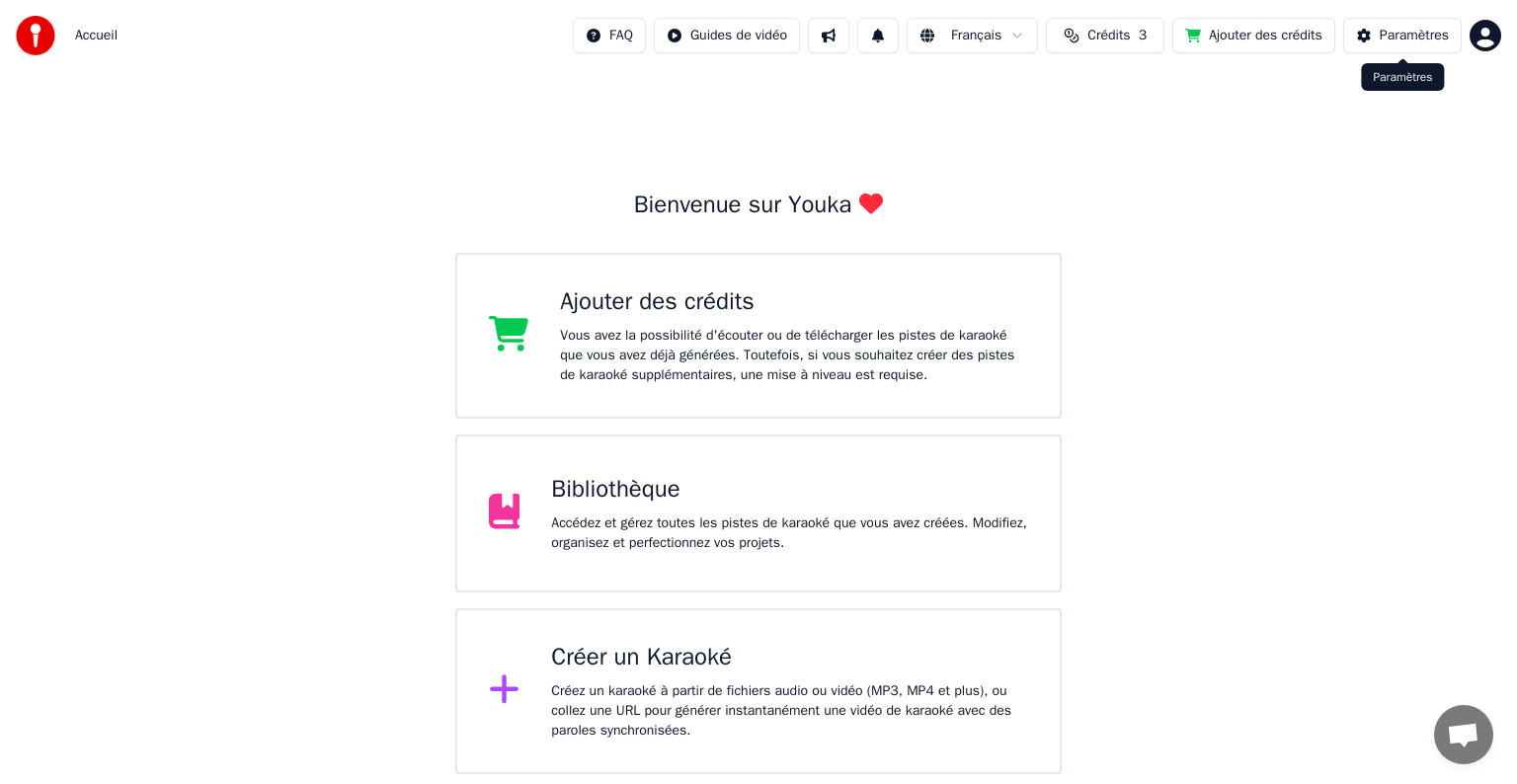 click on "Paramètres" at bounding box center (1414, 36) 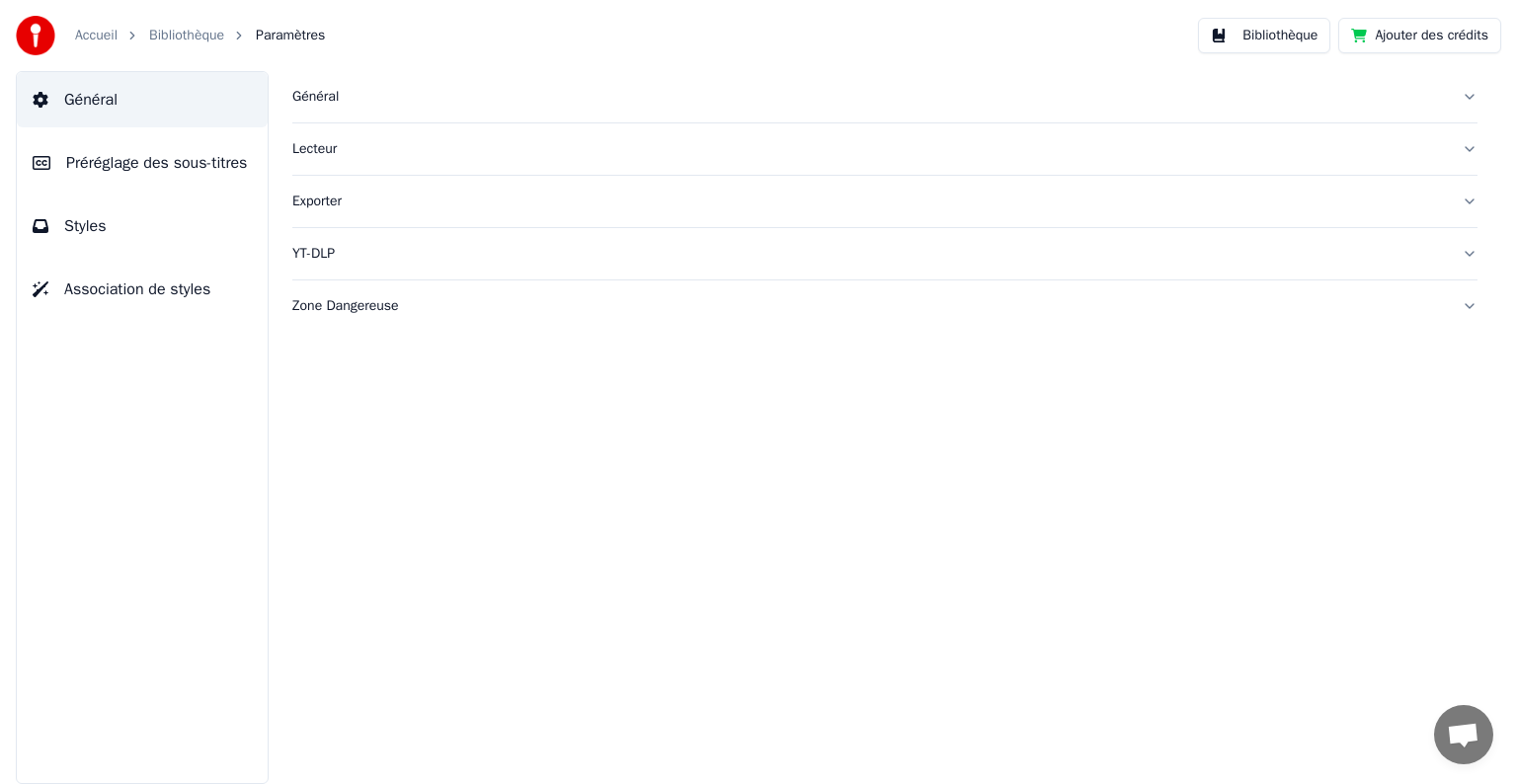 click on "Bibliothèque" at bounding box center [187, 36] 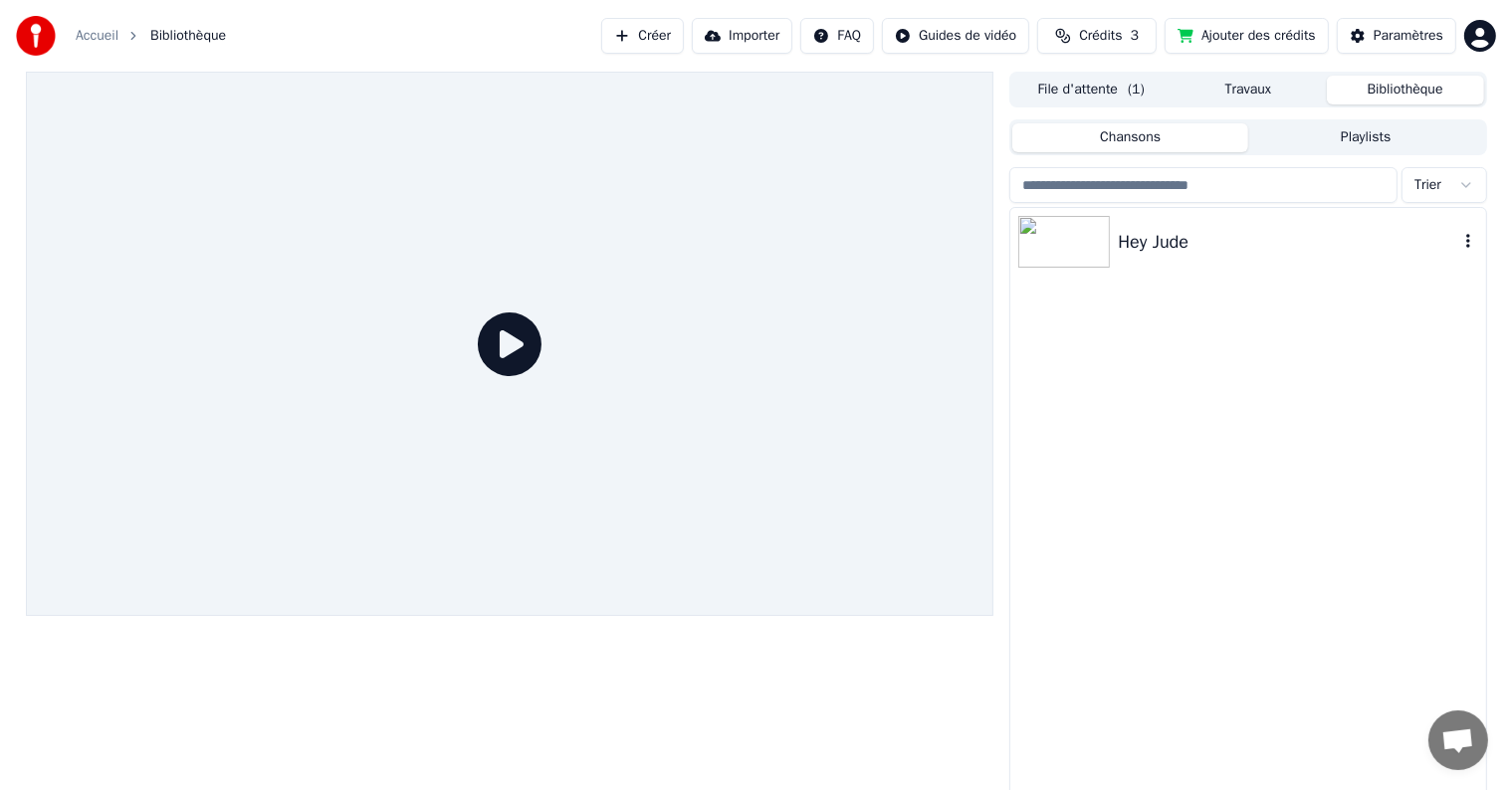 click 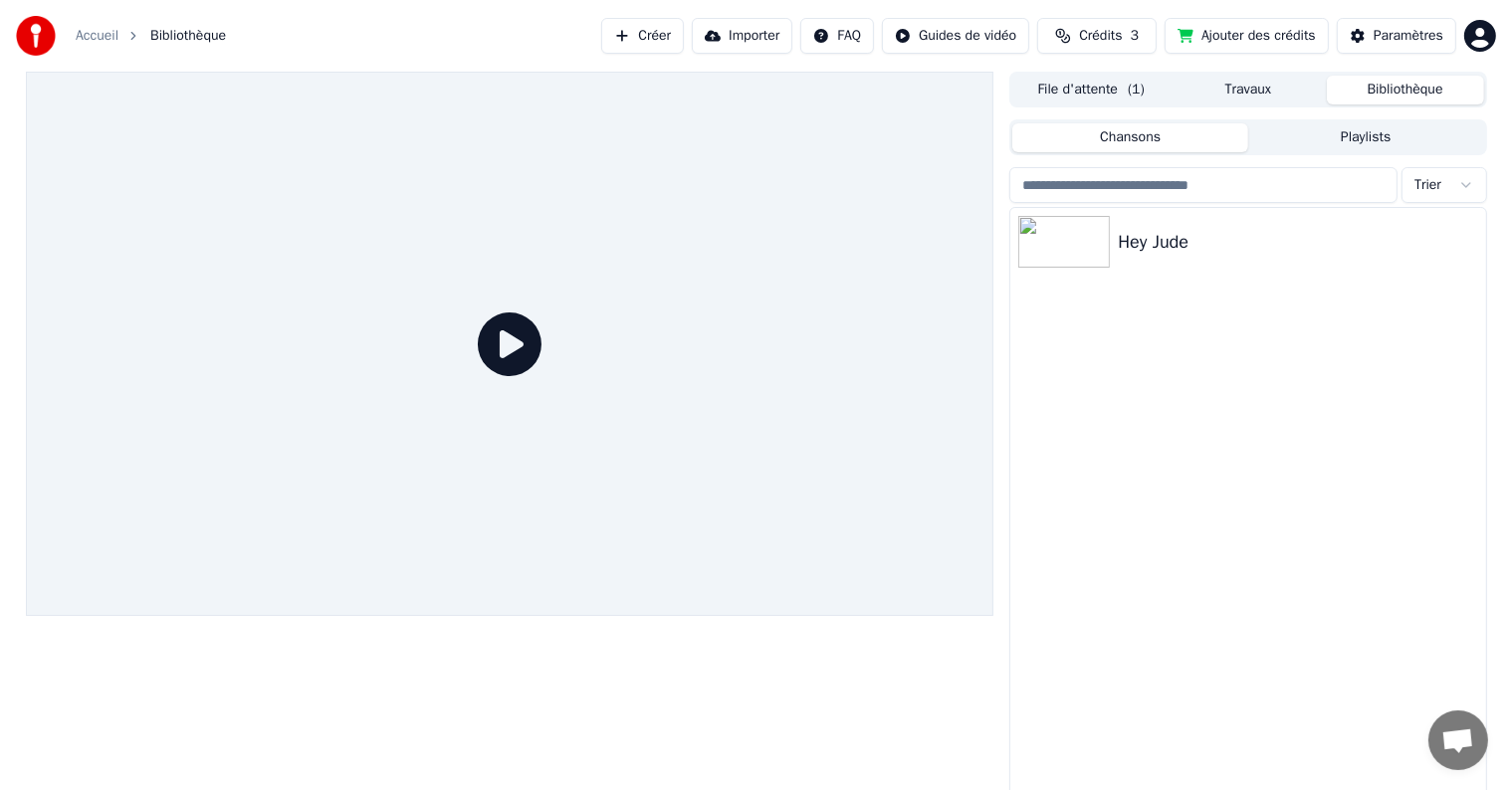 click 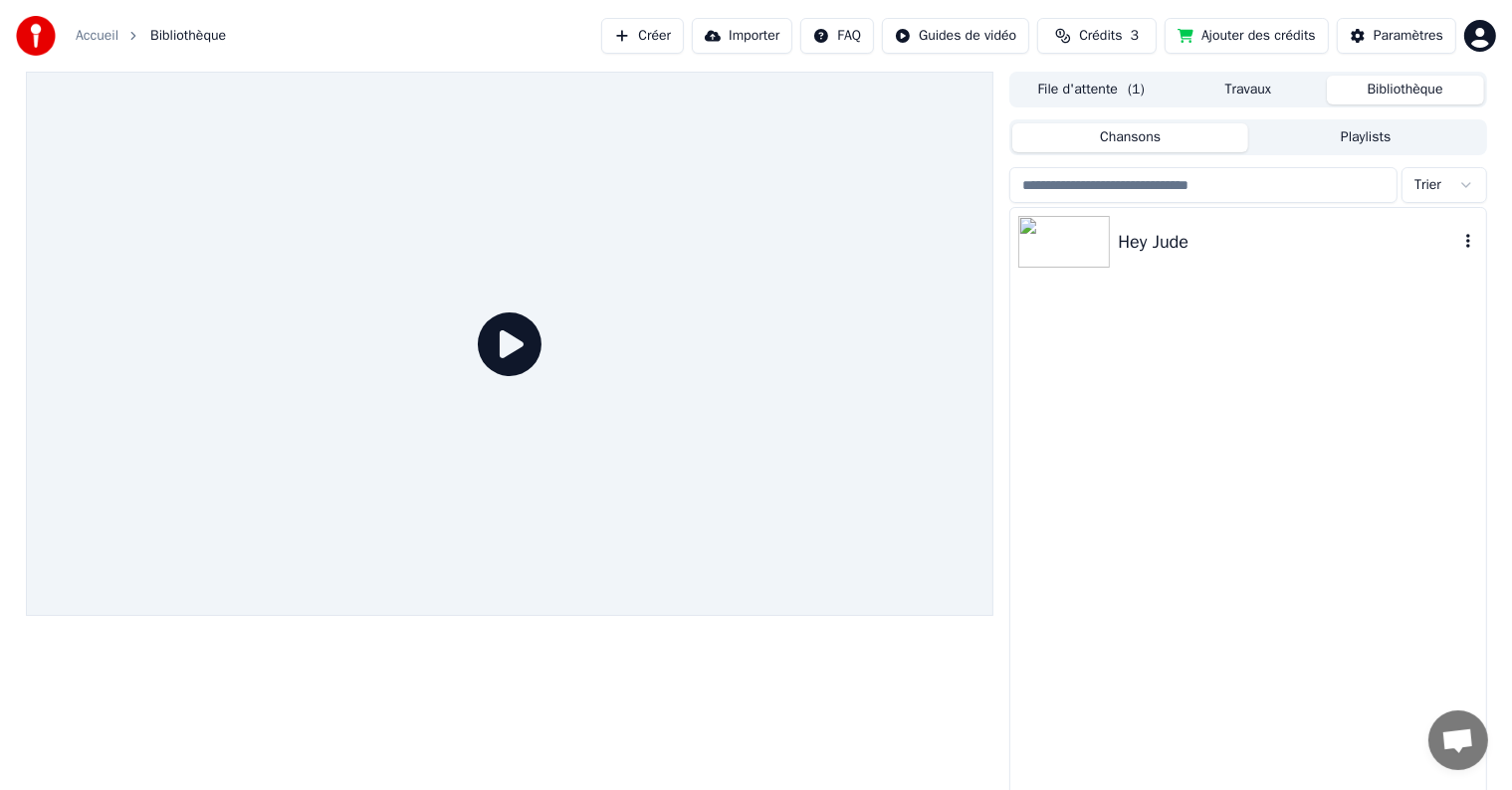 click at bounding box center (1064, 242) 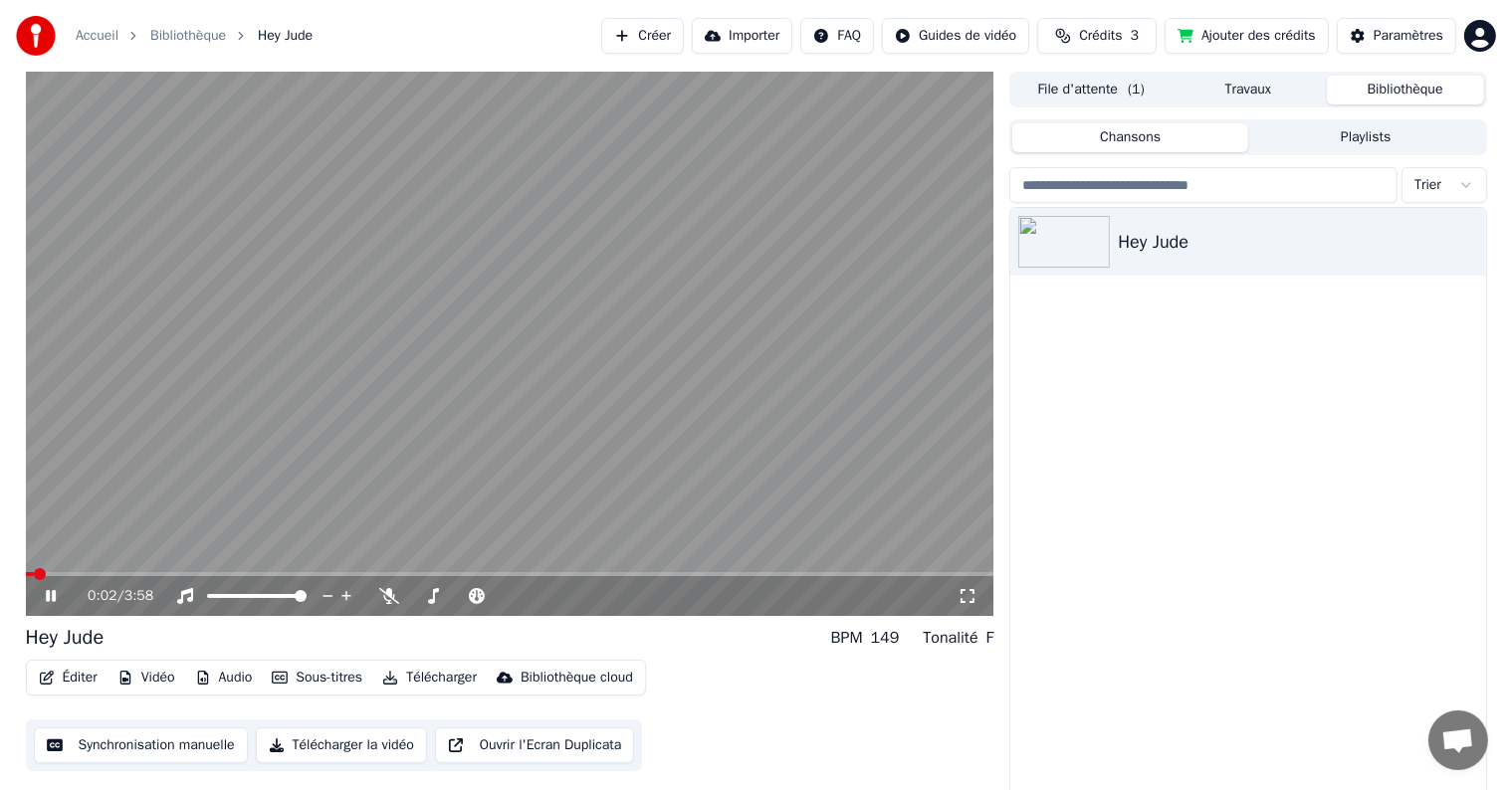 click 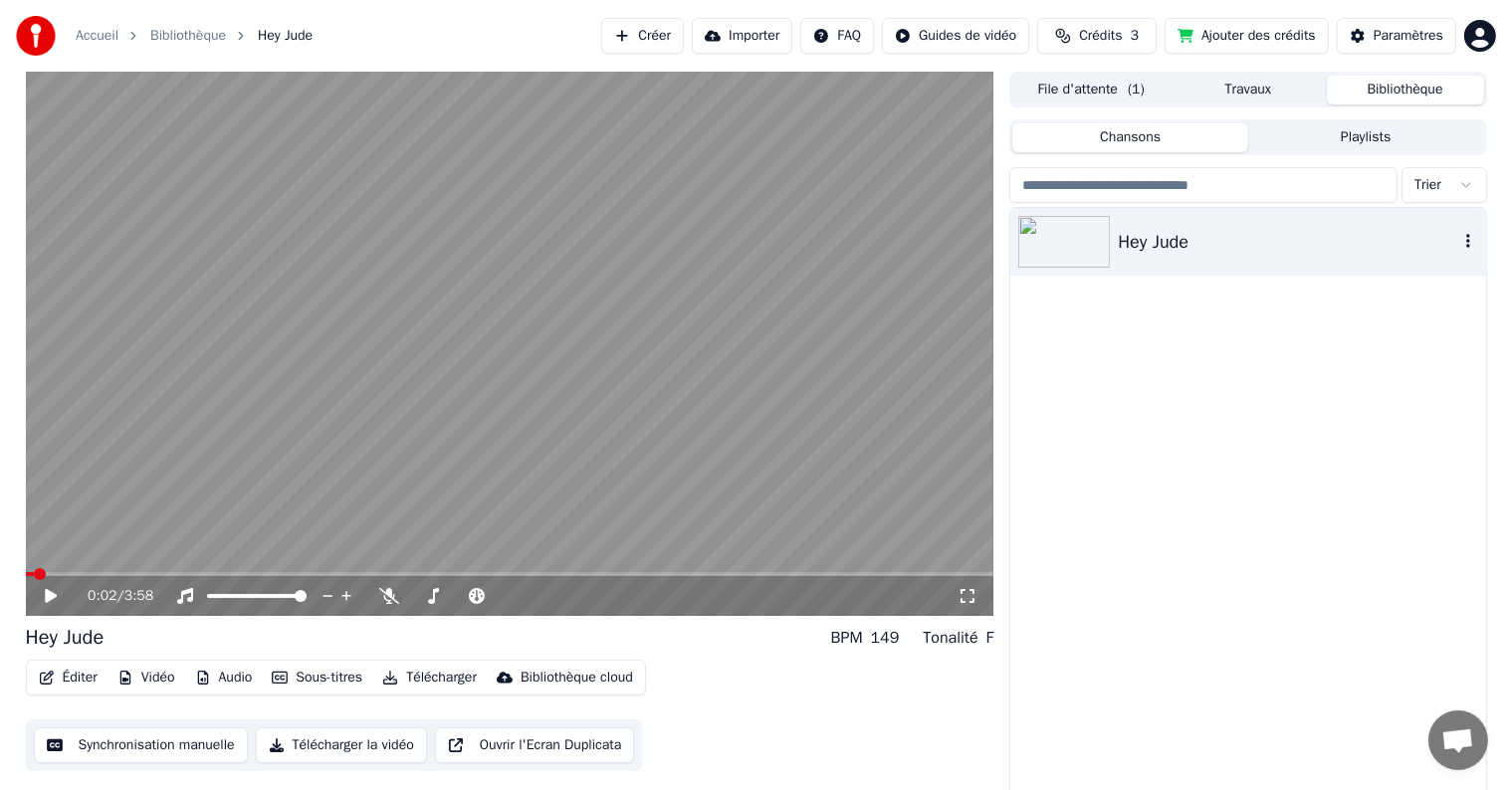 click 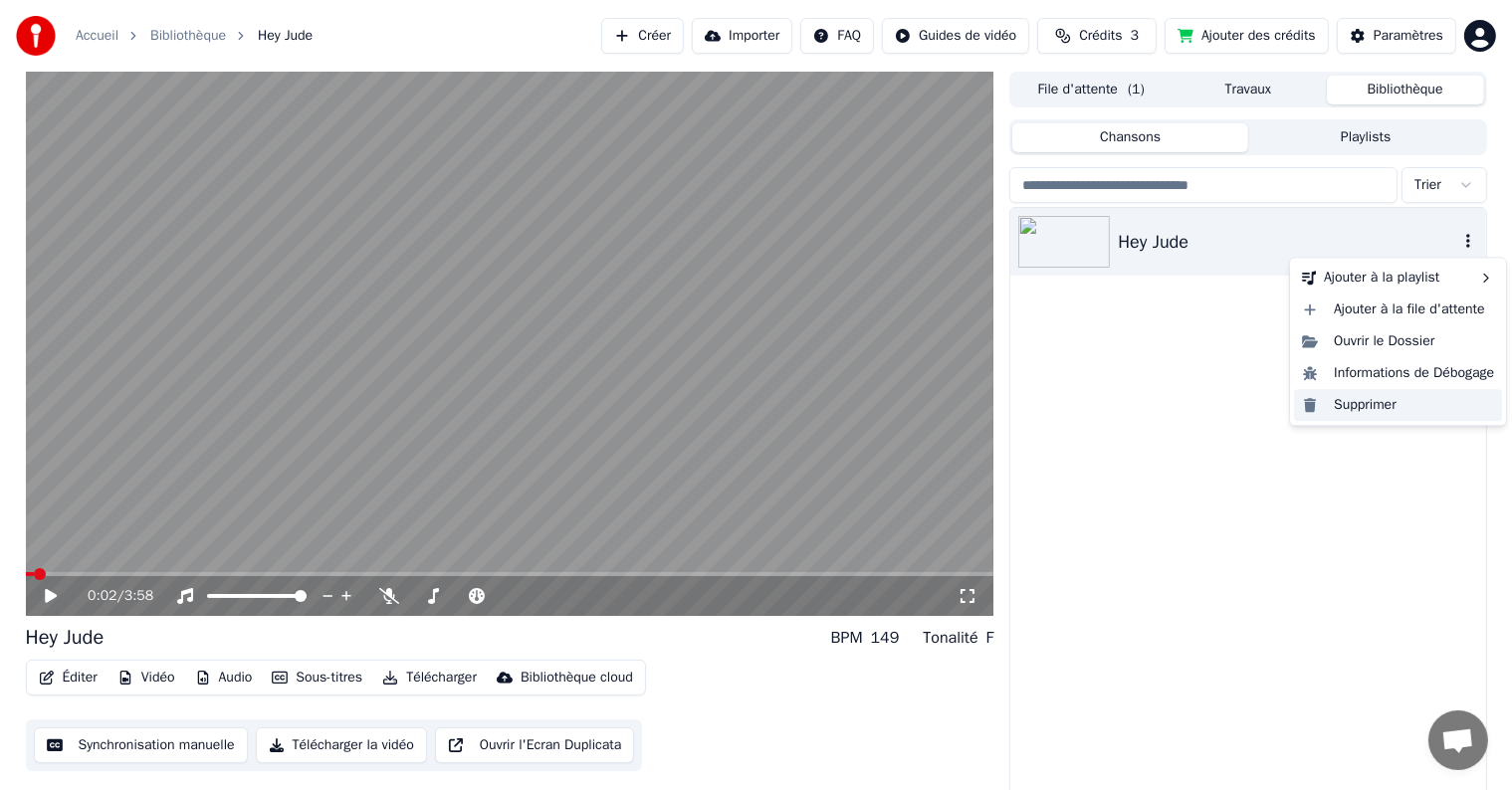click on "Supprimer" at bounding box center [1398, 405] 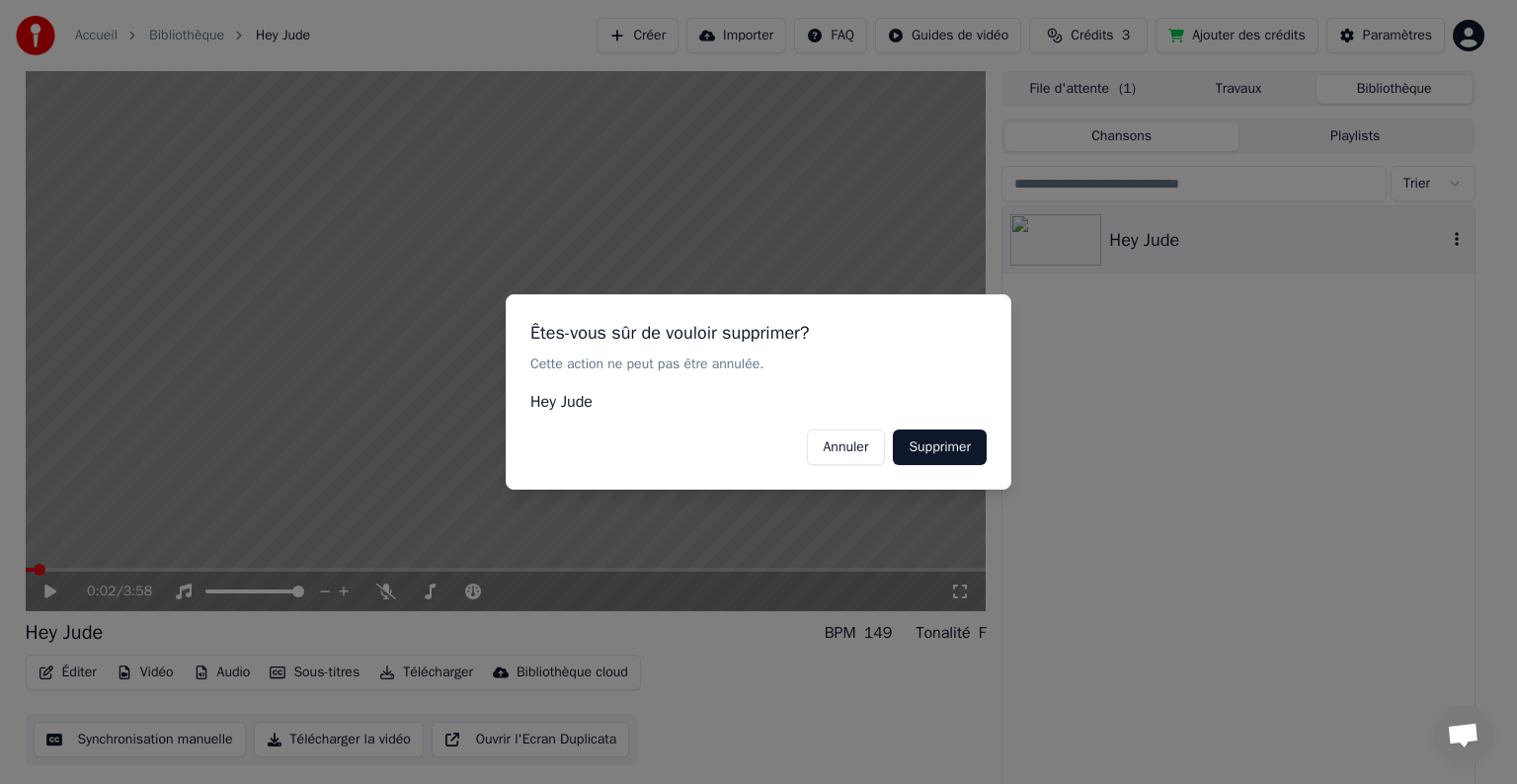 click on "Supprimer" at bounding box center (939, 447) 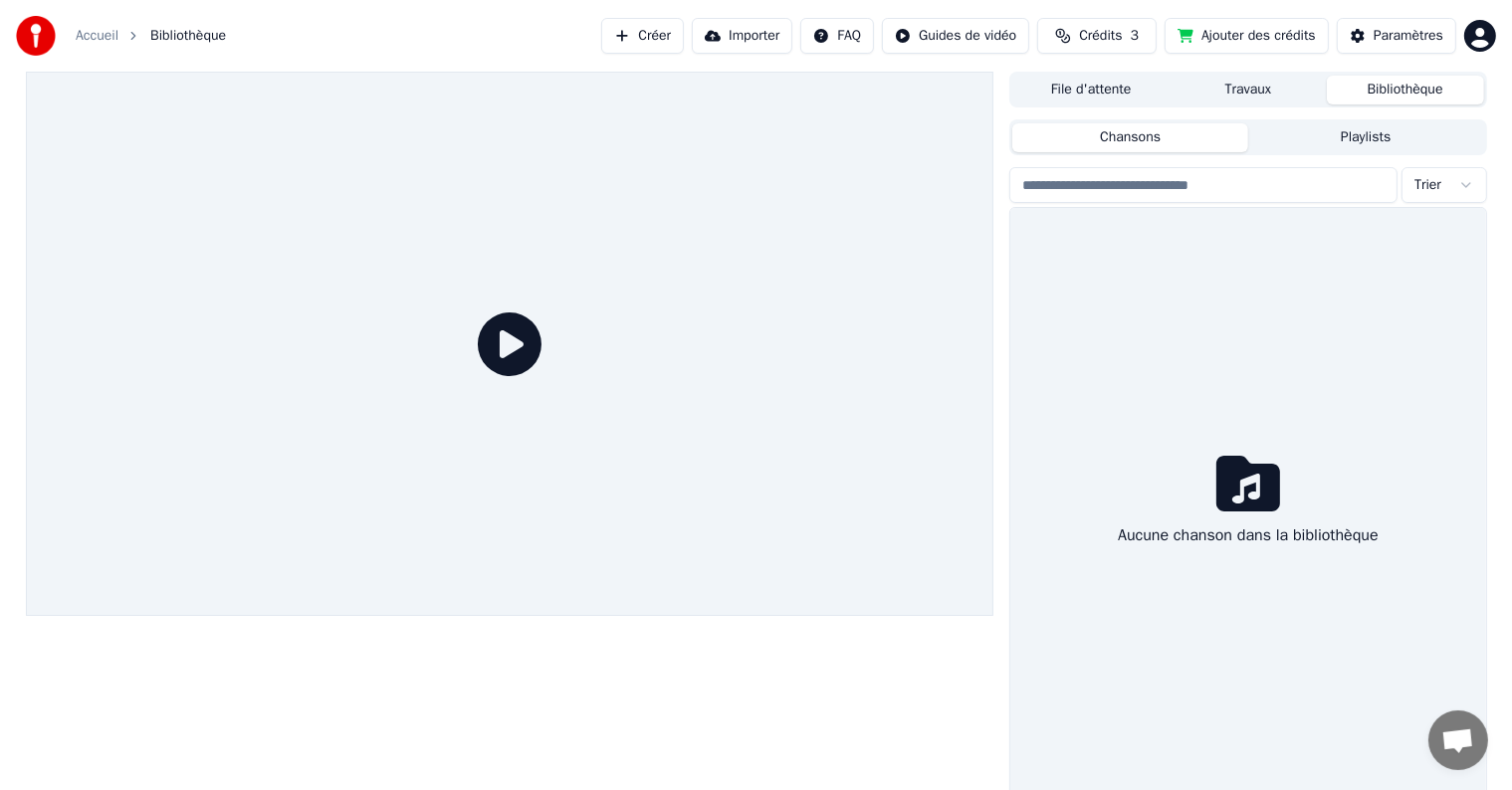 click on "Travaux" at bounding box center (1248, 90) 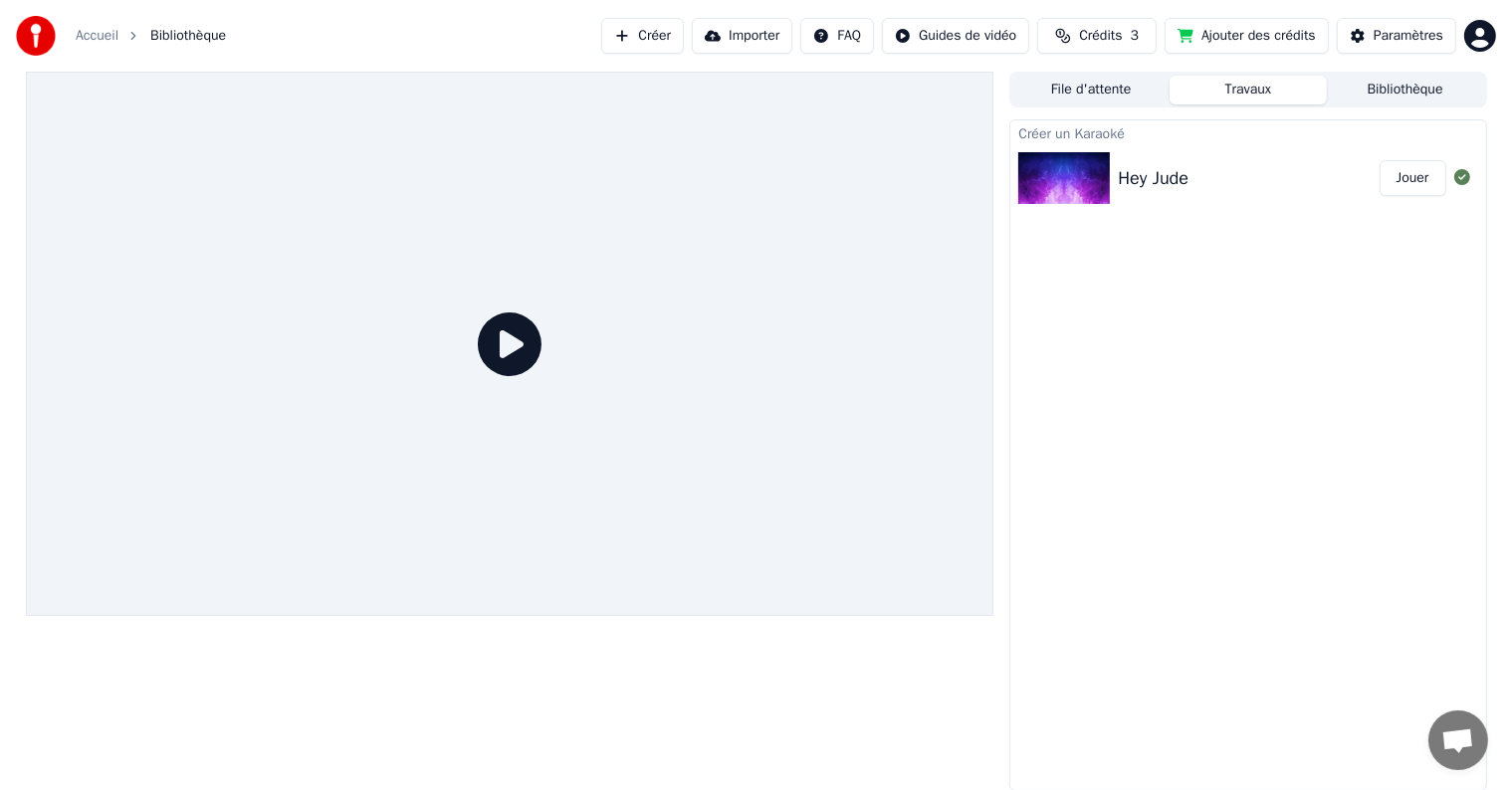 click on "Jouer" at bounding box center (1412, 178) 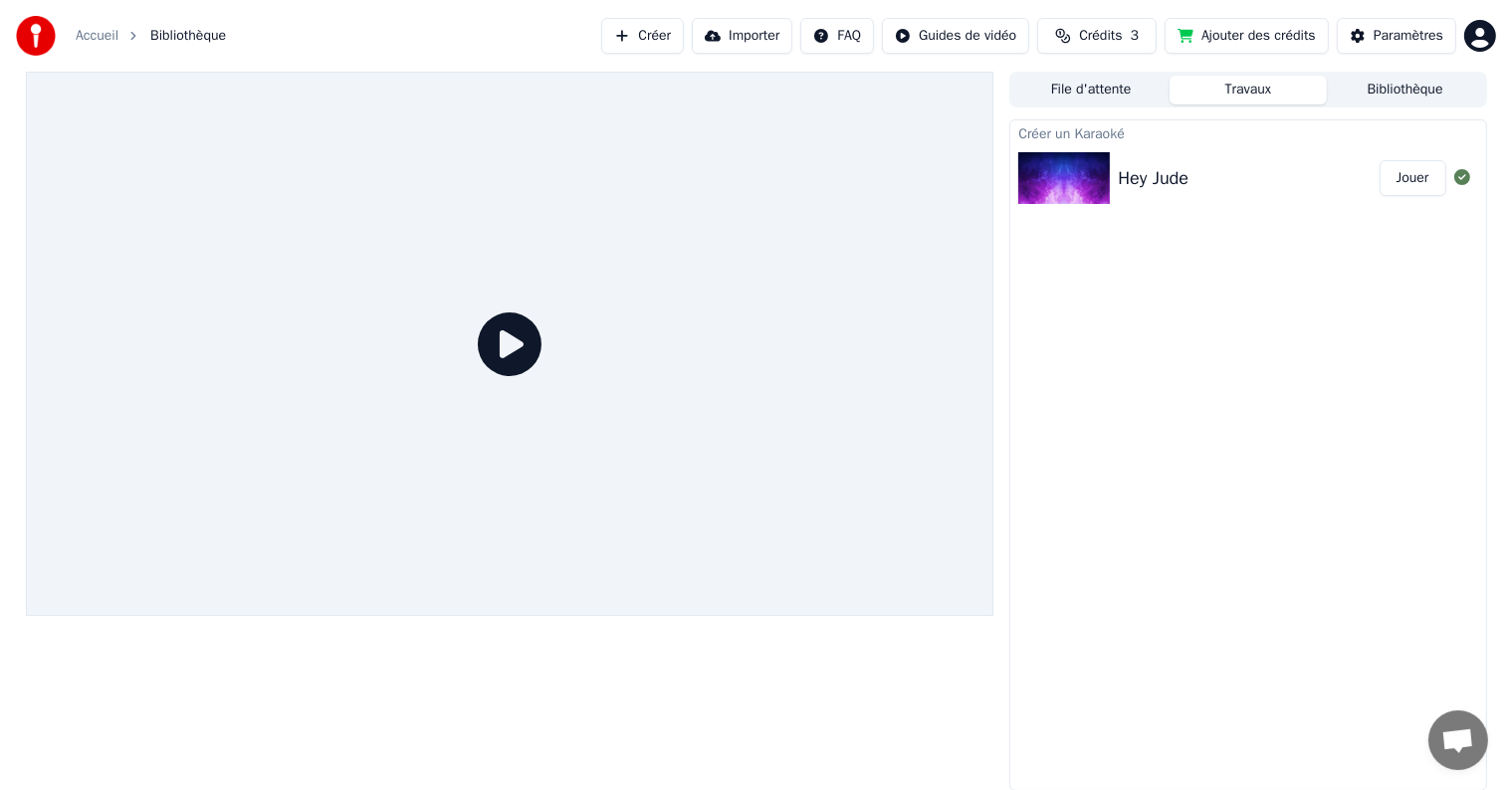 click at bounding box center [1064, 178] 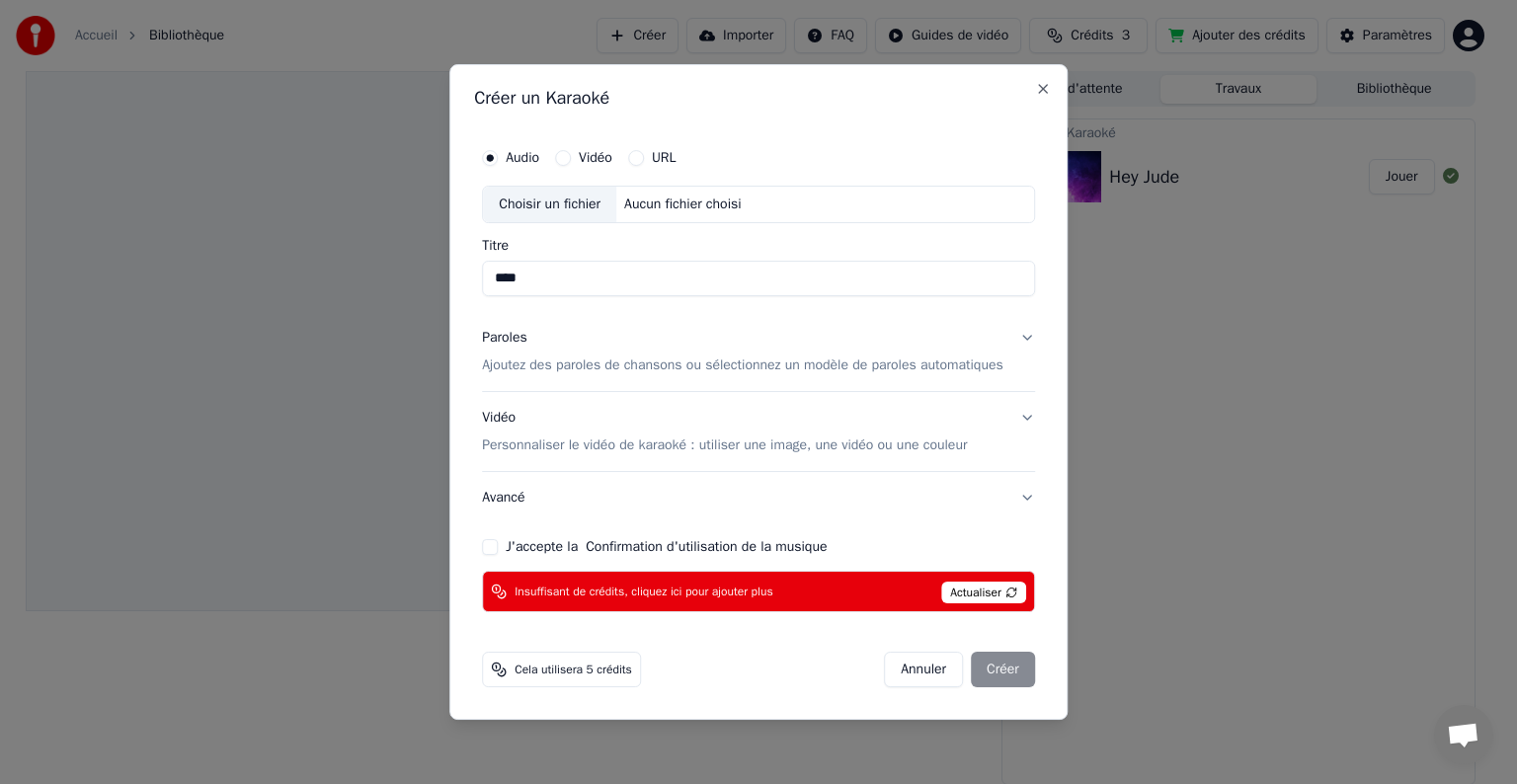 type on "****" 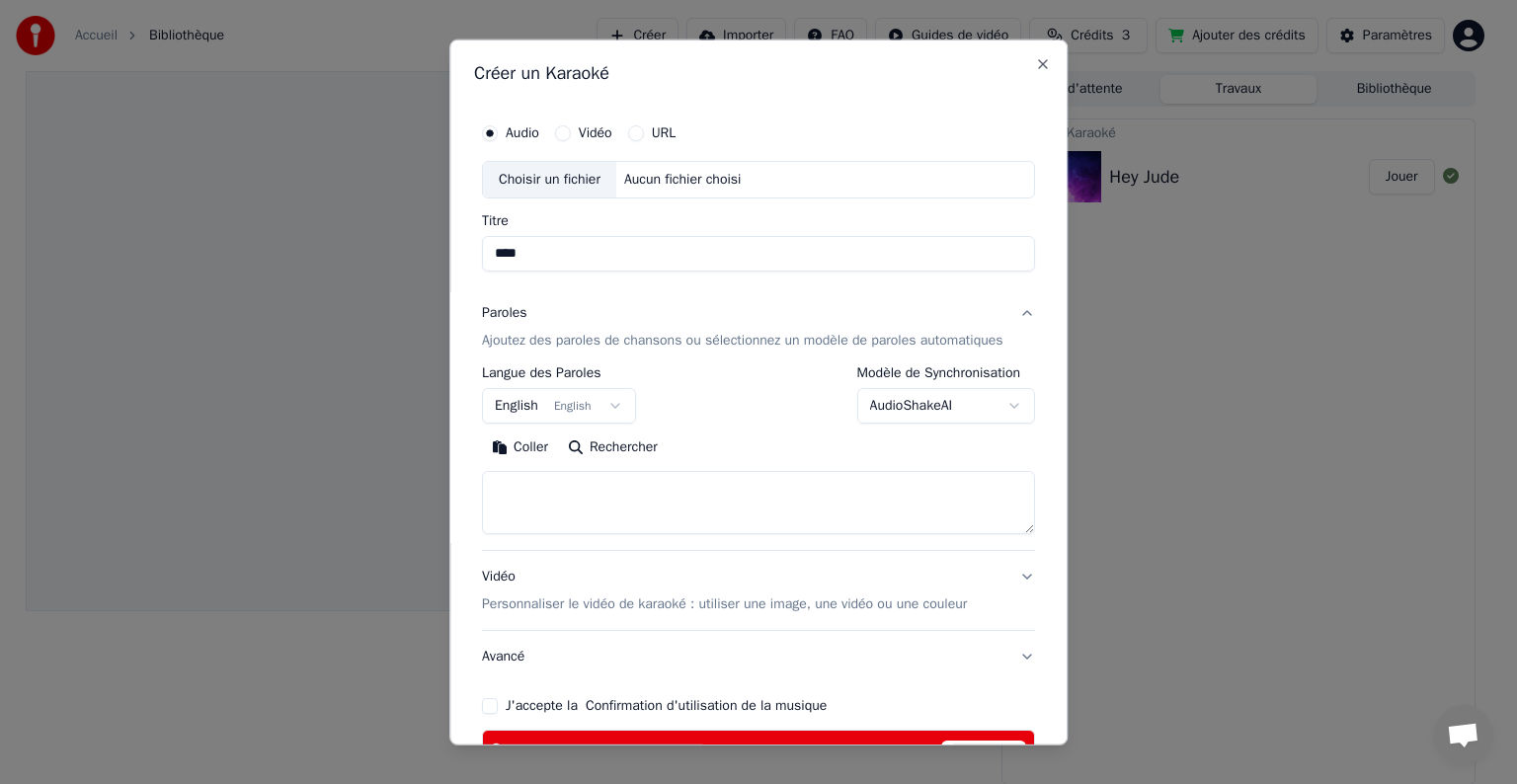 click at bounding box center [758, 503] 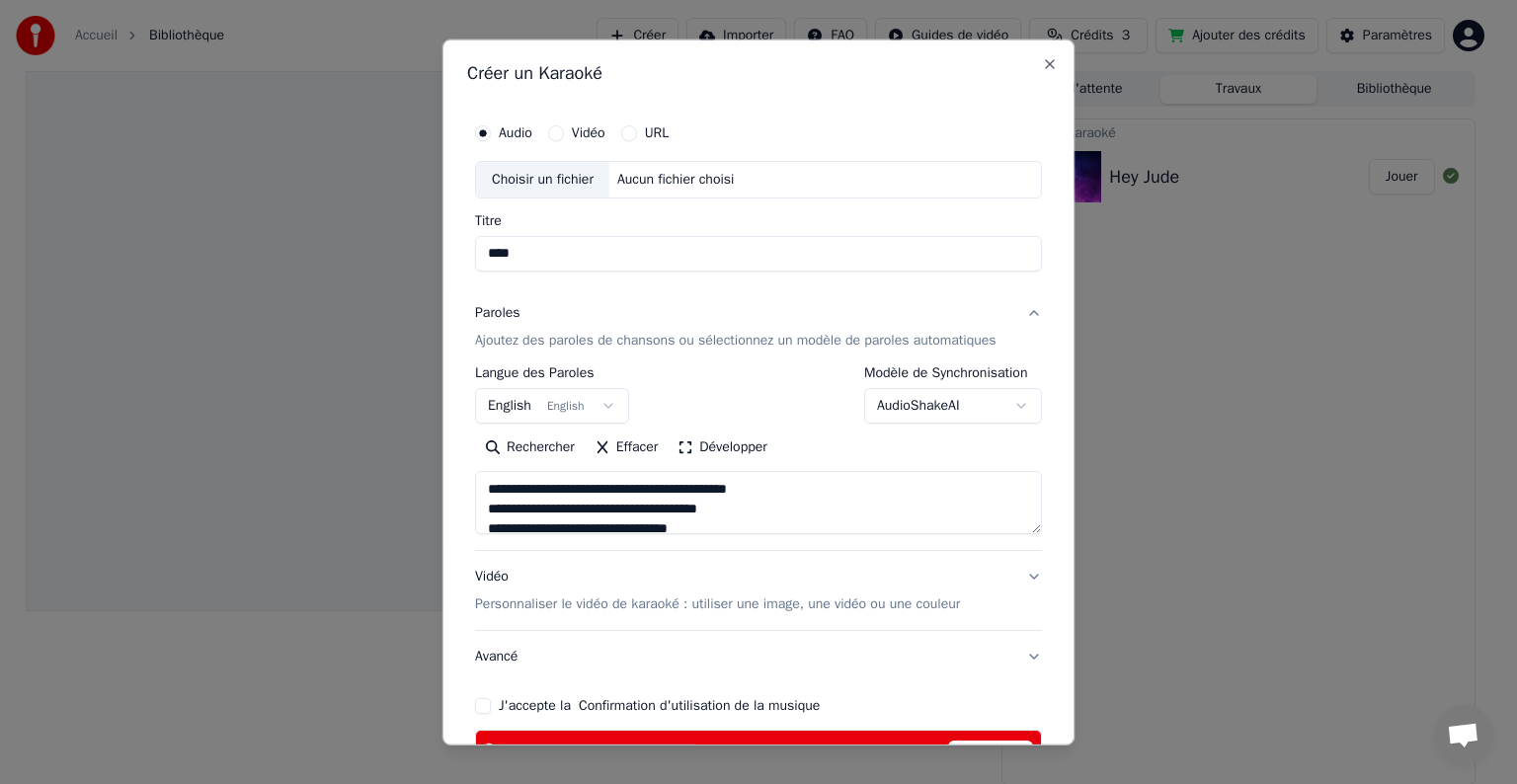 scroll, scrollTop: 592, scrollLeft: 0, axis: vertical 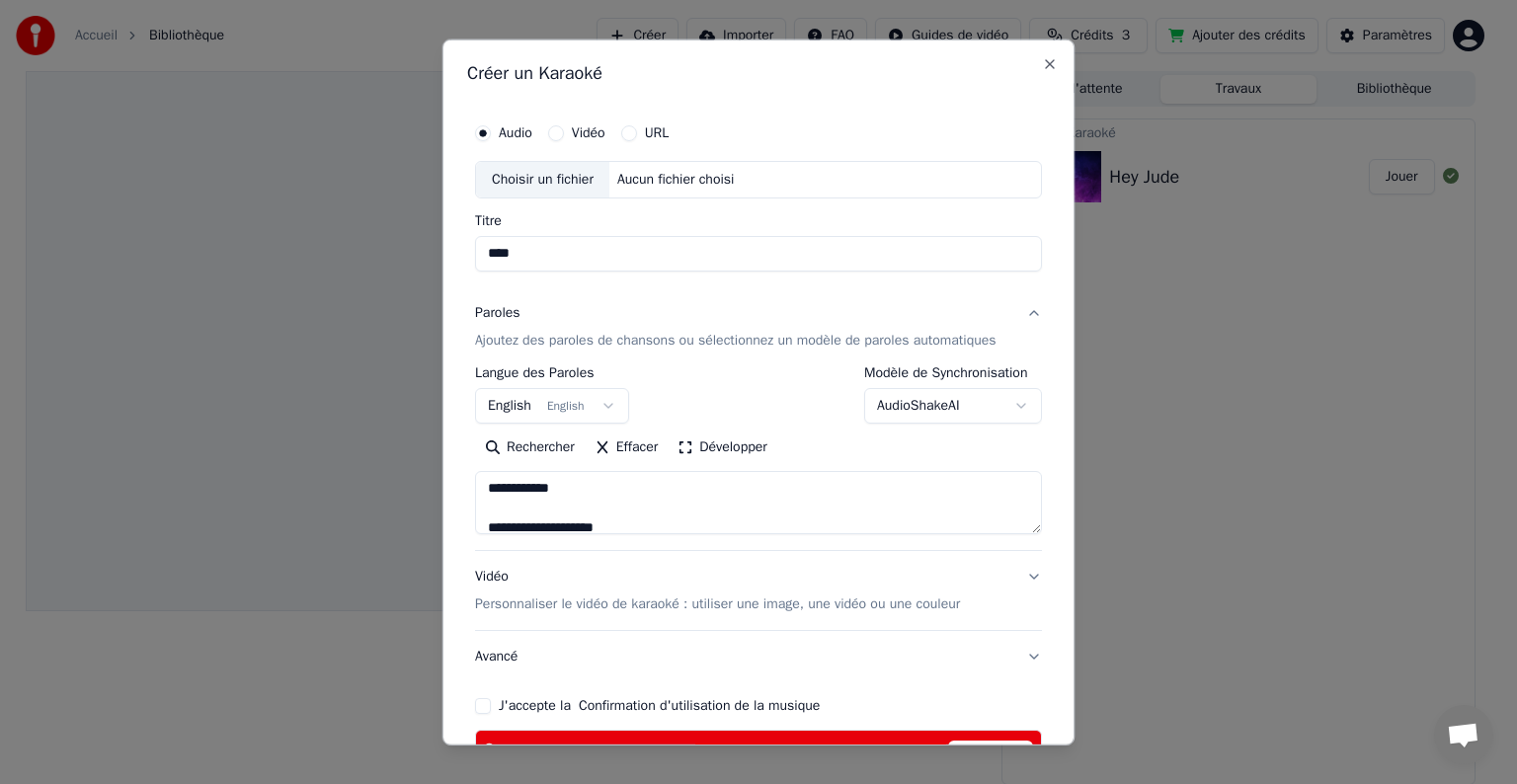 click on "Choisir un fichier" at bounding box center [542, 180] 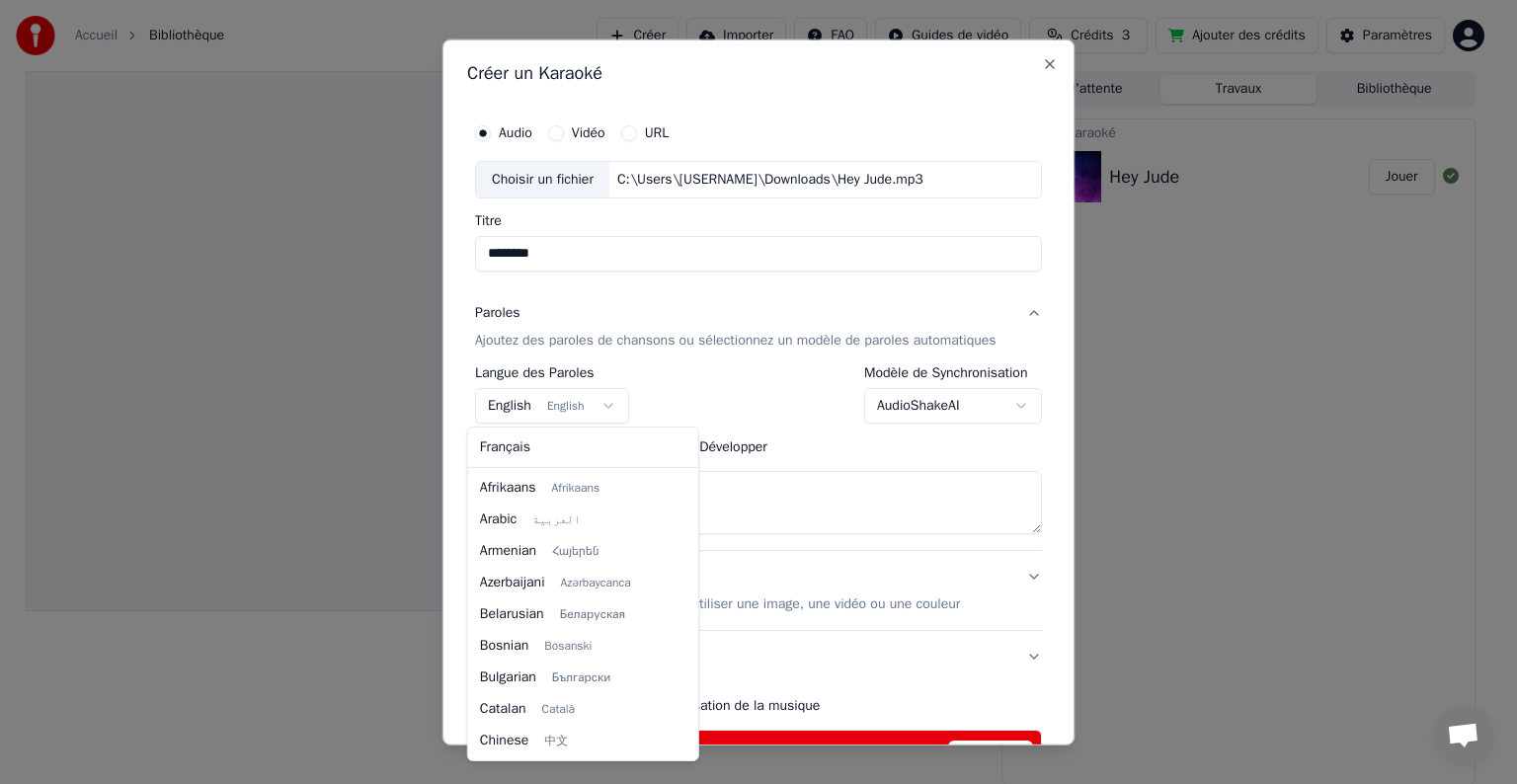 click on "**********" at bounding box center [750, 392] 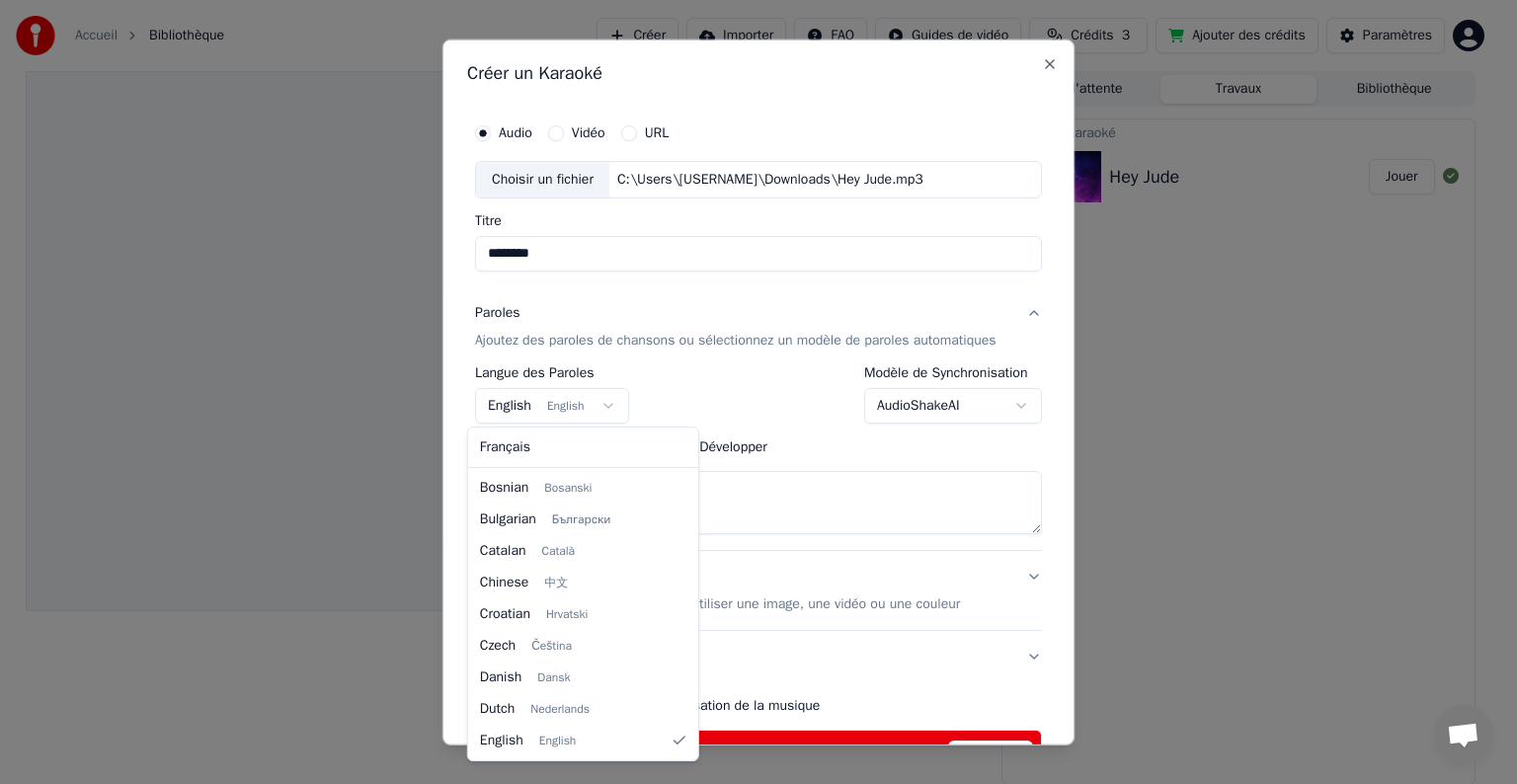 select on "**" 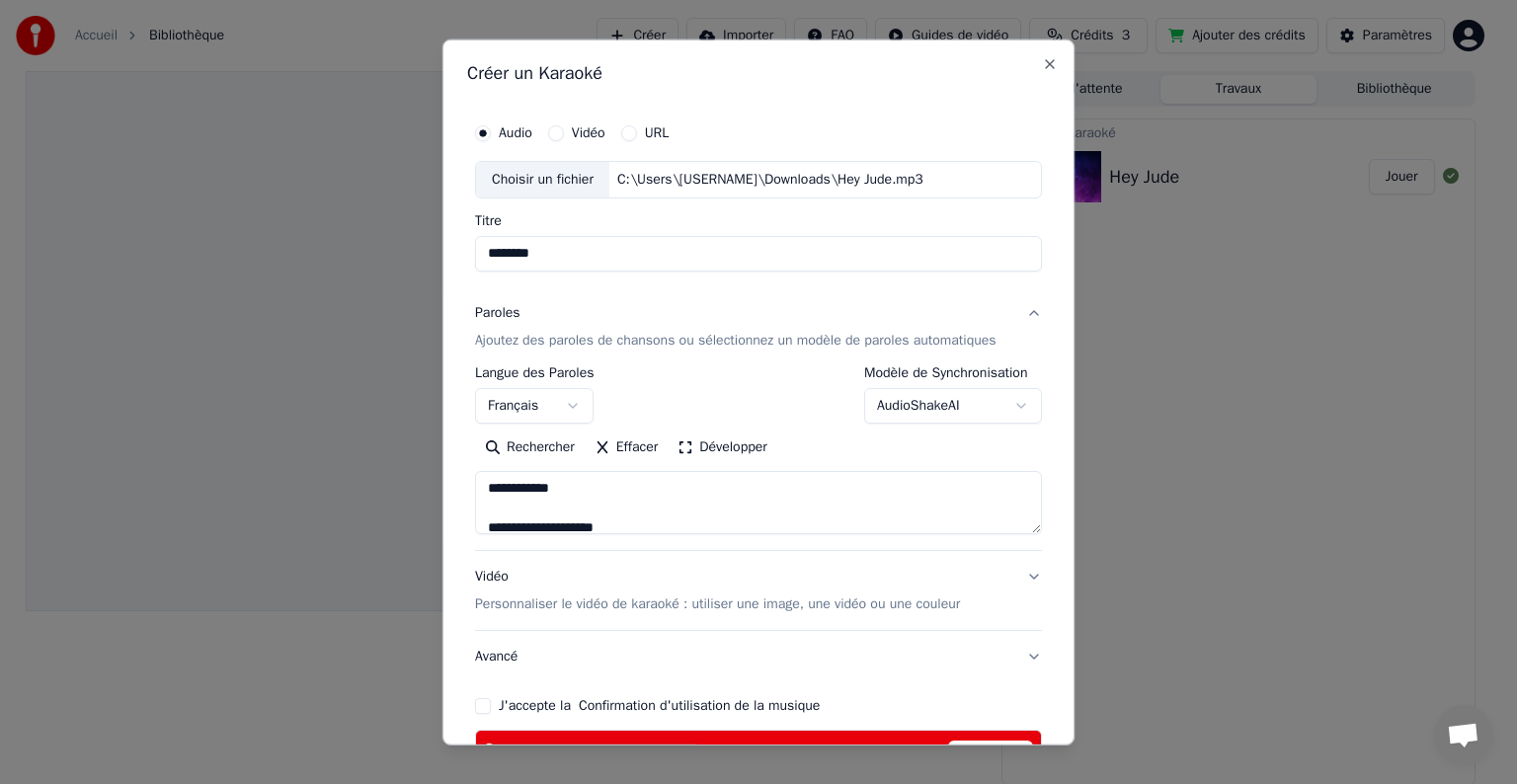 type on "**********" 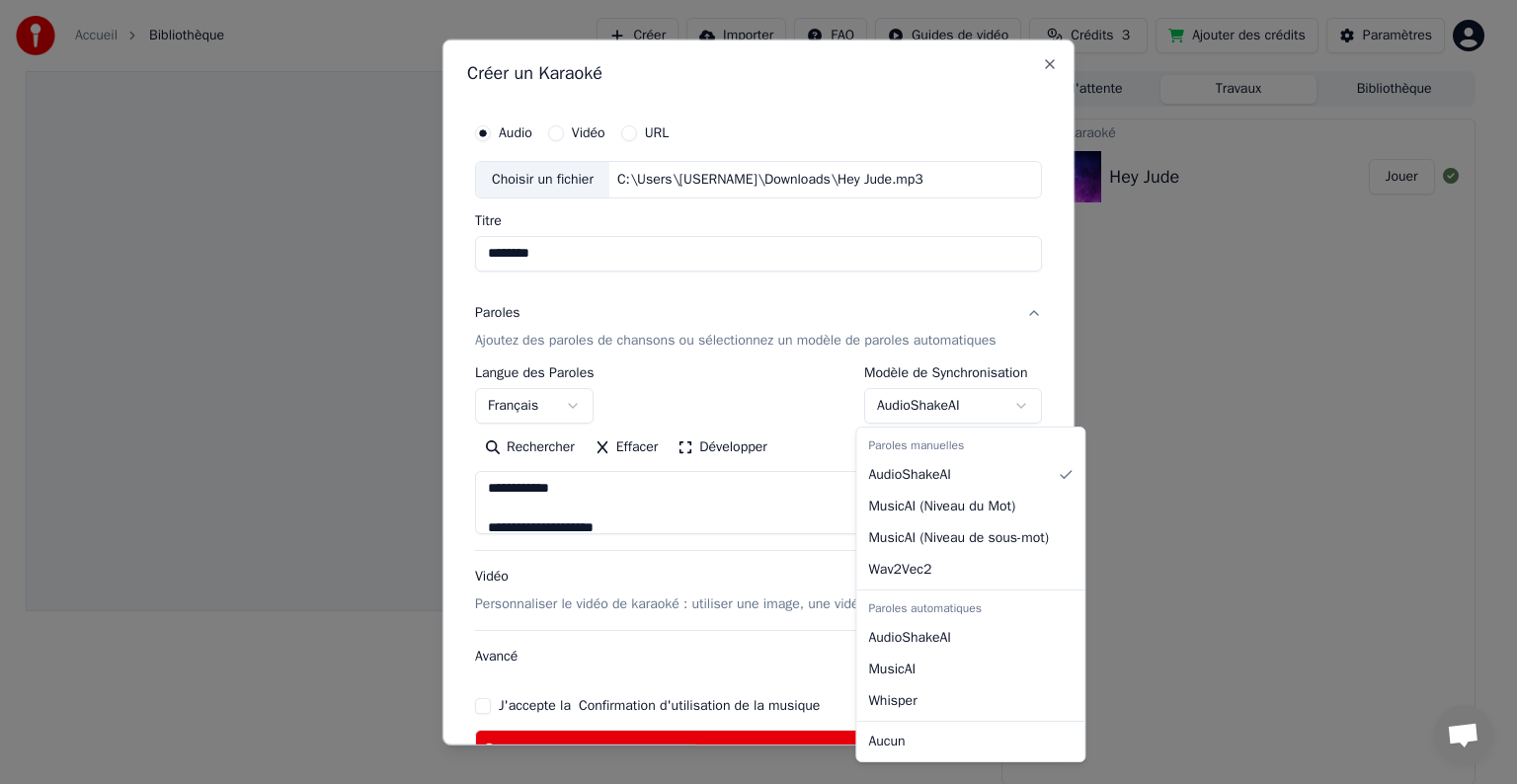 select on "**********" 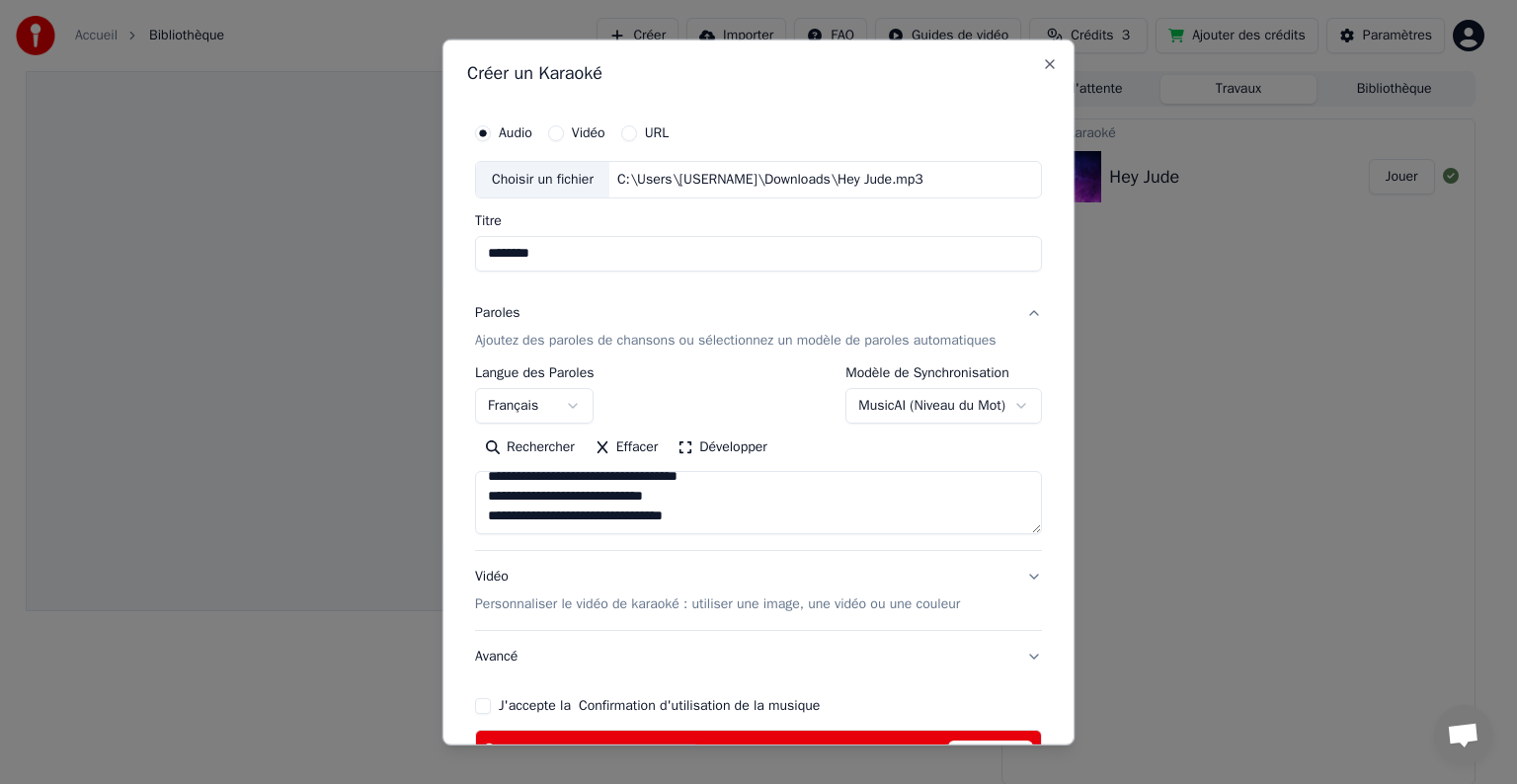 scroll, scrollTop: 566, scrollLeft: 0, axis: vertical 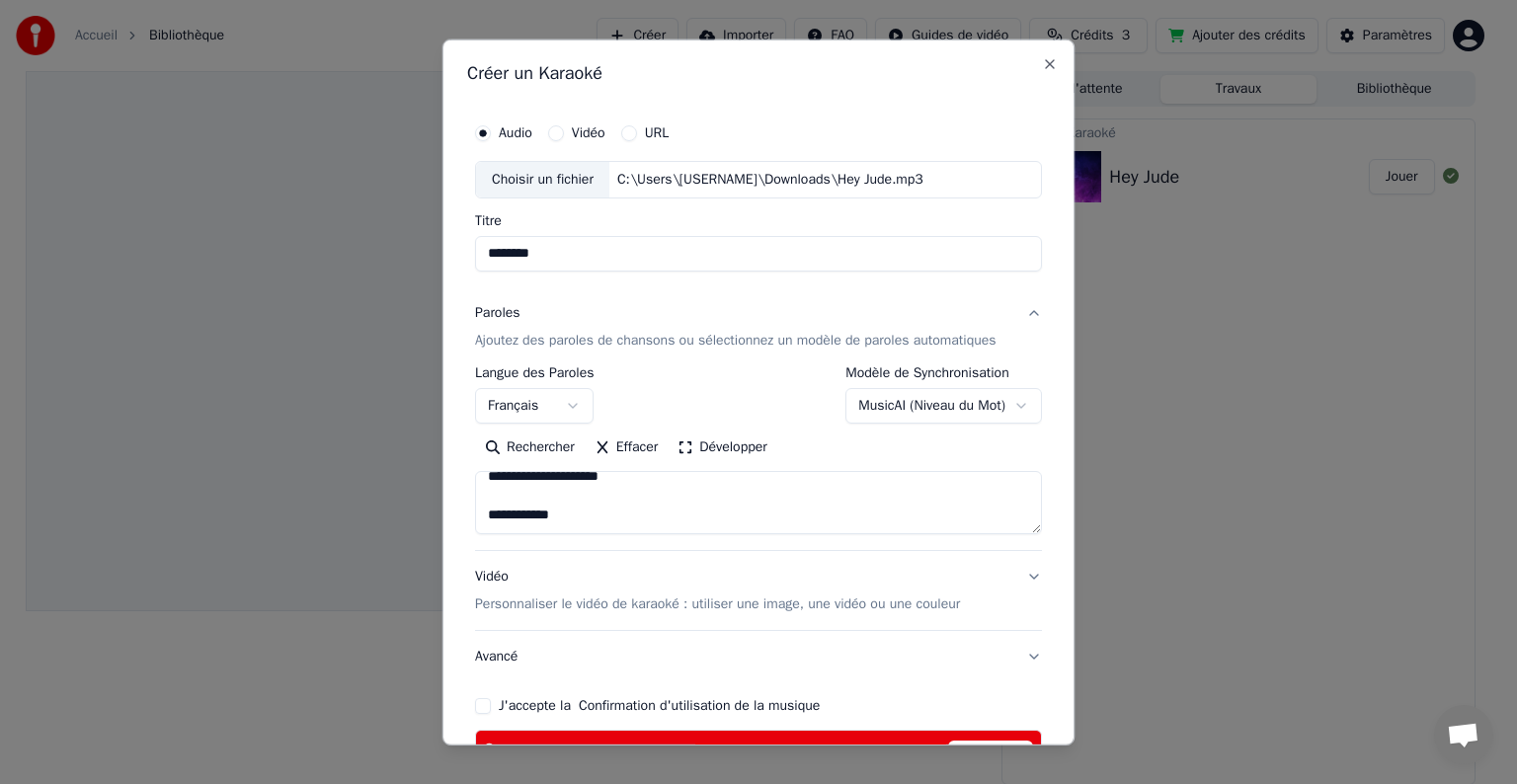 click on "**********" at bounding box center [758, 503] 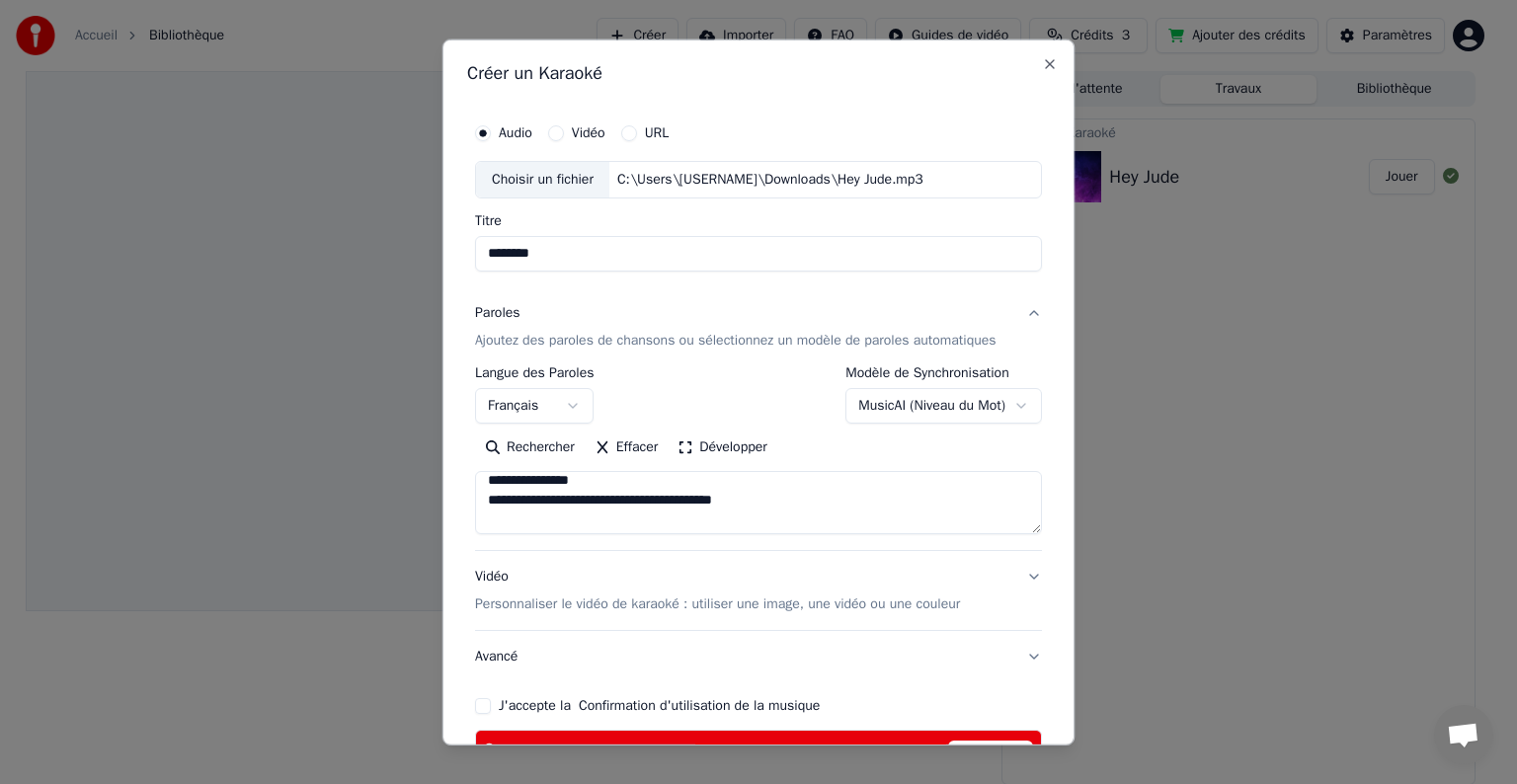 scroll, scrollTop: 296, scrollLeft: 0, axis: vertical 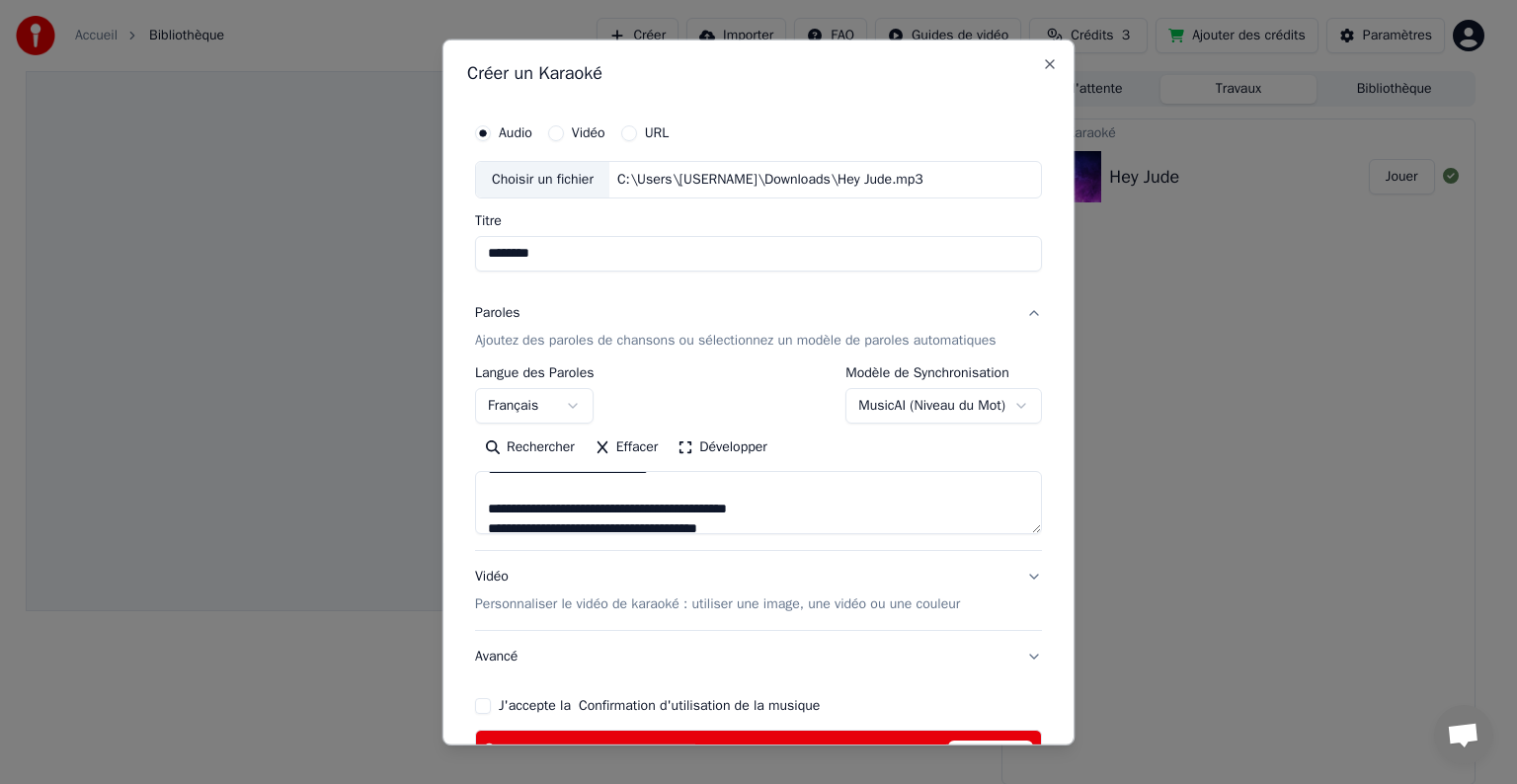 drag, startPoint x: 640, startPoint y: 507, endPoint x: 671, endPoint y: 507, distance: 31 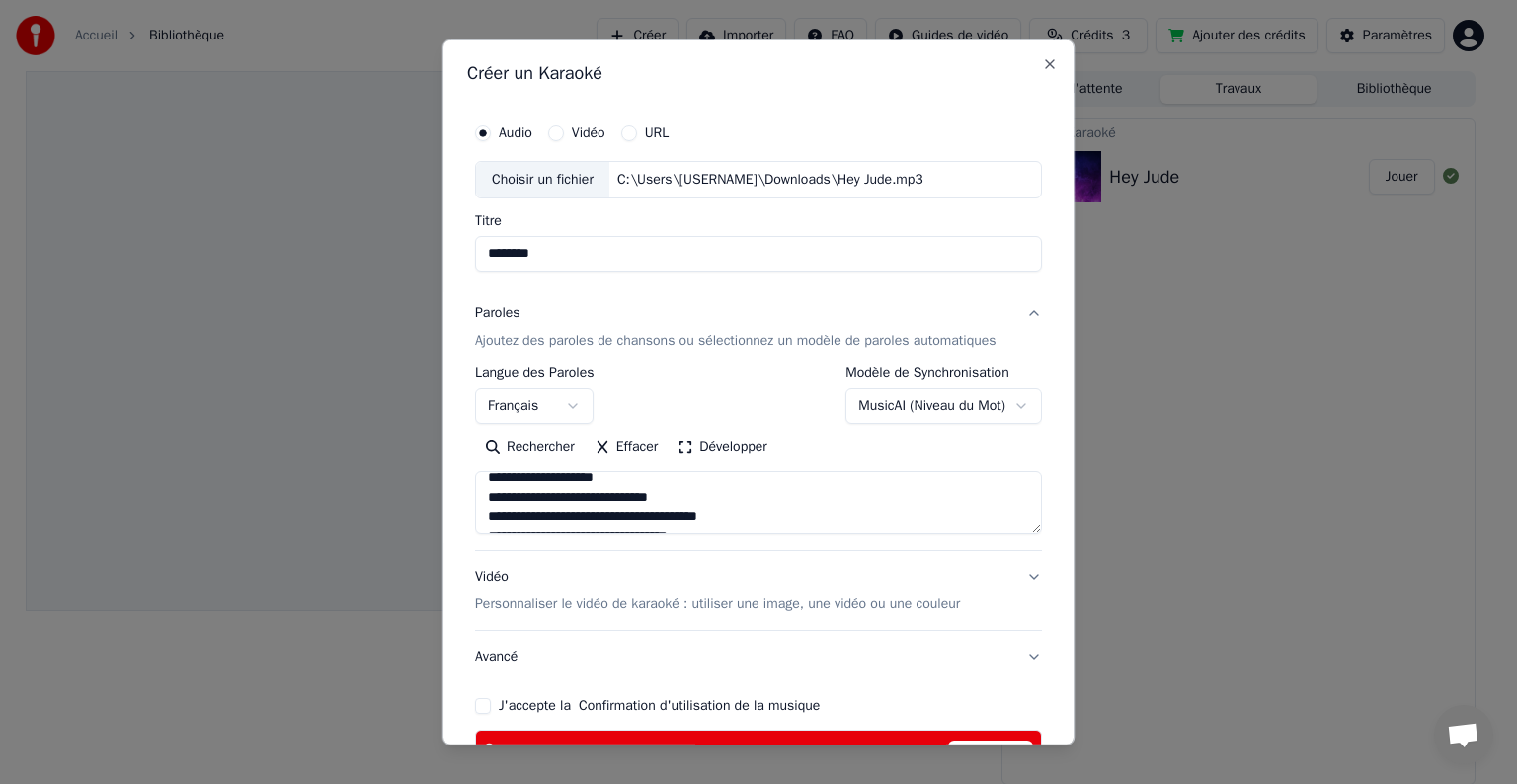 scroll, scrollTop: 375, scrollLeft: 0, axis: vertical 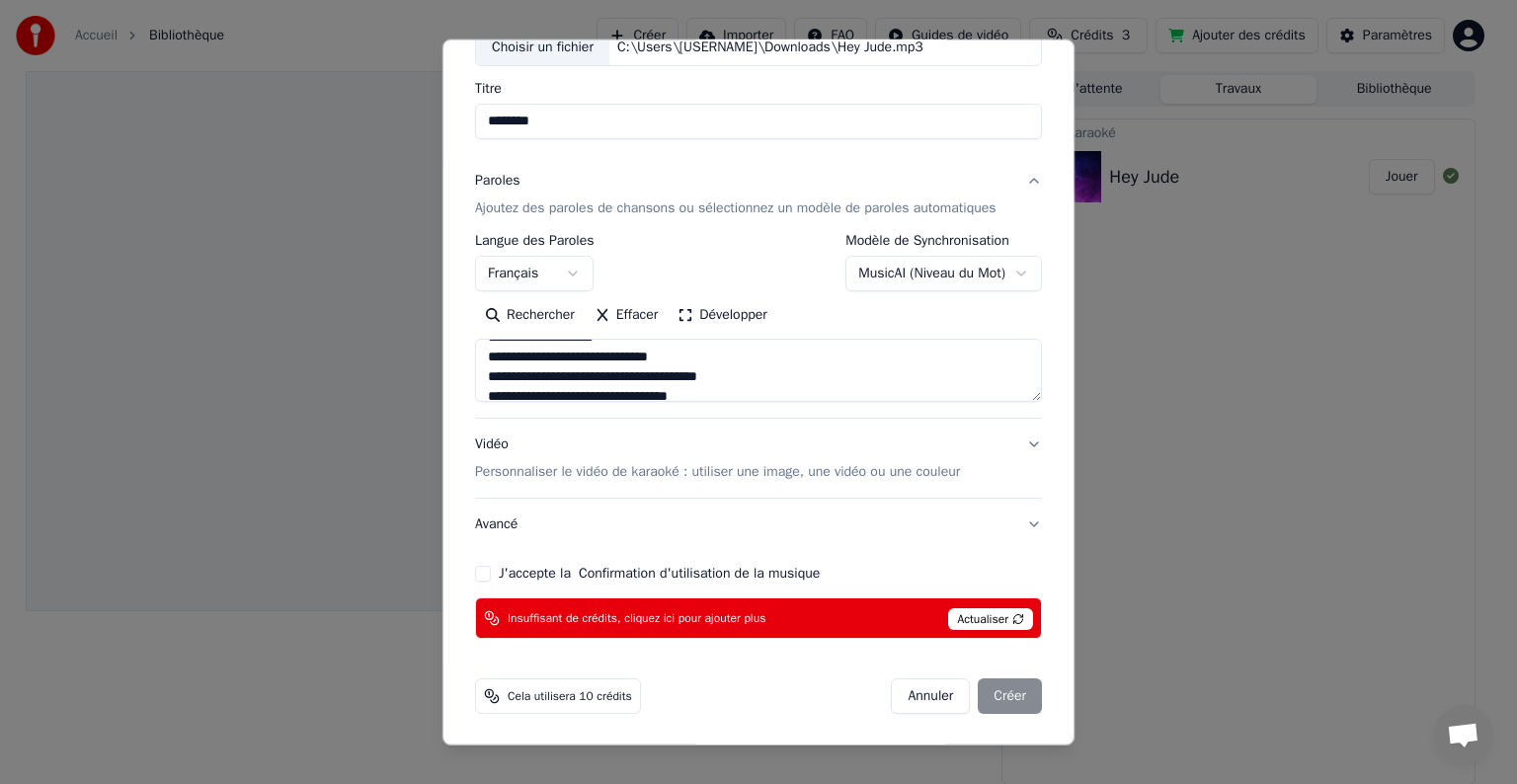 type on "**********" 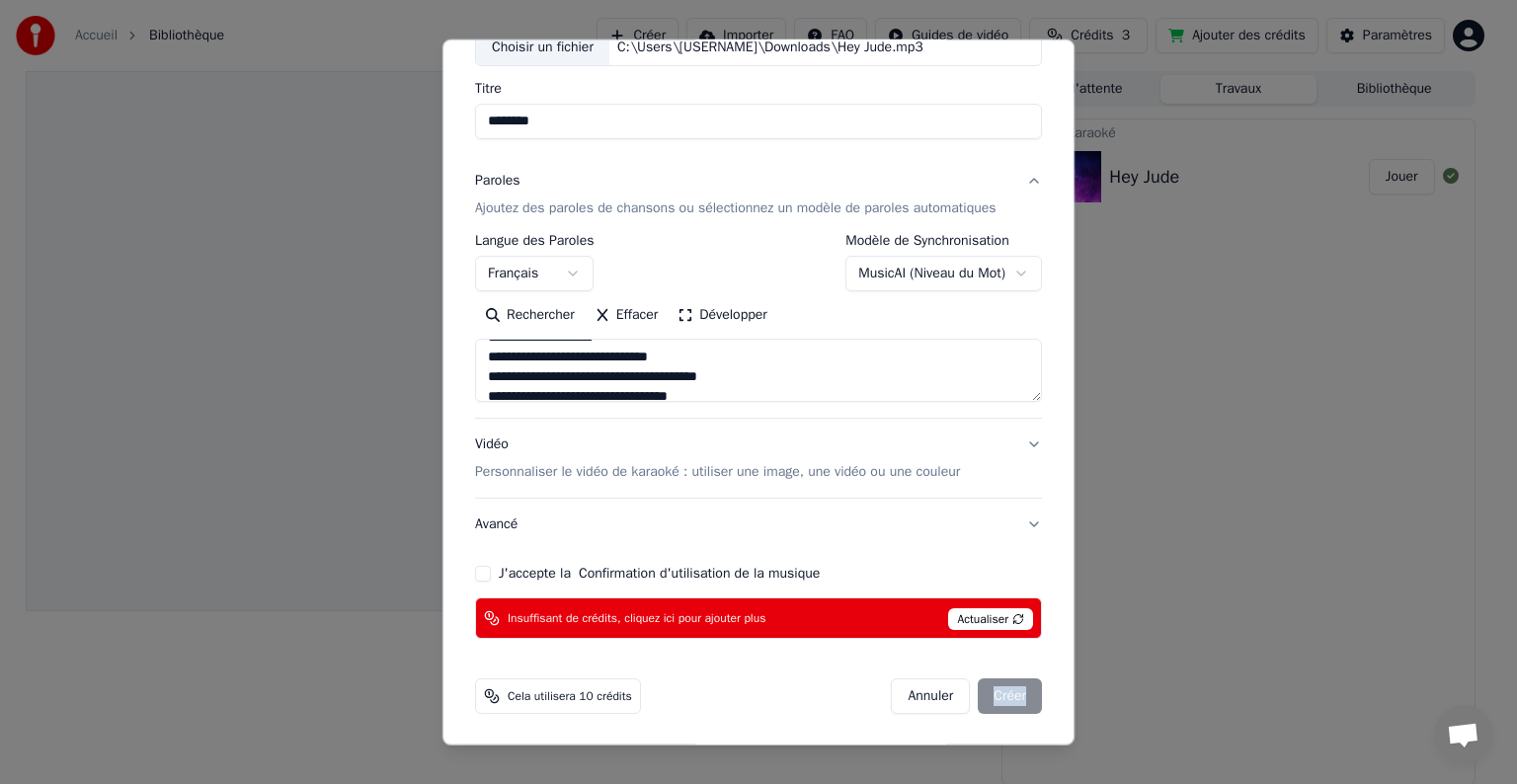 click on "Annuler Créer" at bounding box center (966, 696) 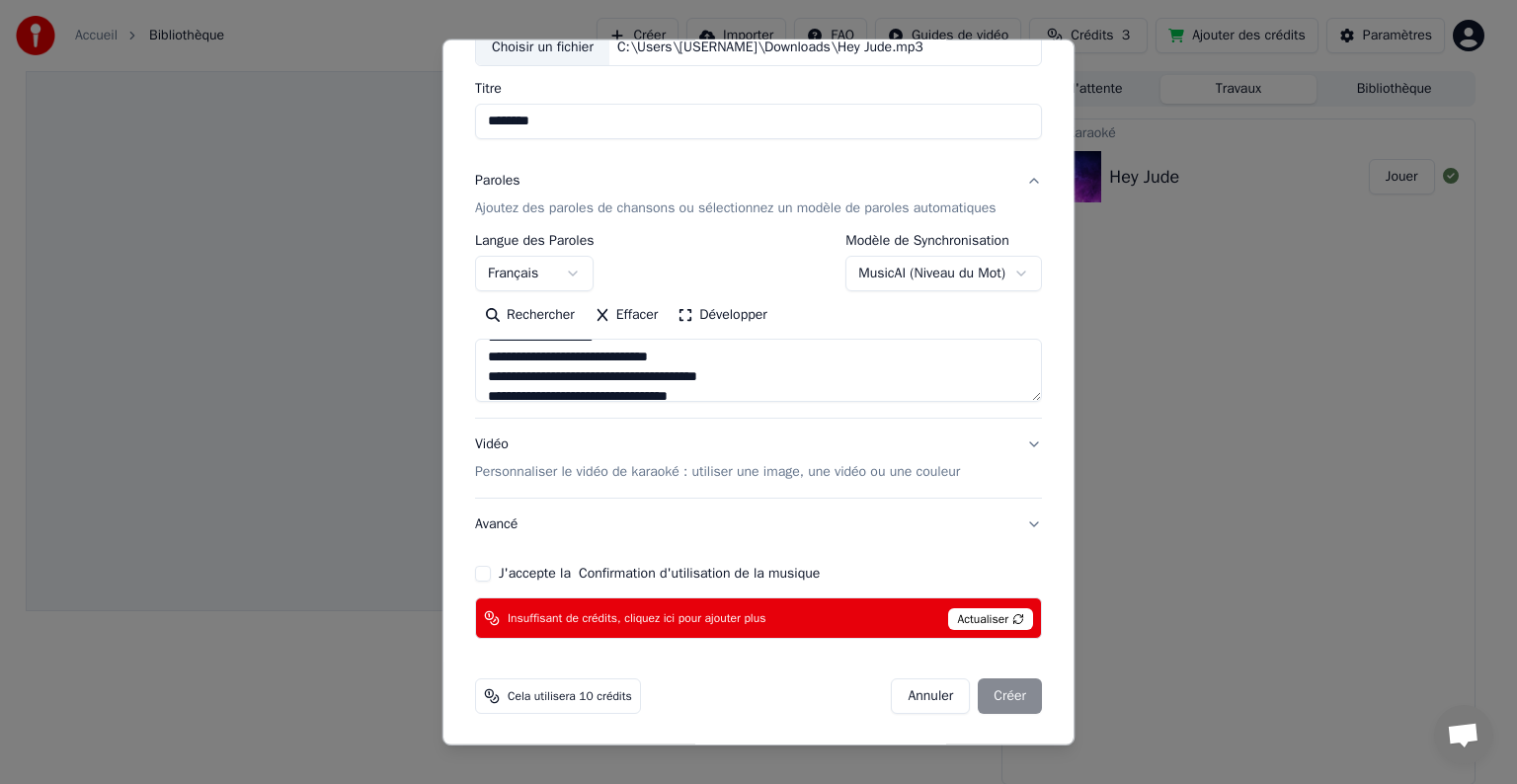 click on "Actualiser" at bounding box center [991, 619] 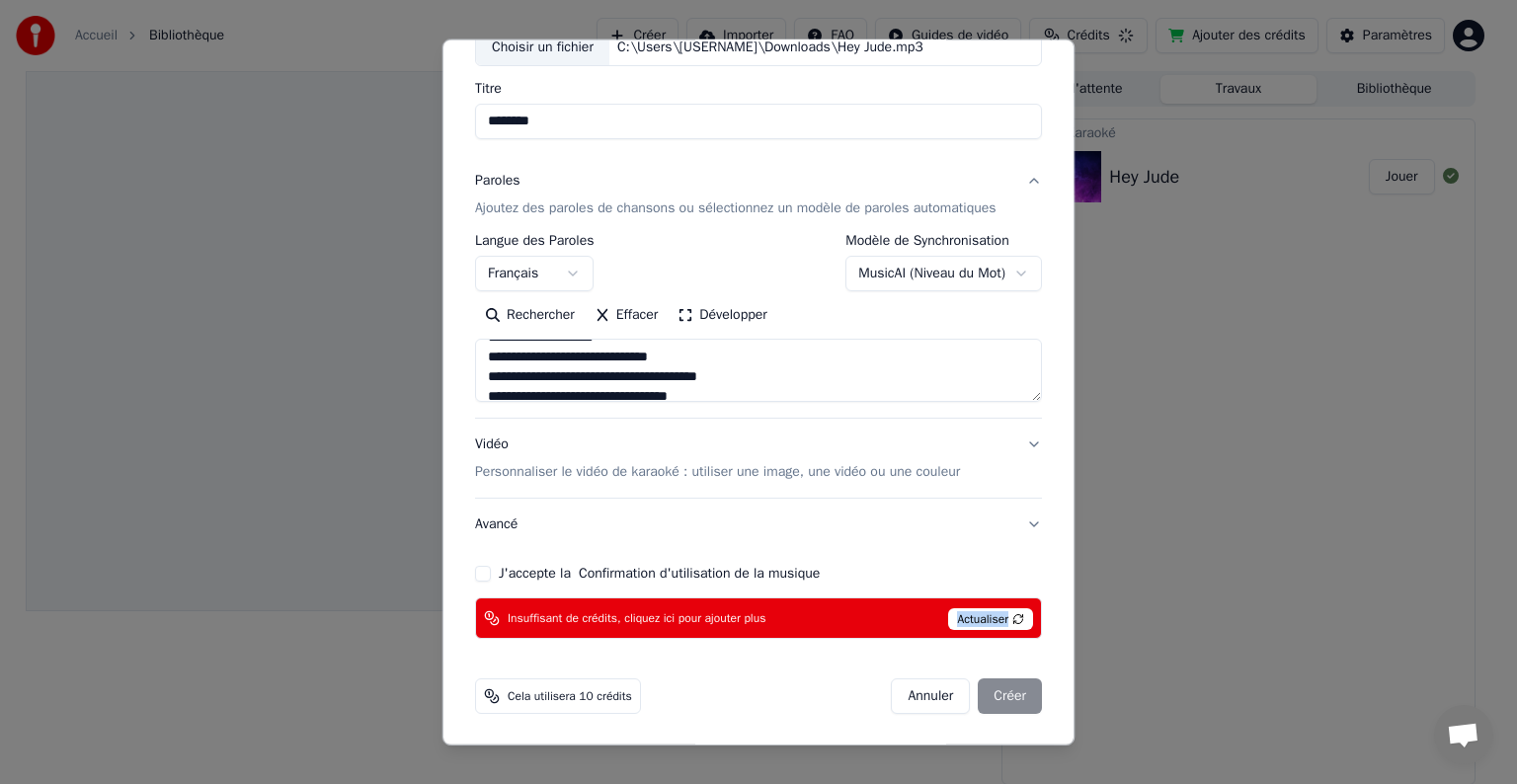 click on "Actualiser" at bounding box center [991, 619] 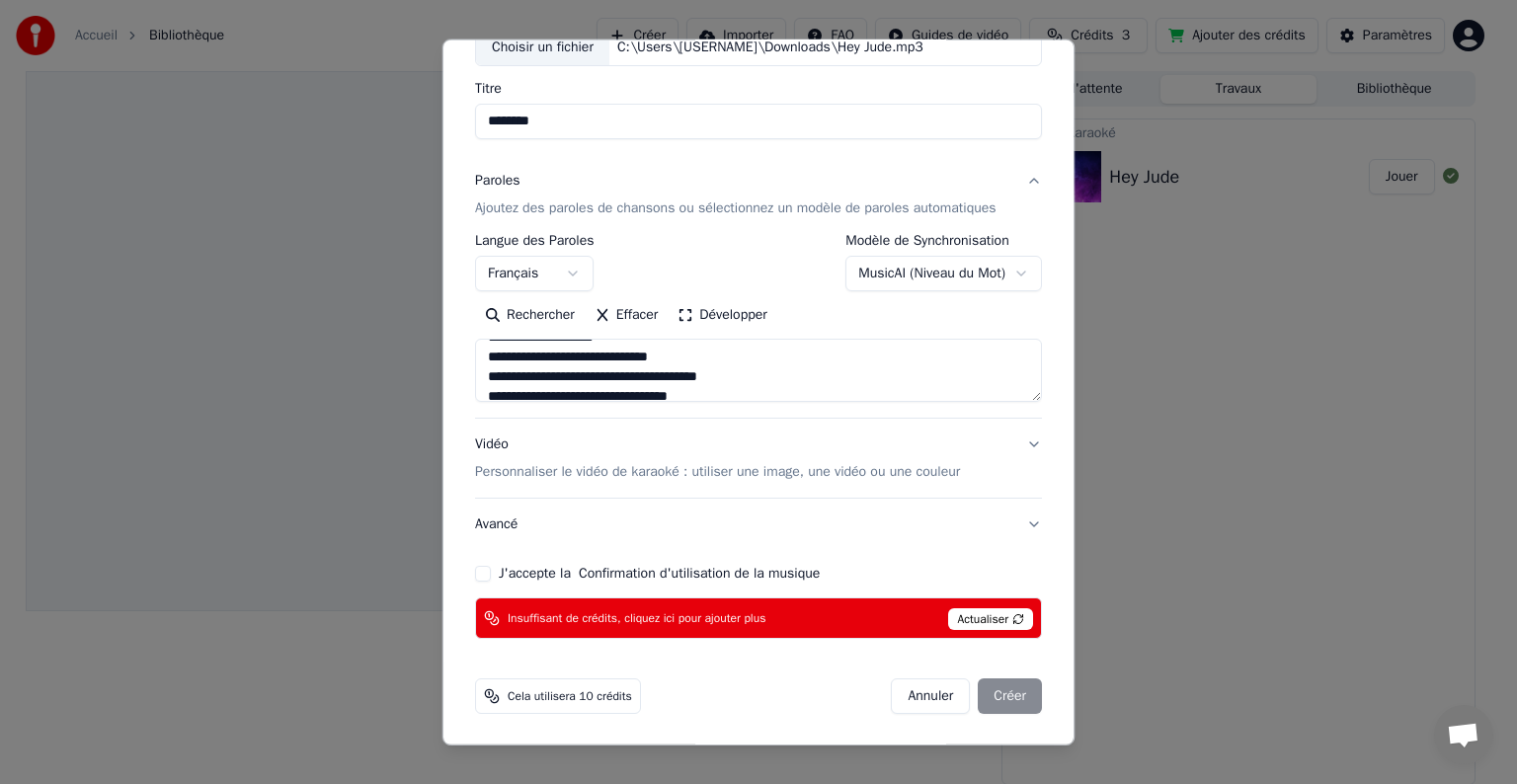 click on "Actualiser" at bounding box center (991, 619) 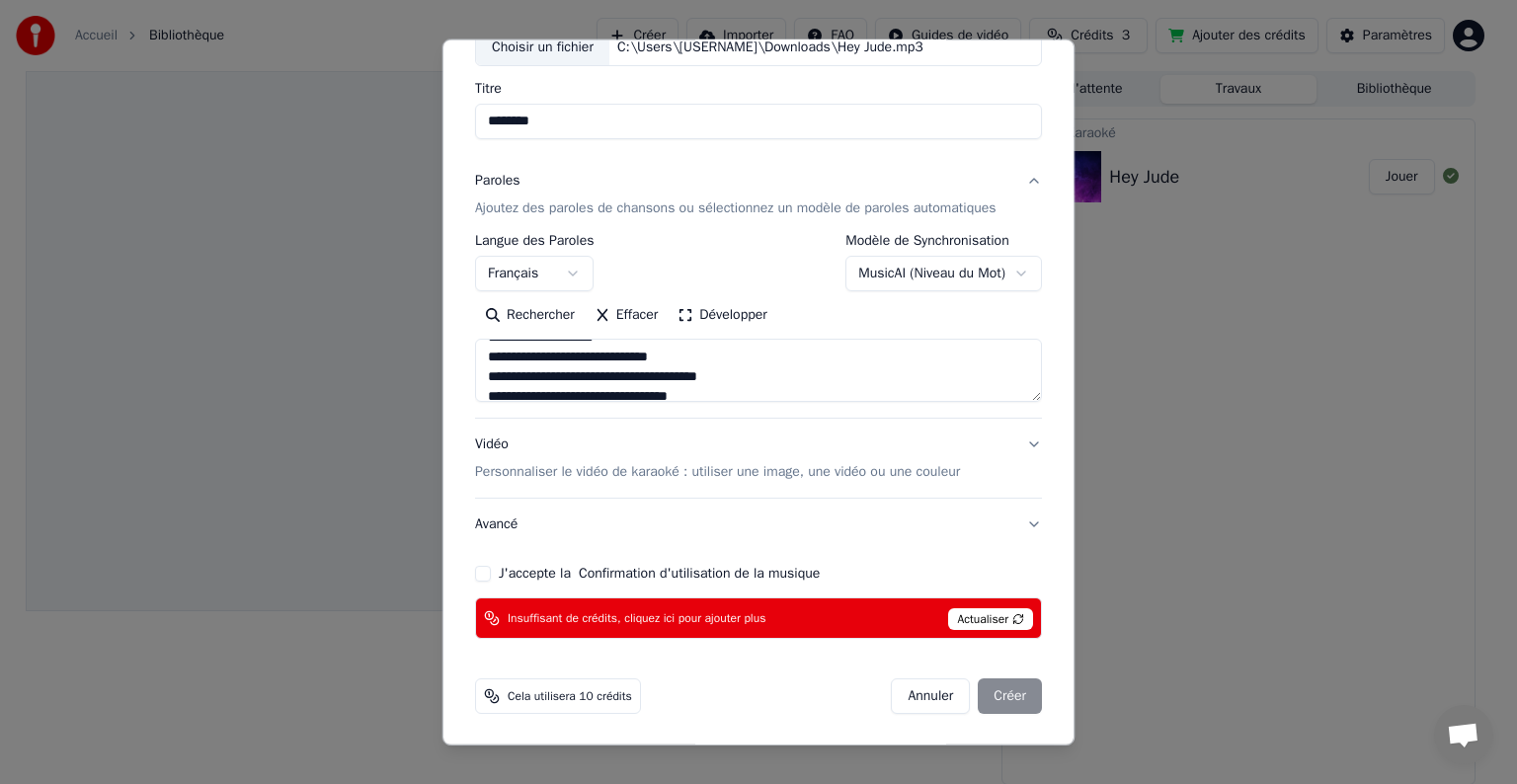 click on "Actualiser" at bounding box center [991, 619] 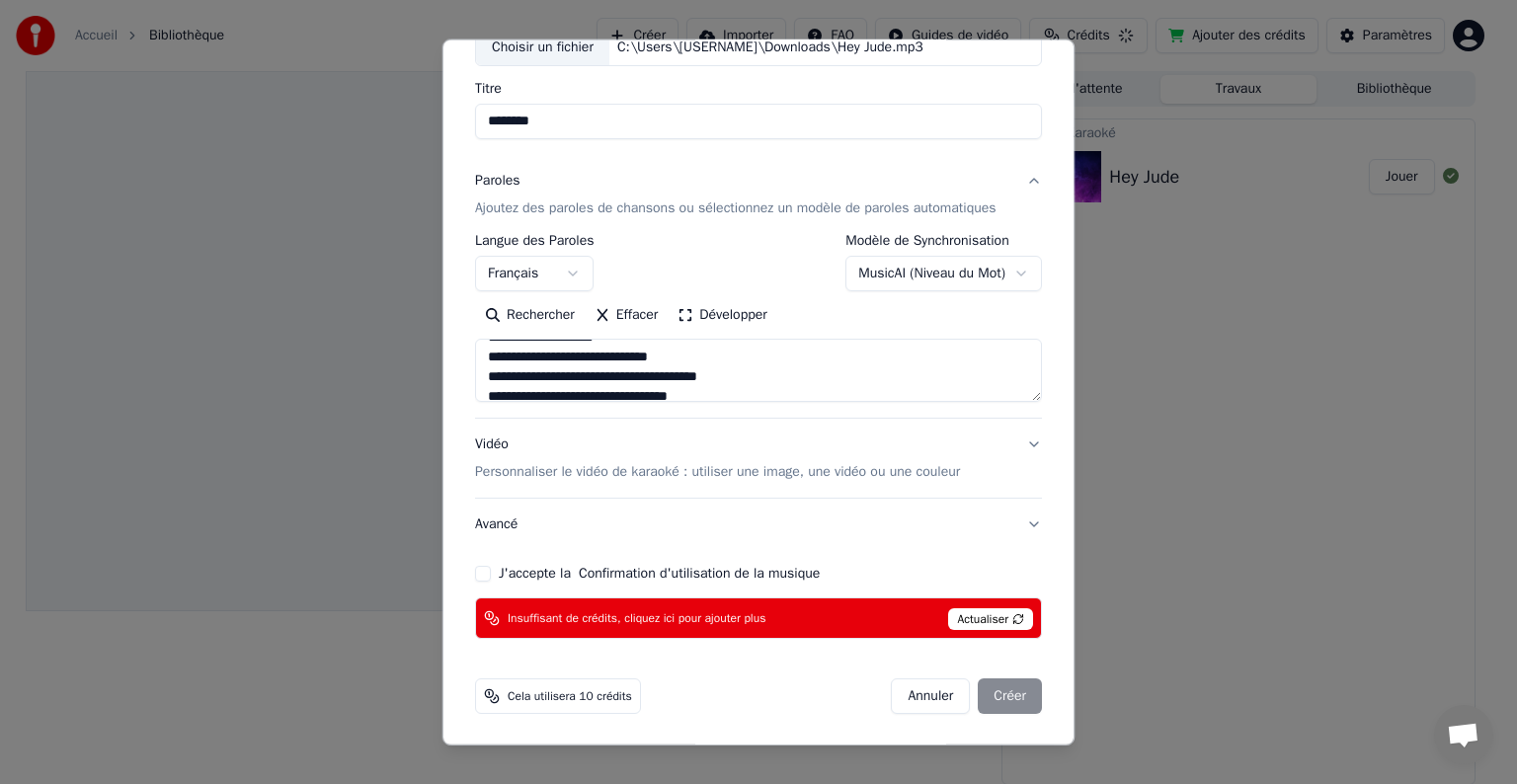 click on "Actualiser" at bounding box center [991, 619] 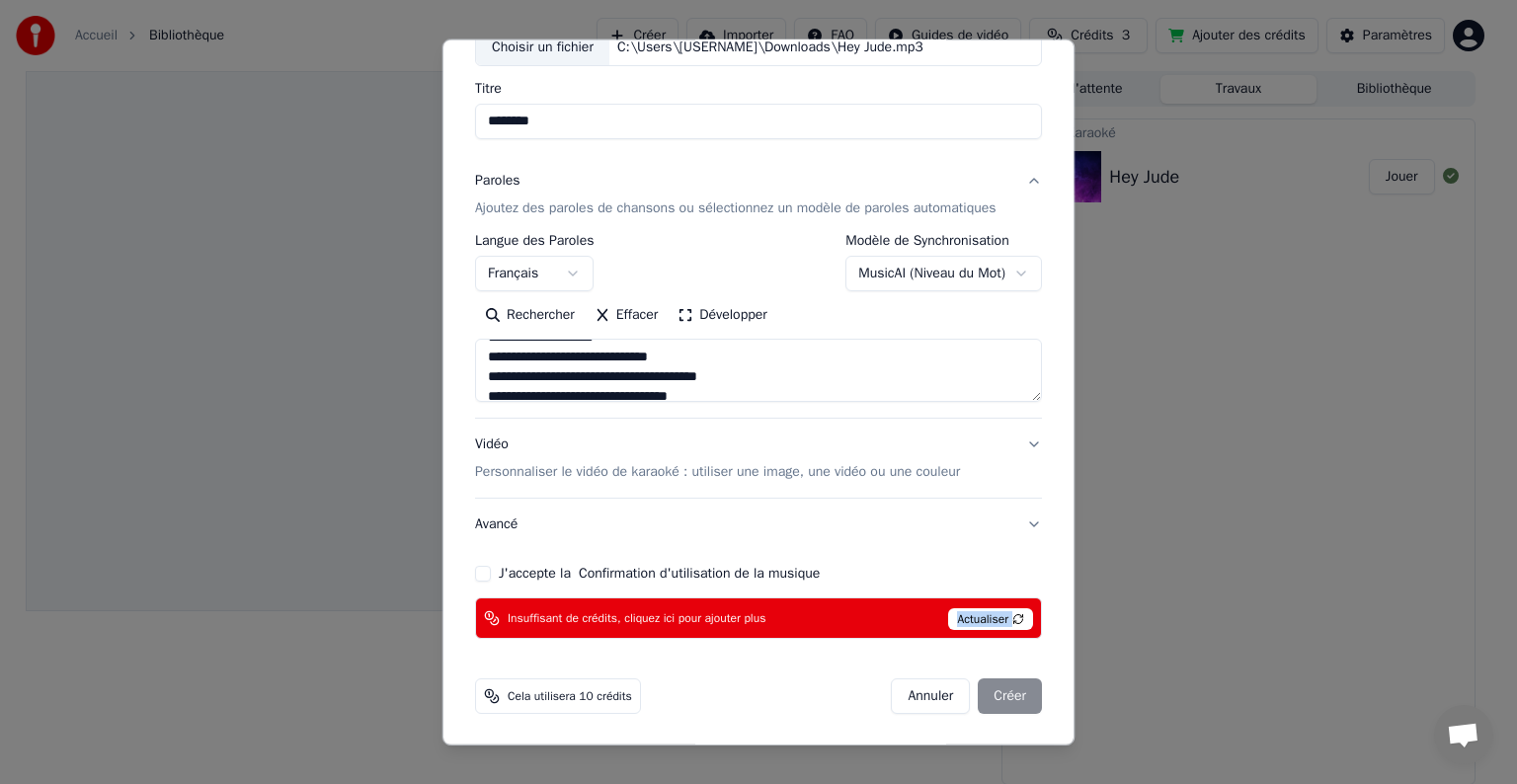 click on "Actualiser" at bounding box center (991, 619) 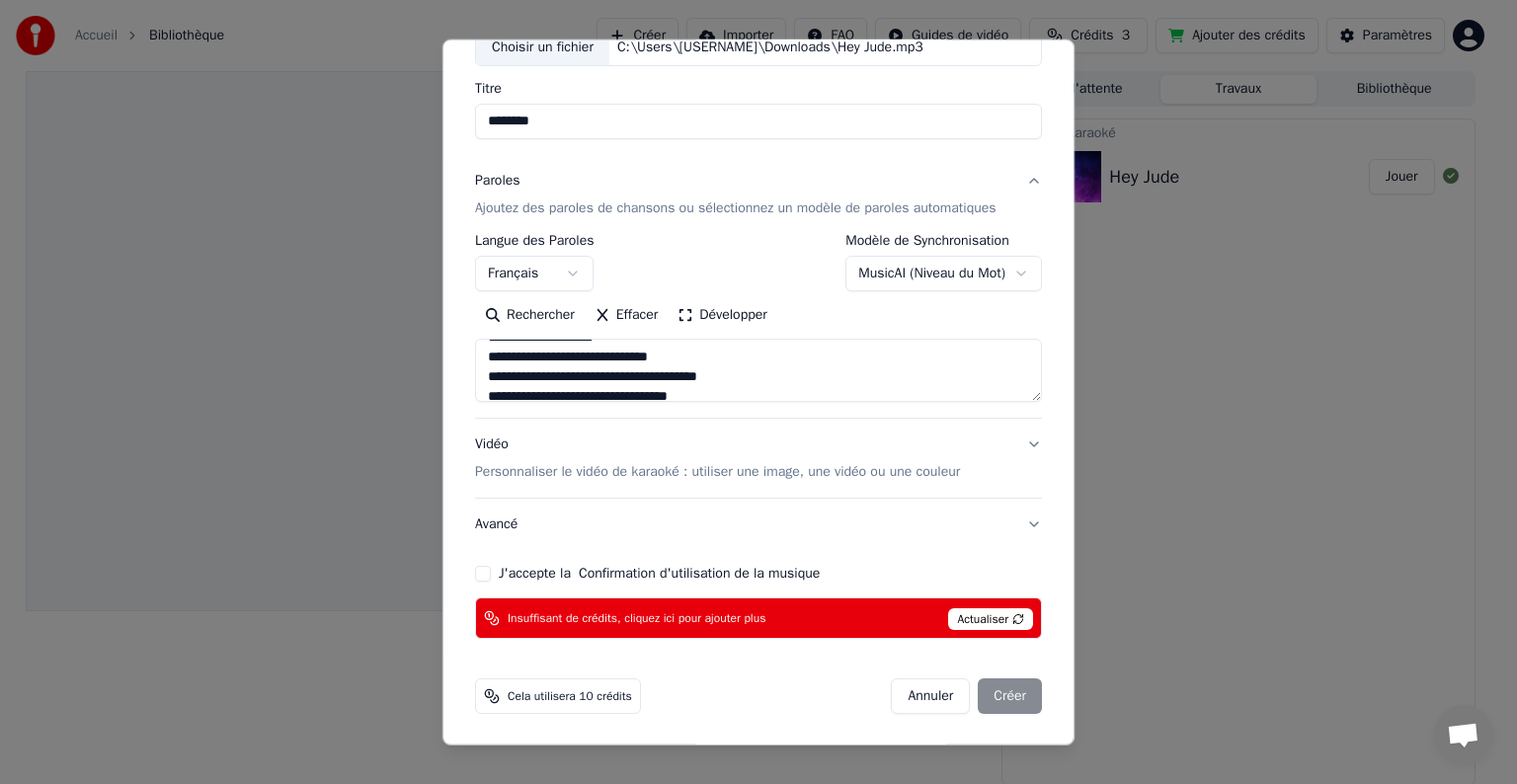 click on "Annuler Créer" at bounding box center (966, 696) 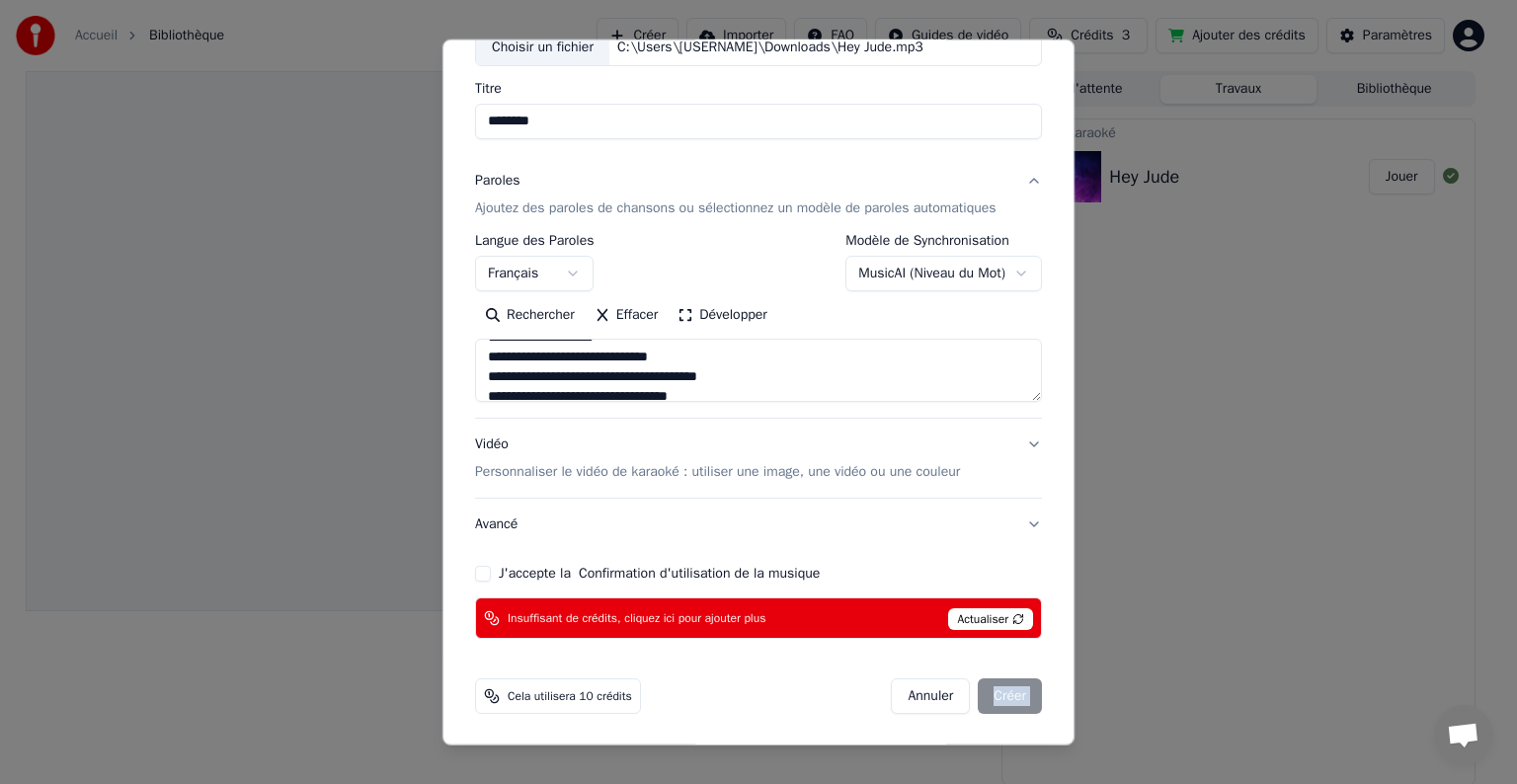 click on "Annuler Créer" at bounding box center (966, 696) 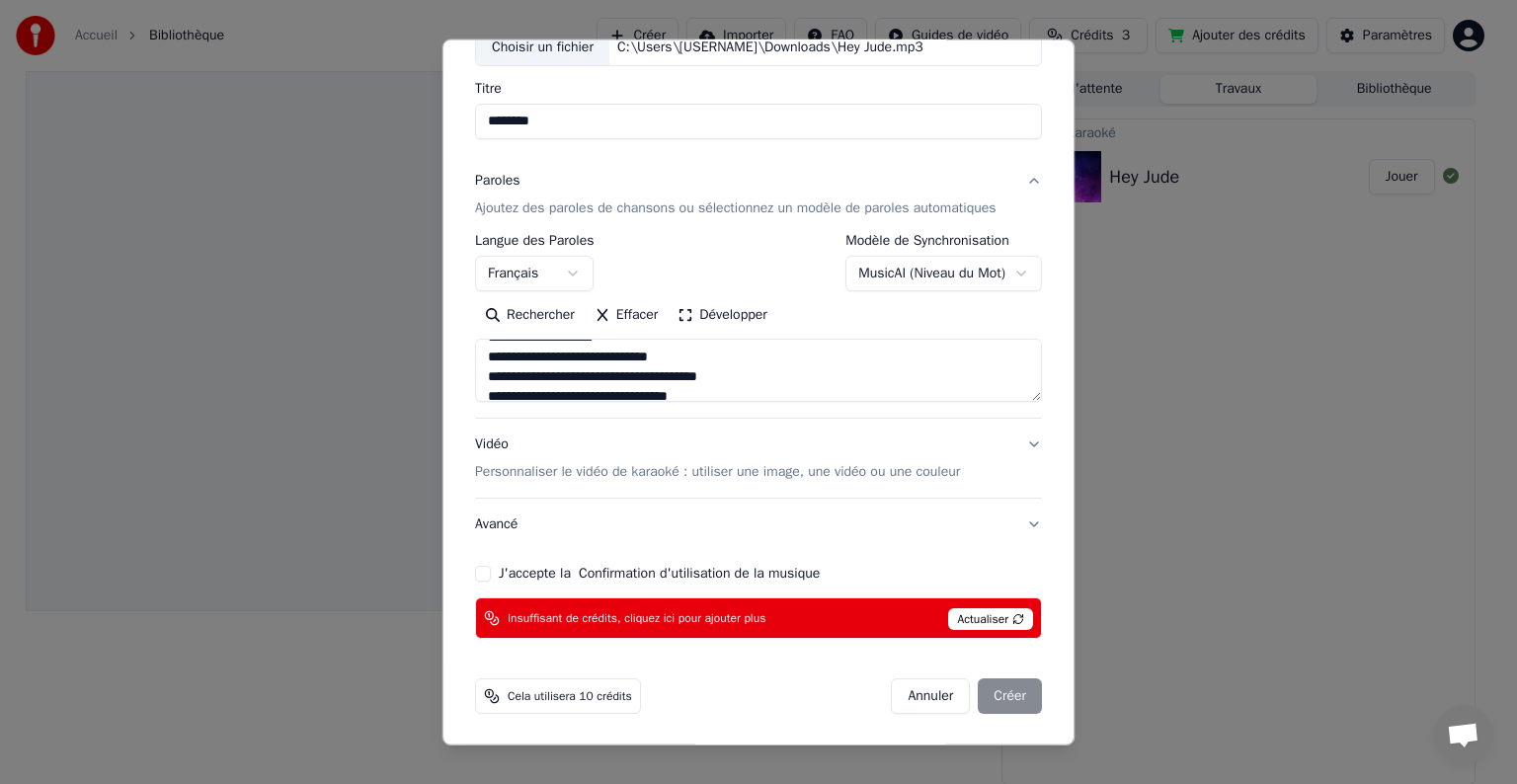 click on "Actualiser" at bounding box center (991, 619) 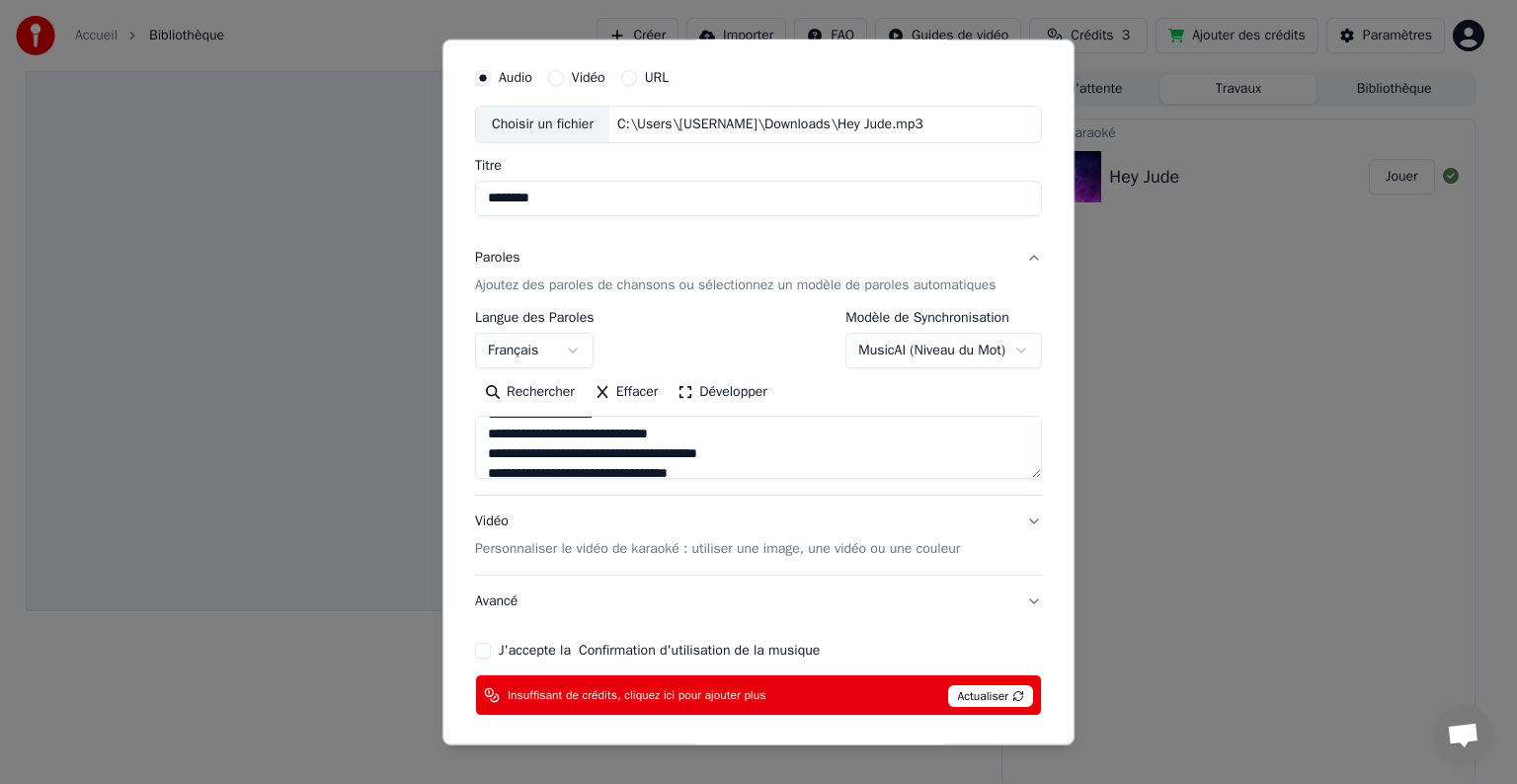 scroll, scrollTop: 0, scrollLeft: 0, axis: both 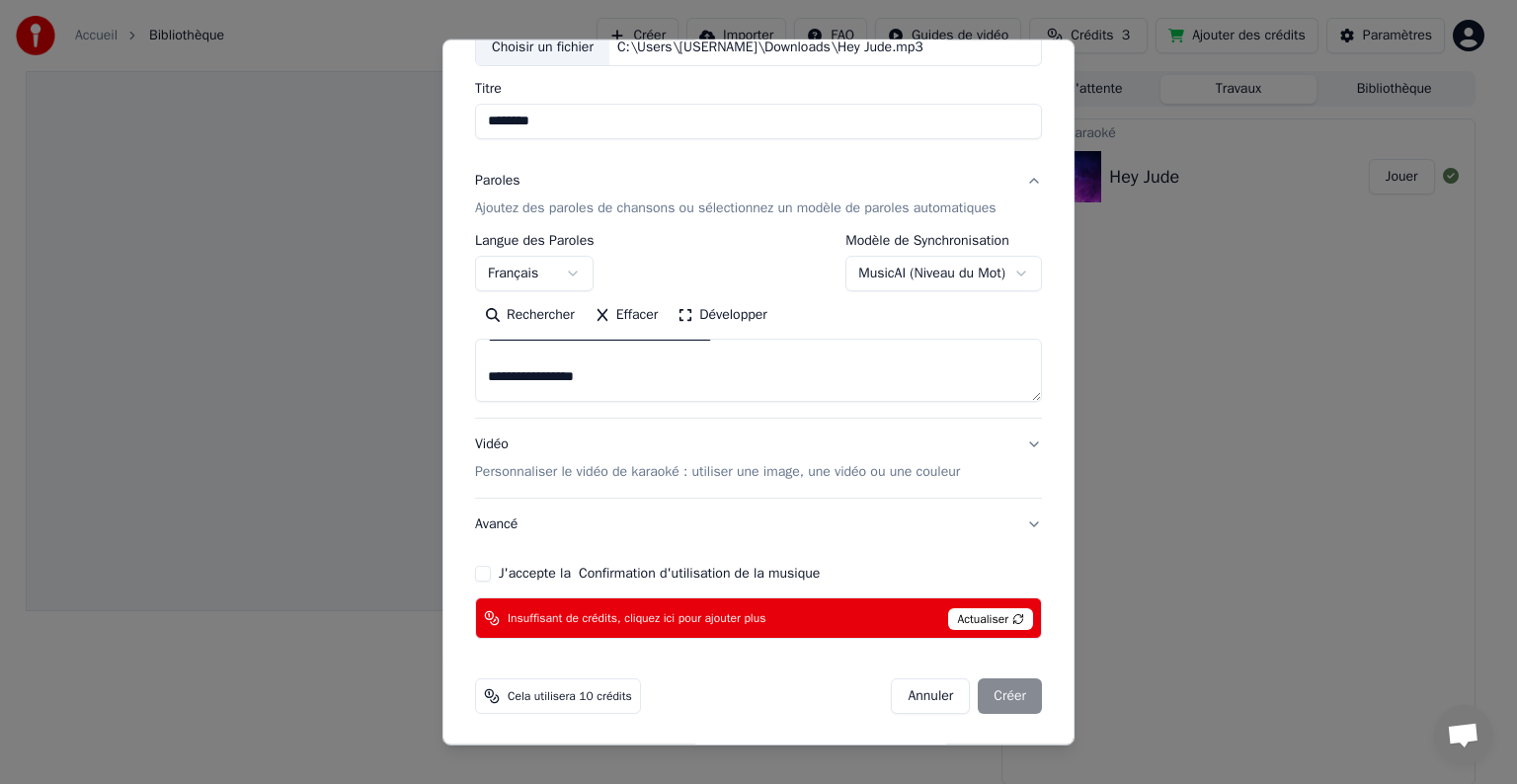 click on "Annuler Créer" at bounding box center [966, 696] 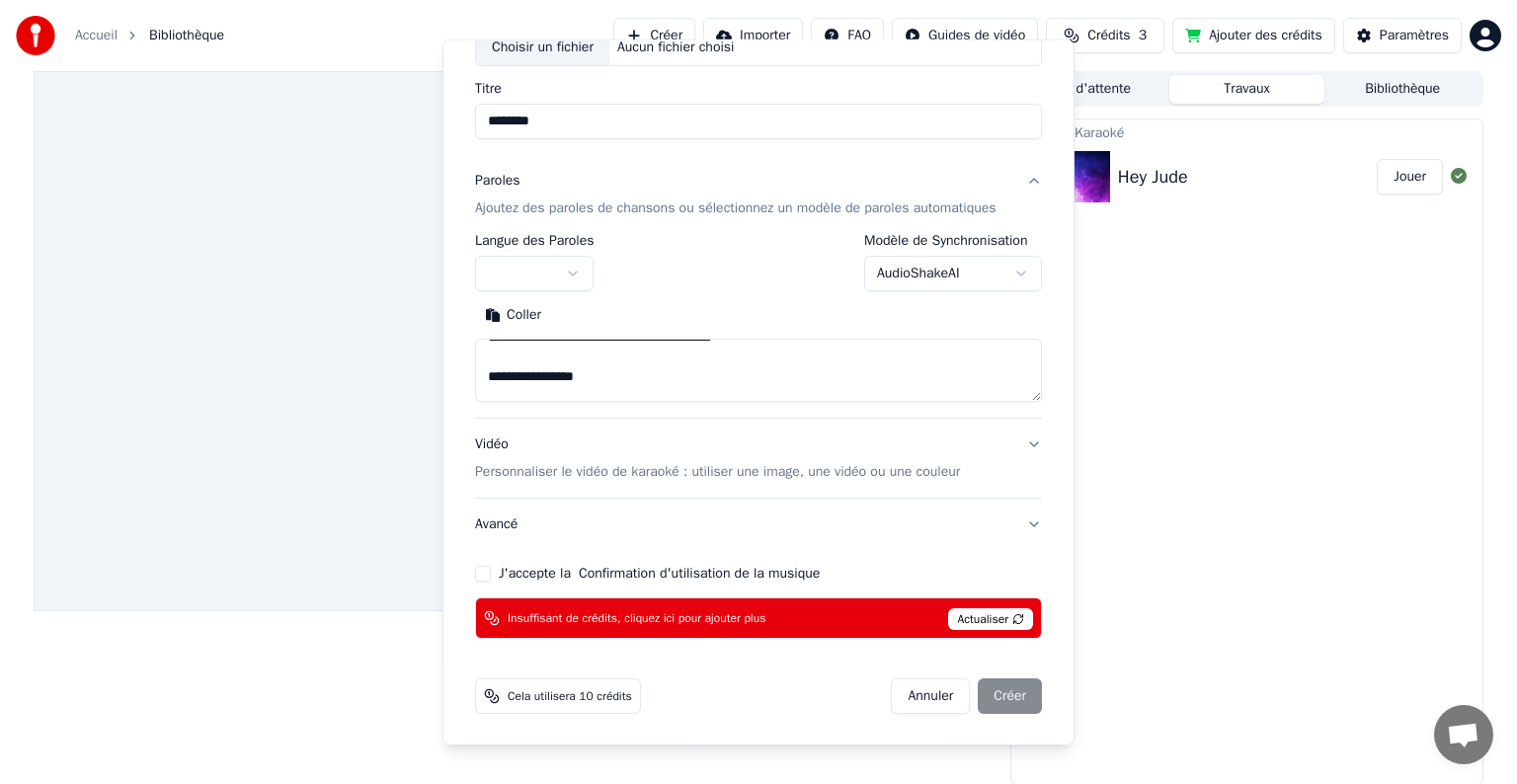 type 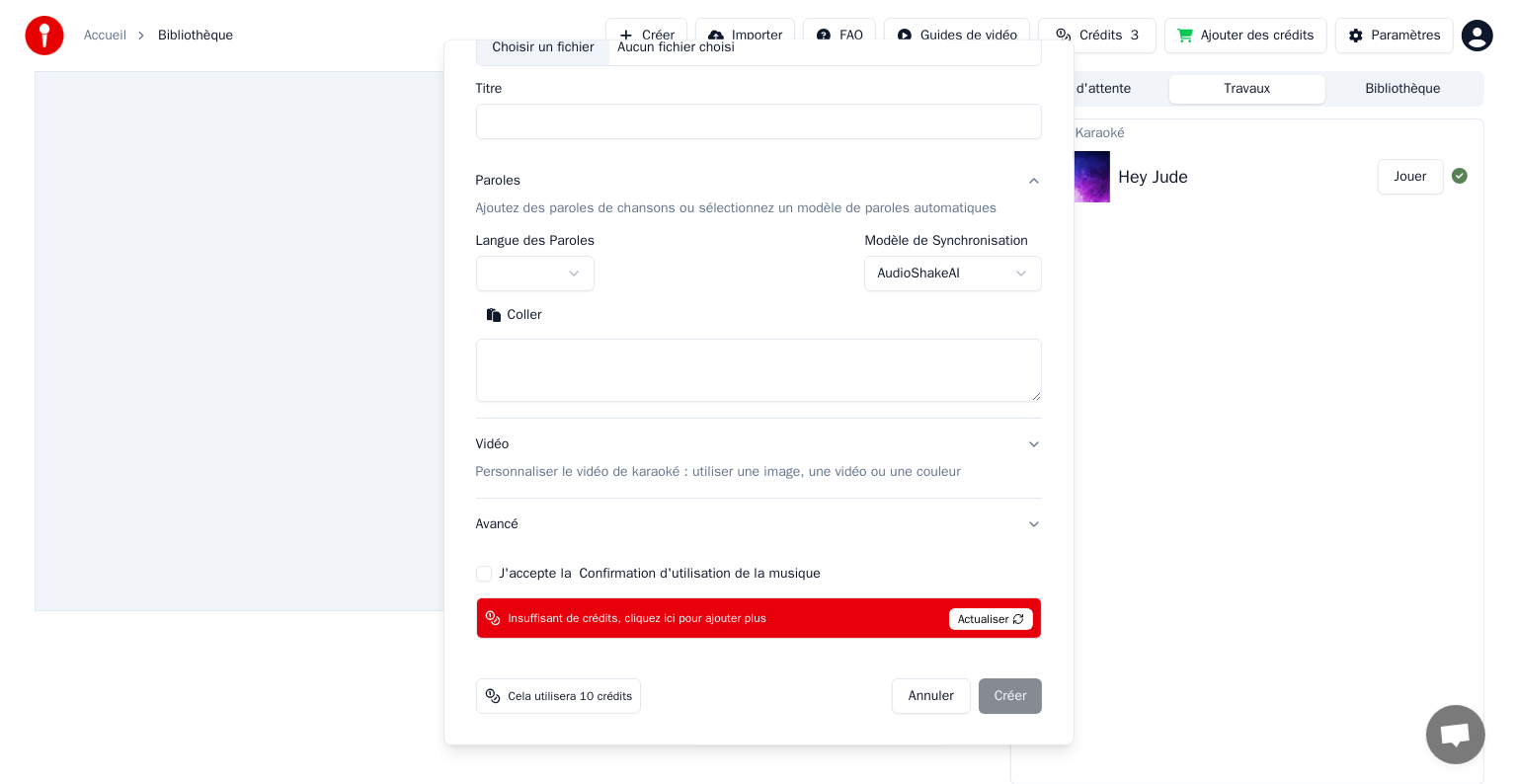 scroll, scrollTop: 0, scrollLeft: 0, axis: both 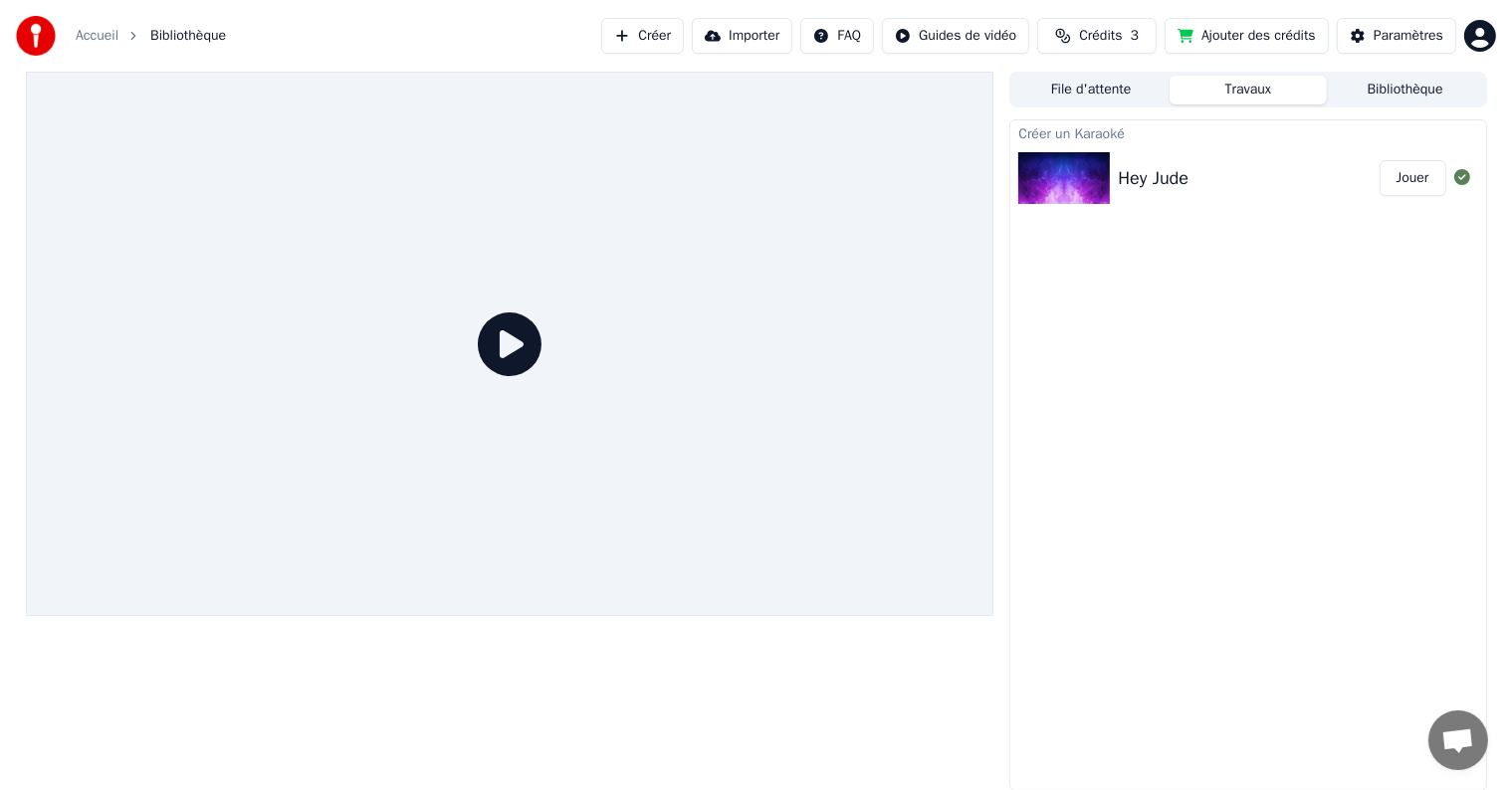 click on "Ajouter des crédits" at bounding box center (1246, 36) 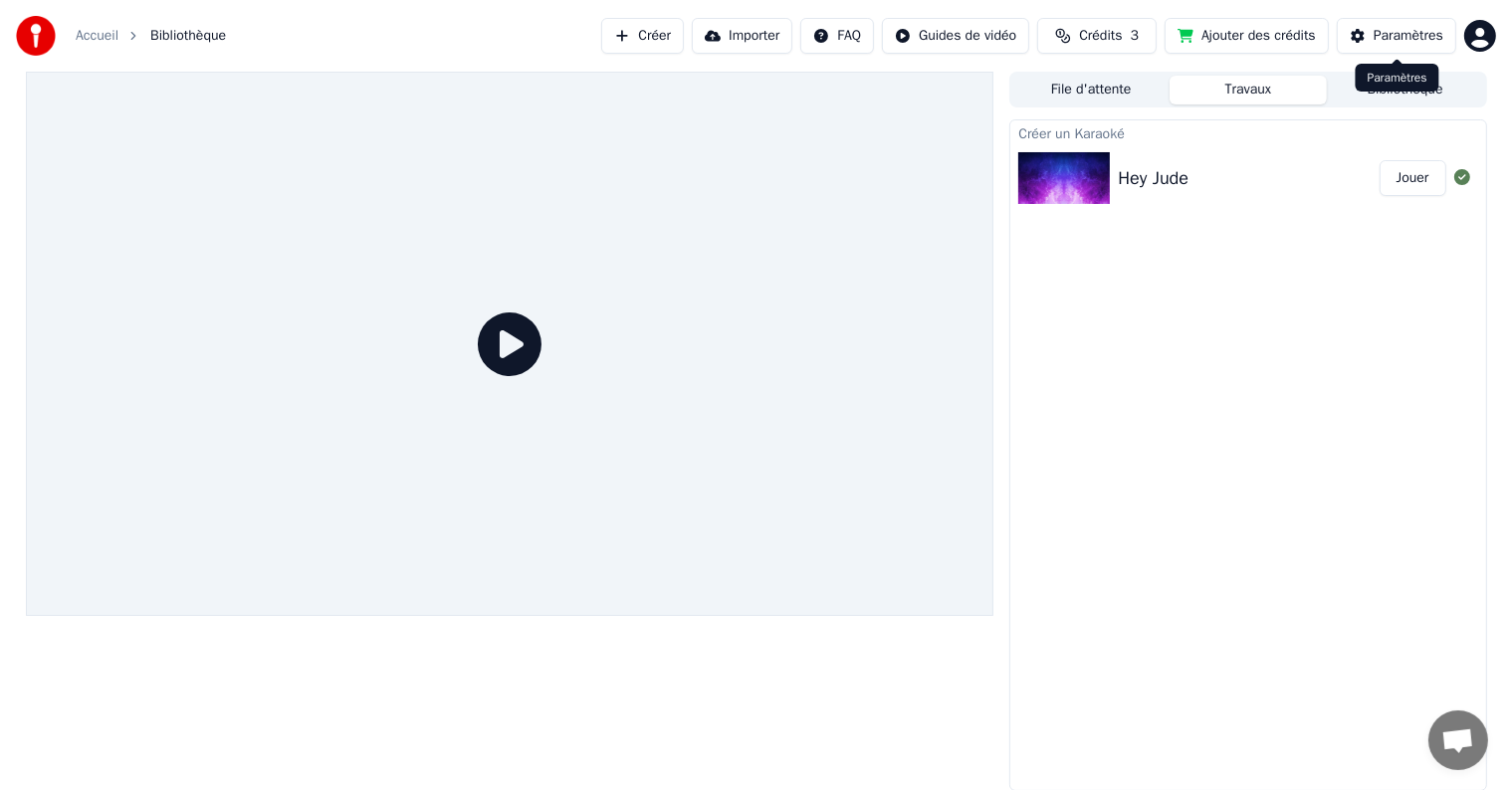 click on "Accueil Bibliothèque Créer Importer FAQ Guides de vidéo Crédits 3 Ajouter des crédits Paramètres File d'attente Travaux Bibliothèque Créer un Karaoké Hey Jude Jouer Paramètres Paramètres" at bounding box center (756, 395) 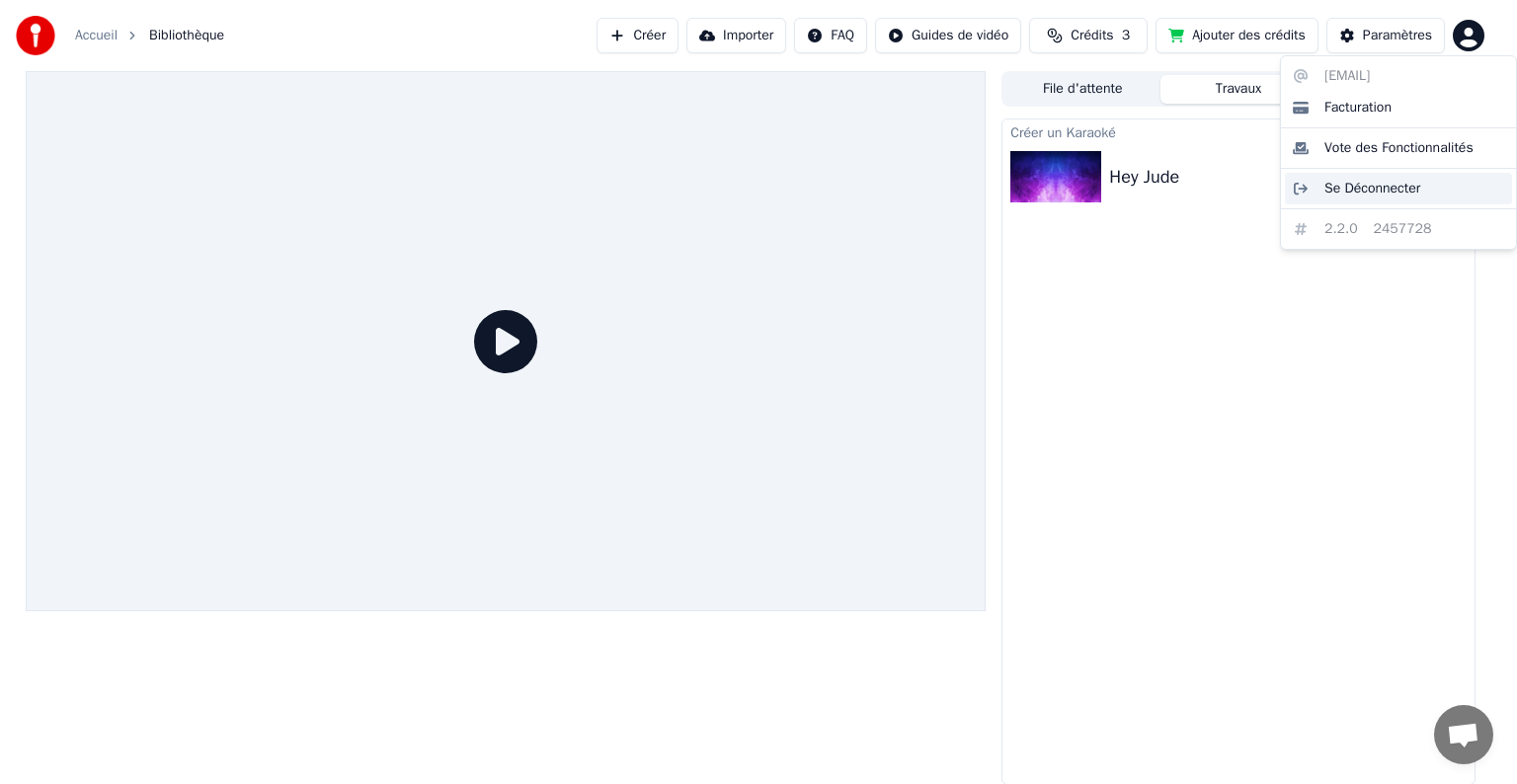 click on "Se Déconnecter" at bounding box center [1372, 189] 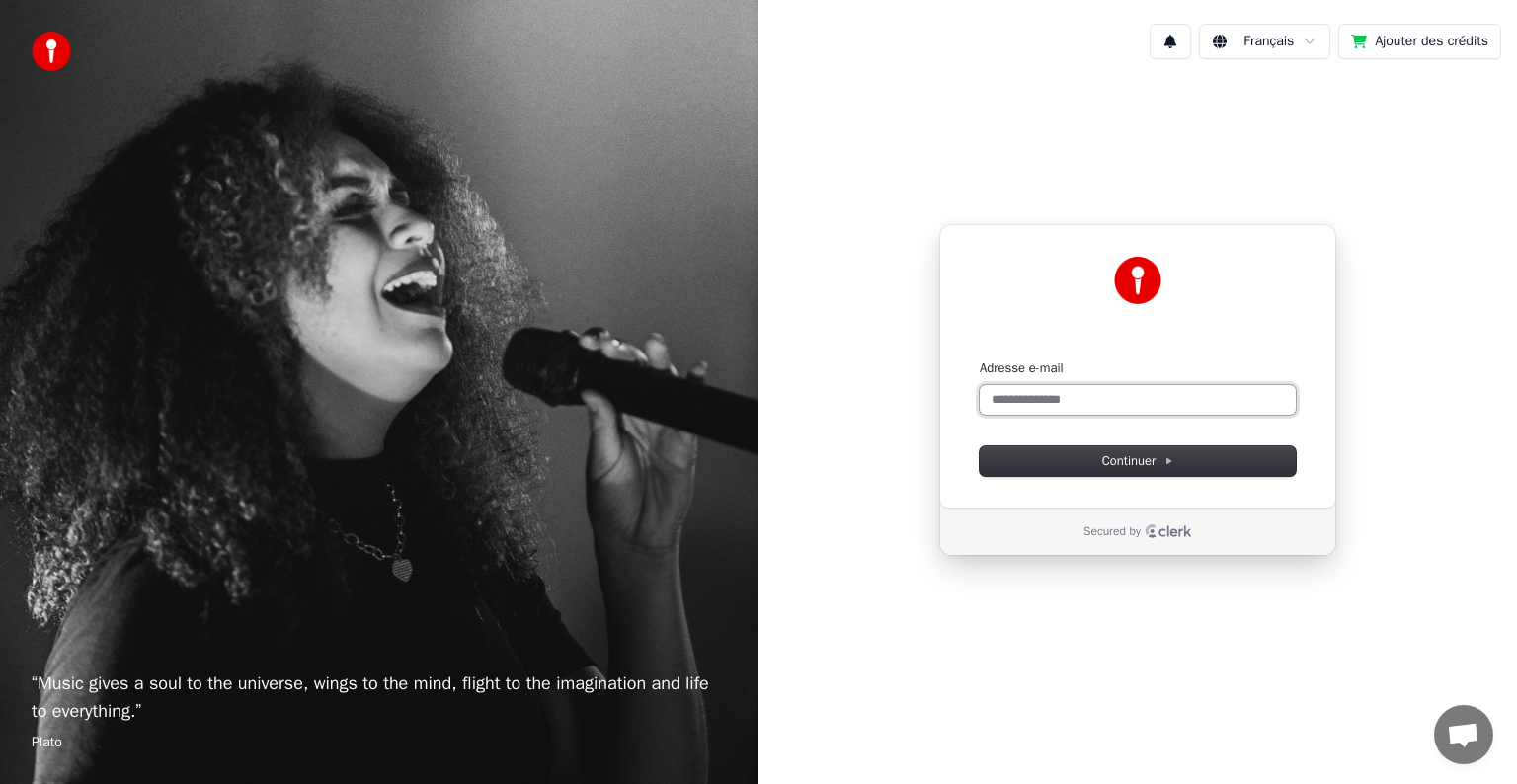 type 